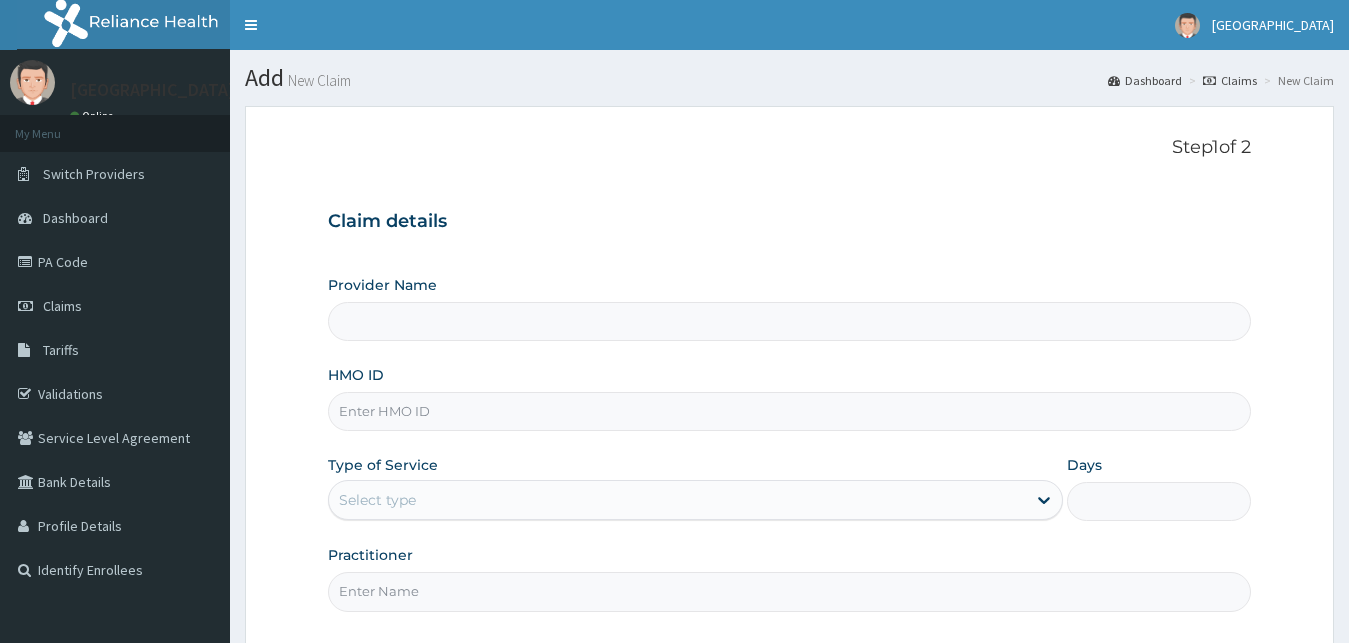 scroll, scrollTop: 0, scrollLeft: 0, axis: both 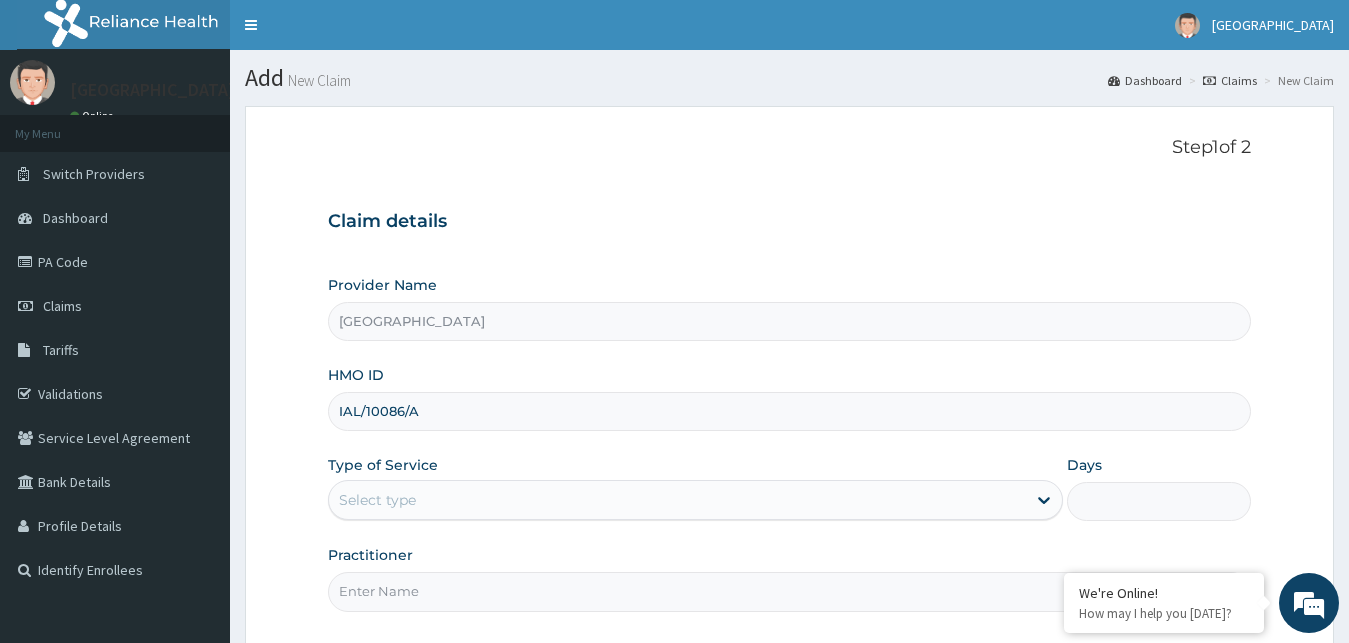 type on "IAL/10086/A" 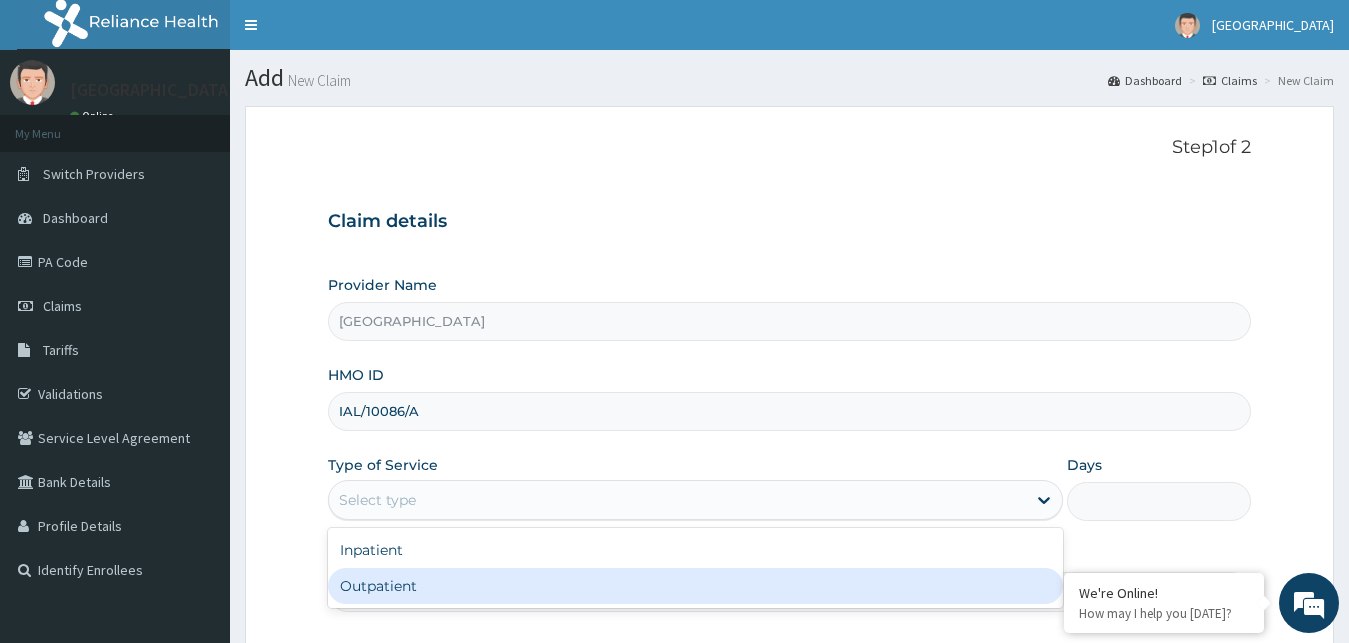 click on "Outpatient" at bounding box center [696, 586] 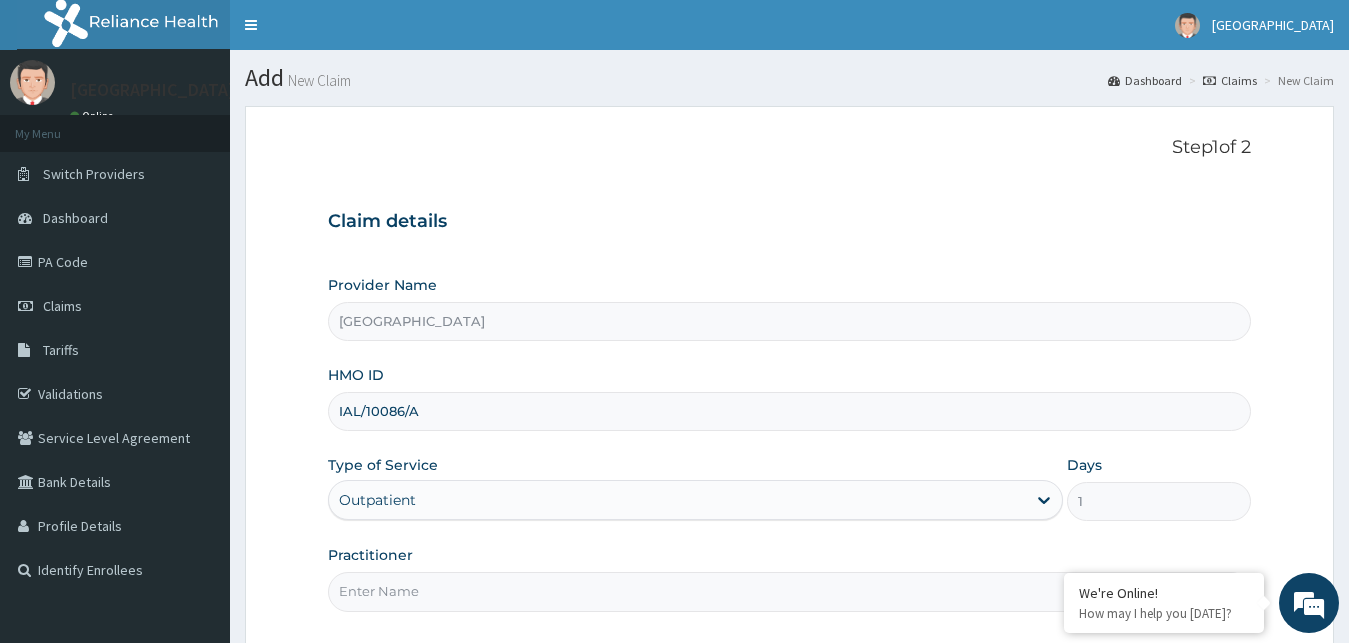 click on "Practitioner" at bounding box center [790, 591] 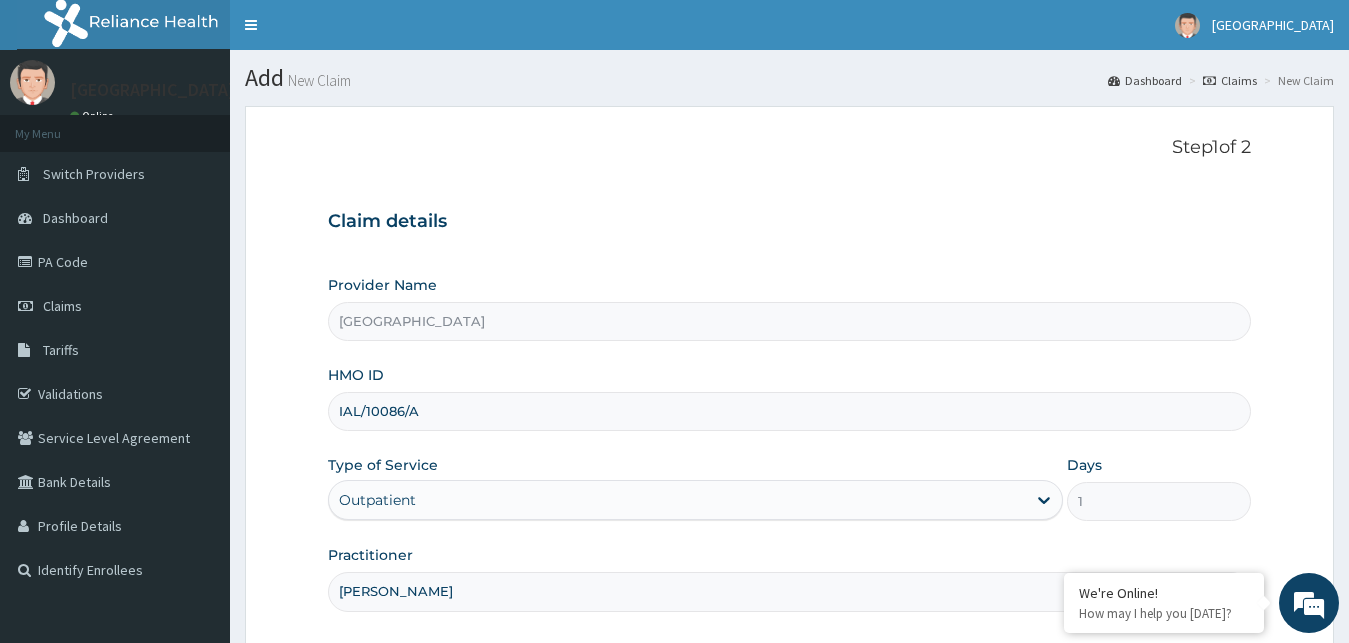 scroll, scrollTop: 187, scrollLeft: 0, axis: vertical 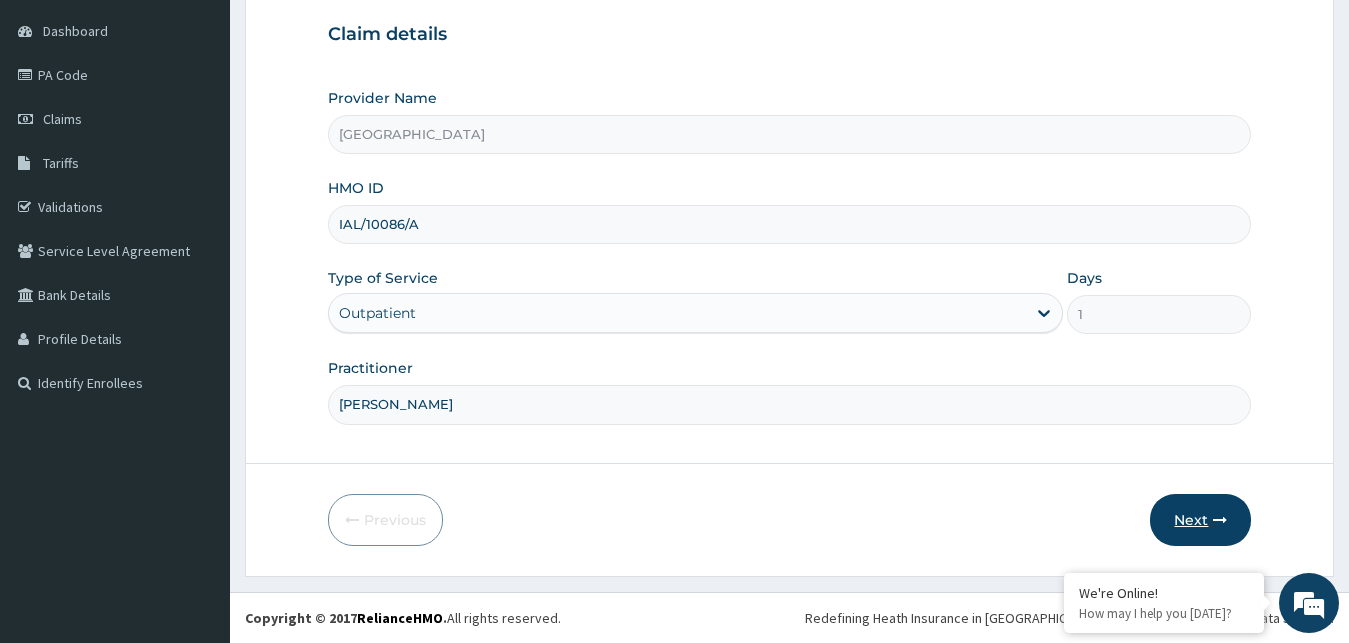 type on "[PERSON_NAME]" 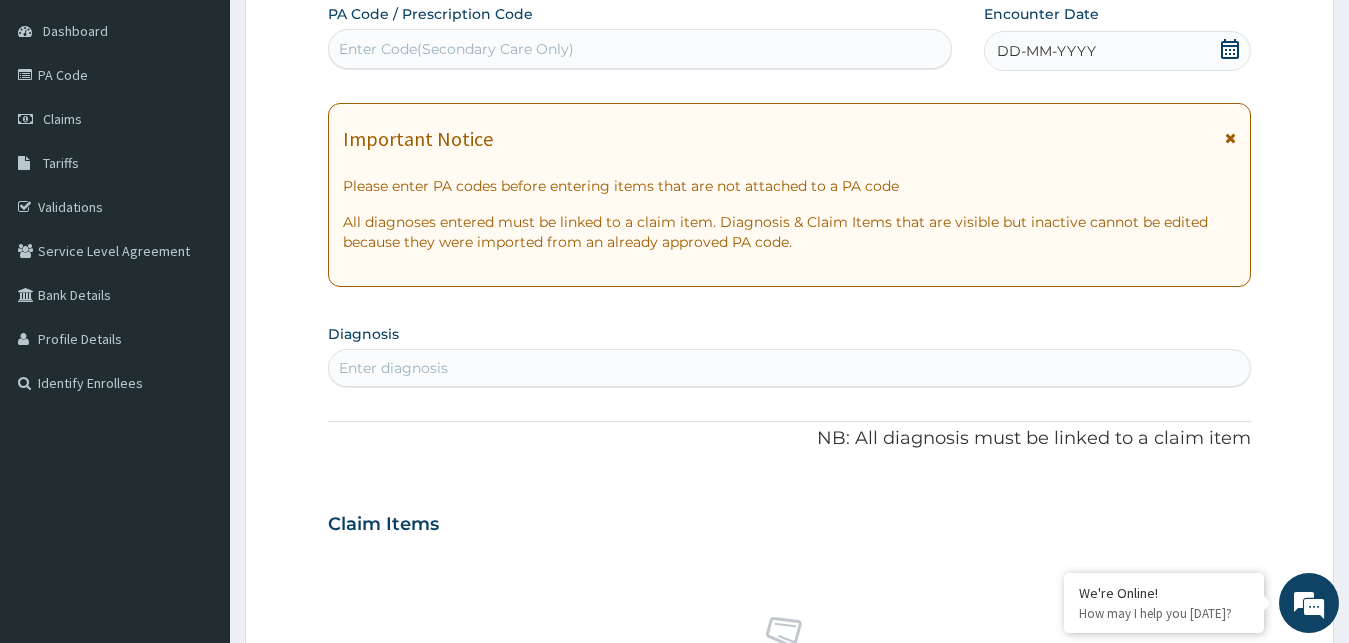 click on "Enter diagnosis" at bounding box center (393, 368) 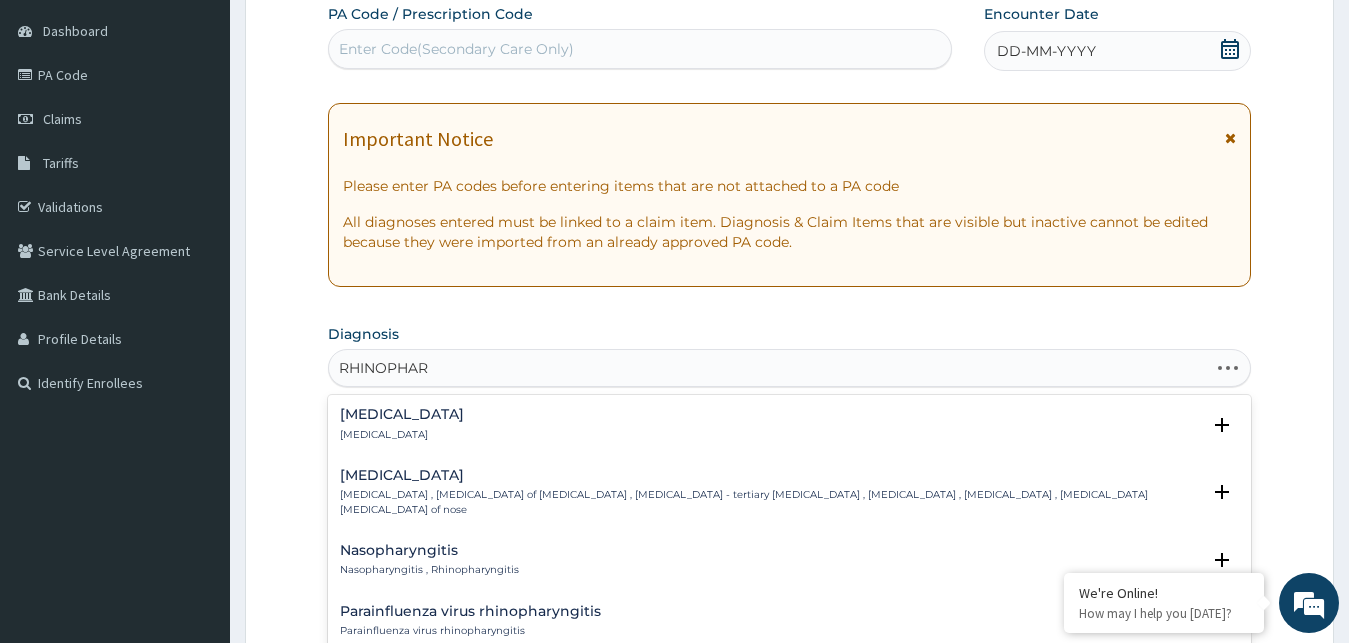 type on "RHINOPHARY" 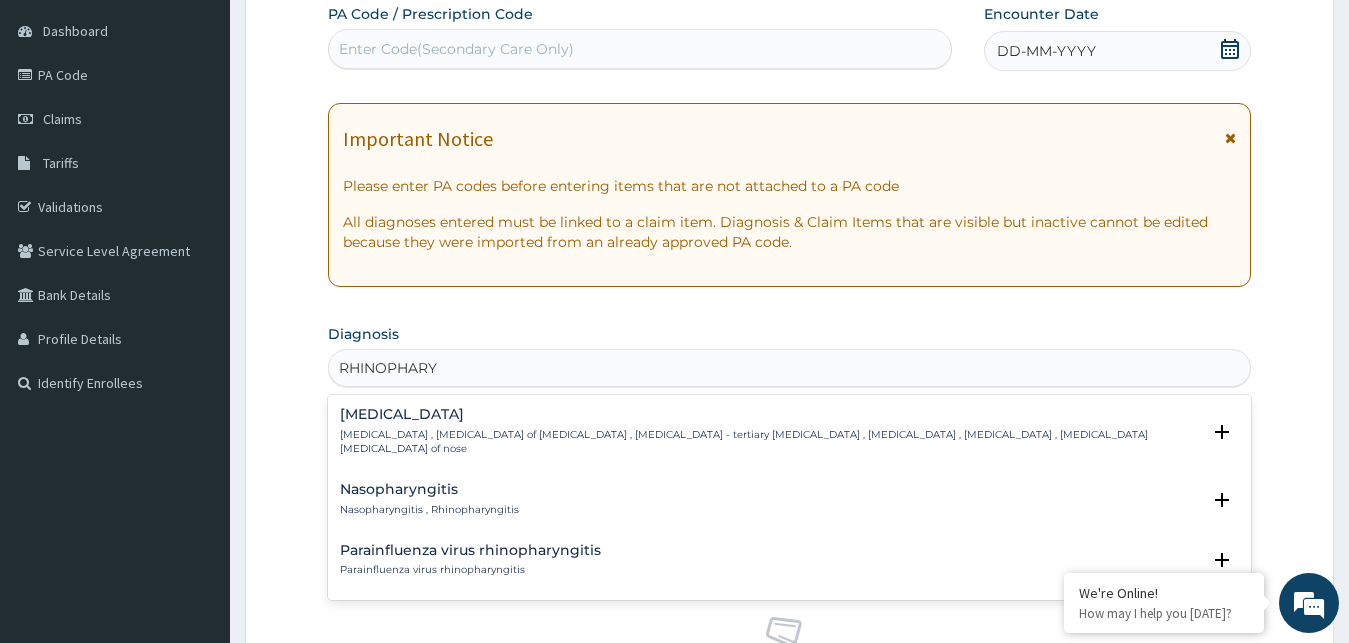 click on "Nasopharyngitis" at bounding box center (429, 489) 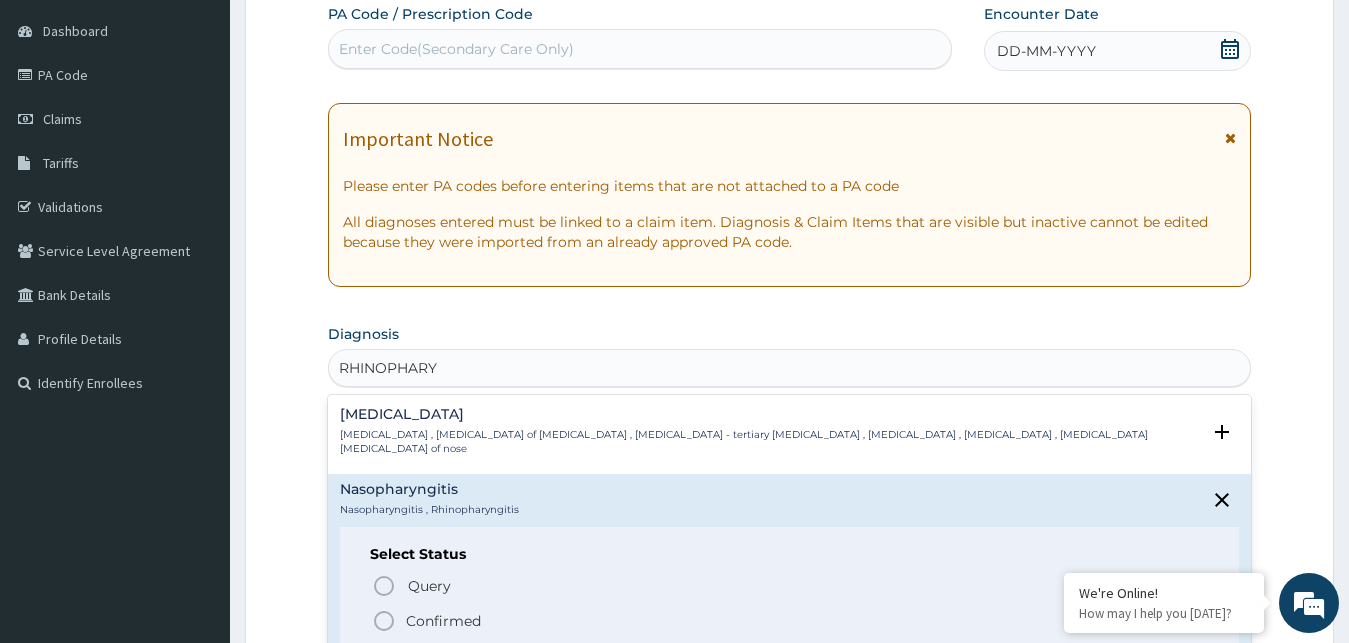 click 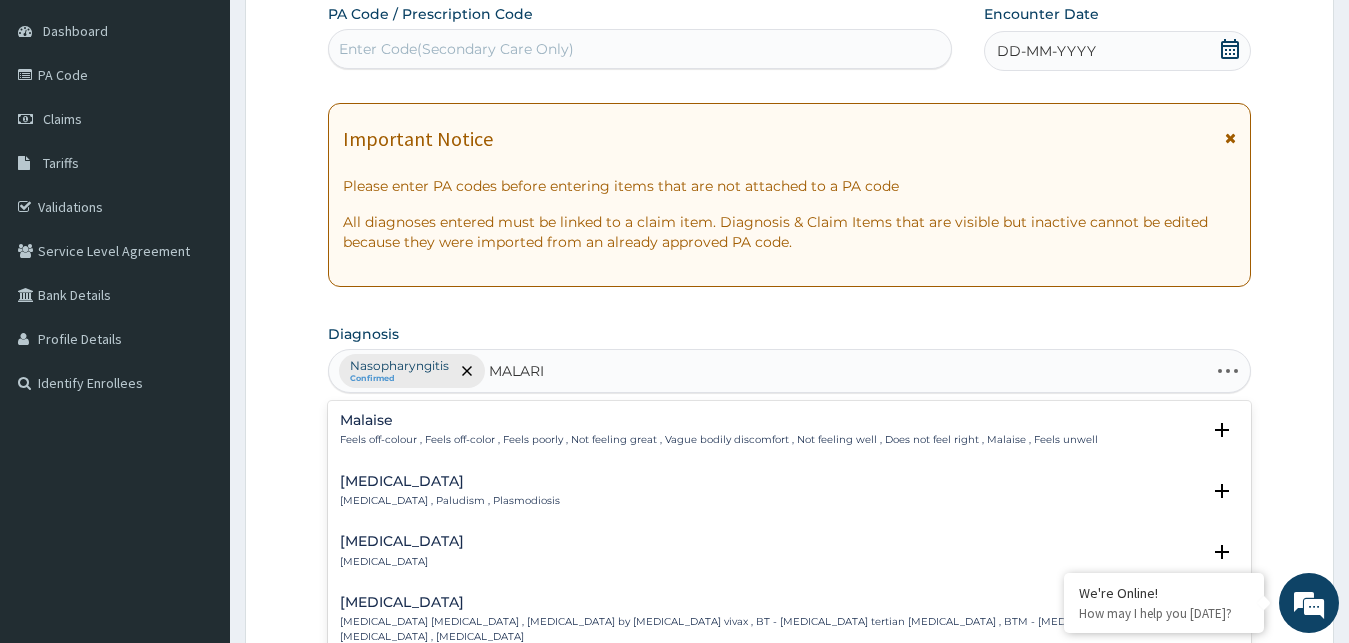 type on "[MEDICAL_DATA]" 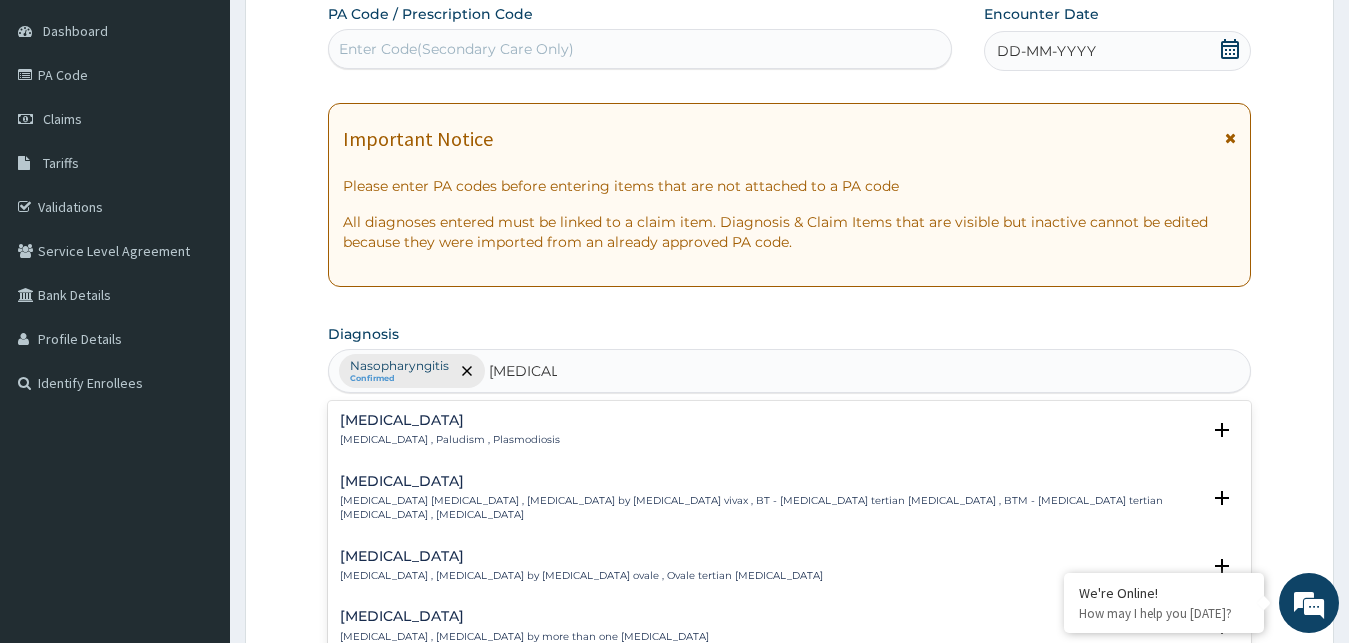 click on "[MEDICAL_DATA] , Paludism , Plasmodiosis" at bounding box center (450, 440) 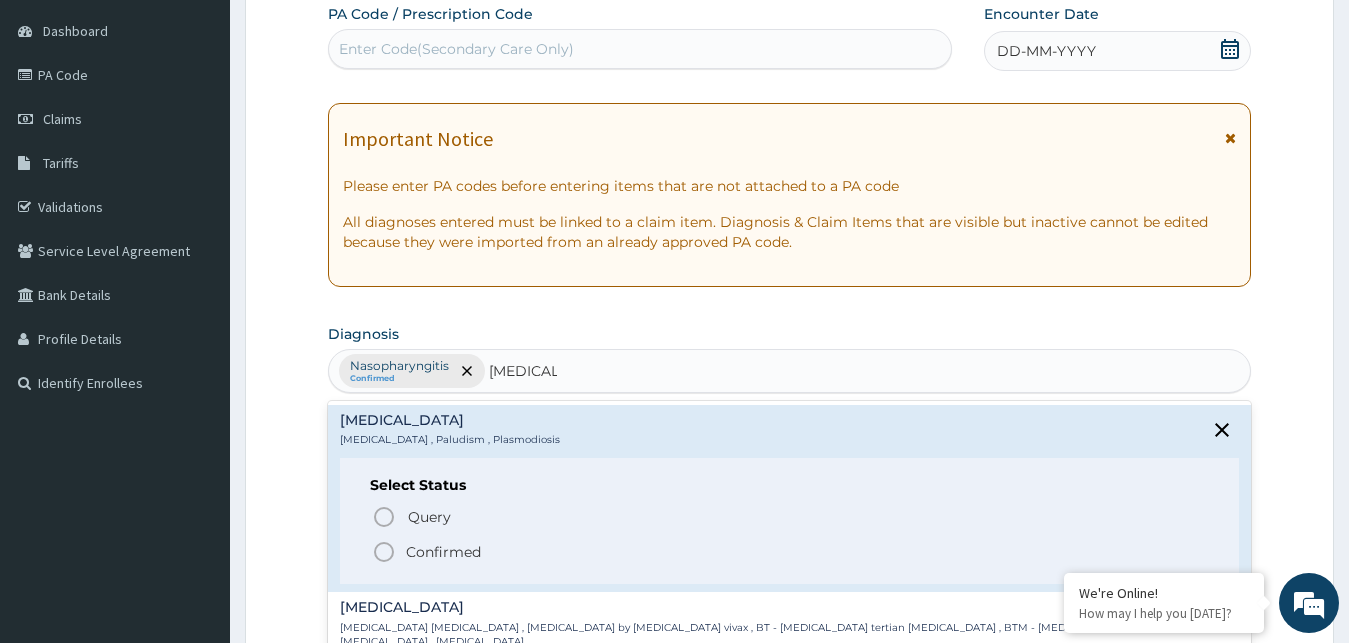 click 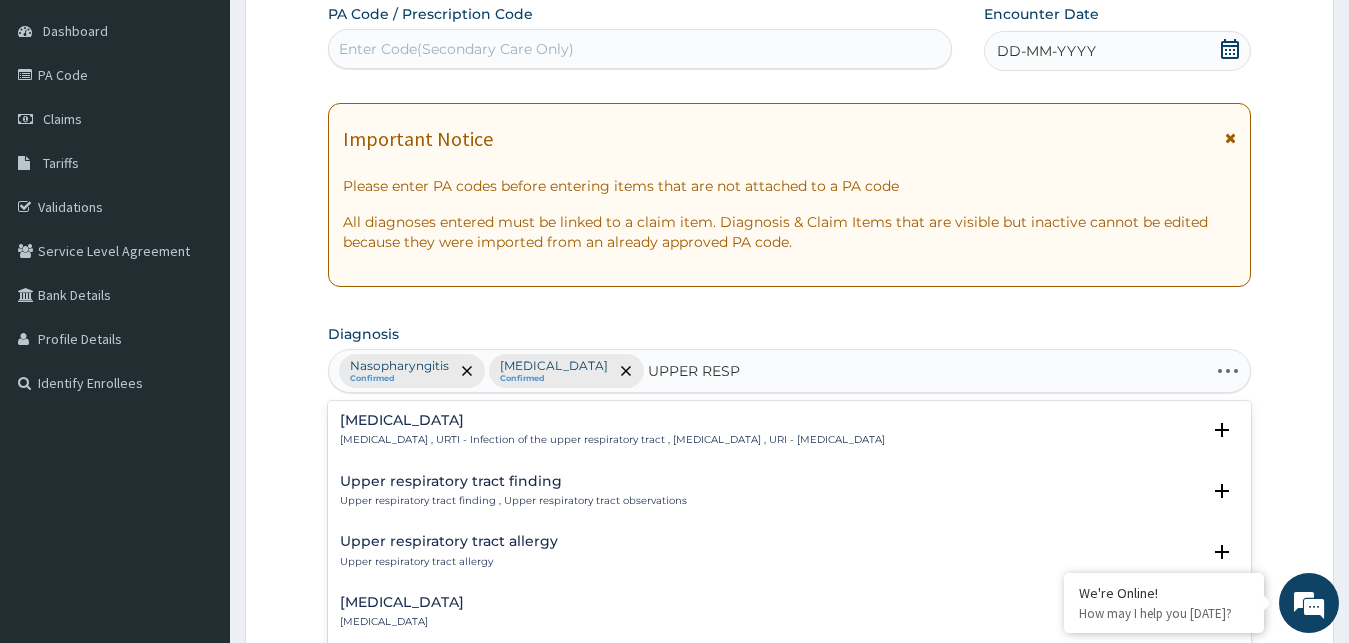 type on "UPPER RESPI" 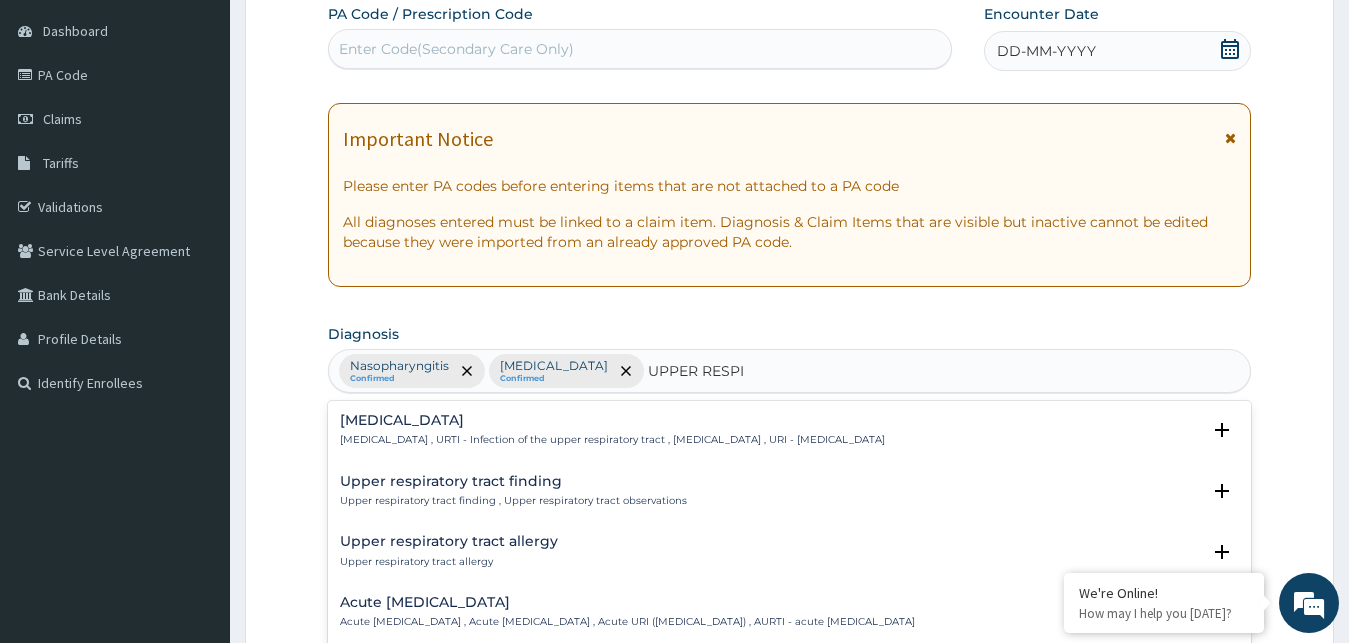 click on "[MEDICAL_DATA] , URTI - Infection of the upper respiratory tract , [MEDICAL_DATA] , URI - [MEDICAL_DATA]" at bounding box center [612, 440] 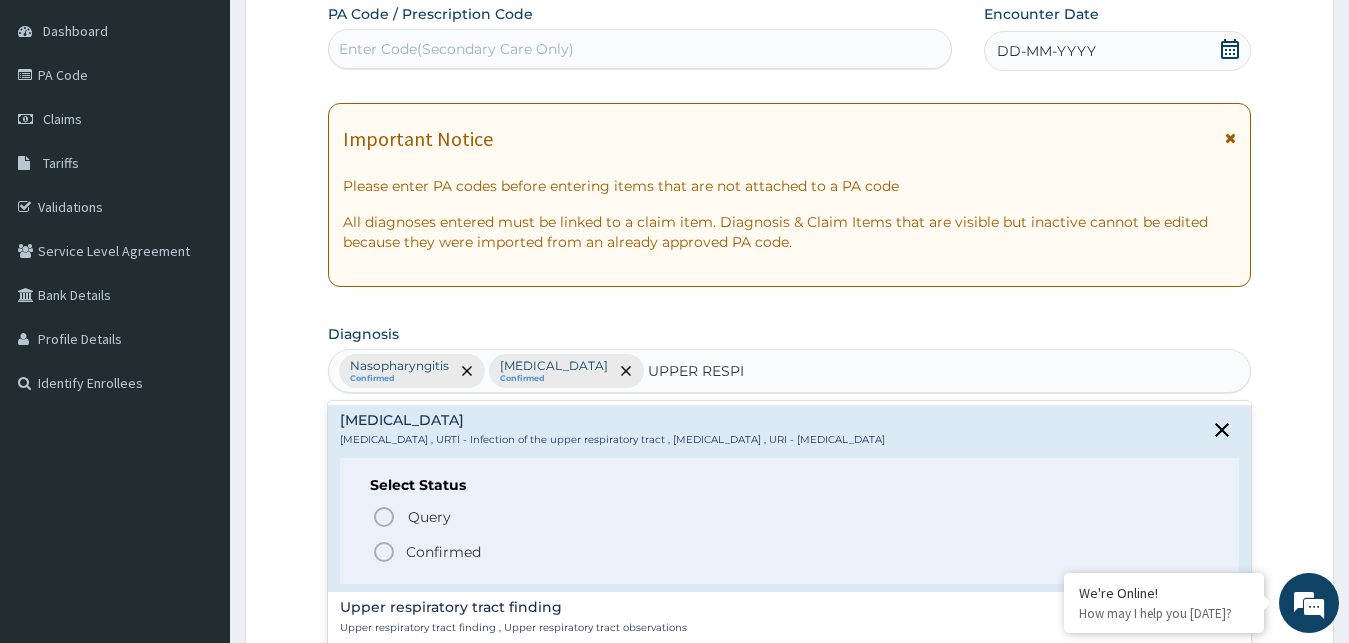 click 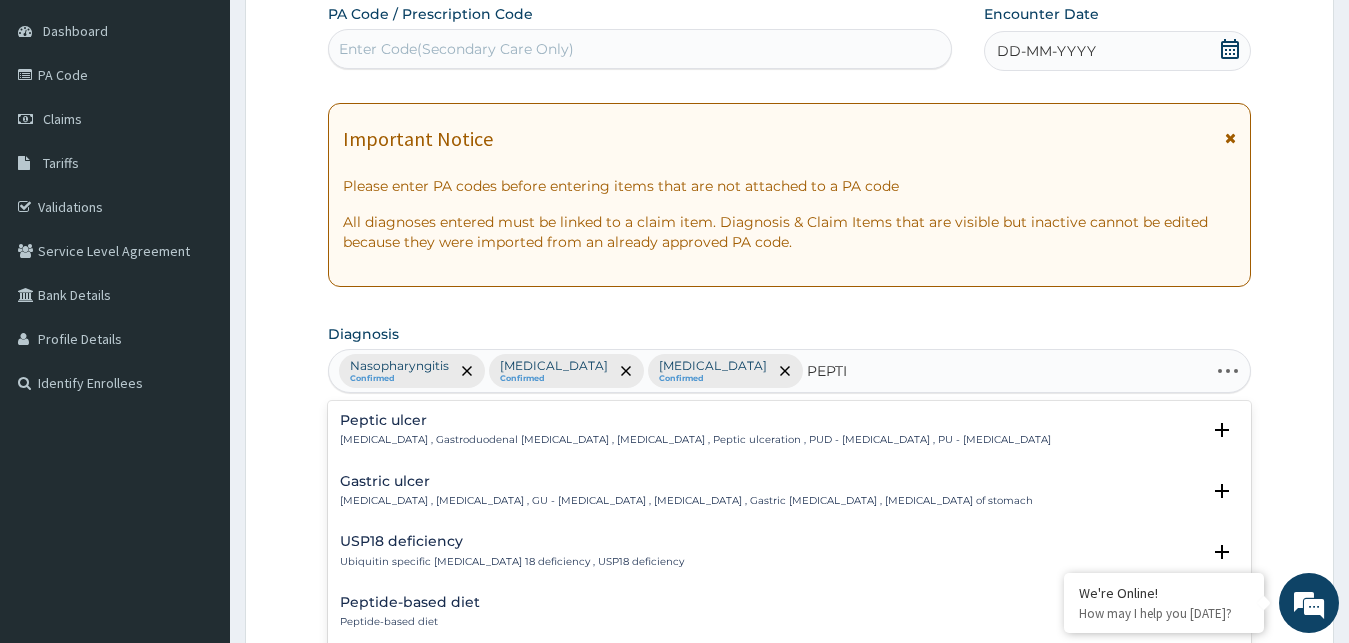 type on "PEPTIC" 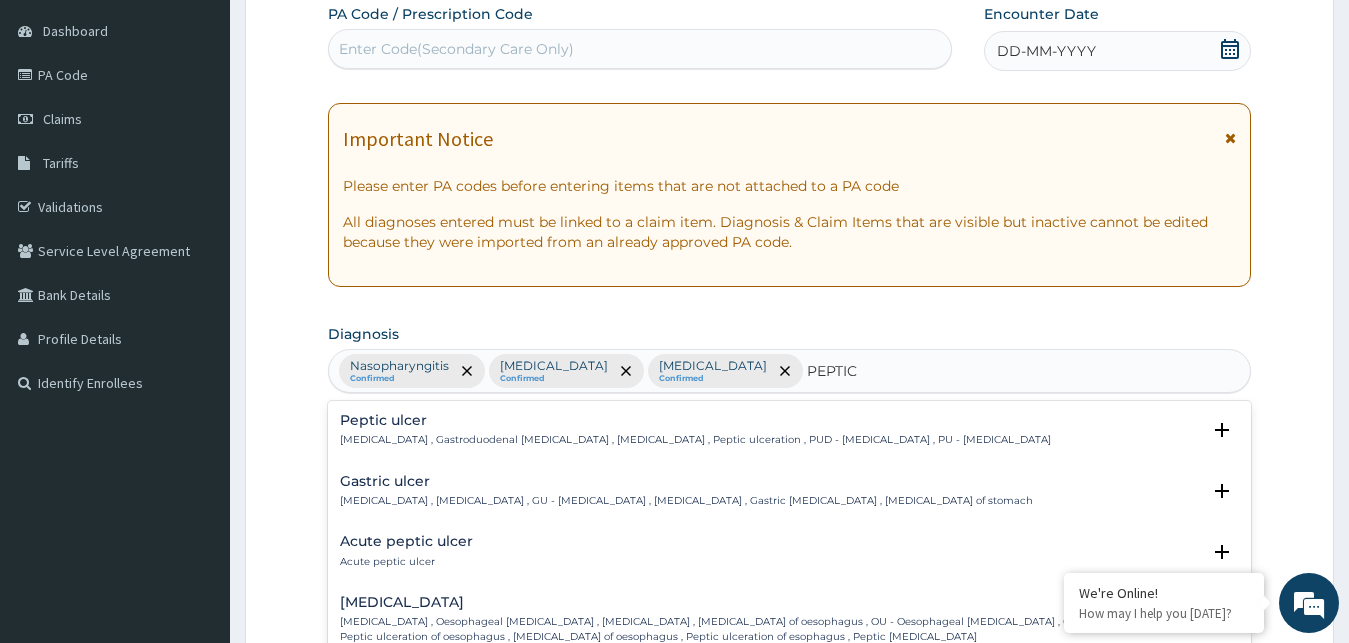 click on "Peptic ulcer" at bounding box center (695, 420) 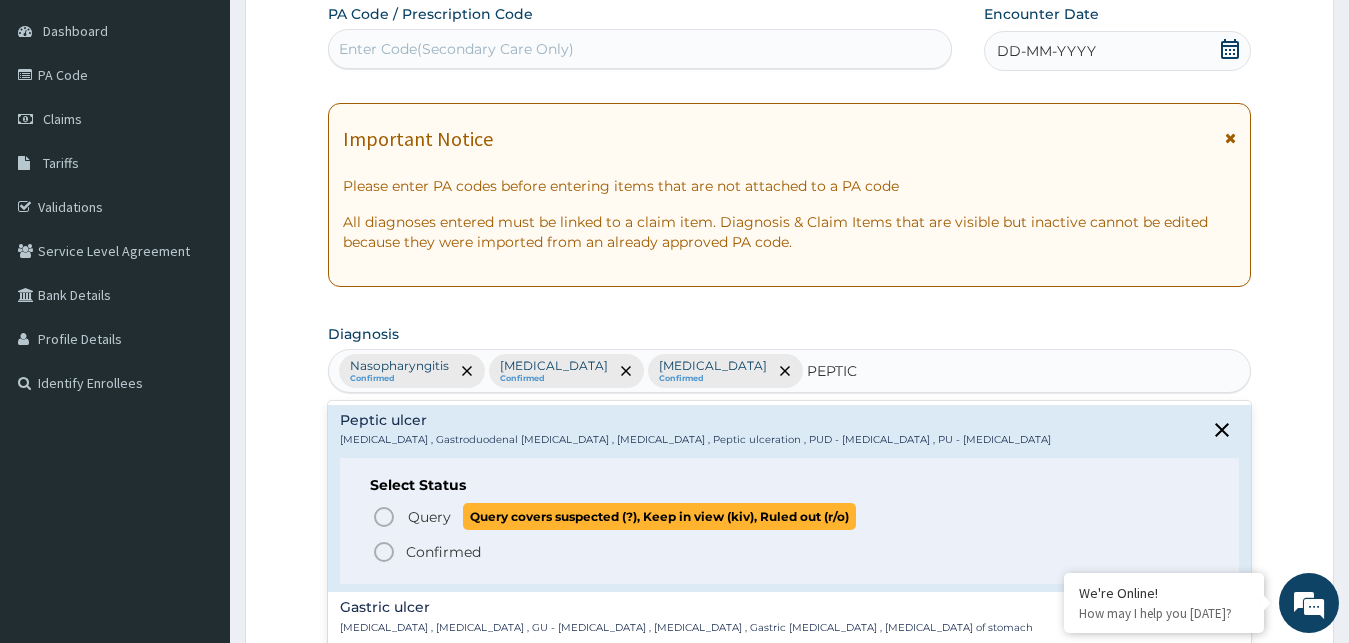 click 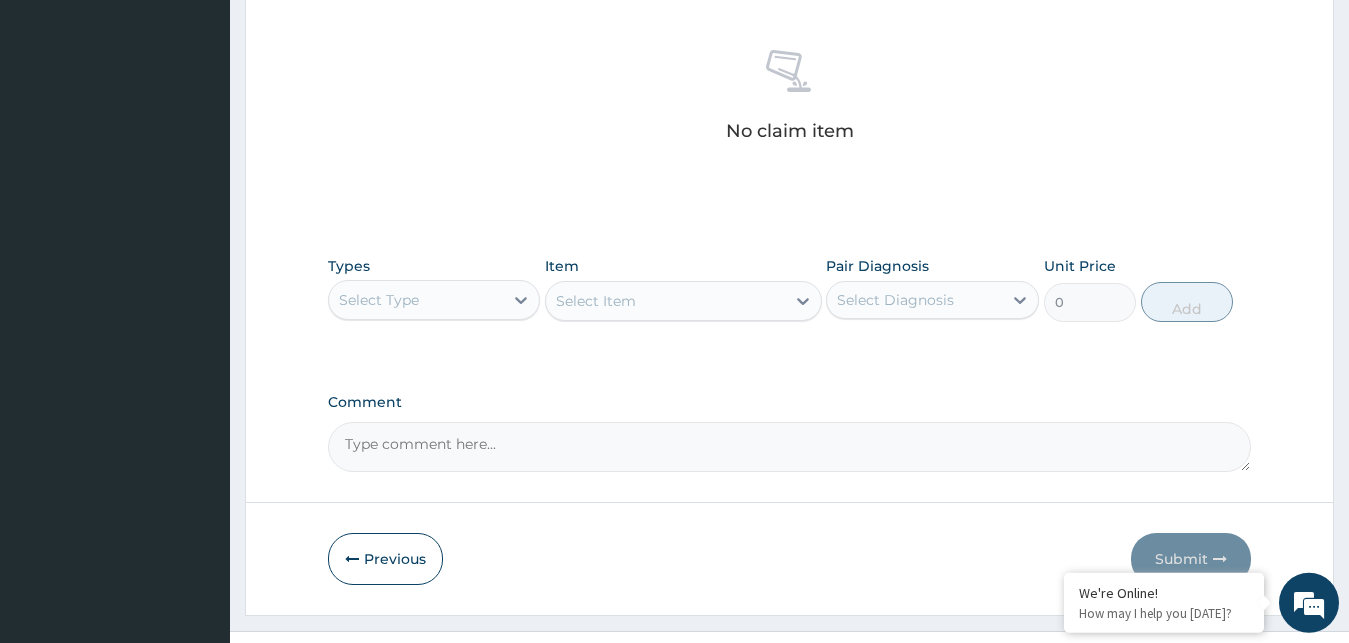 scroll, scrollTop: 799, scrollLeft: 0, axis: vertical 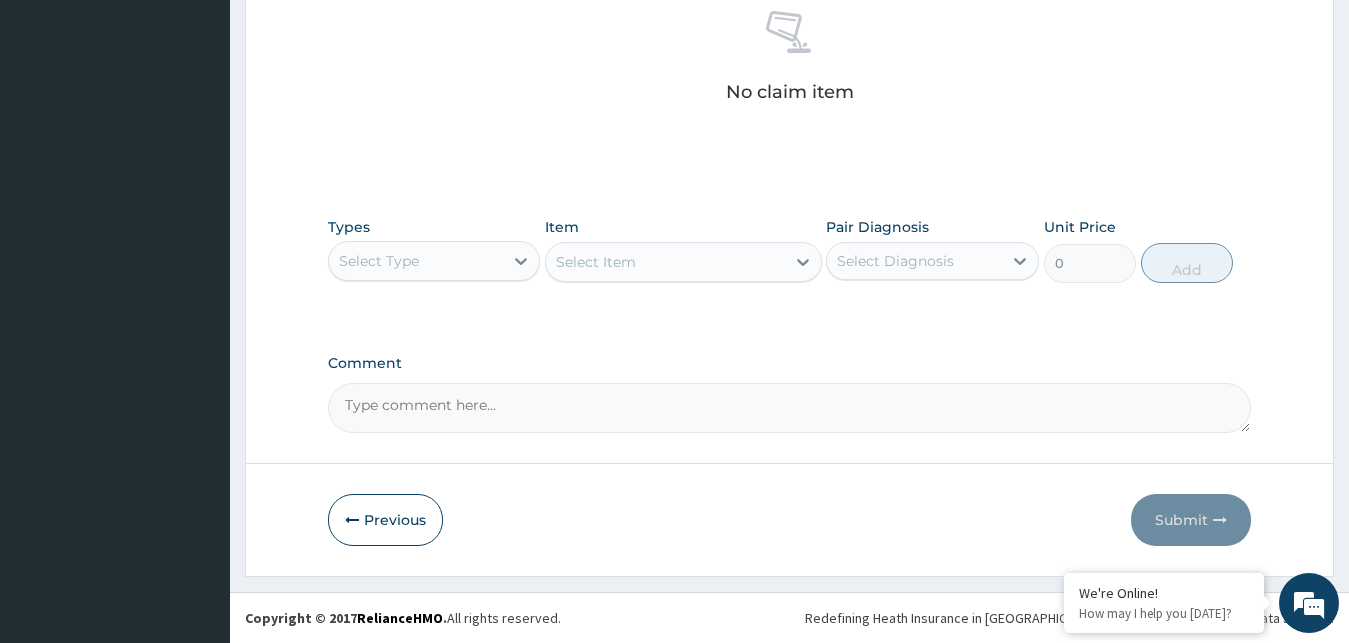 click on "Select Type" at bounding box center (434, 261) 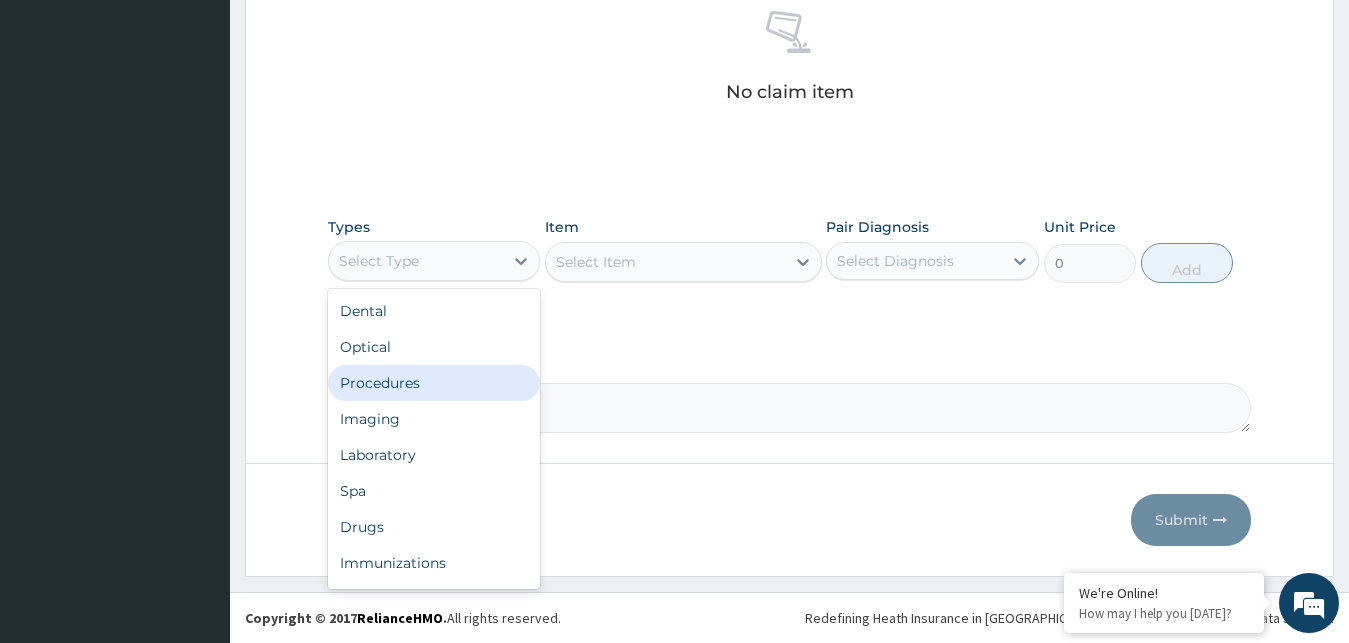 click on "Procedures" at bounding box center [434, 383] 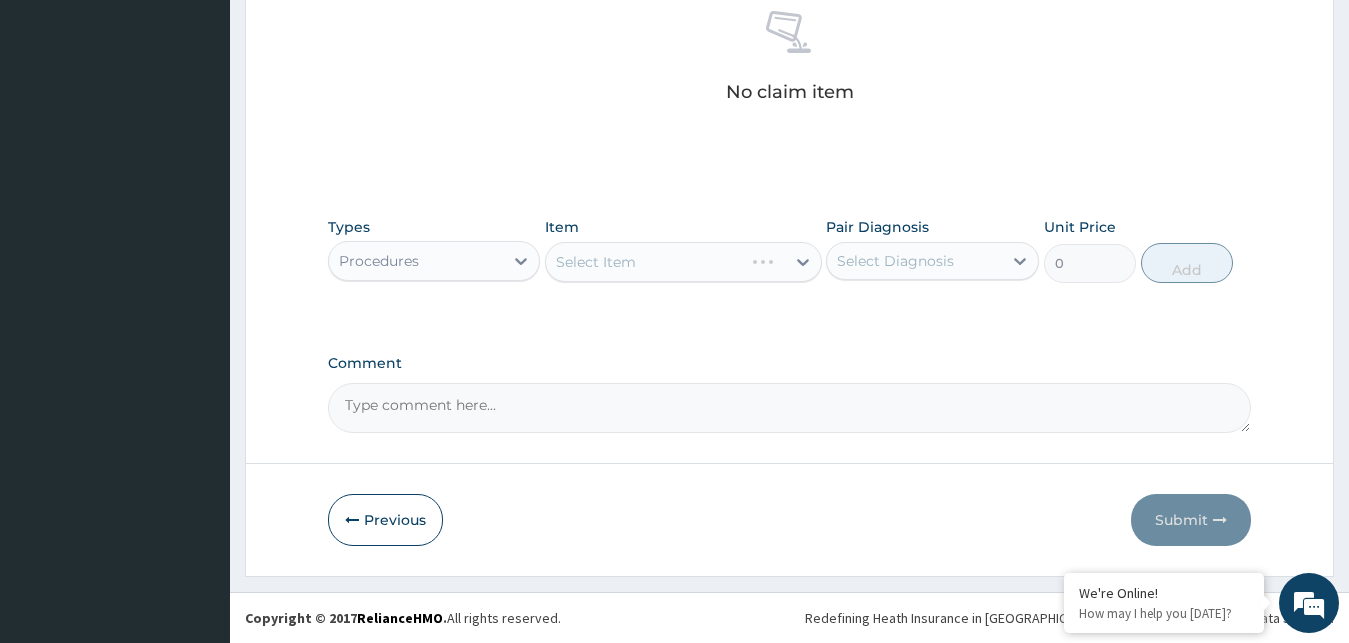 click on "Select Diagnosis" at bounding box center (895, 261) 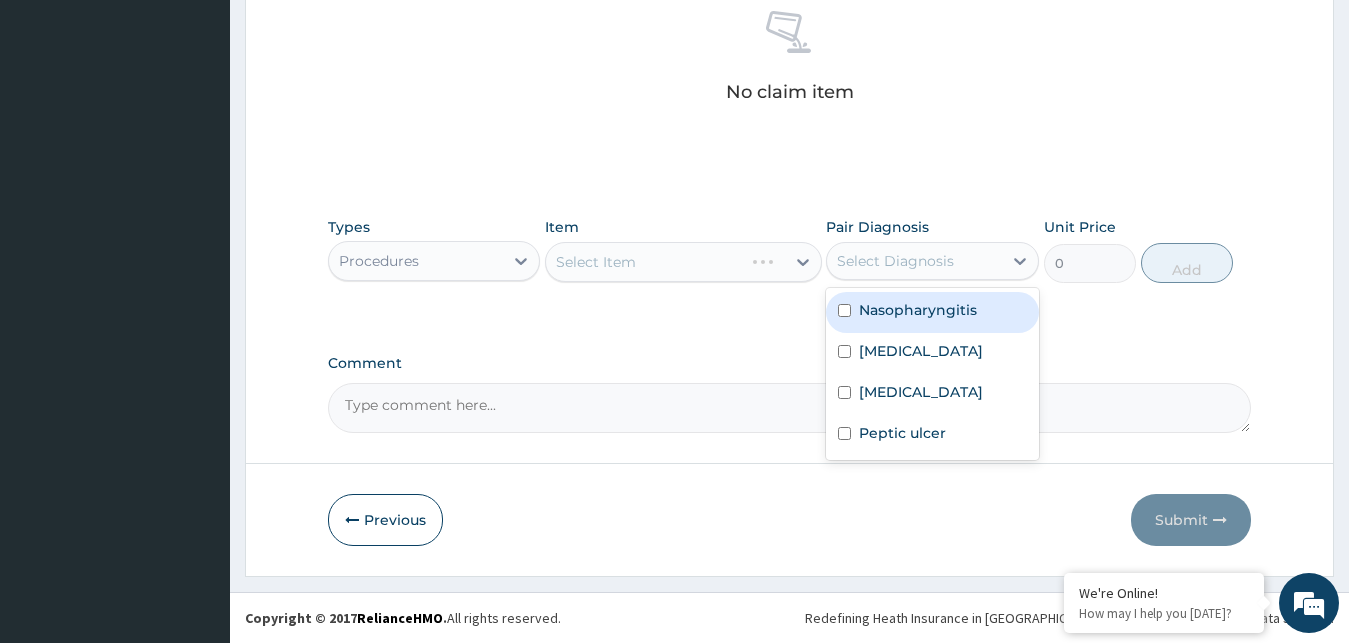 click on "Nasopharyngitis" at bounding box center [932, 312] 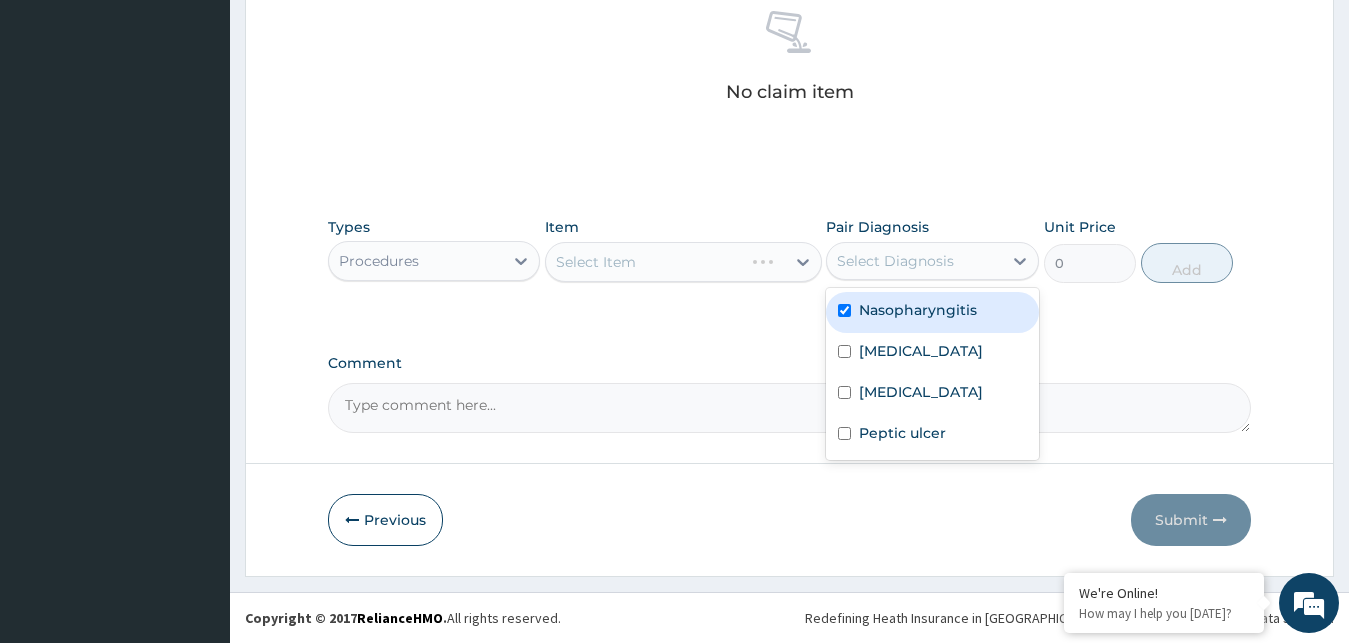 checkbox on "true" 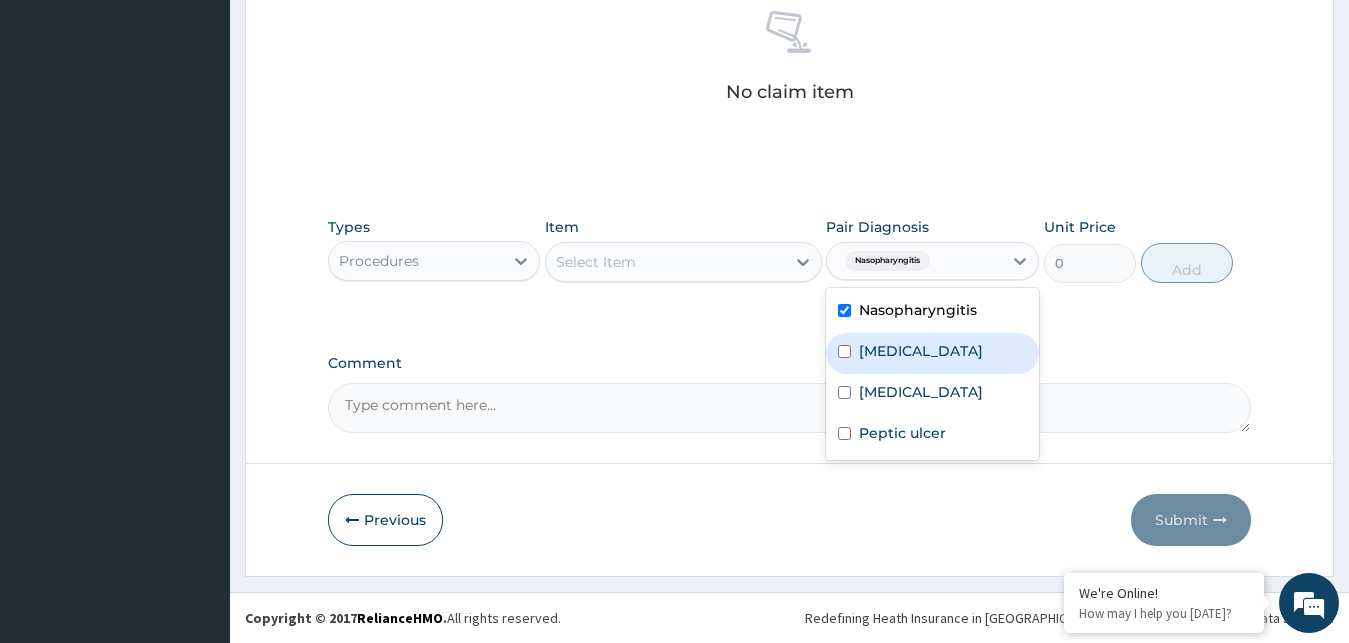 drag, startPoint x: 878, startPoint y: 348, endPoint x: 888, endPoint y: 365, distance: 19.723083 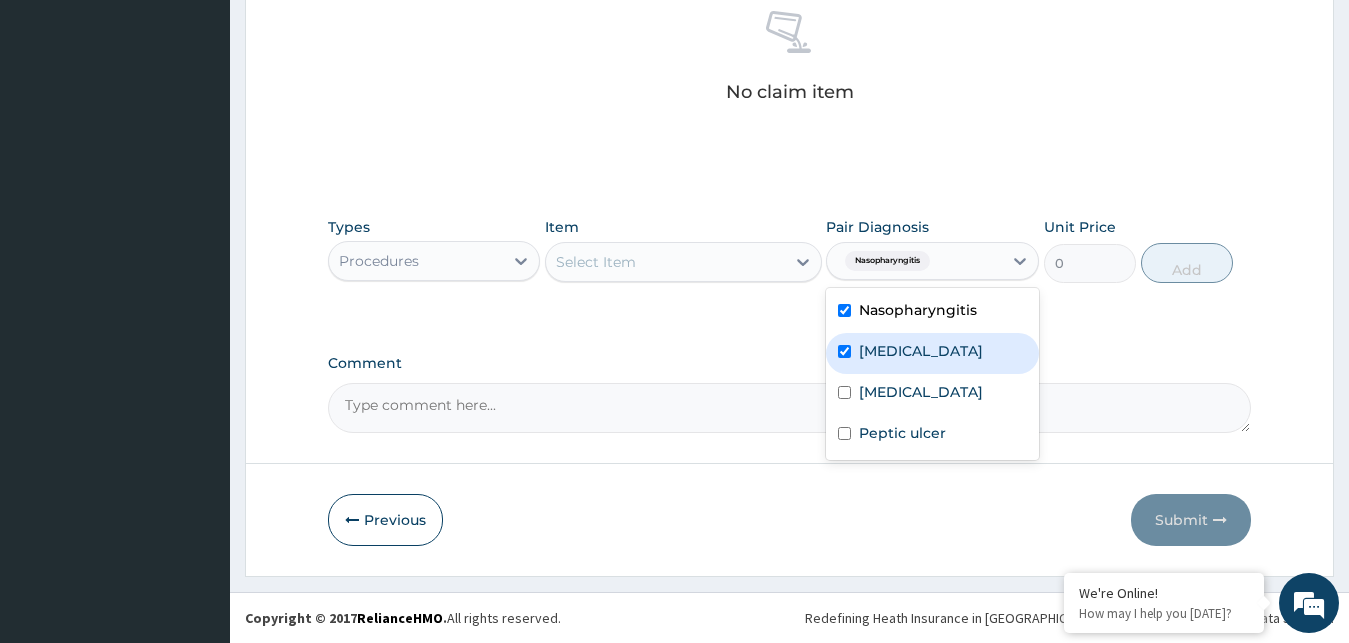 checkbox on "true" 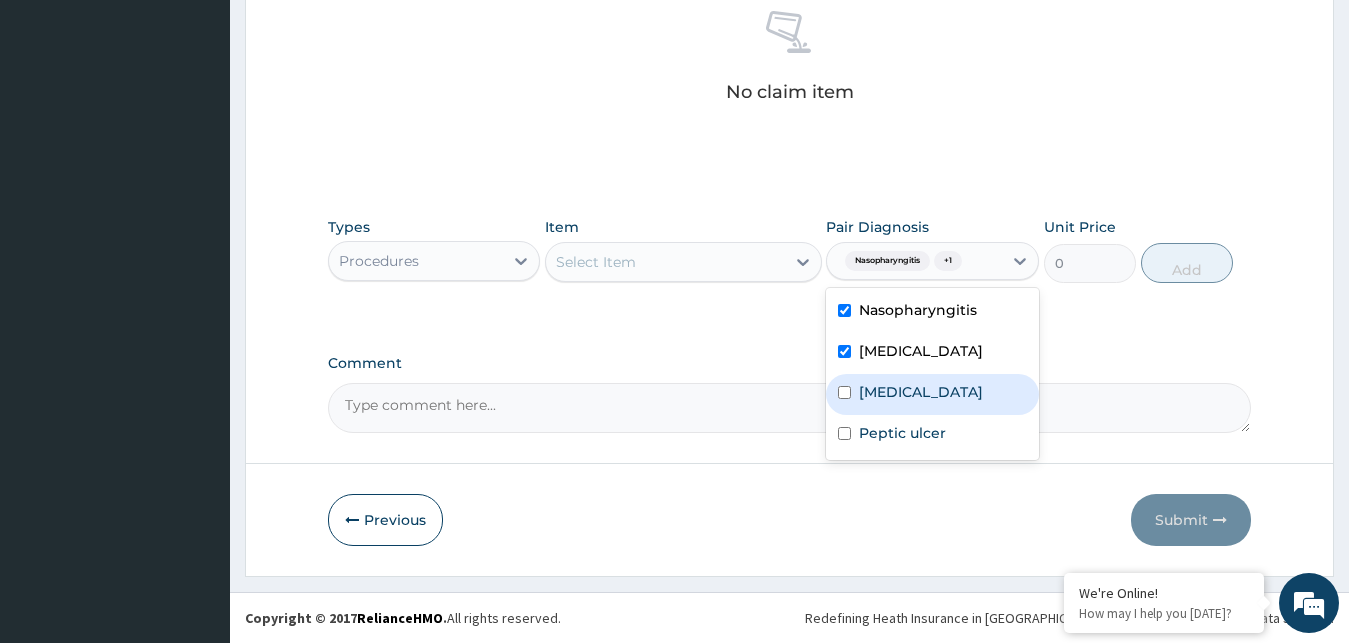 click on "[MEDICAL_DATA]" at bounding box center (921, 392) 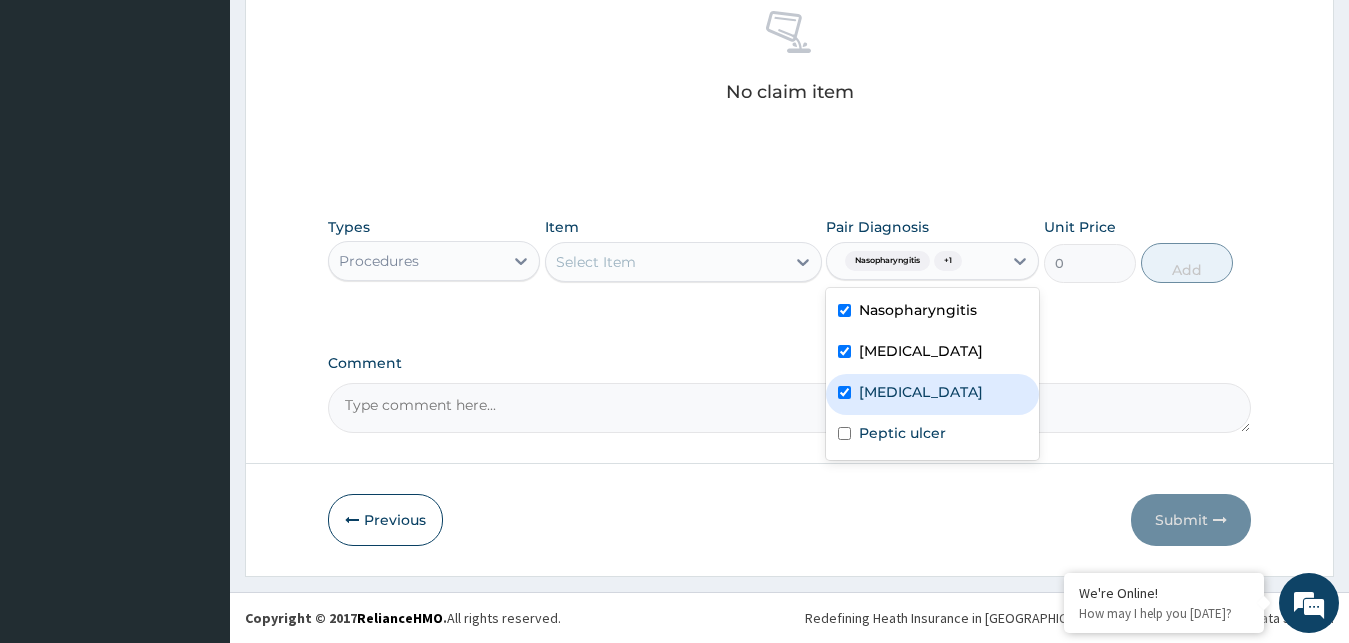 checkbox on "true" 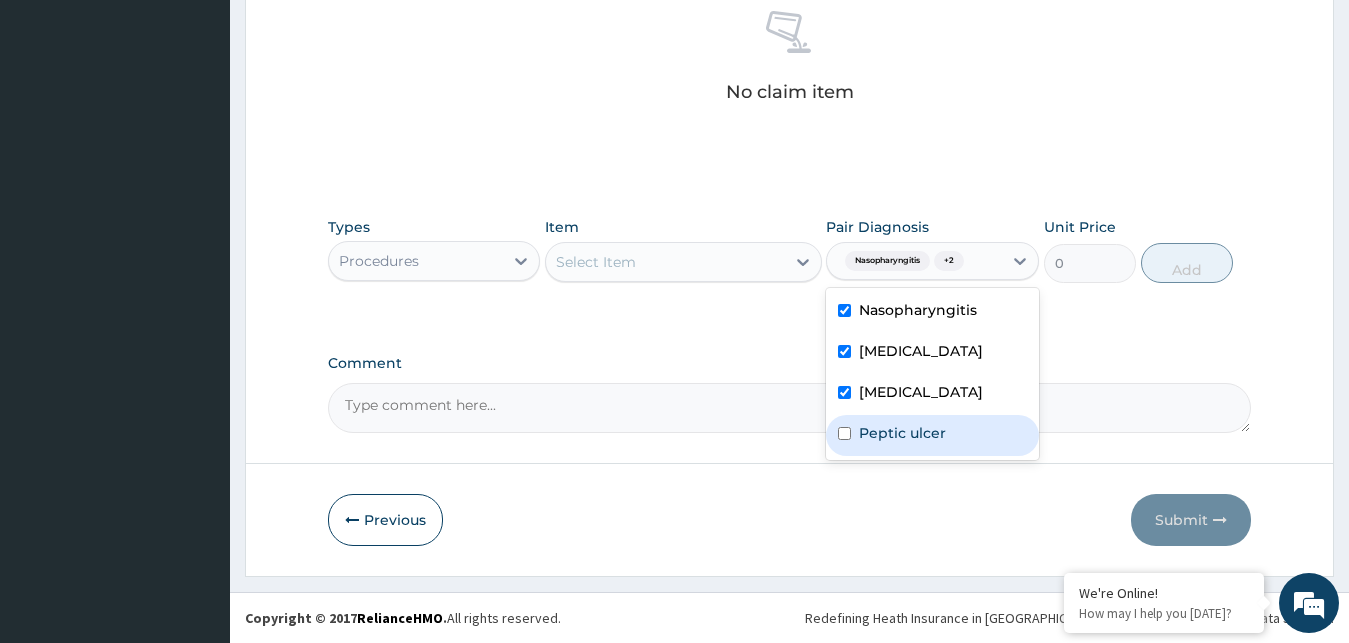 click on "Peptic ulcer" at bounding box center [902, 433] 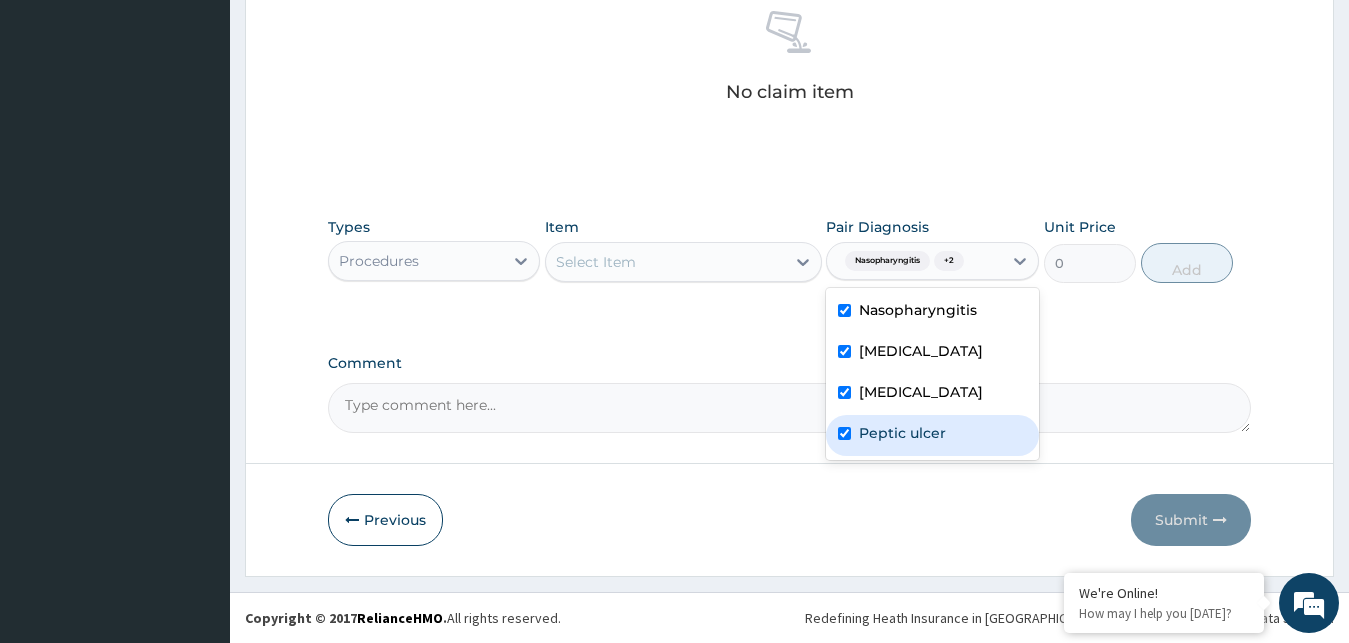checkbox on "true" 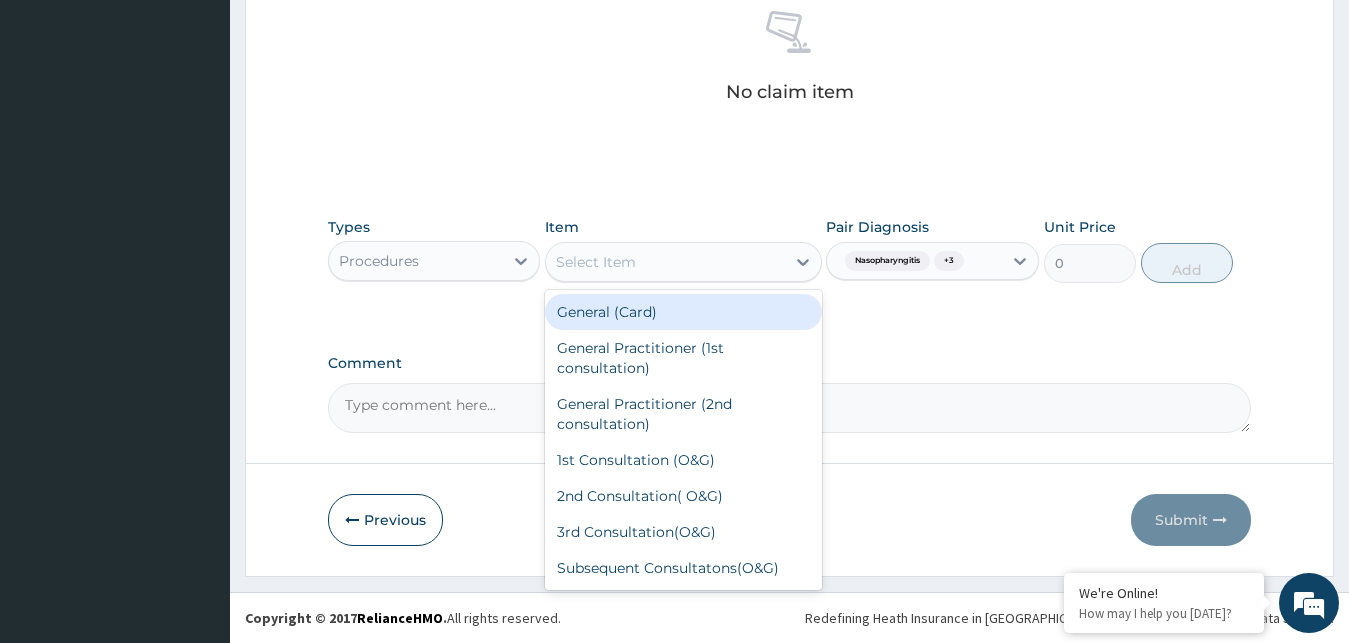 click on "Select Item" at bounding box center [665, 262] 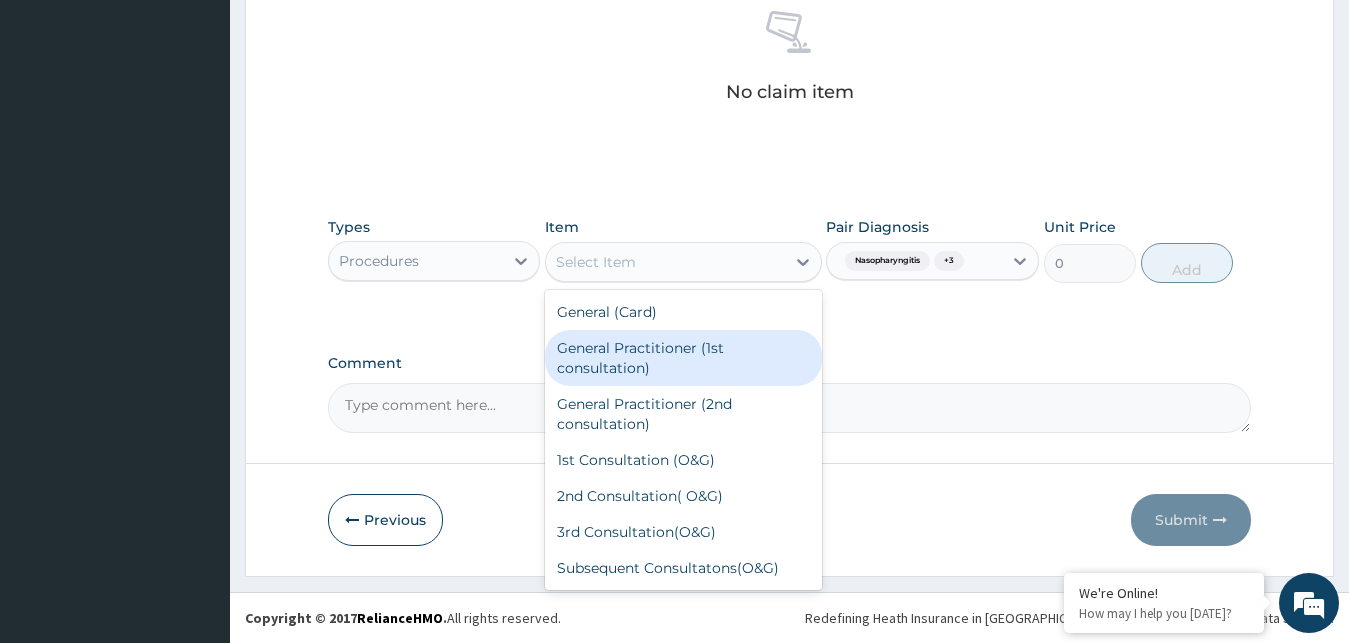 click on "General Practitioner (1st consultation)" at bounding box center (683, 358) 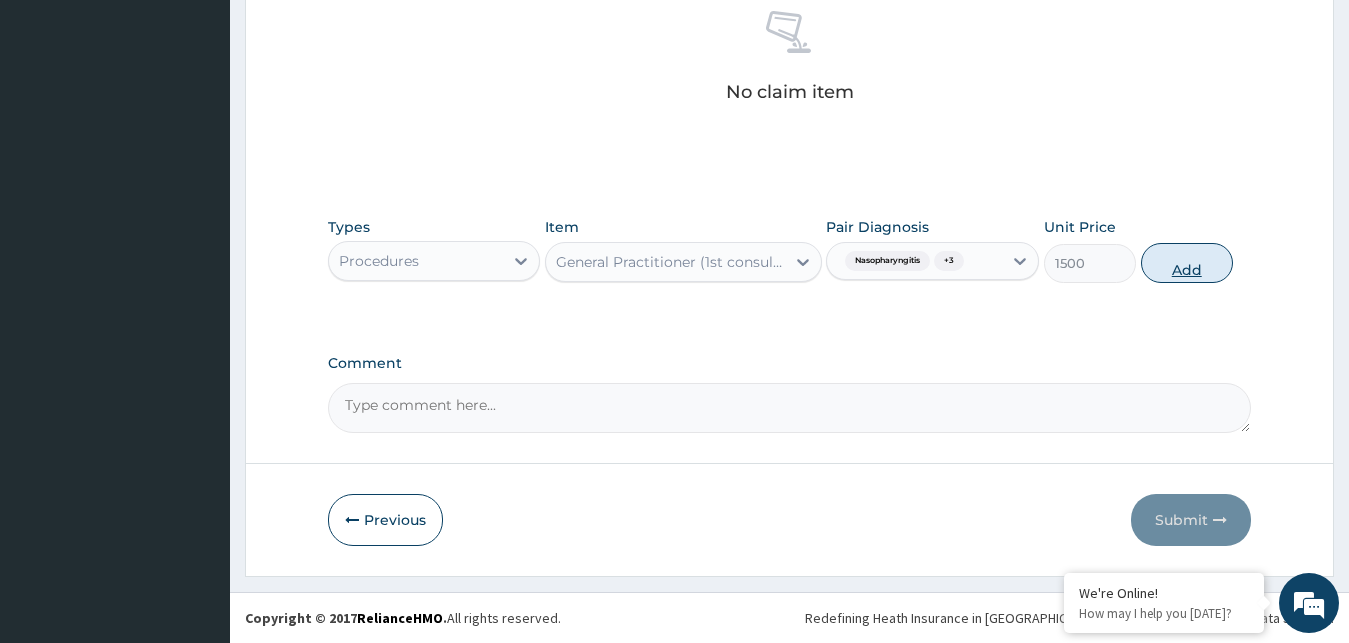 click on "Add" at bounding box center (1187, 263) 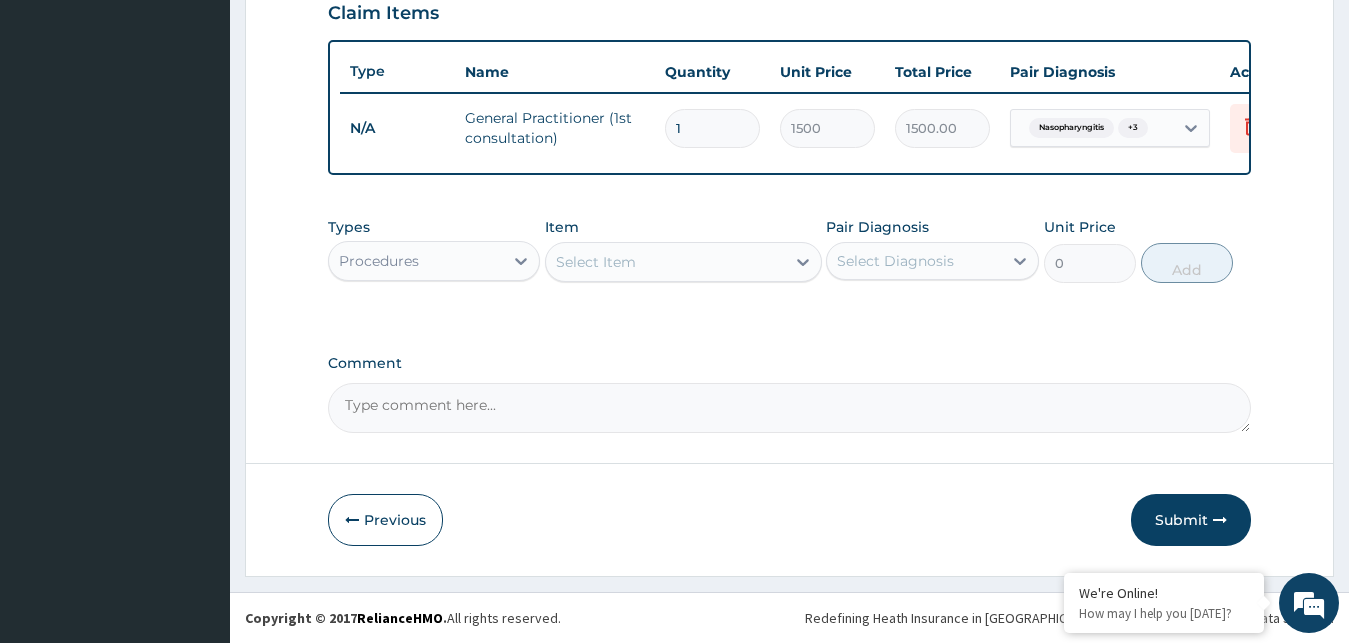 scroll, scrollTop: 721, scrollLeft: 0, axis: vertical 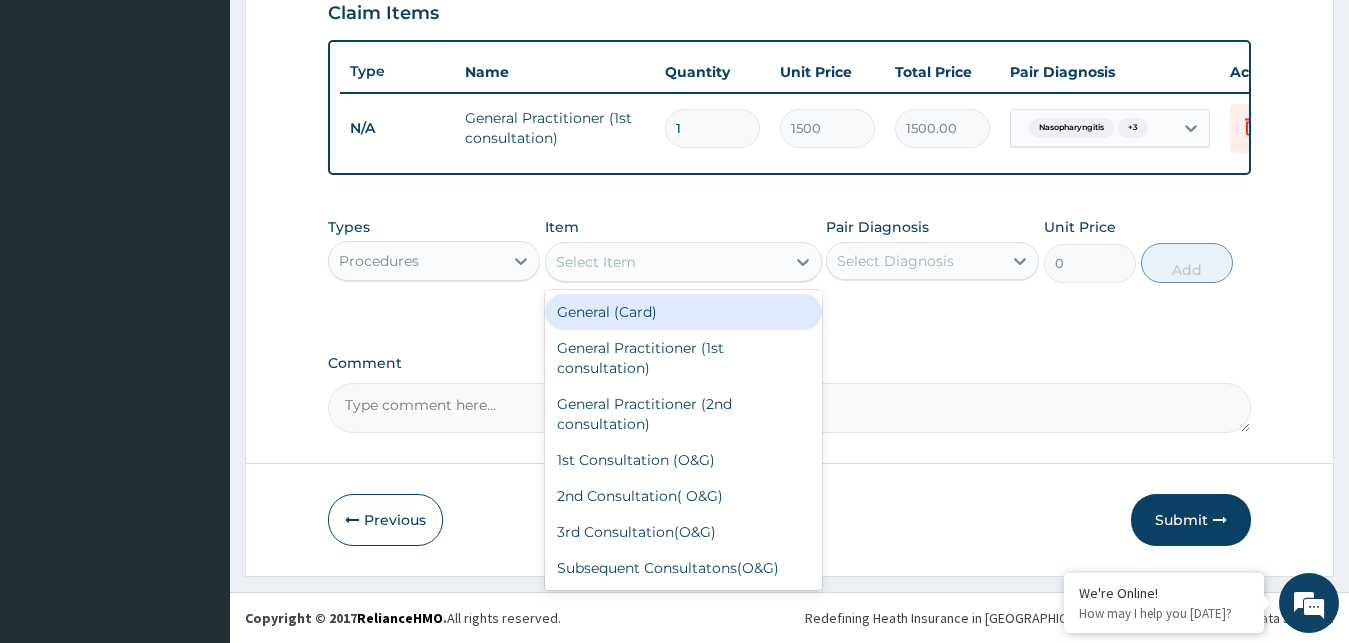 click on "Select Item" at bounding box center [596, 262] 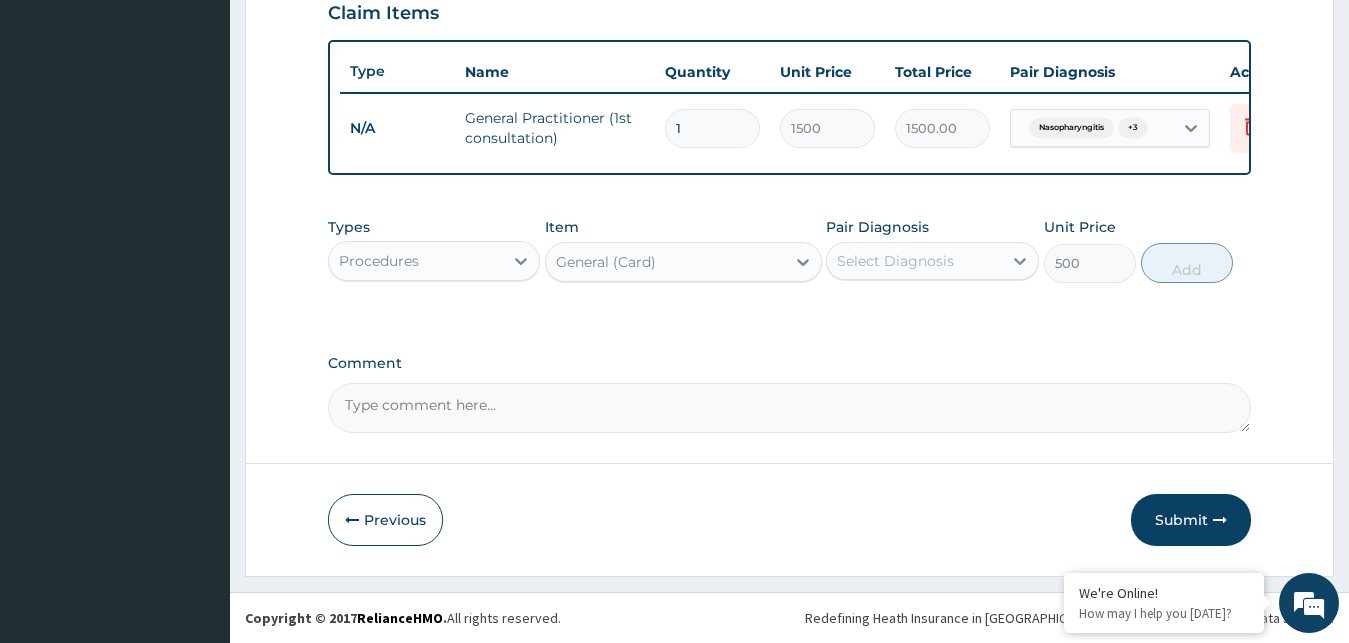 click on "Select Diagnosis" at bounding box center [914, 261] 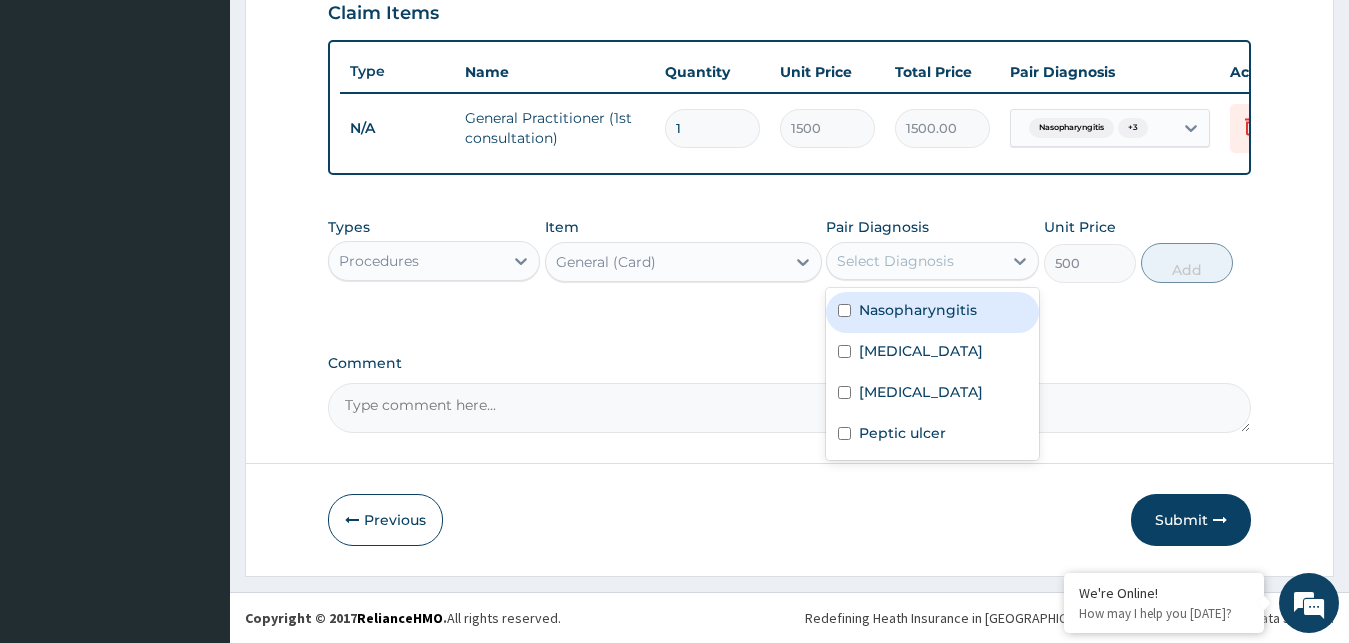 click on "Nasopharyngitis" at bounding box center [918, 310] 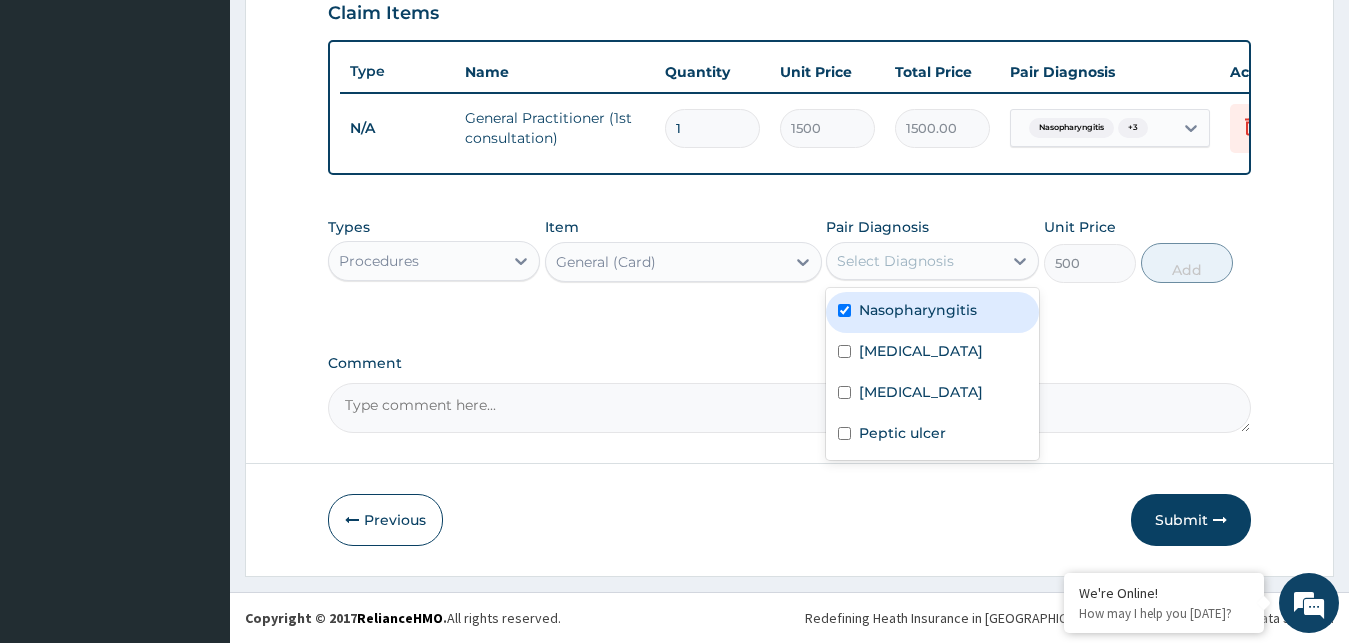 checkbox on "true" 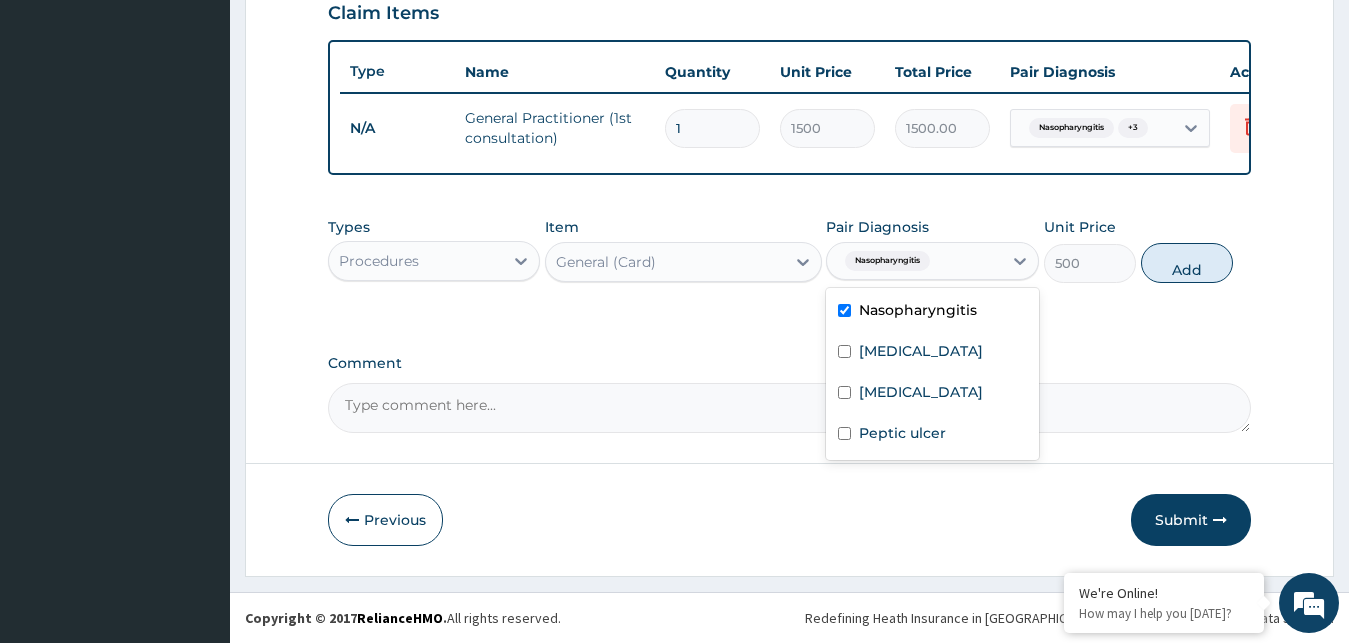 click on "Add" at bounding box center (1187, 263) 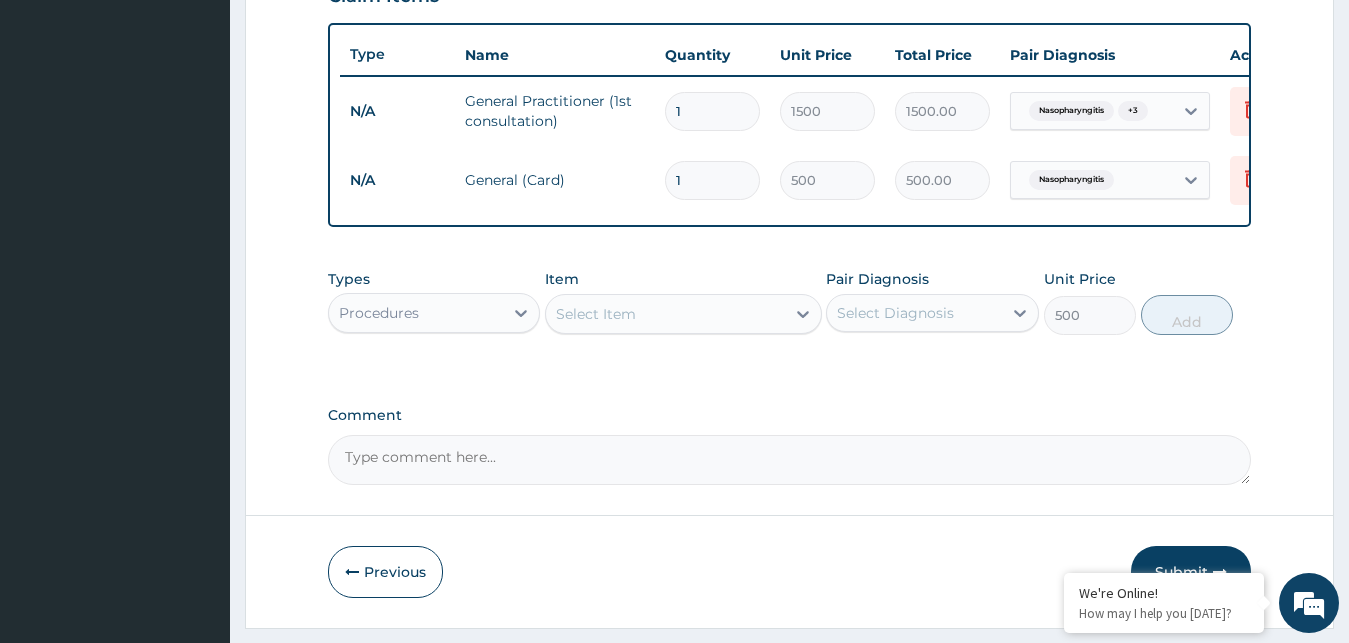 type on "0" 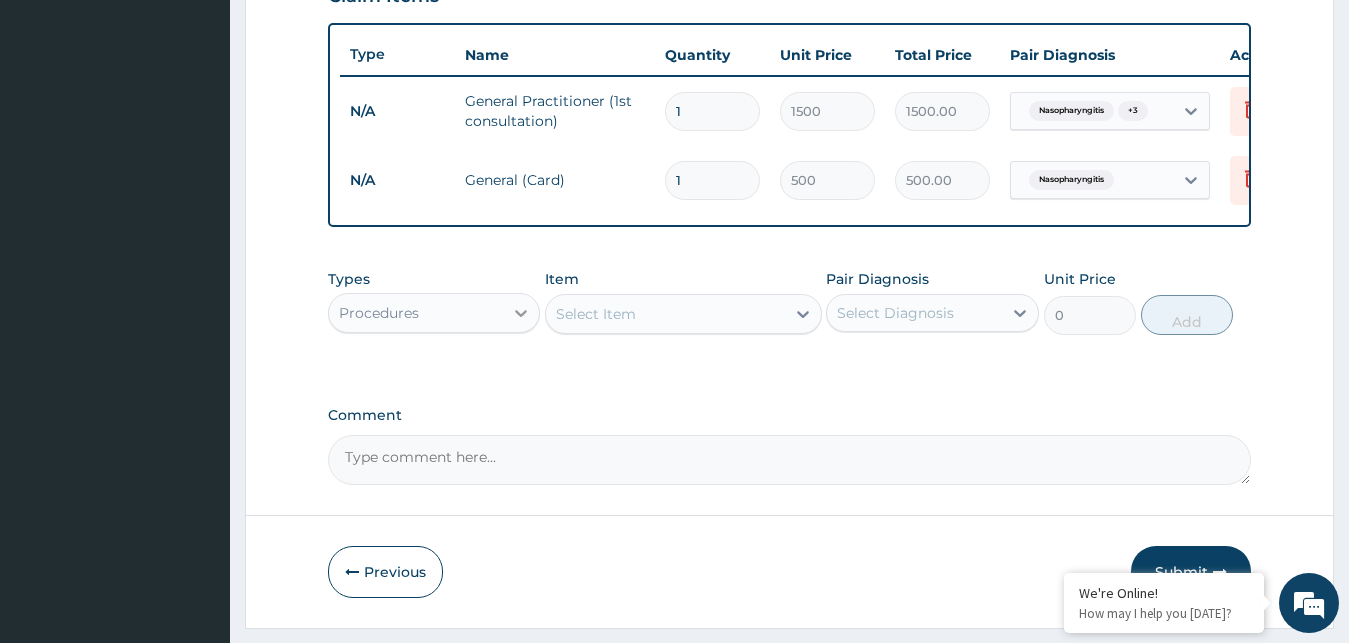 click at bounding box center (521, 313) 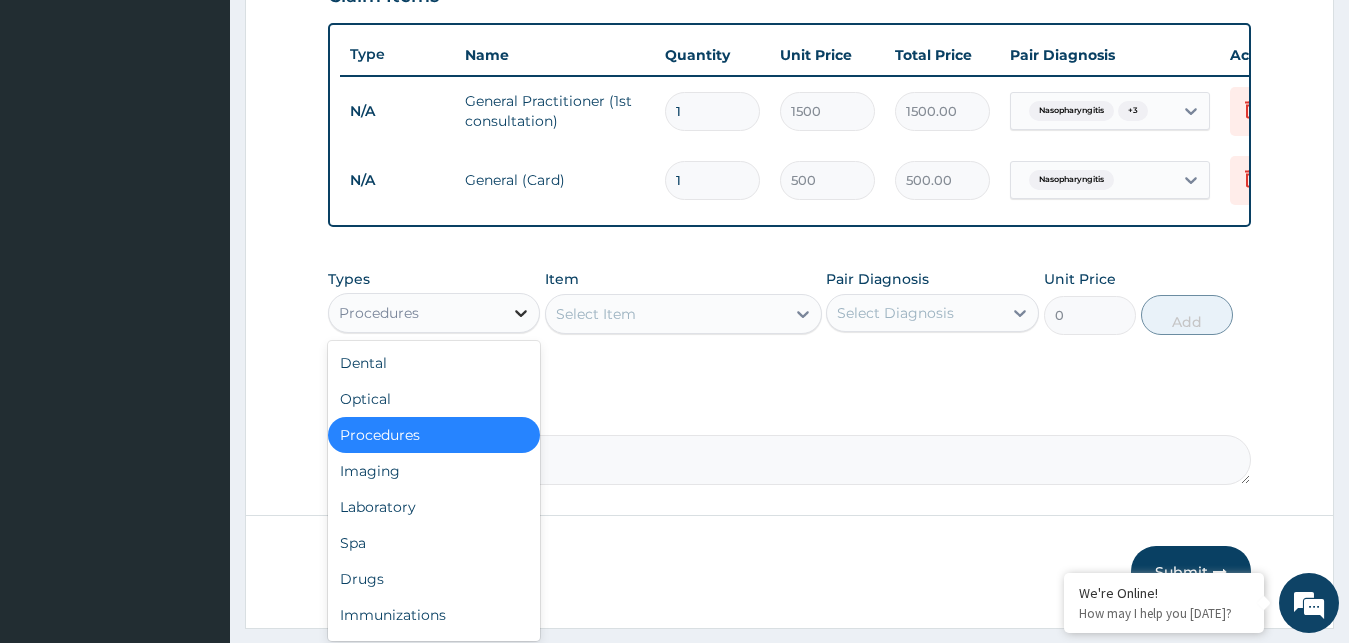 type on "L" 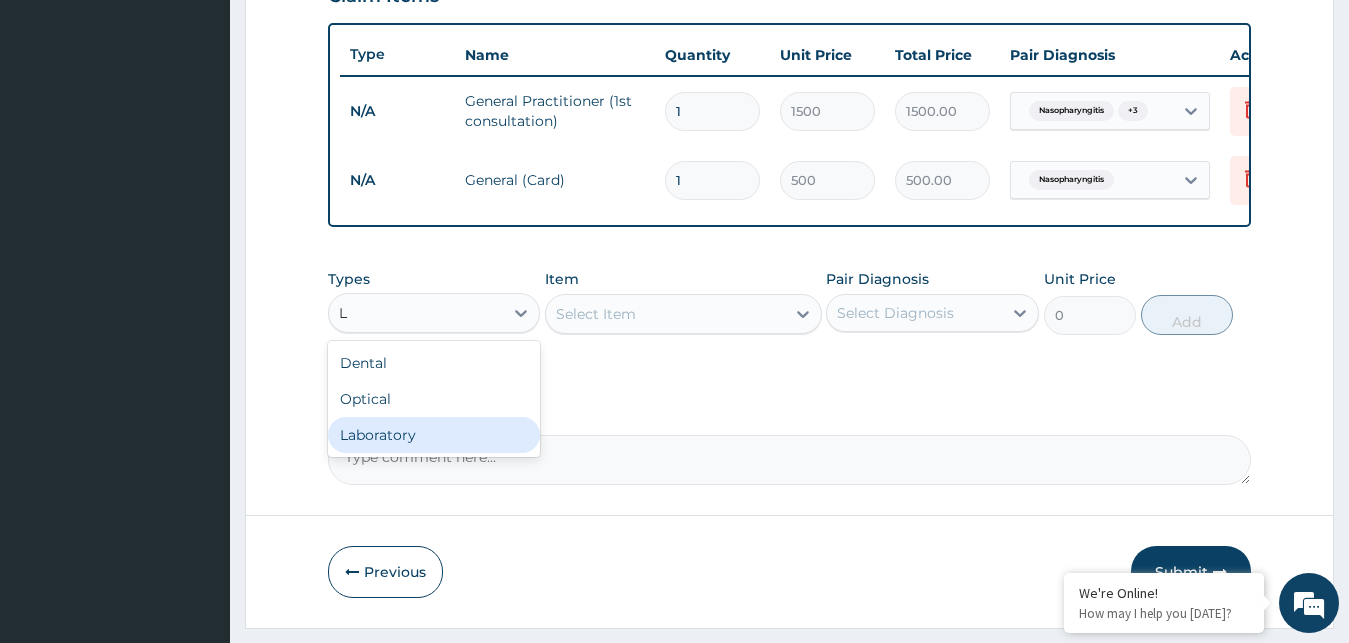 click on "Laboratory" at bounding box center [434, 435] 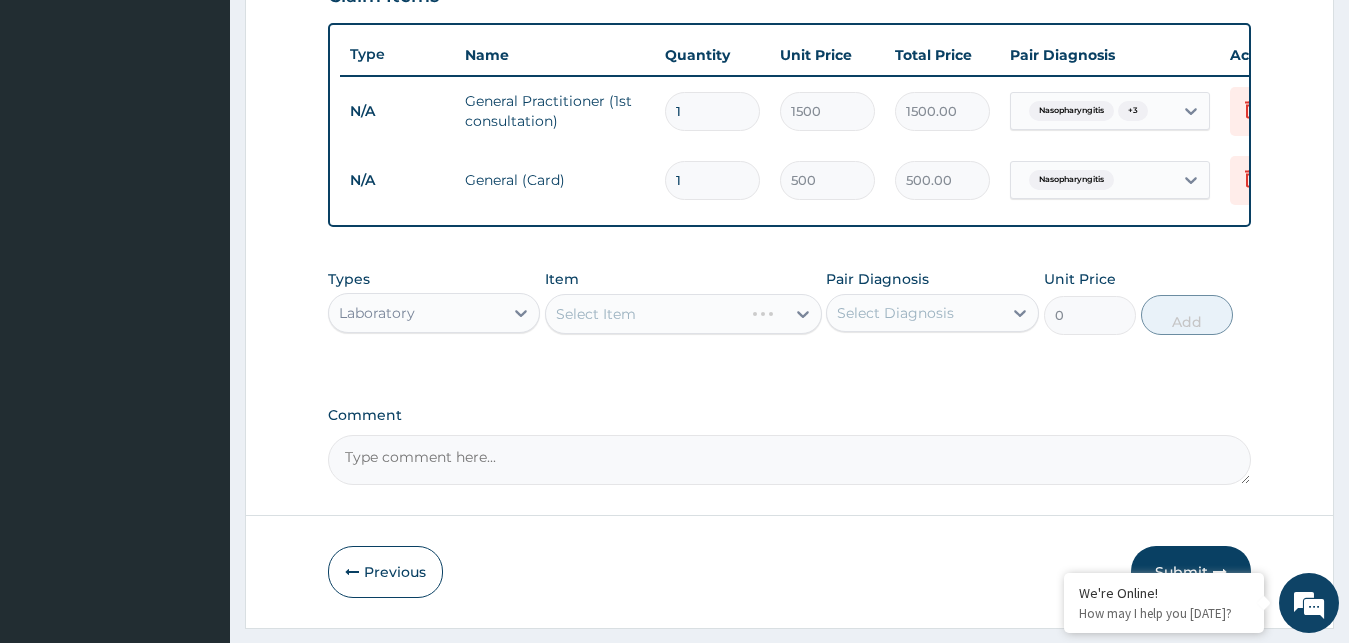 click on "Select Diagnosis" at bounding box center [895, 313] 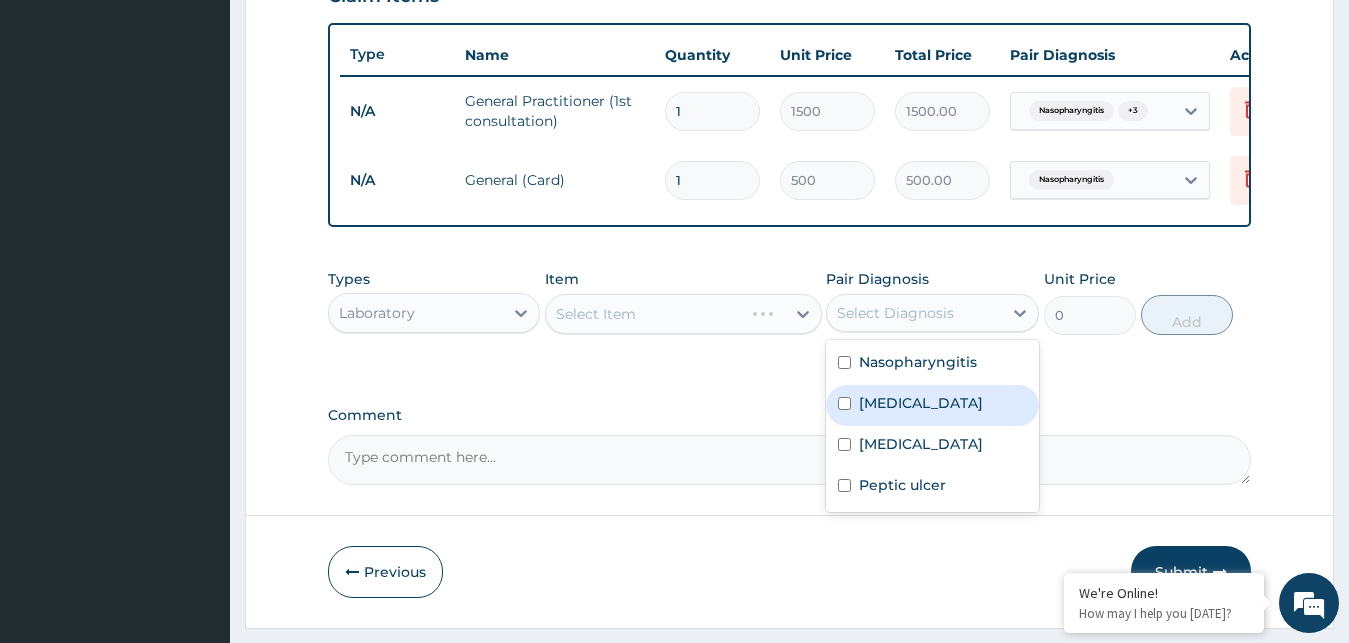 click on "[MEDICAL_DATA]" at bounding box center (921, 403) 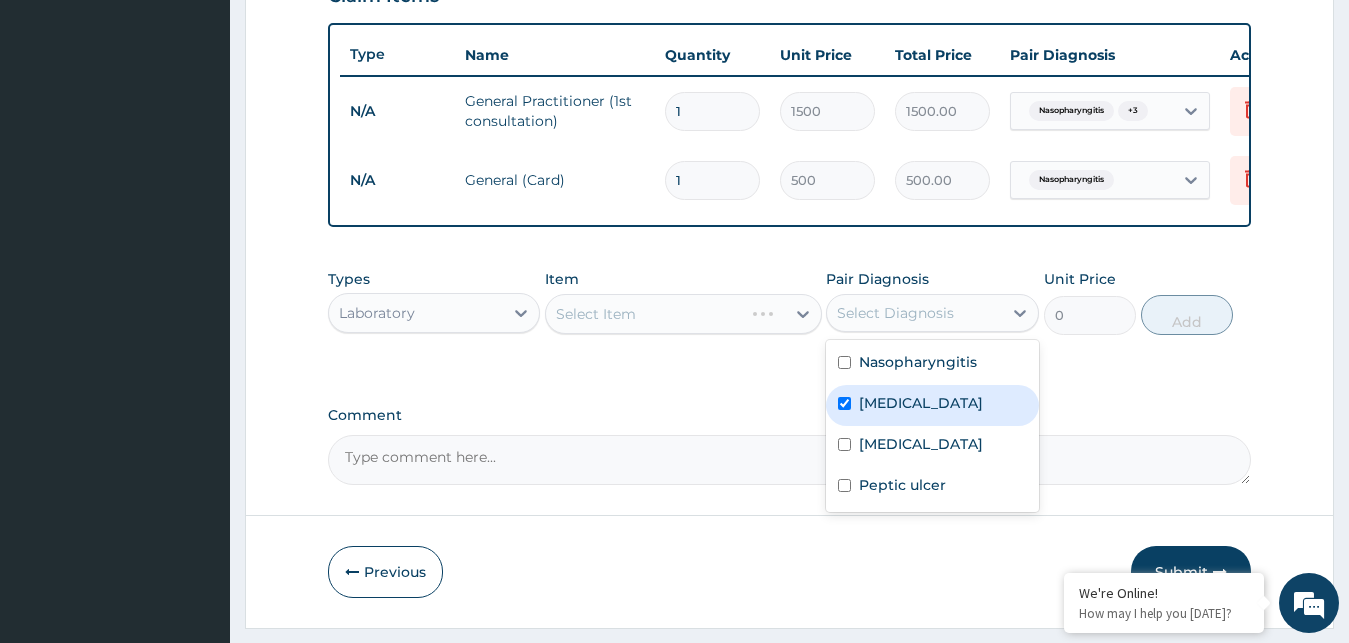 checkbox on "true" 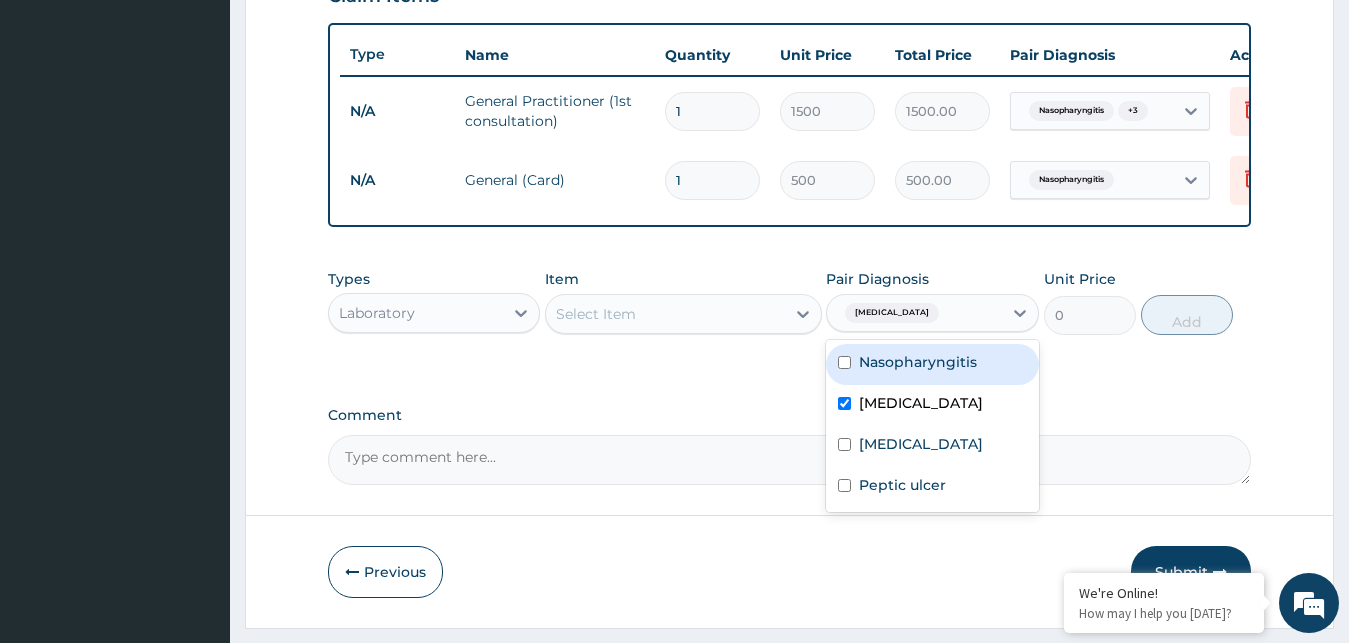 click on "Select Item" at bounding box center (665, 314) 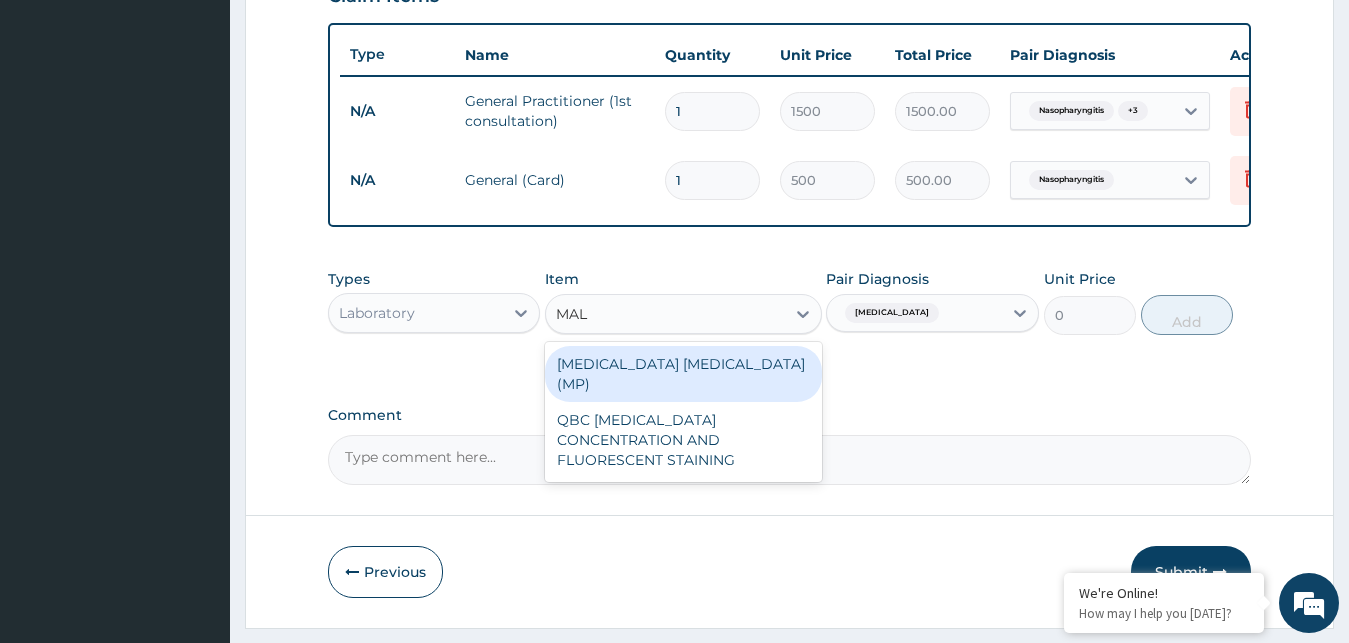 type on "MALA" 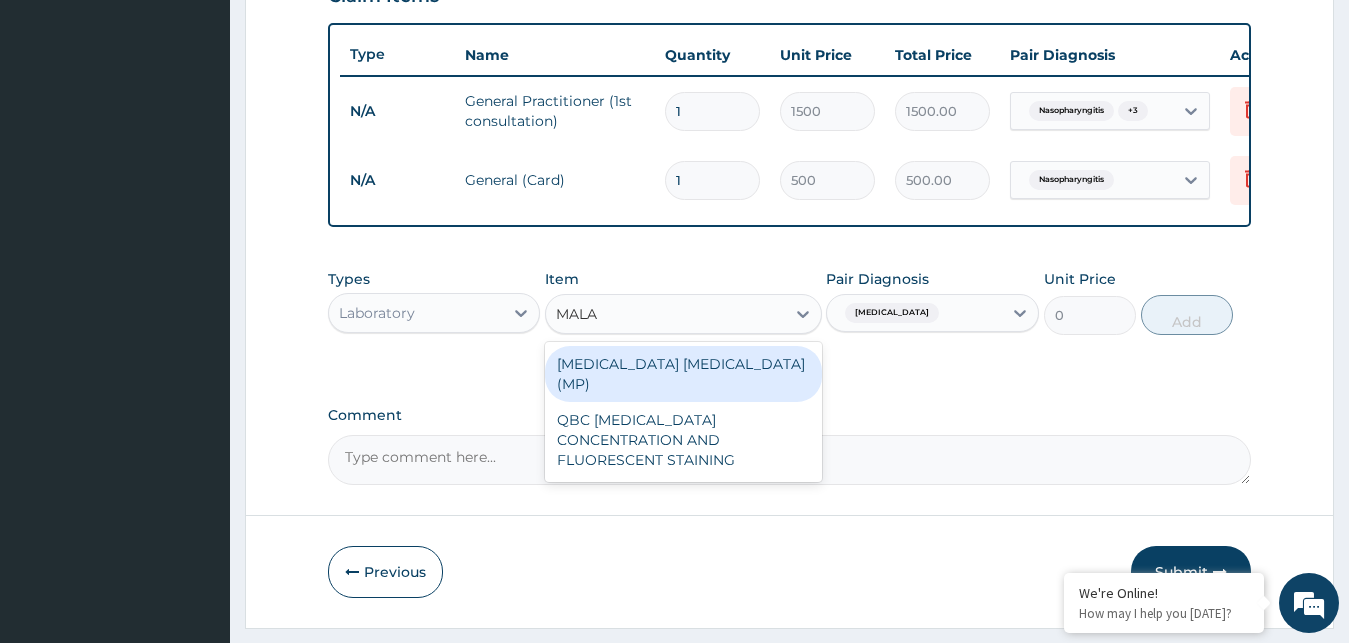 click on "[MEDICAL_DATA] [MEDICAL_DATA] (MP)" at bounding box center (683, 374) 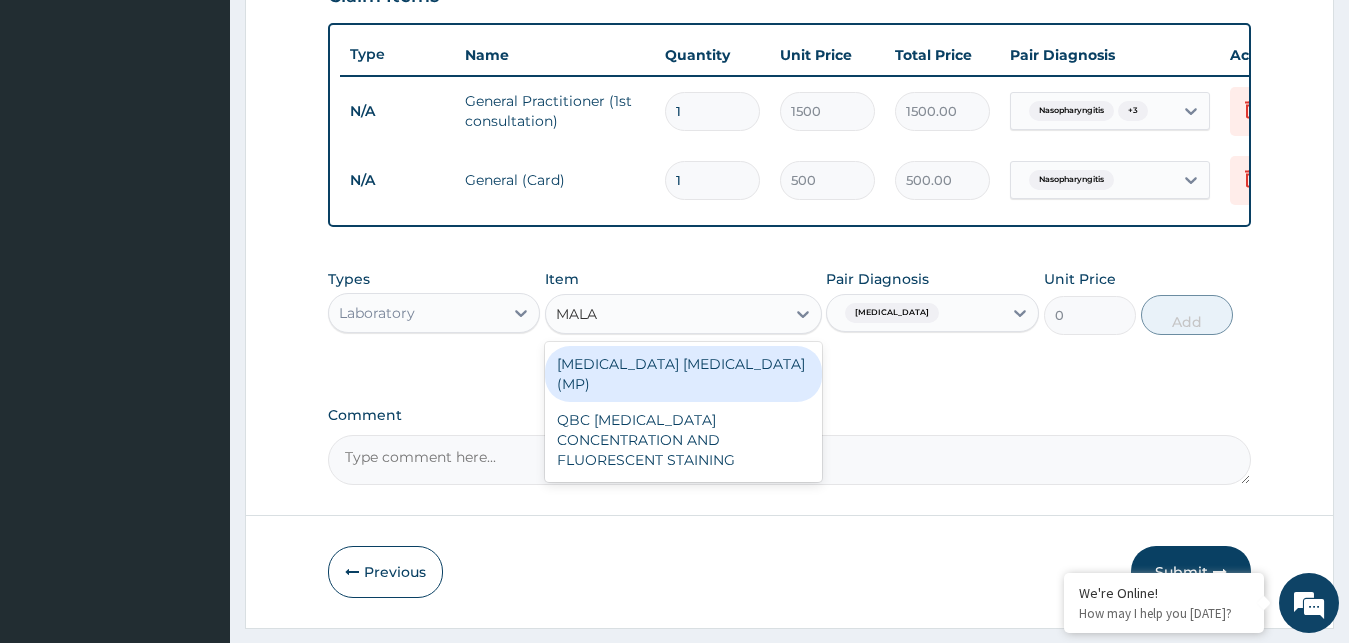 type 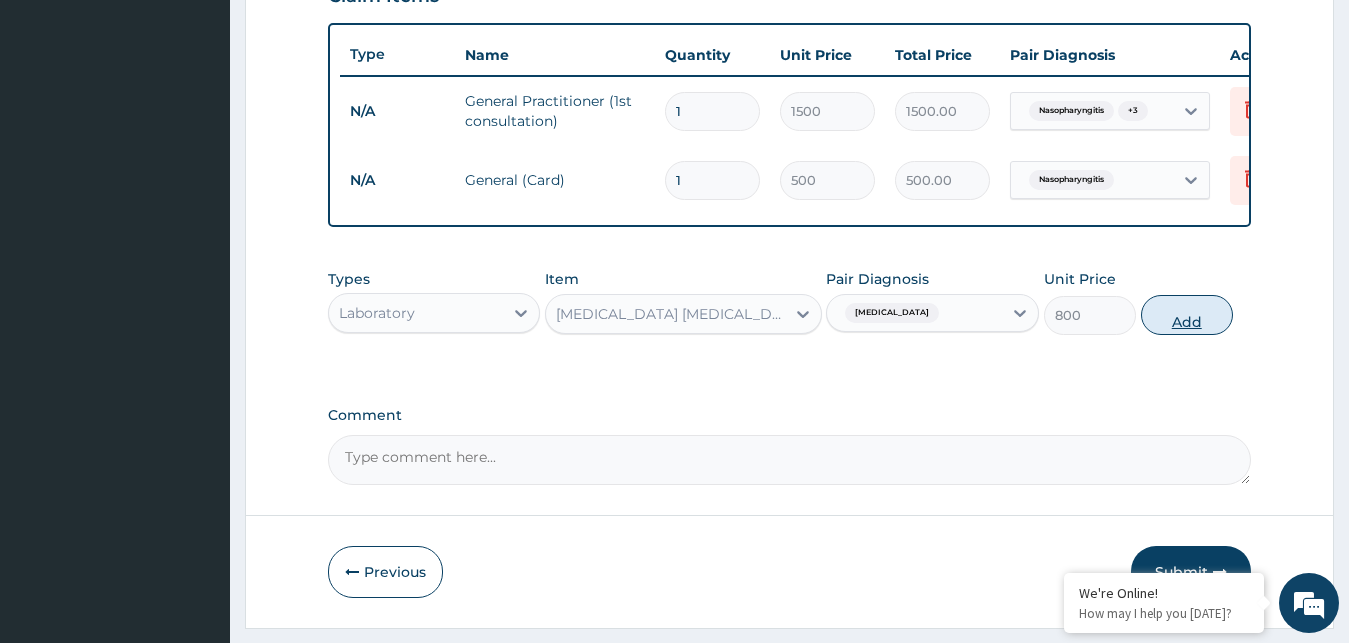 click on "Add" at bounding box center (1187, 315) 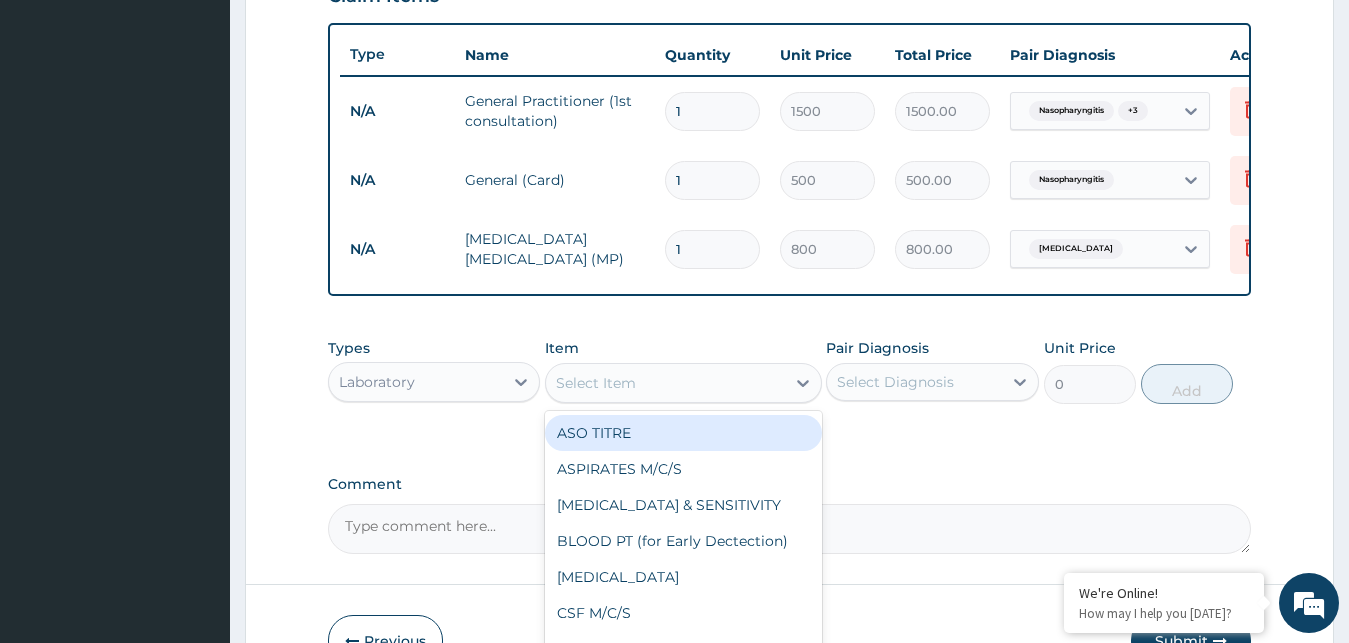 click on "Select Item" at bounding box center [665, 383] 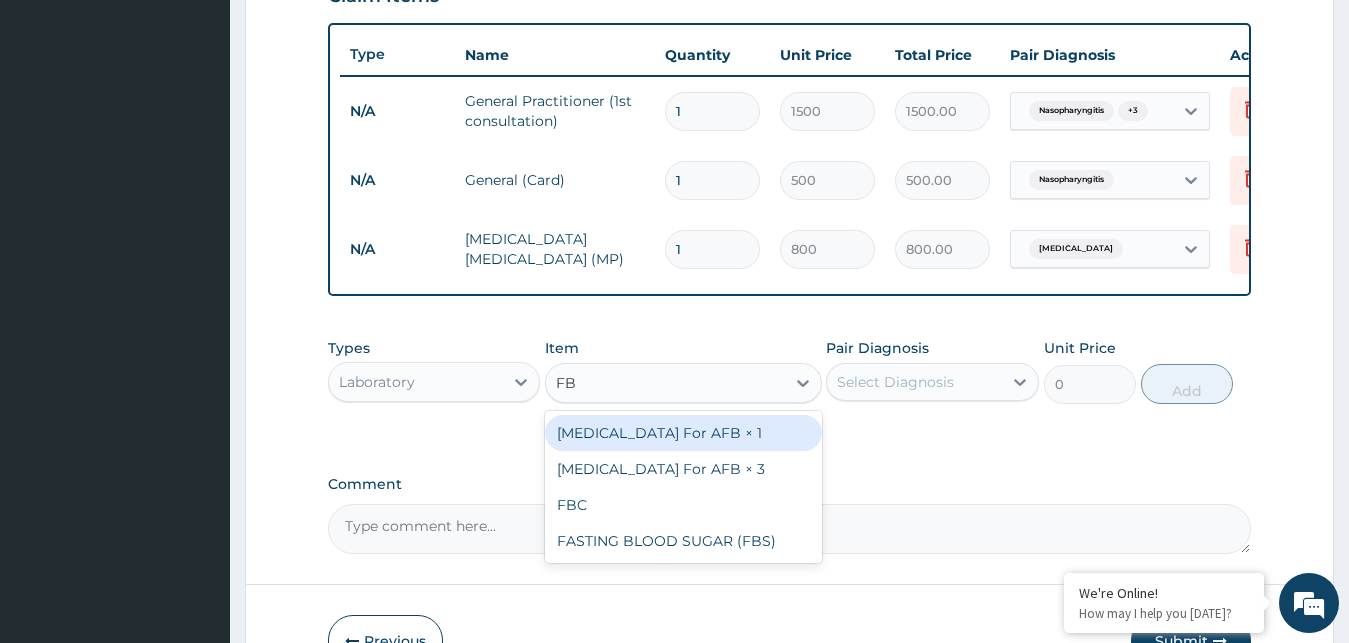type on "FBC" 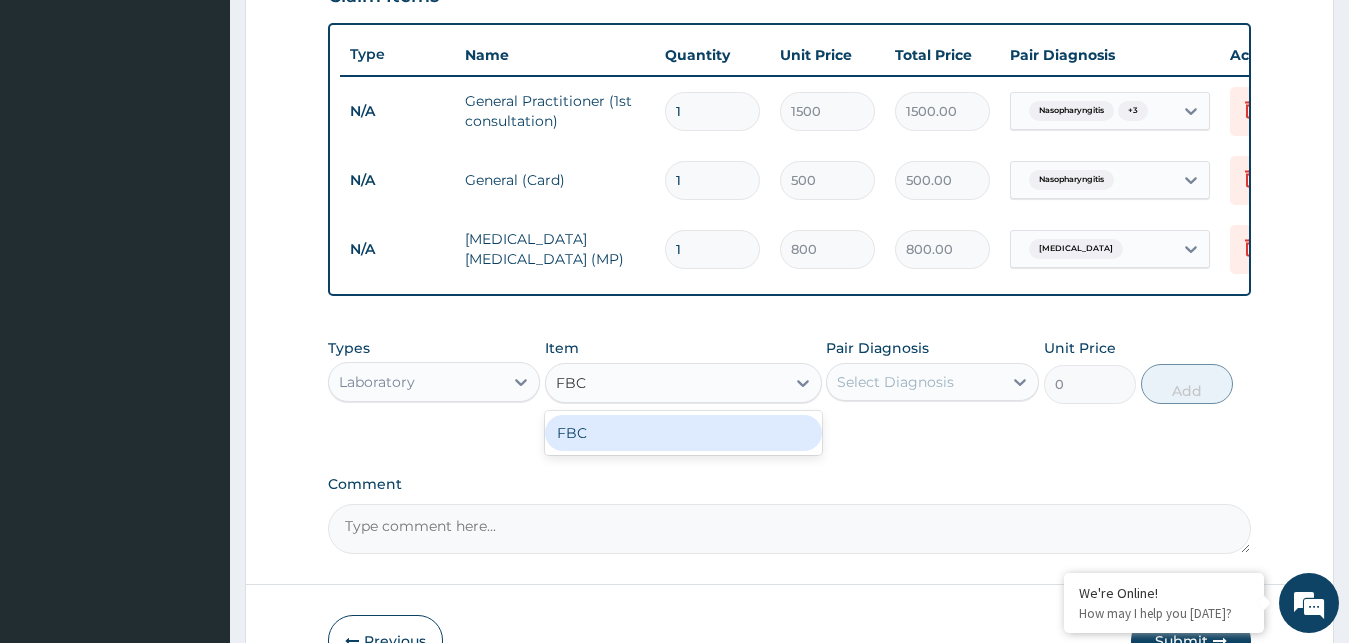 click on "FBC" at bounding box center [683, 433] 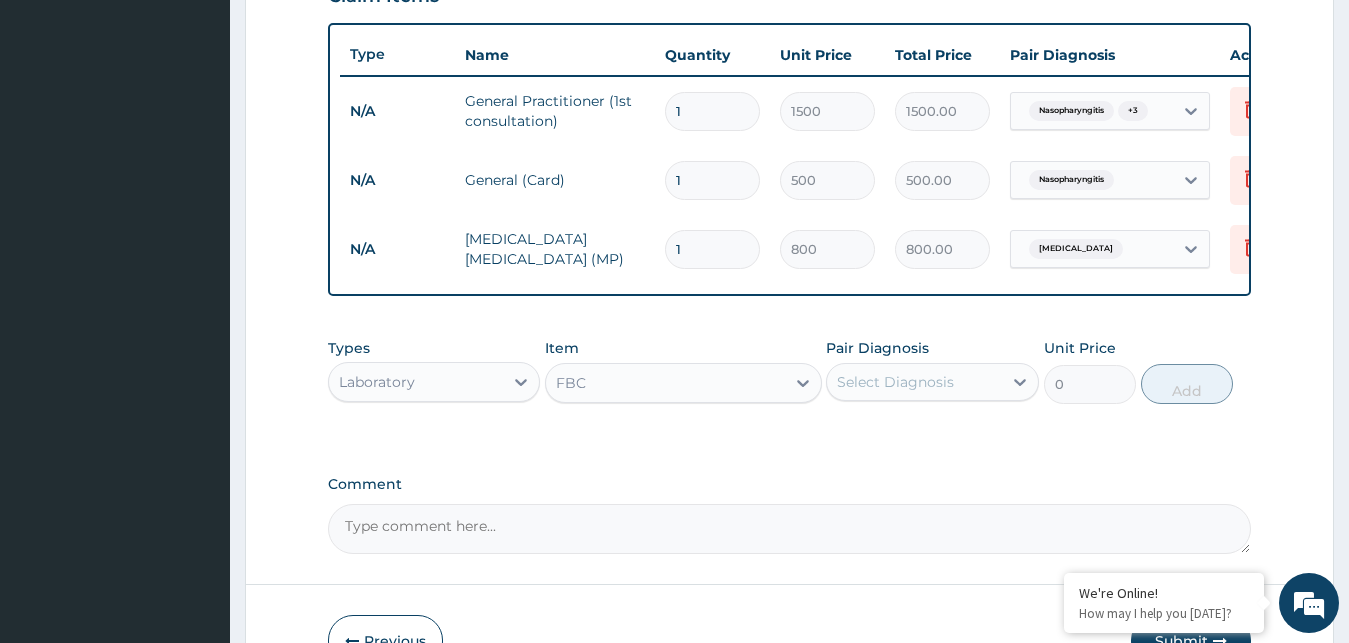 type 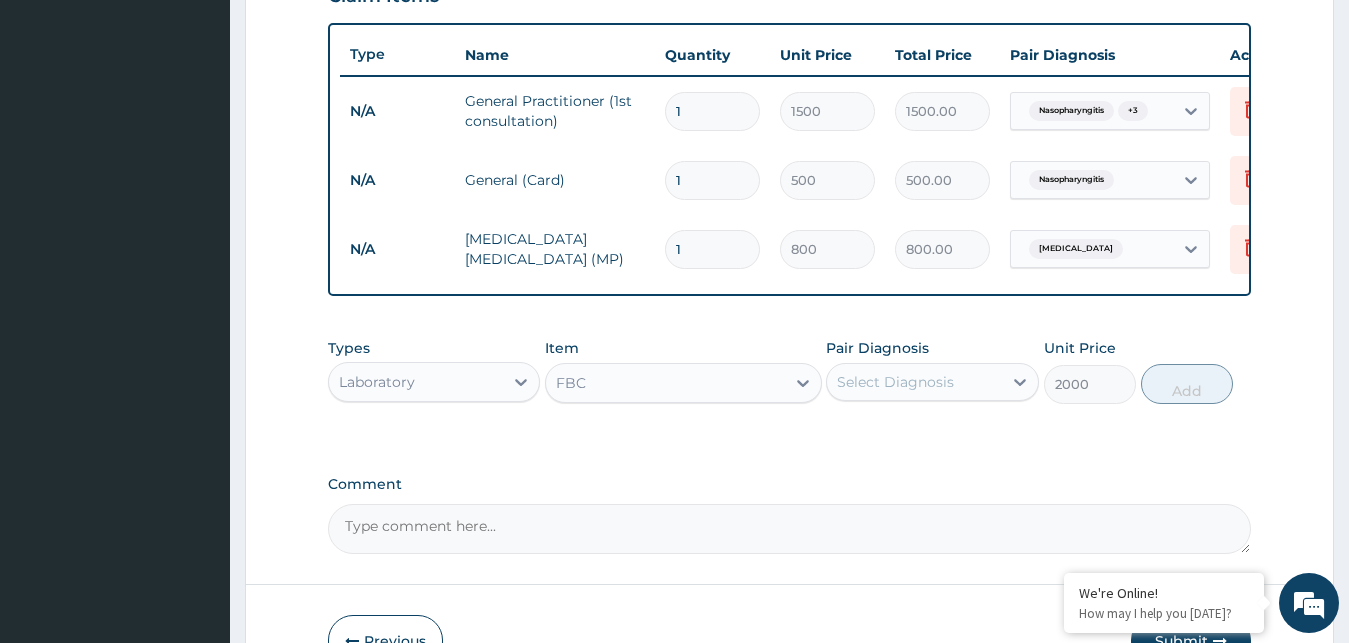 drag, startPoint x: 841, startPoint y: 416, endPoint x: 874, endPoint y: 400, distance: 36.67424 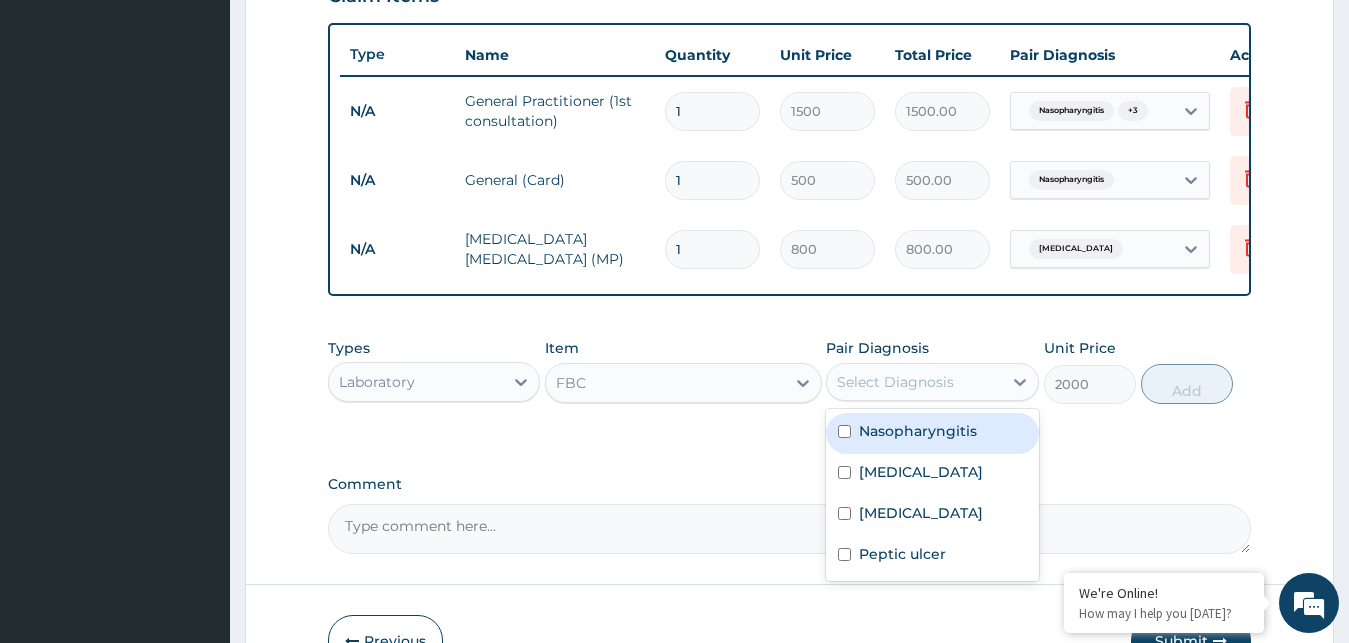 click on "Nasopharyngitis" at bounding box center [918, 431] 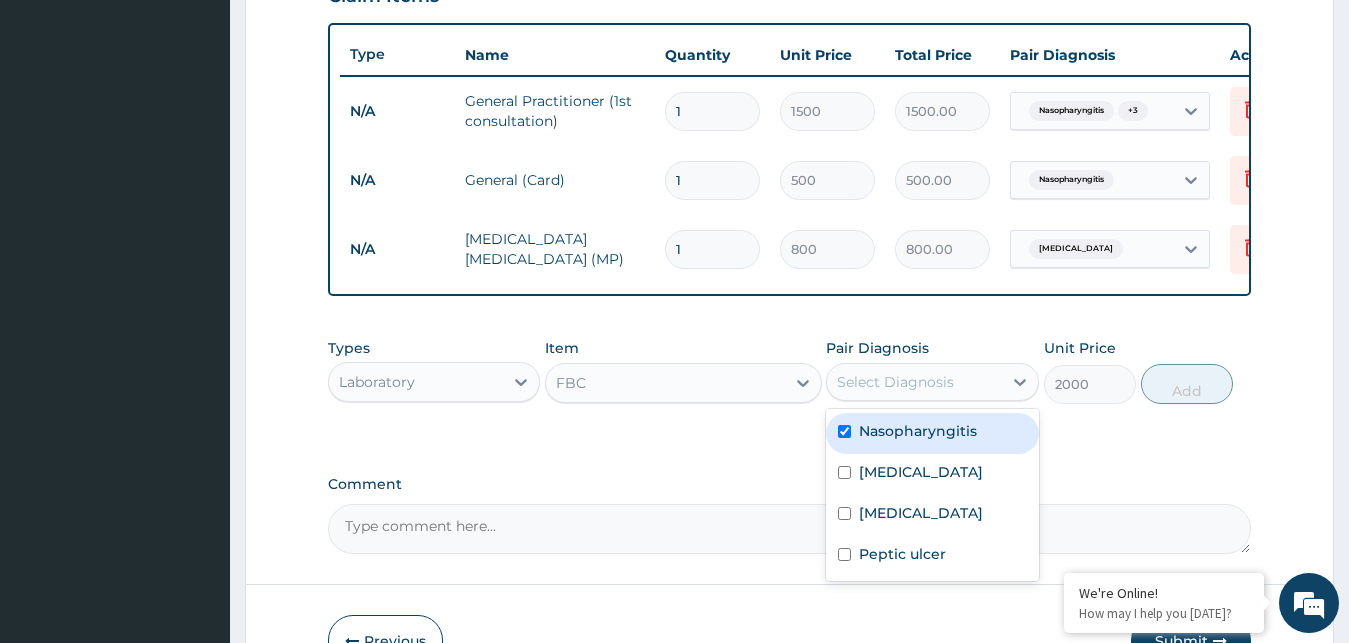 checkbox on "true" 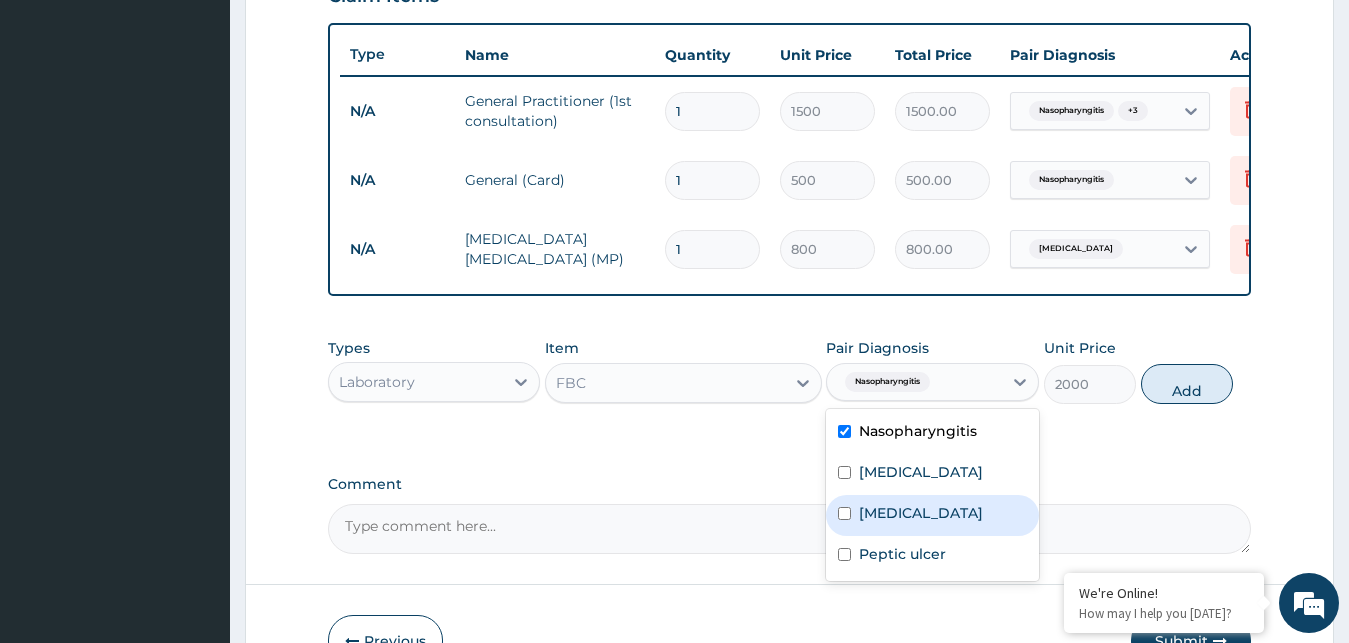 click on "[MEDICAL_DATA]" at bounding box center (921, 513) 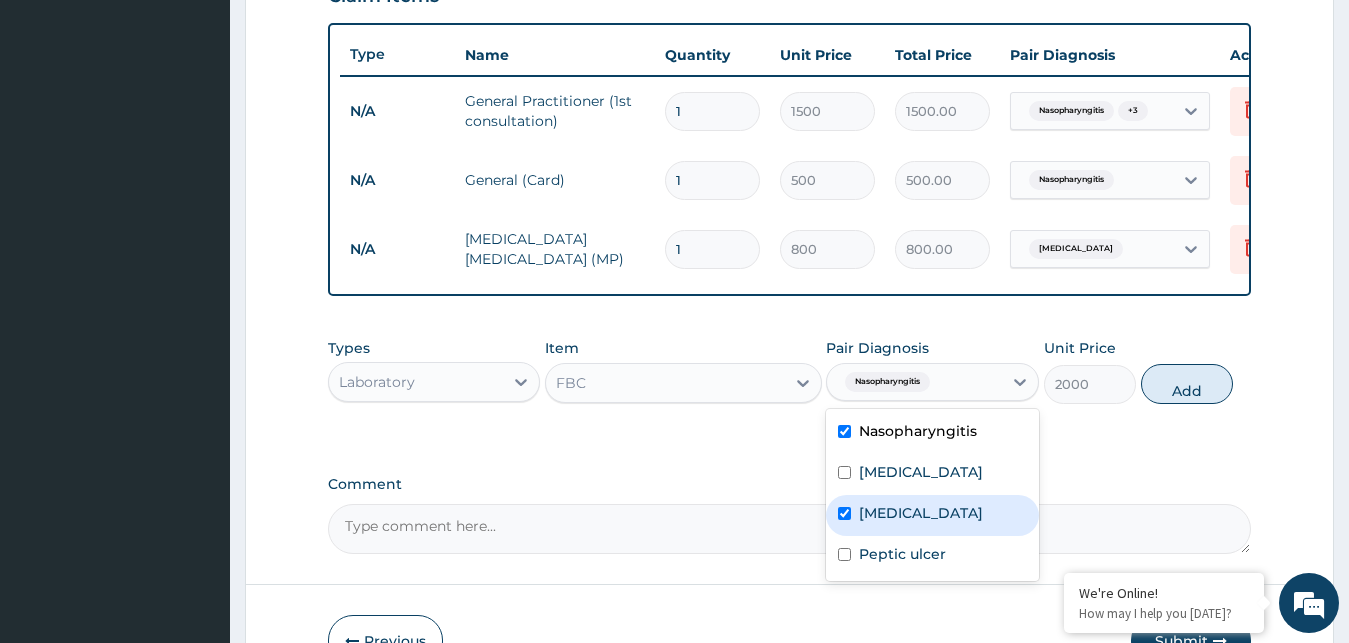 checkbox on "true" 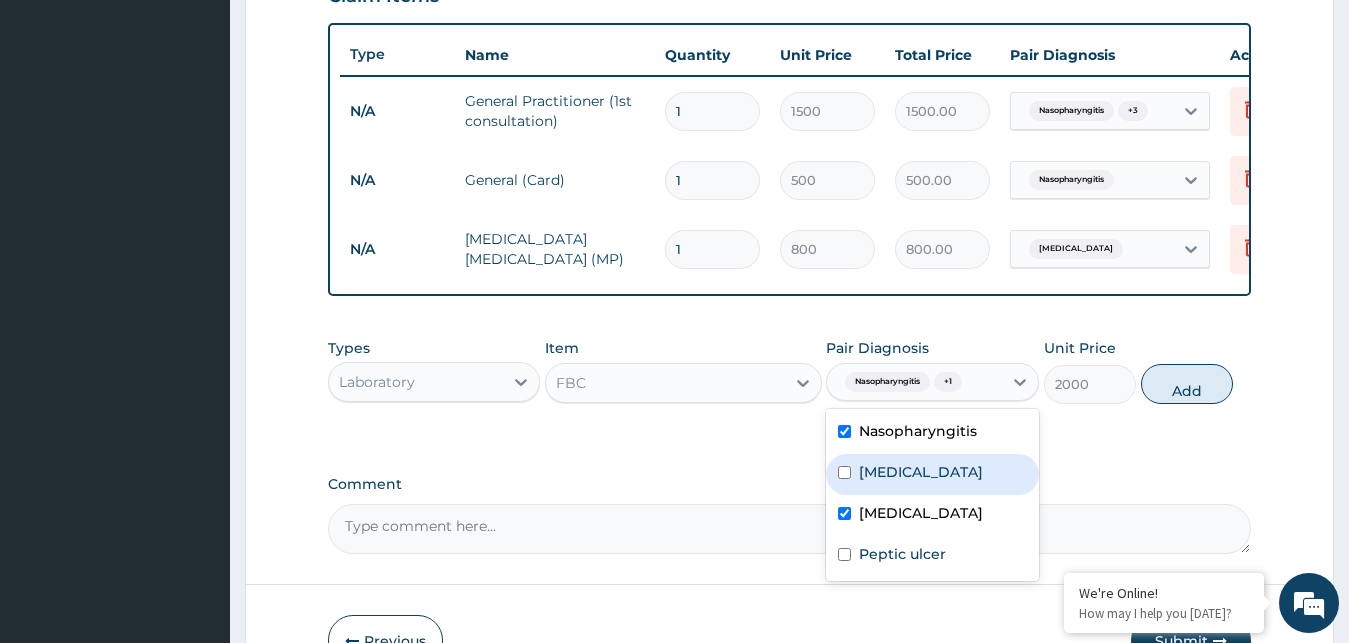 drag, startPoint x: 910, startPoint y: 494, endPoint x: 1145, endPoint y: 442, distance: 240.68445 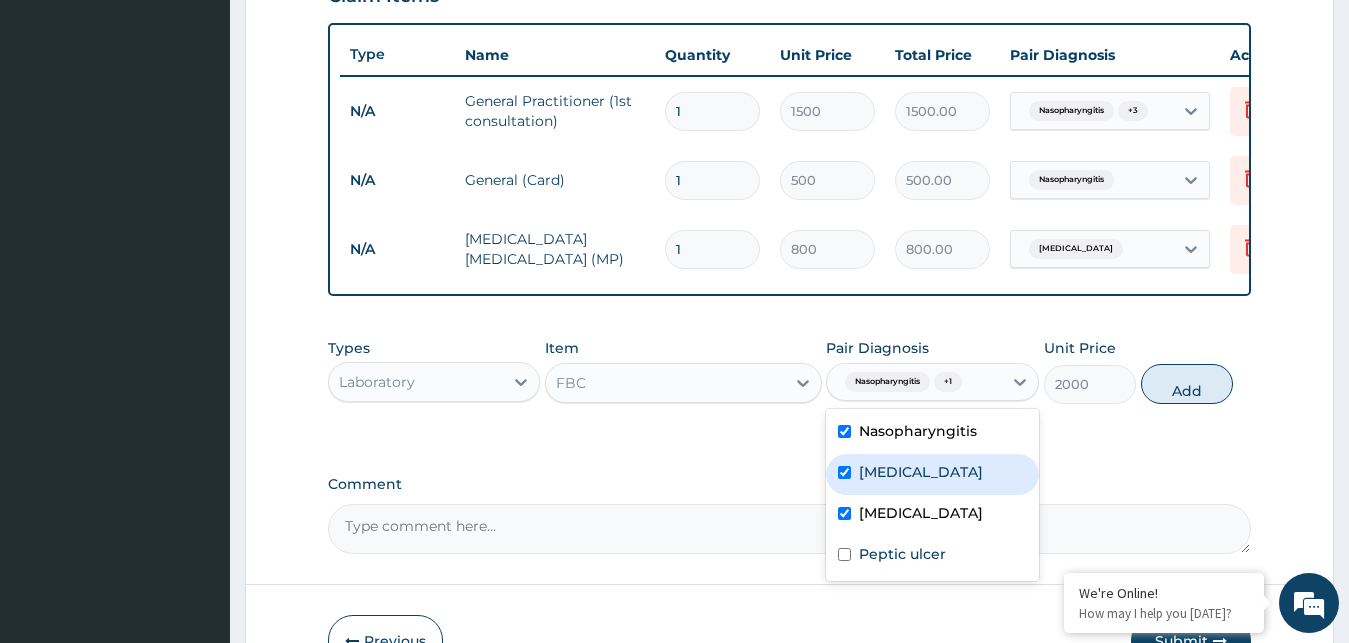 checkbox on "true" 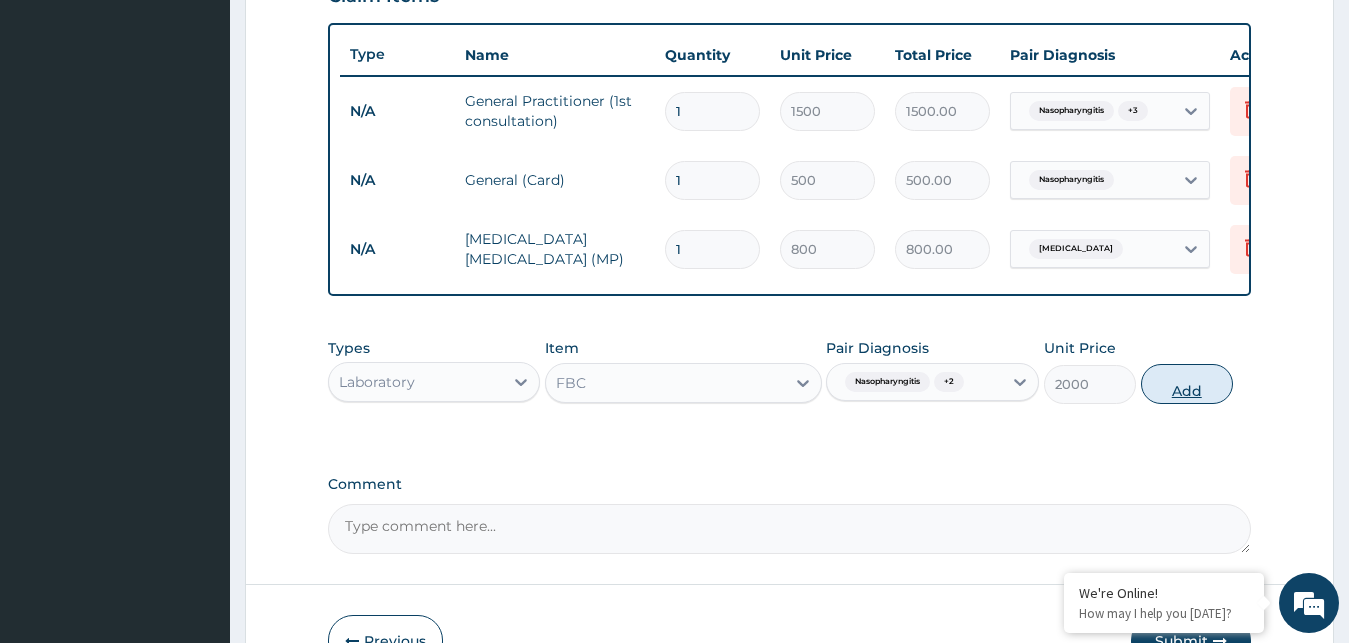 click on "Add" at bounding box center [1187, 384] 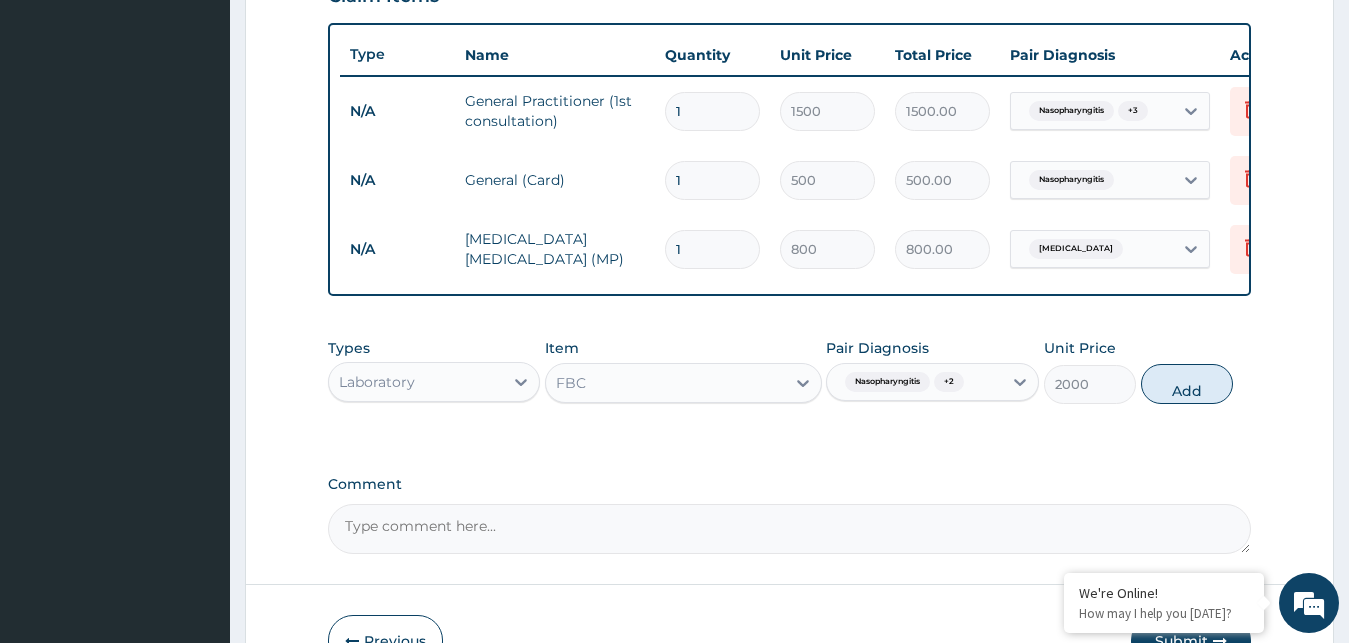 type on "0" 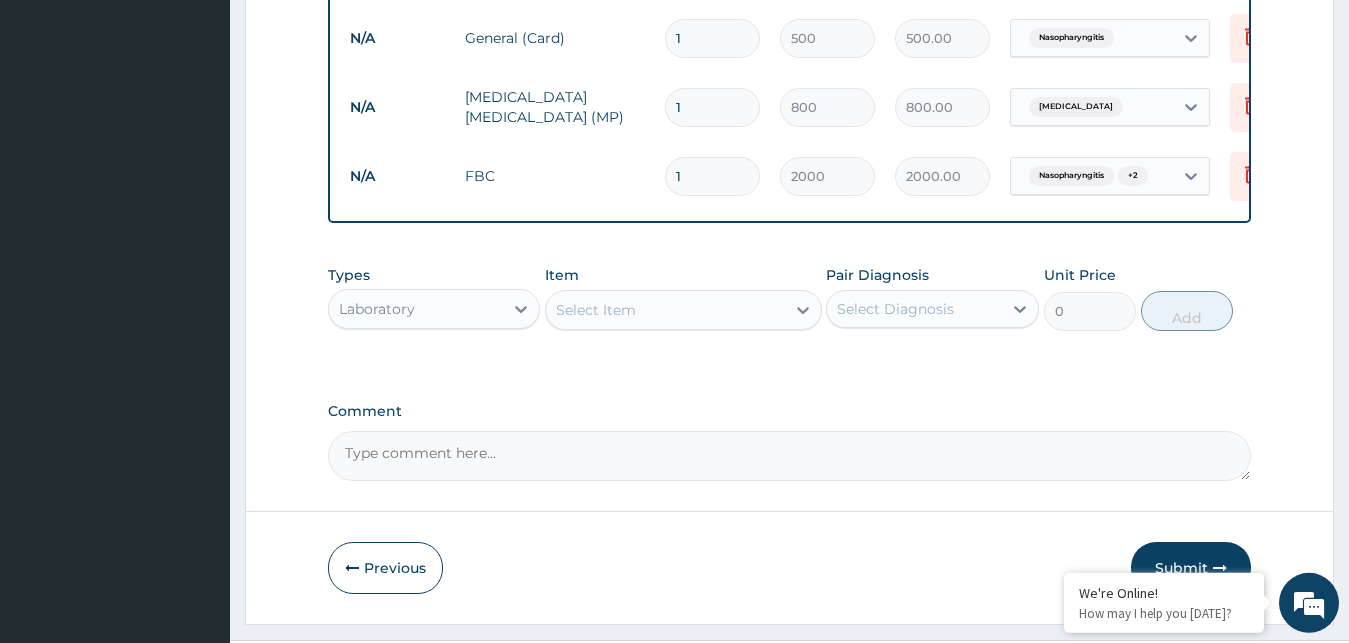 scroll, scrollTop: 928, scrollLeft: 0, axis: vertical 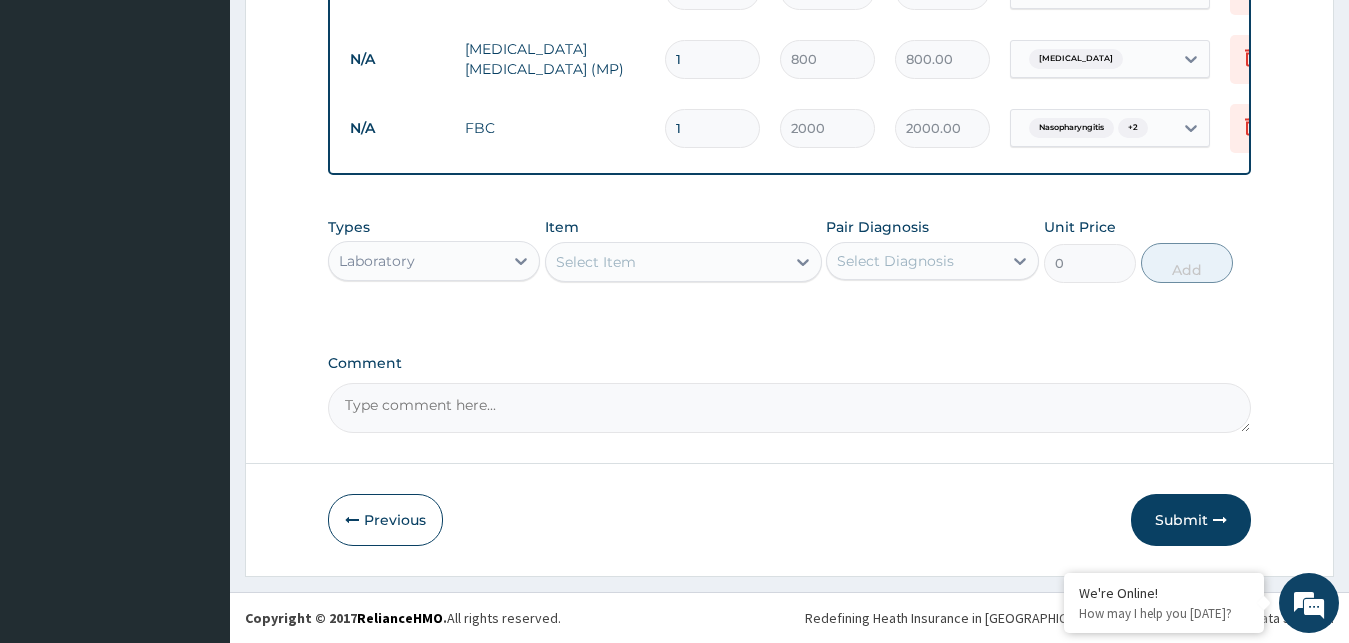 click on "Select Item" at bounding box center (665, 262) 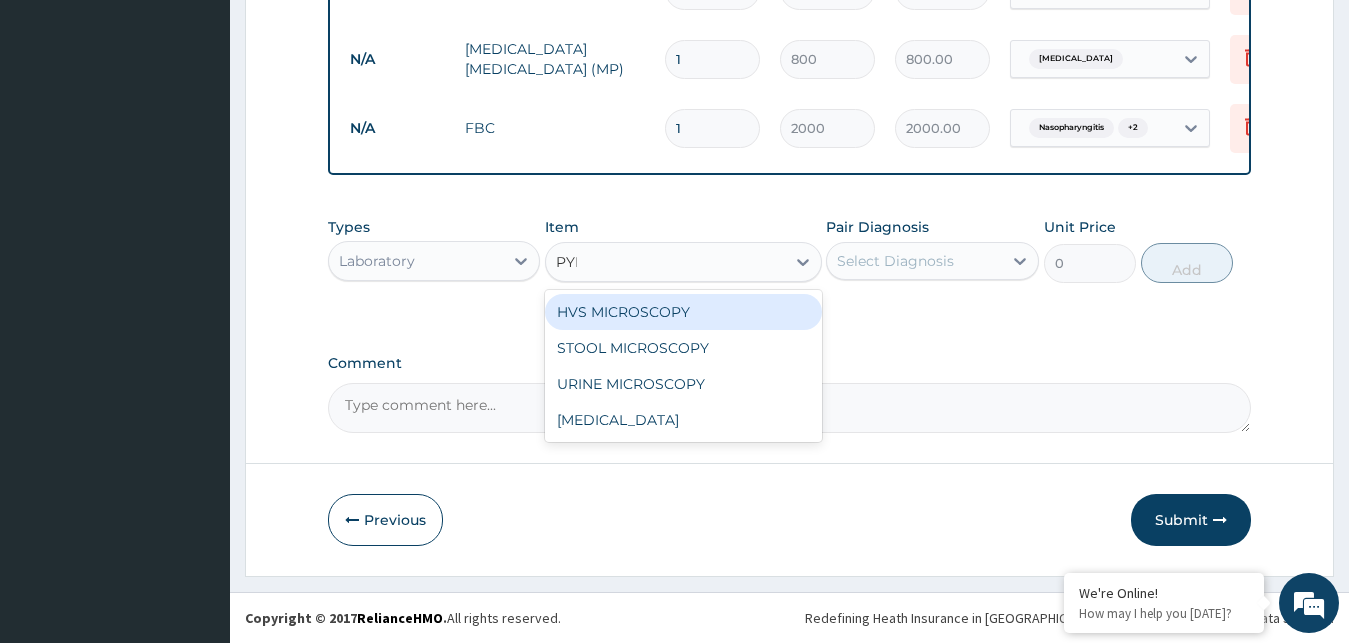 type on "PYLO" 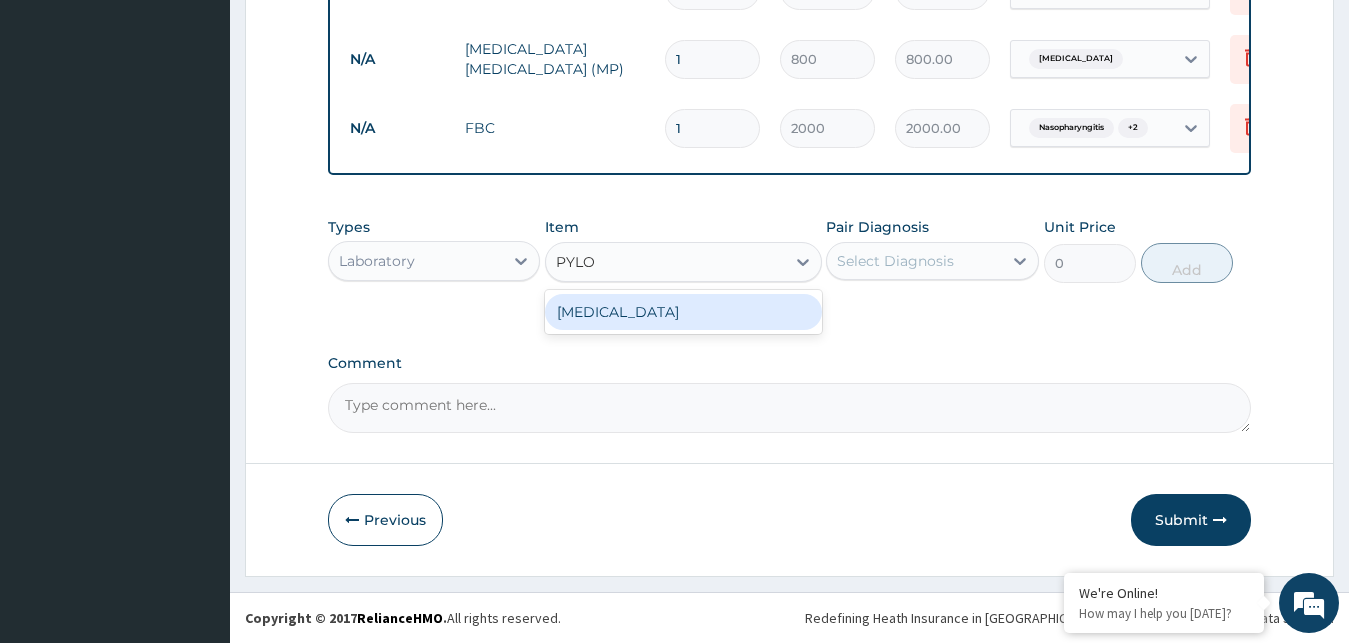 click on "[MEDICAL_DATA]" at bounding box center (683, 312) 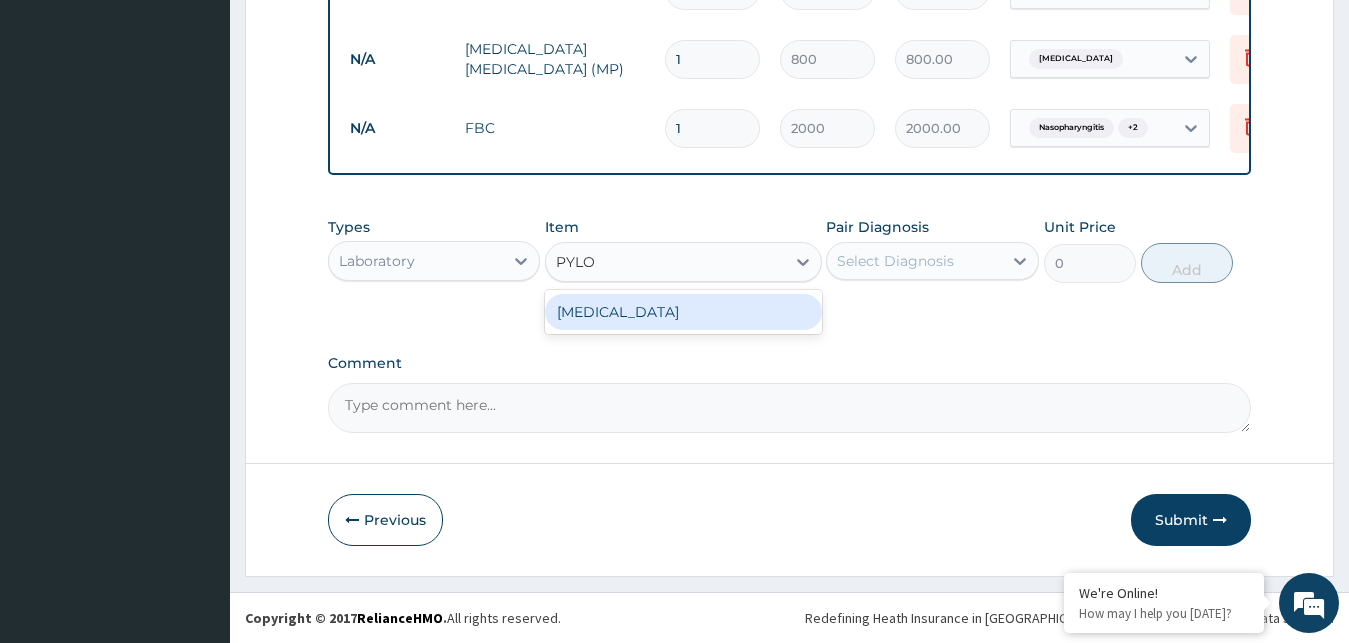 type 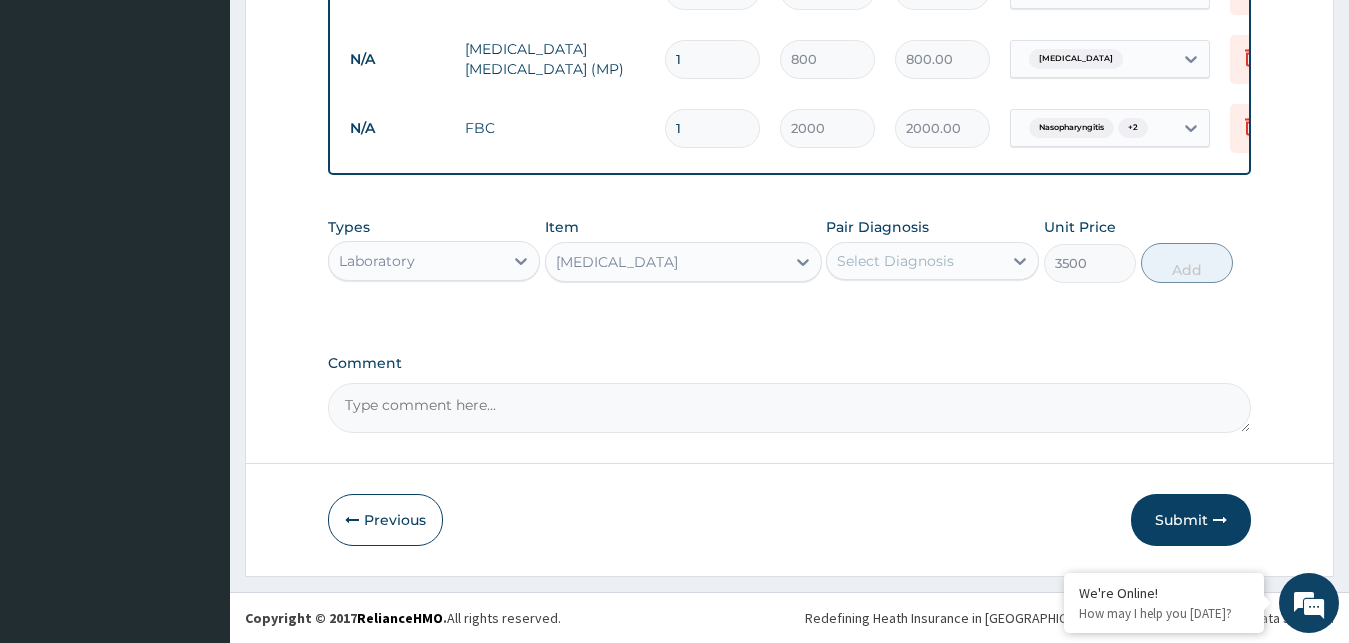 click on "Select Diagnosis" at bounding box center [932, 261] 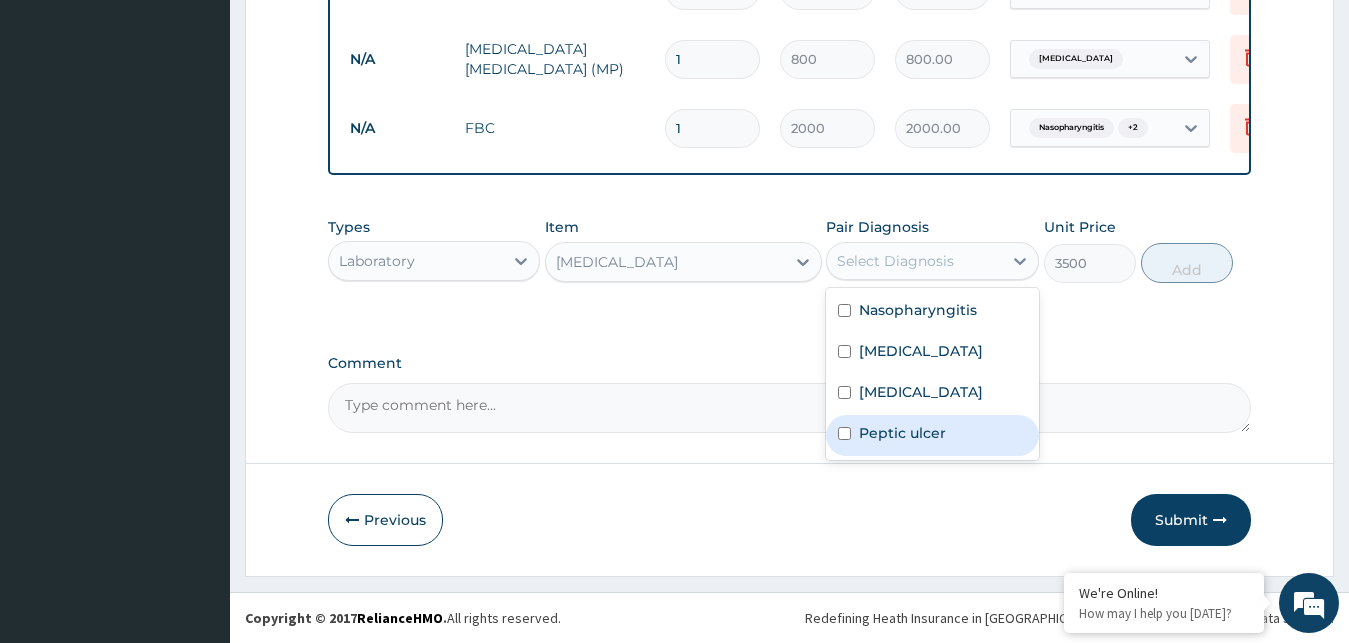 click on "Peptic ulcer" at bounding box center [932, 435] 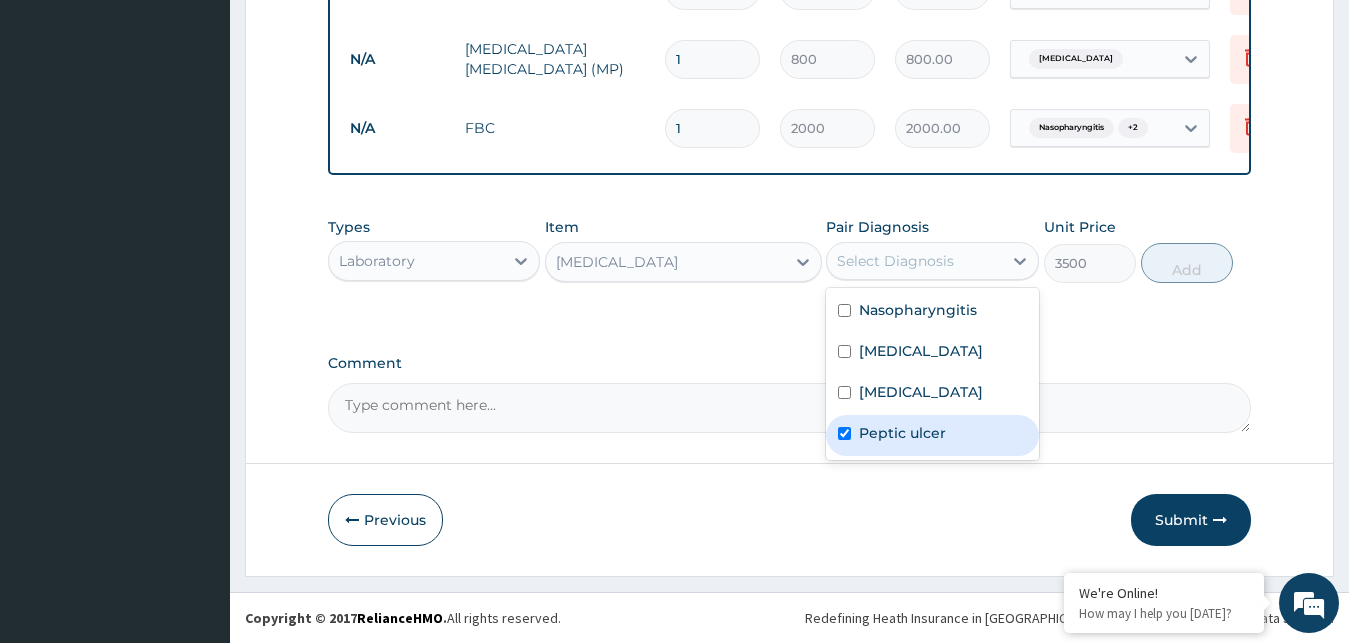 checkbox on "true" 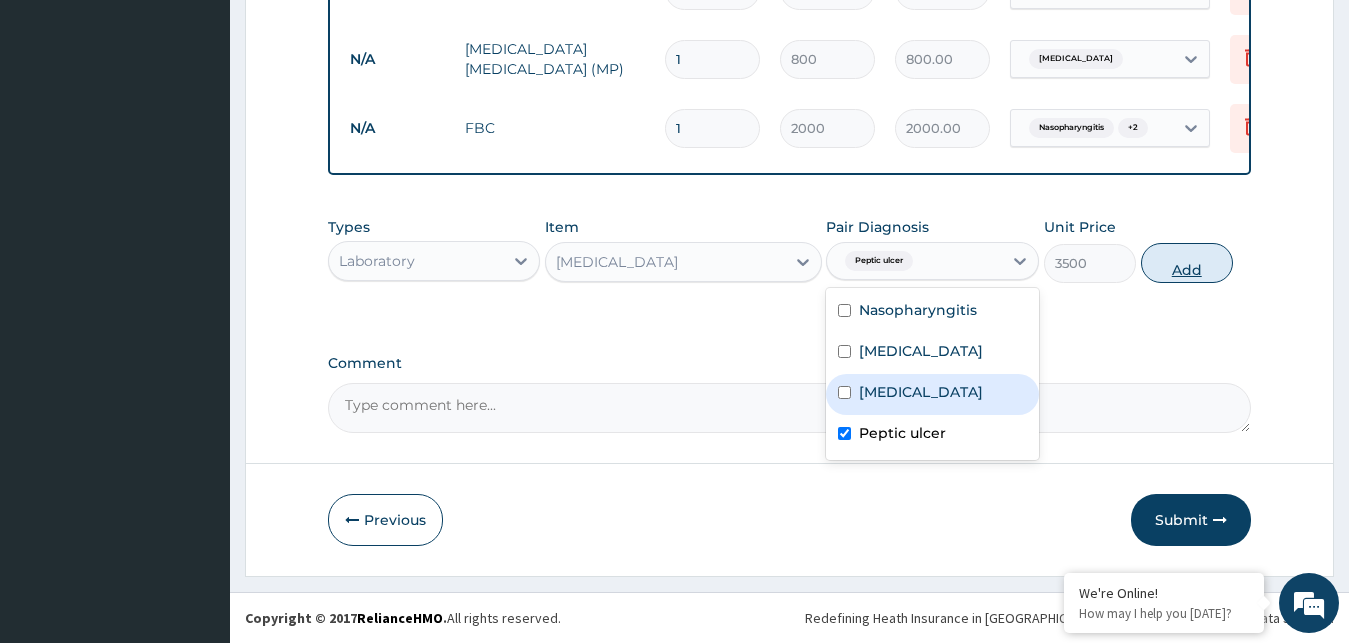 click on "Add" at bounding box center [1187, 263] 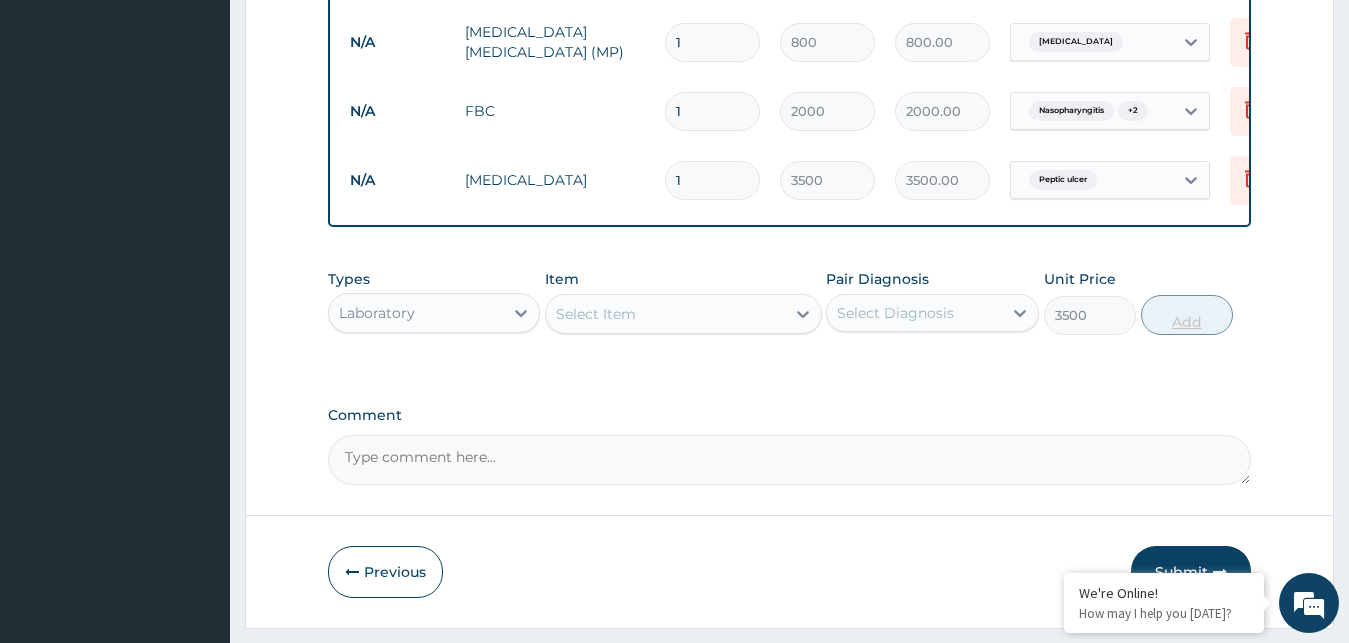 type on "0" 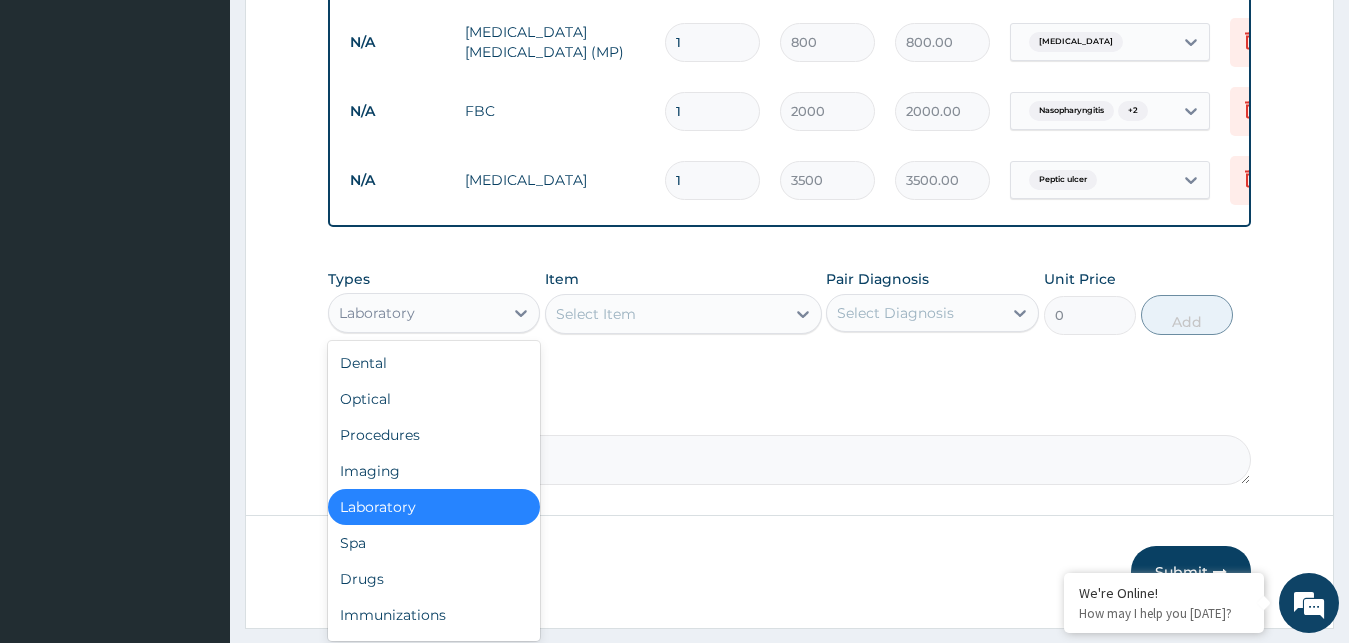 click on "Laboratory" at bounding box center [416, 313] 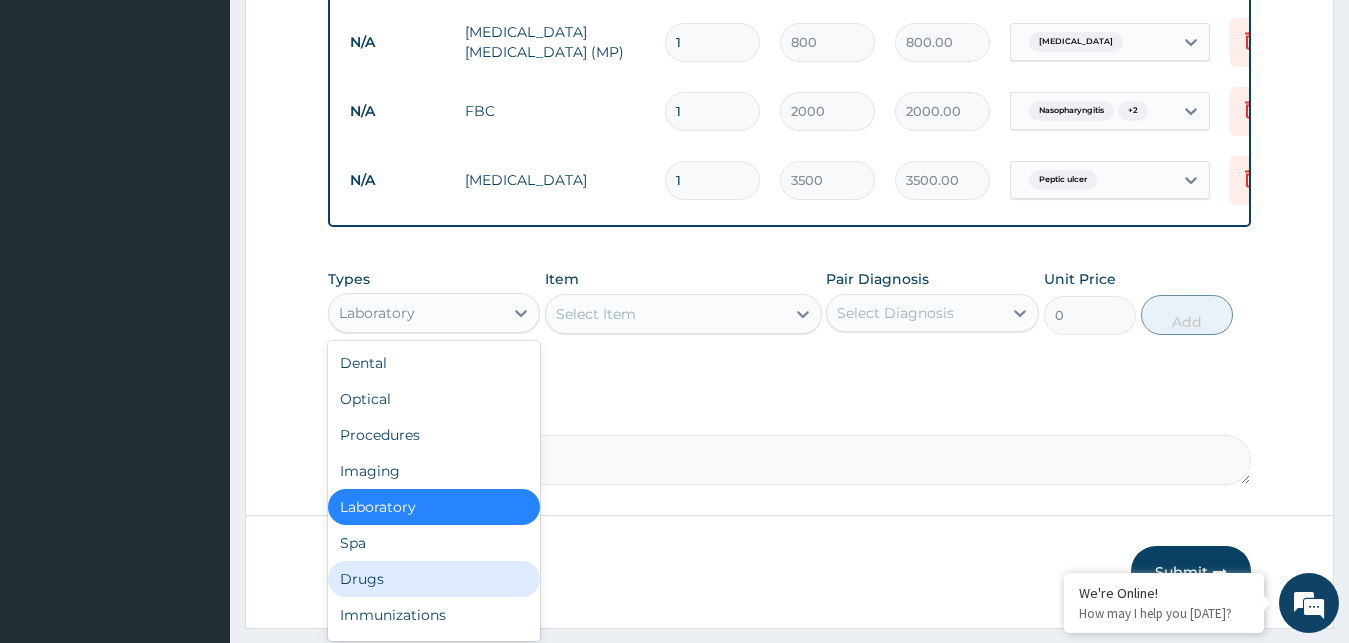 click on "Drugs" at bounding box center [434, 579] 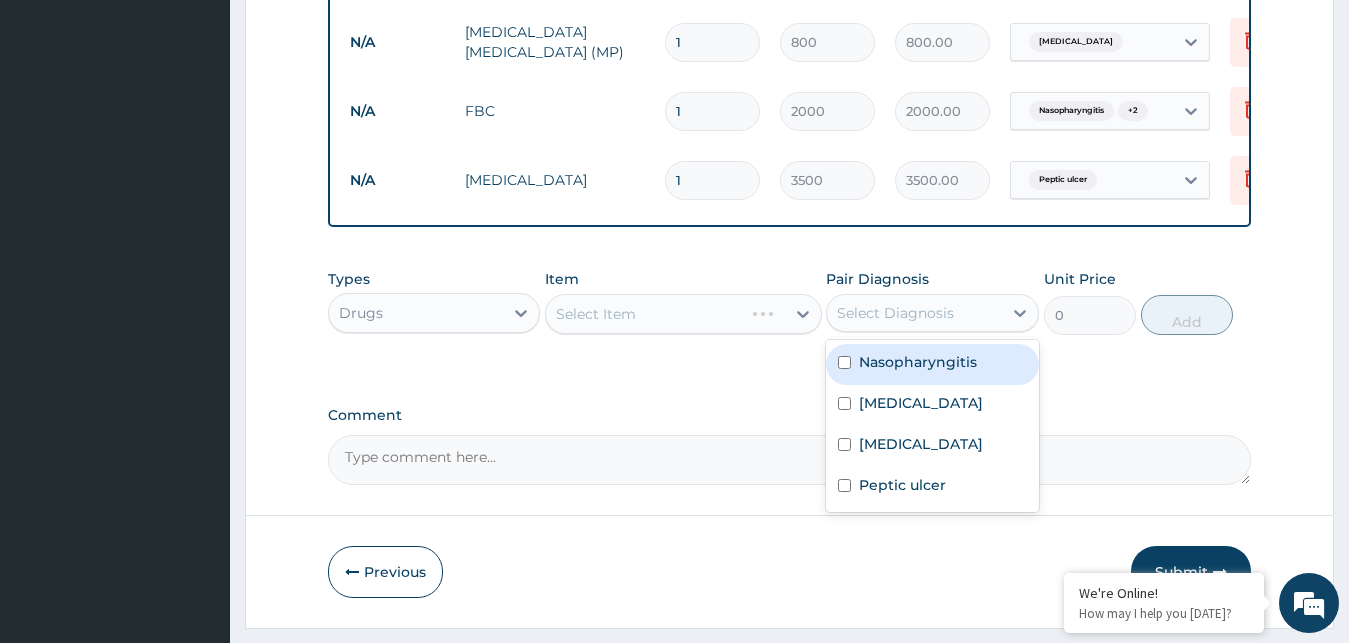 click on "Select Diagnosis" at bounding box center [895, 313] 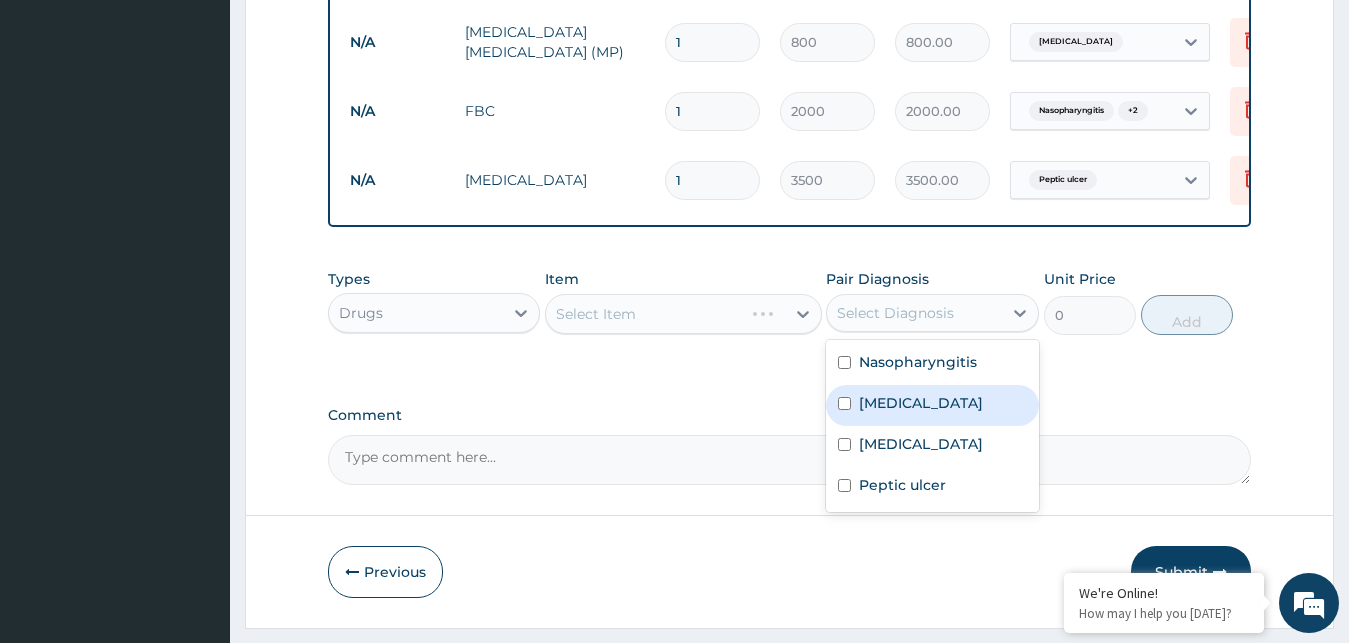 click on "[MEDICAL_DATA]" at bounding box center (921, 403) 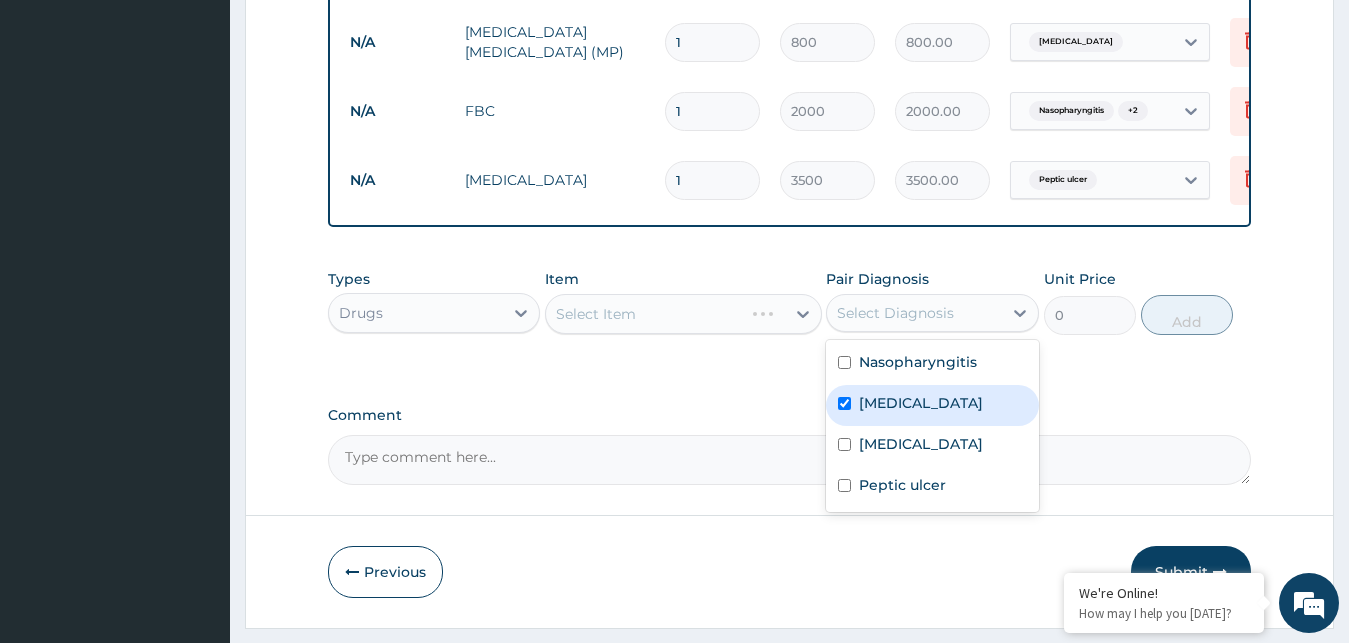 checkbox on "true" 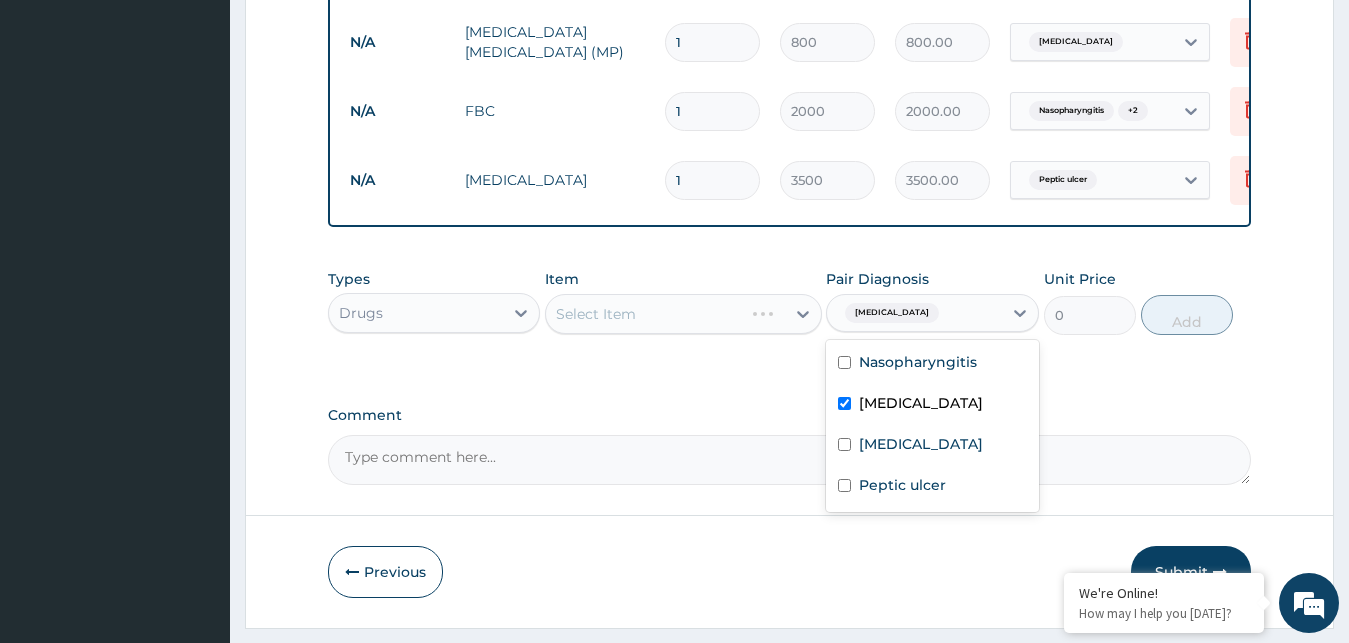 click on "Select Item" at bounding box center [683, 314] 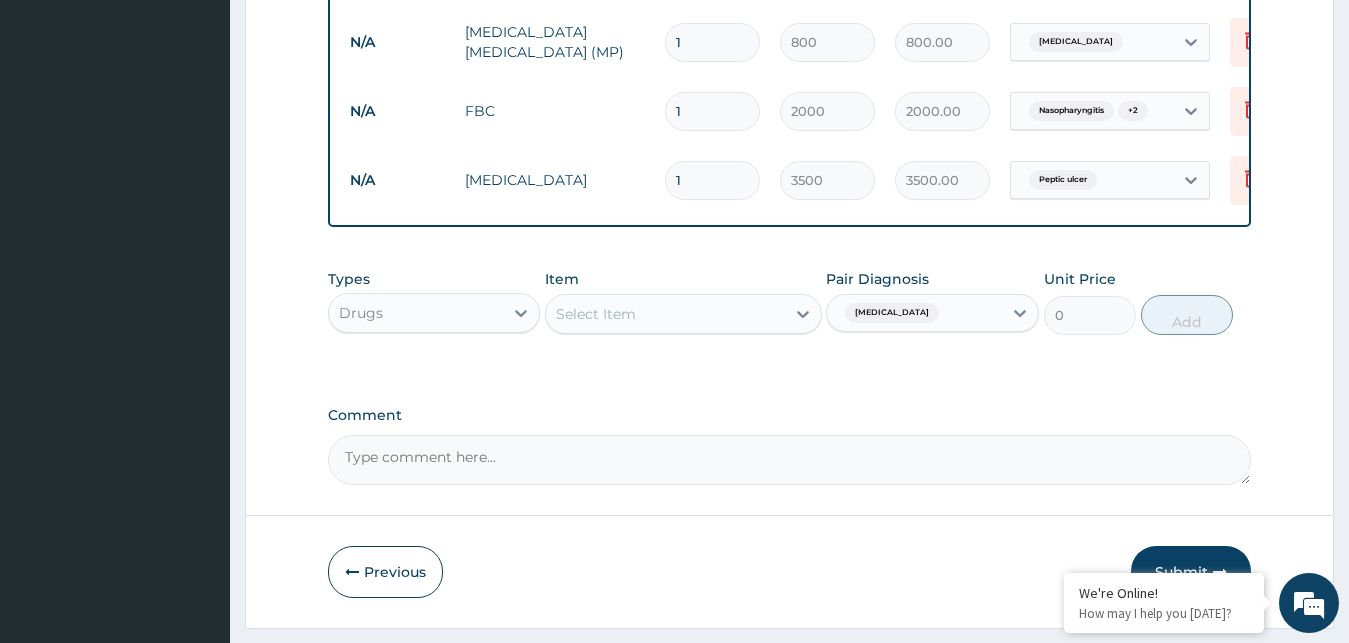 click on "Select Item" at bounding box center [683, 314] 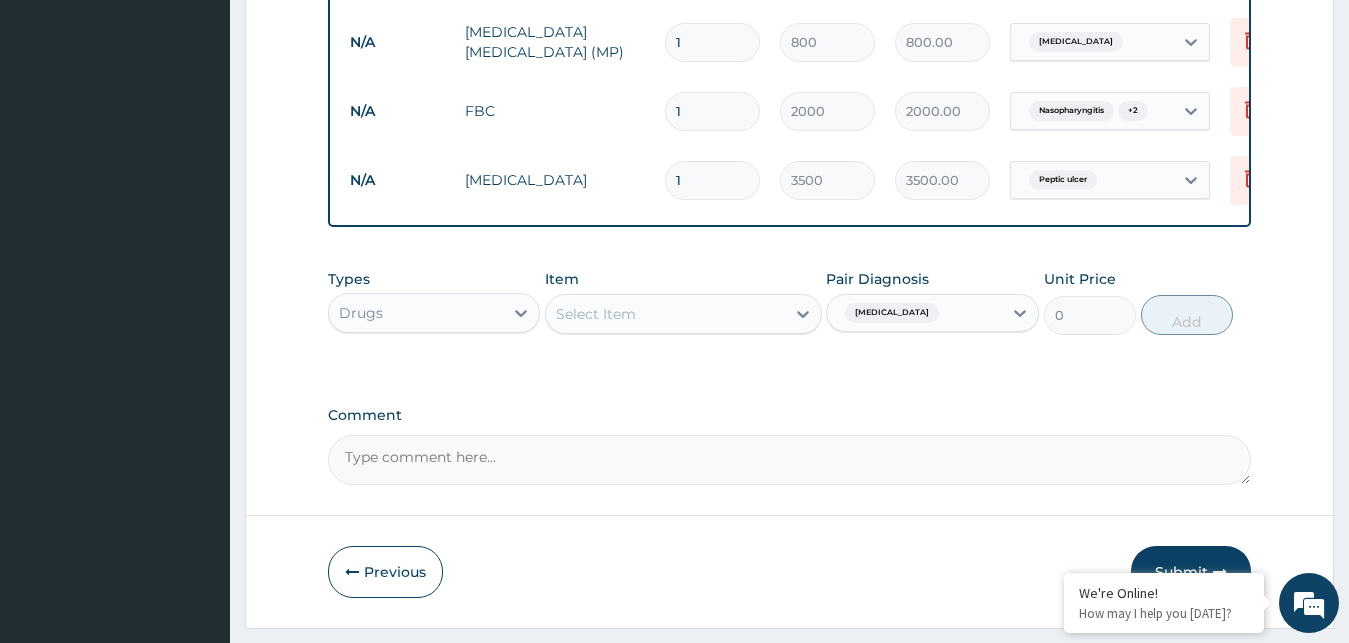 click on "Select Item" at bounding box center [665, 314] 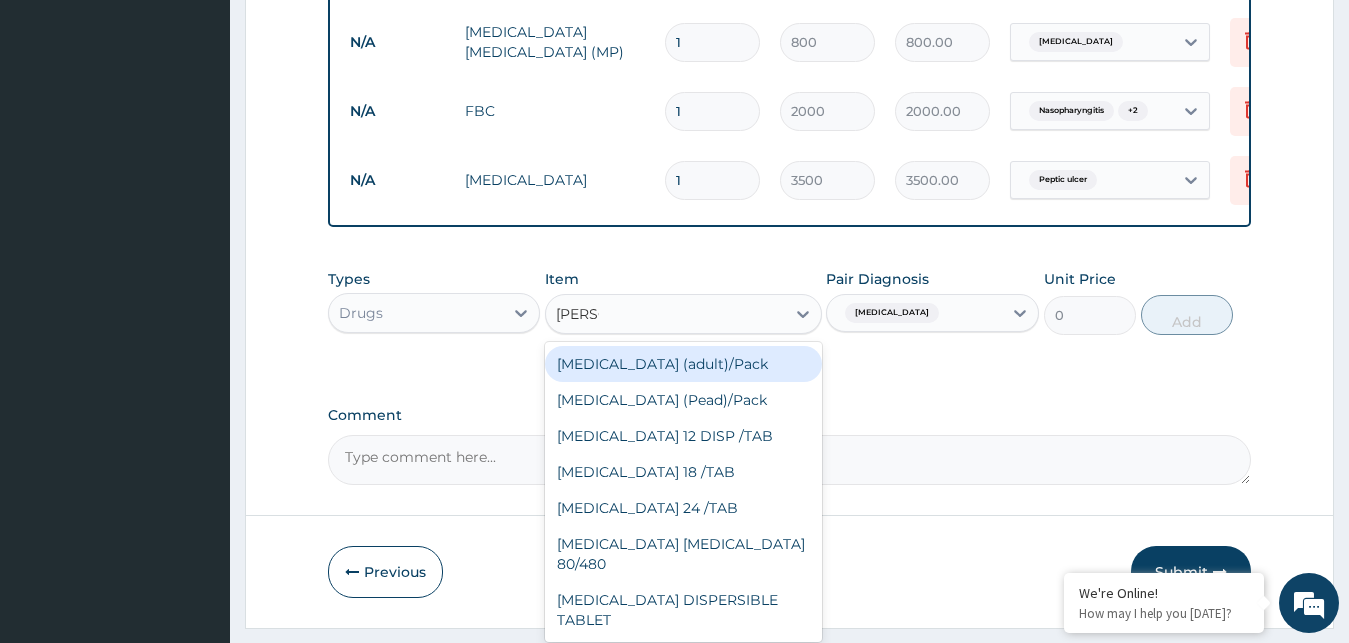 type on "COART" 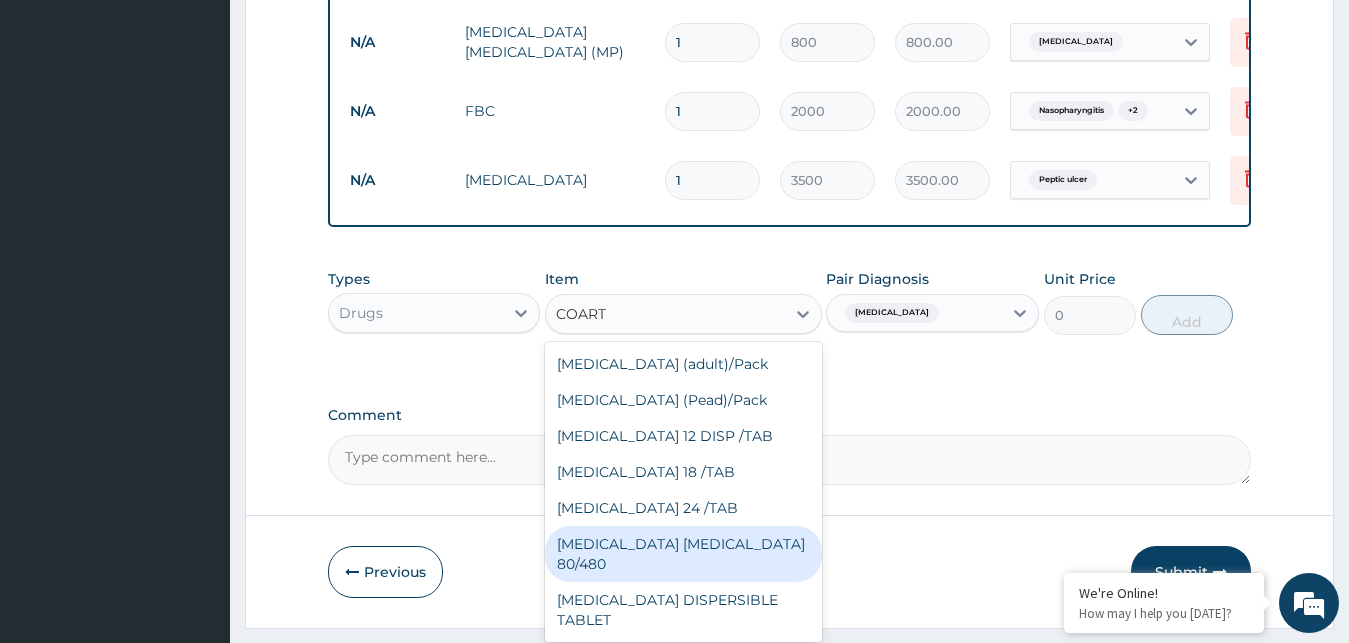 click on "[MEDICAL_DATA] [MEDICAL_DATA] 80/480" at bounding box center [683, 554] 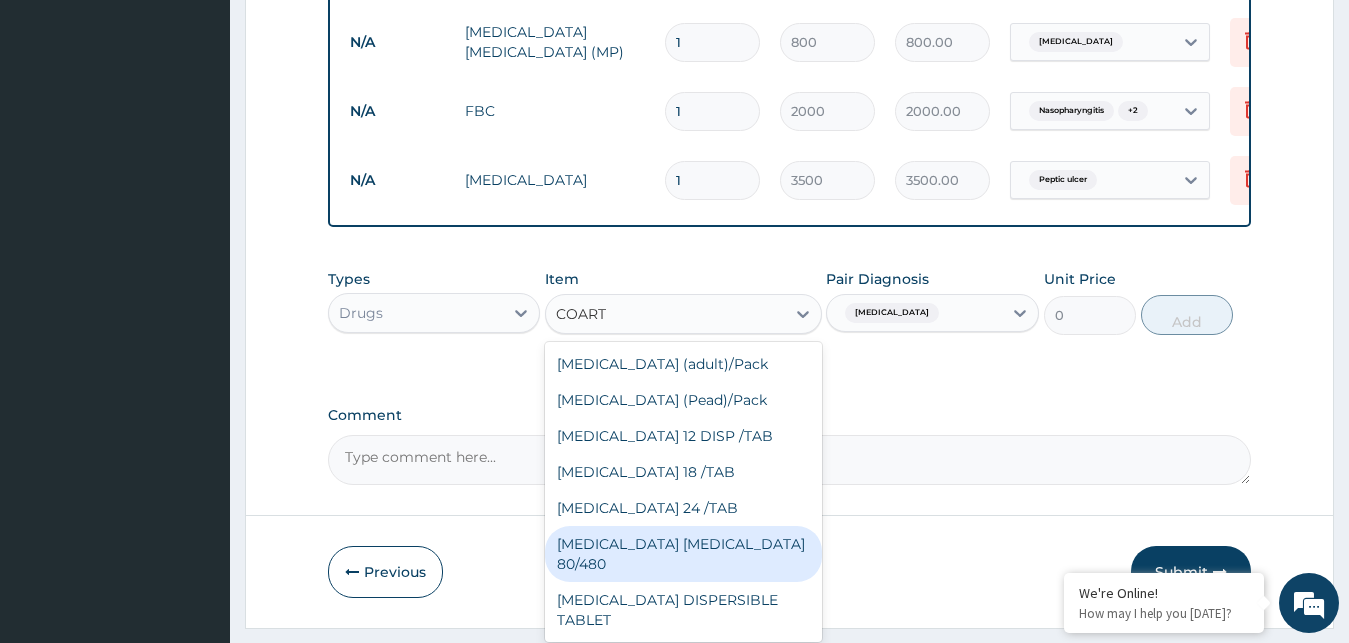 type 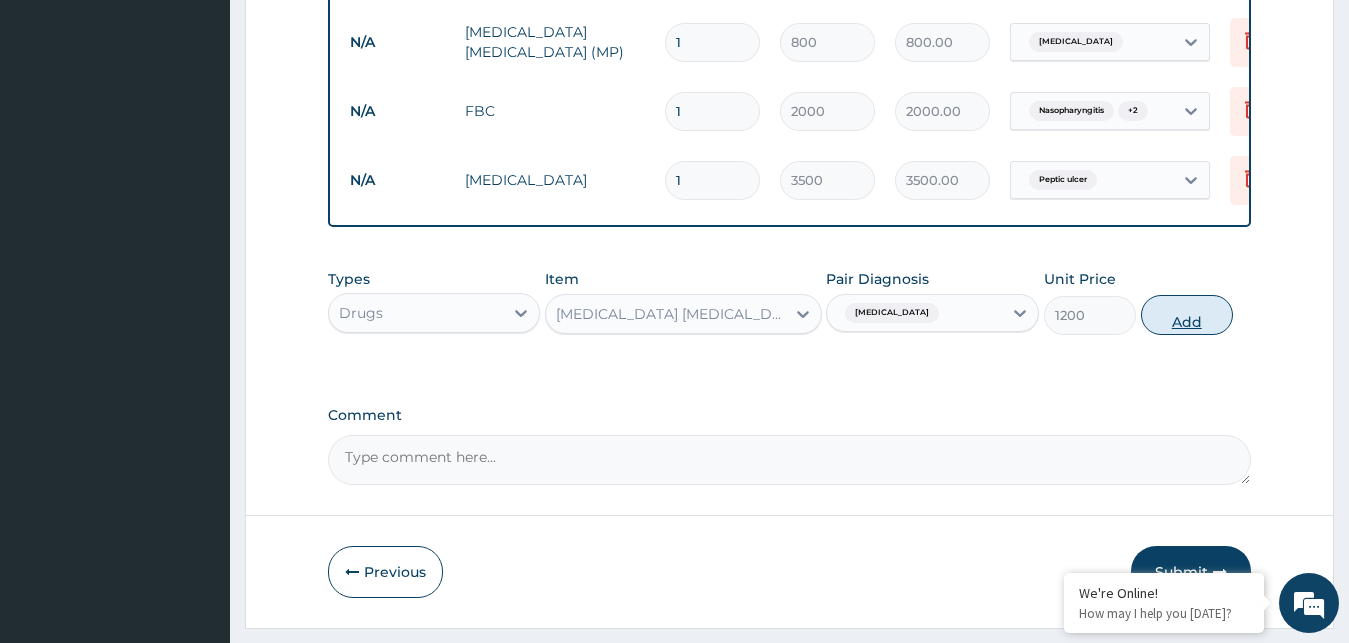 click on "Add" at bounding box center (1187, 315) 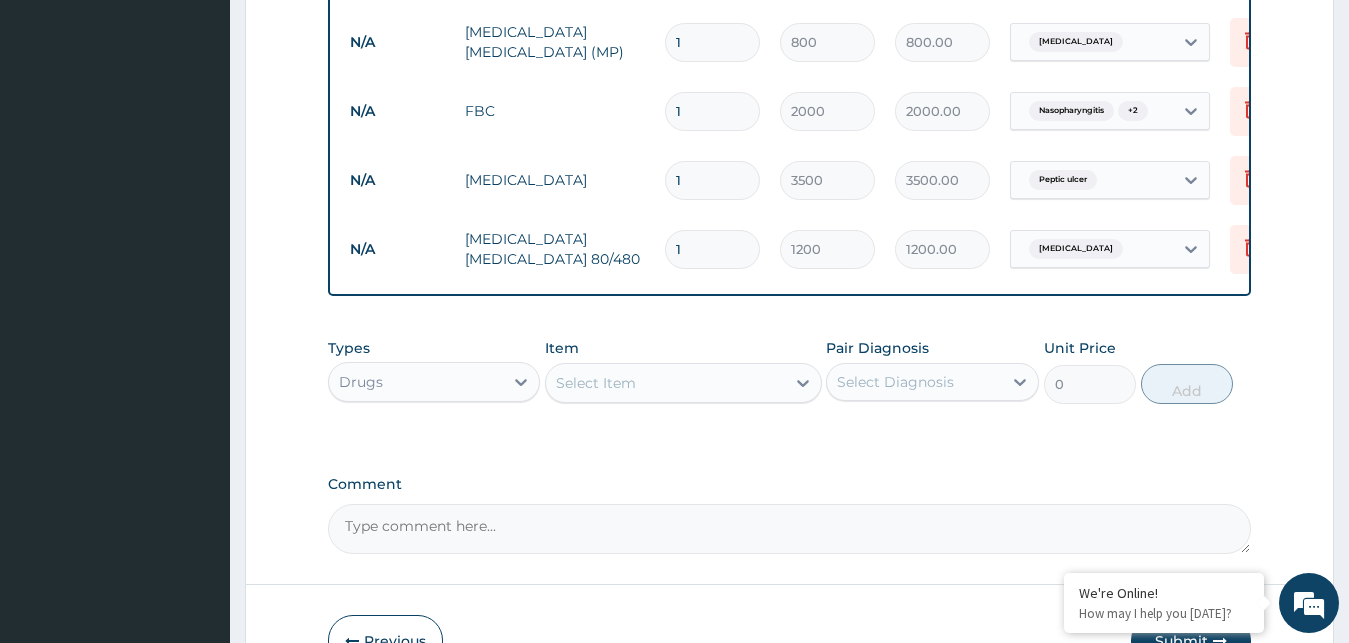 click on "Select Item" at bounding box center (683, 383) 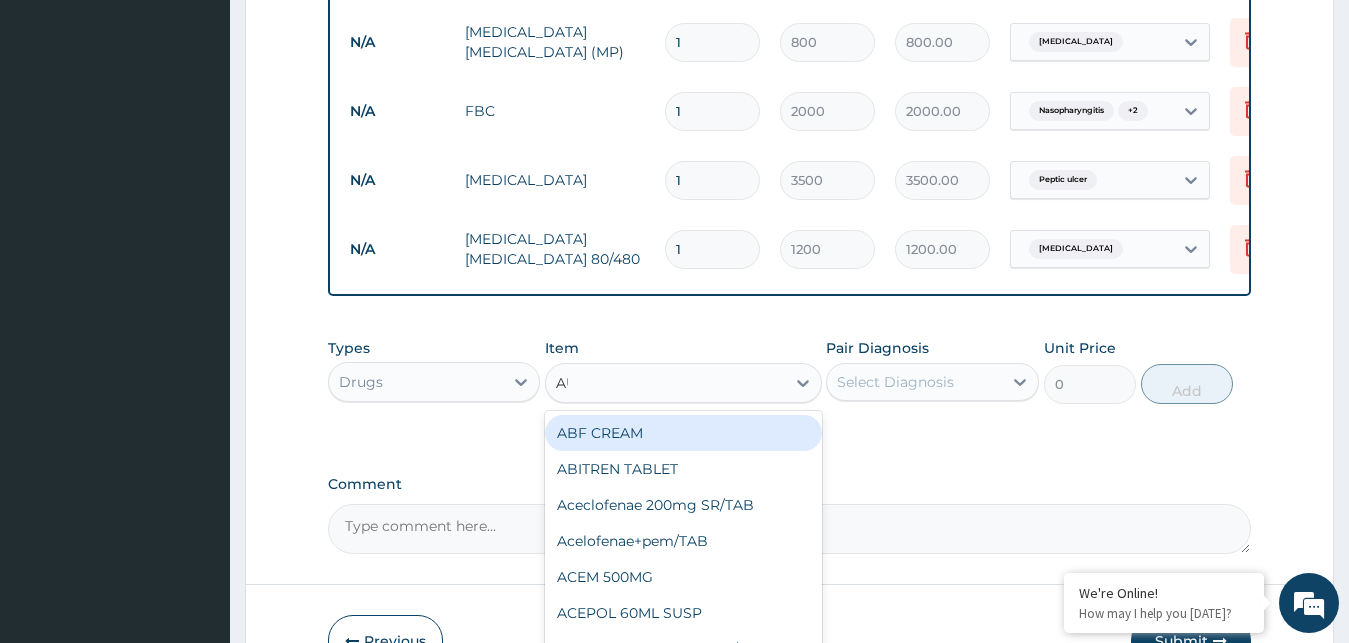 type on "AUG" 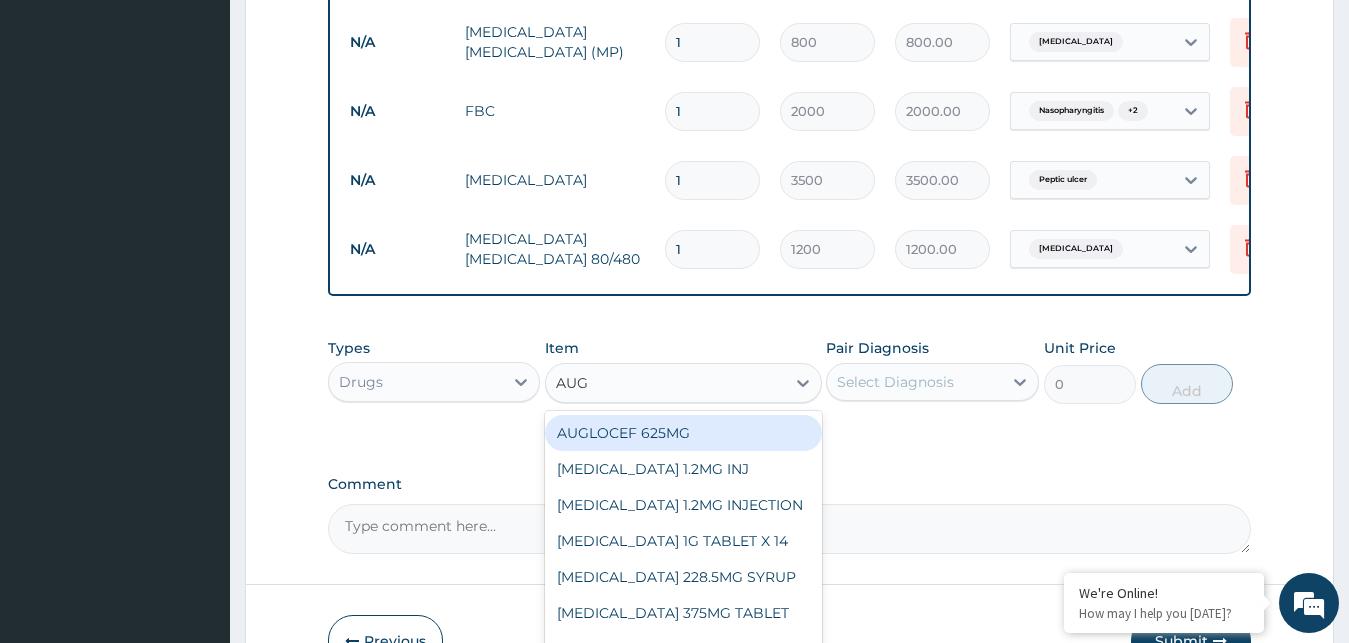 click on "AUGLOCEF 625MG" at bounding box center (683, 433) 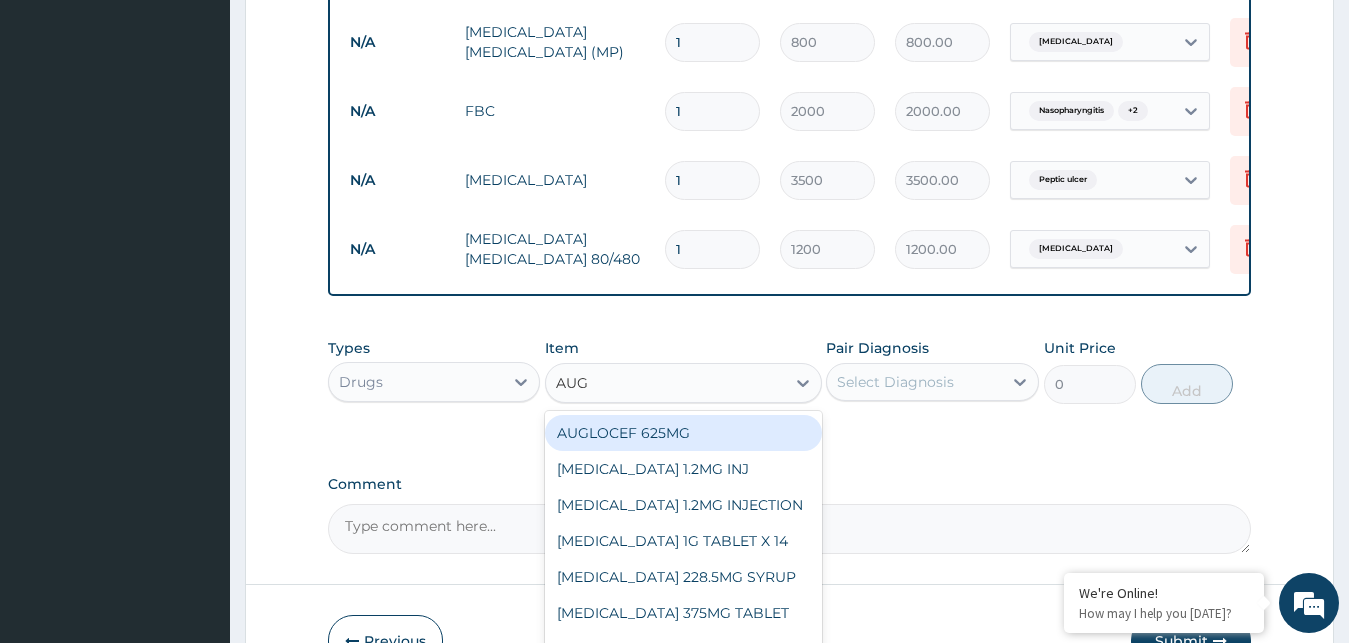 type 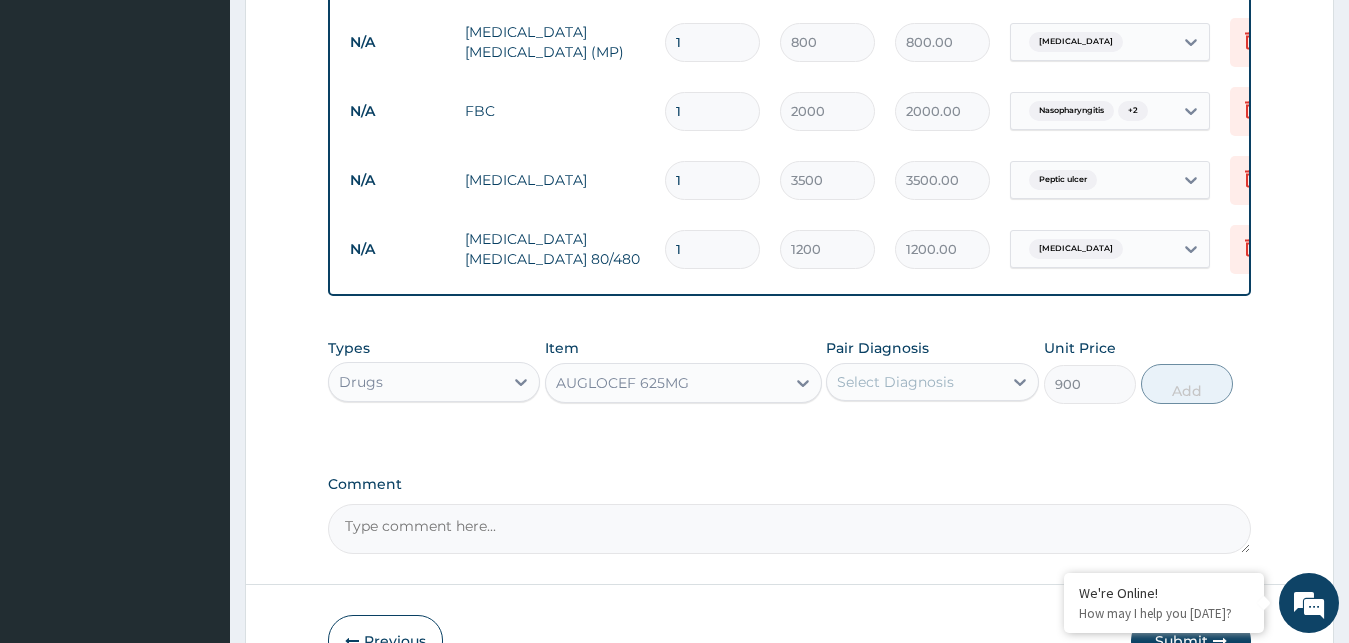 click on "Select Diagnosis" at bounding box center [895, 382] 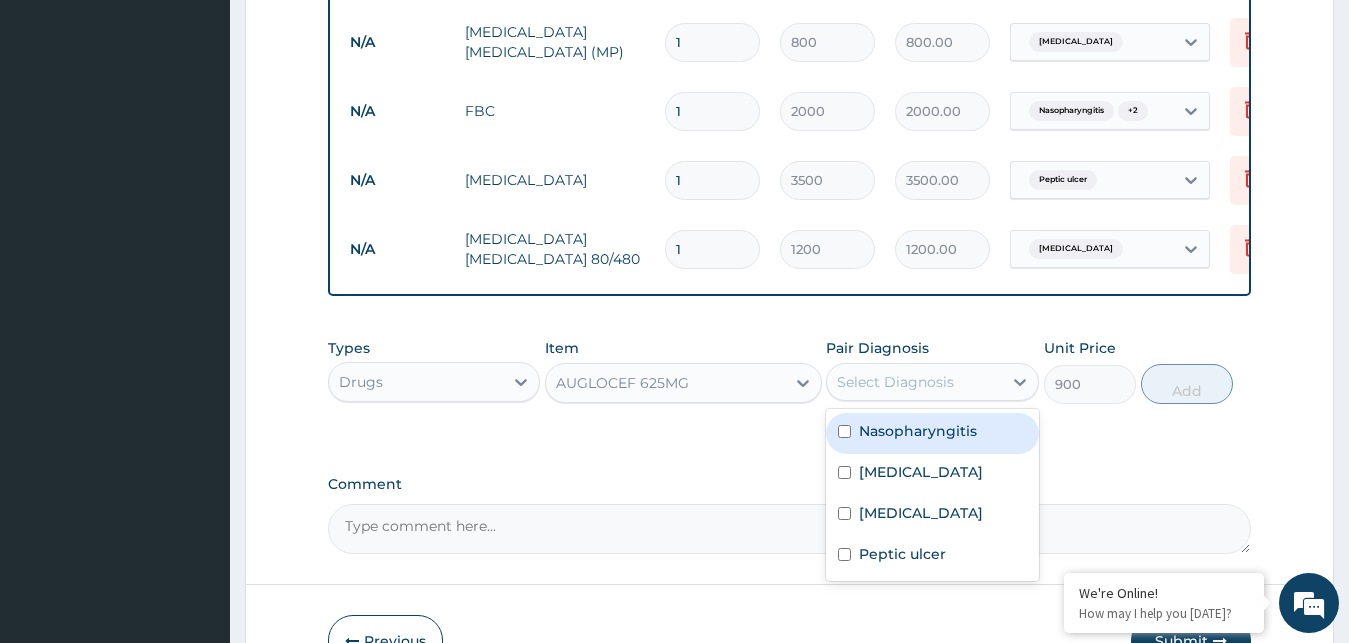 click on "Nasopharyngitis" at bounding box center [918, 431] 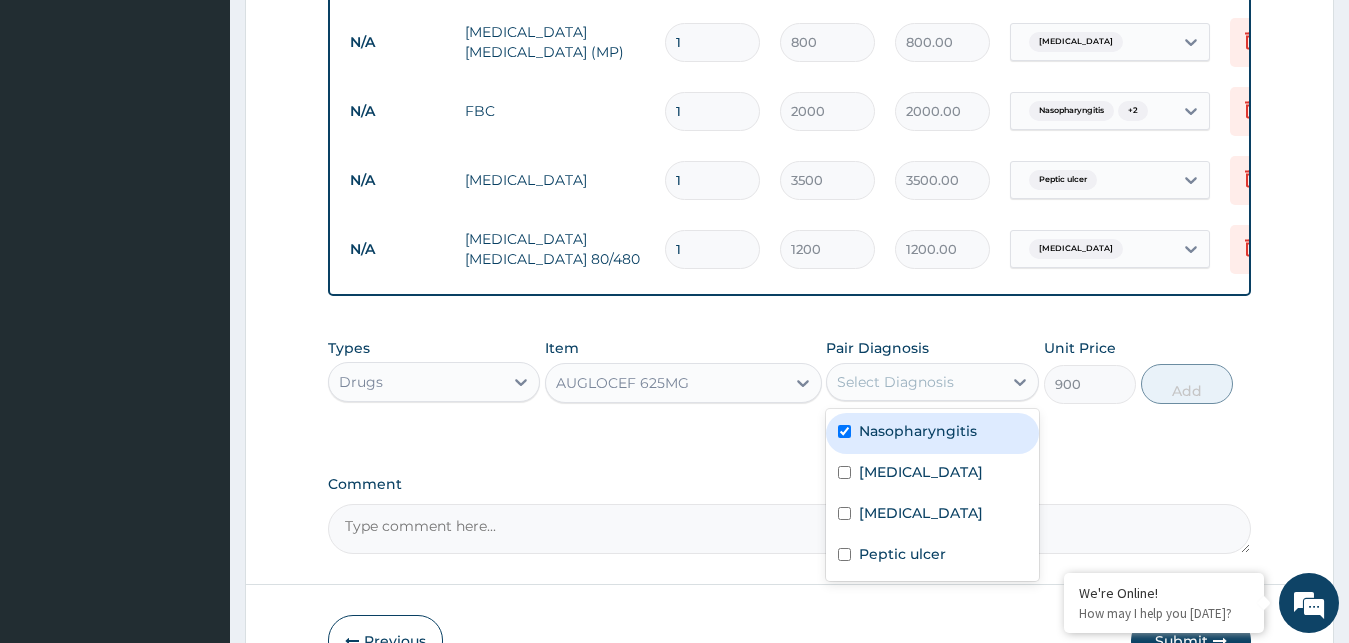 checkbox on "true" 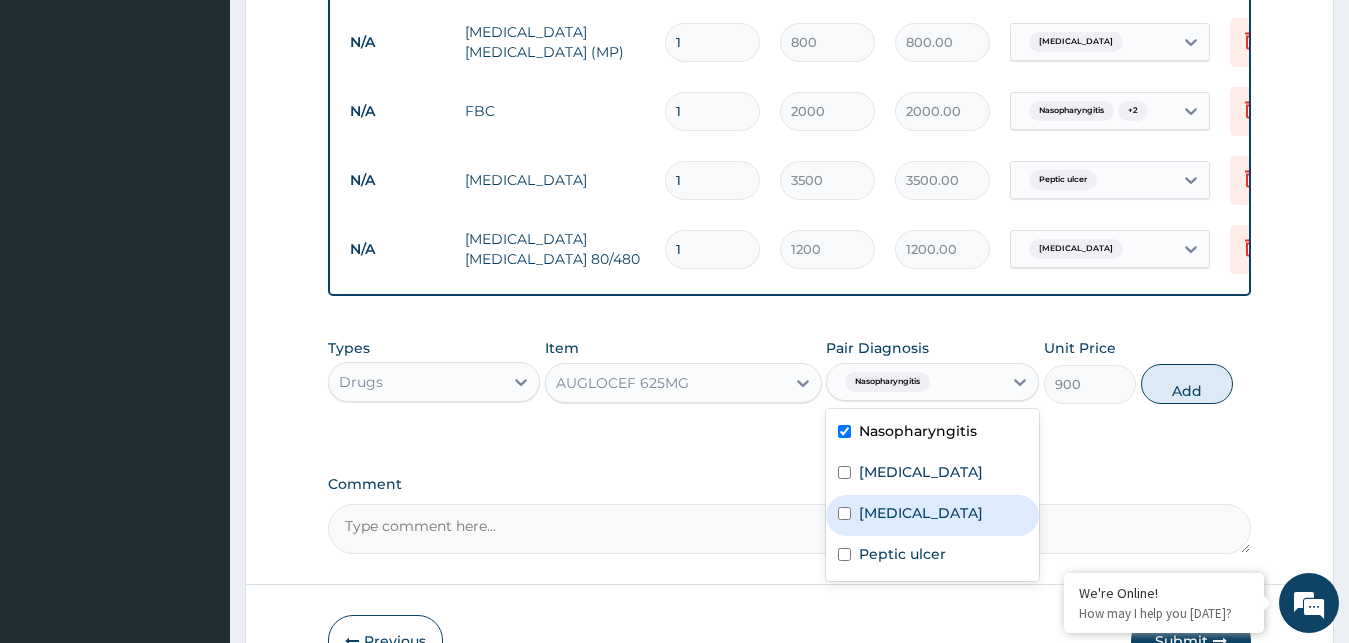 click on "[MEDICAL_DATA]" at bounding box center [921, 513] 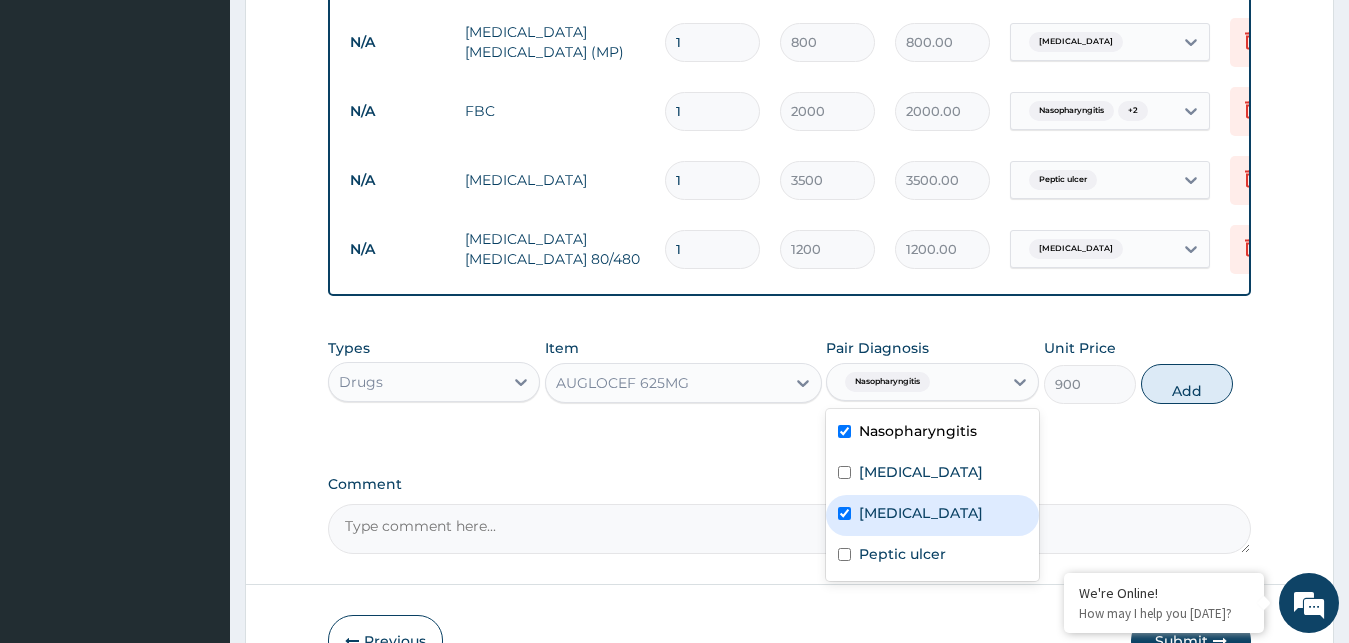 checkbox on "true" 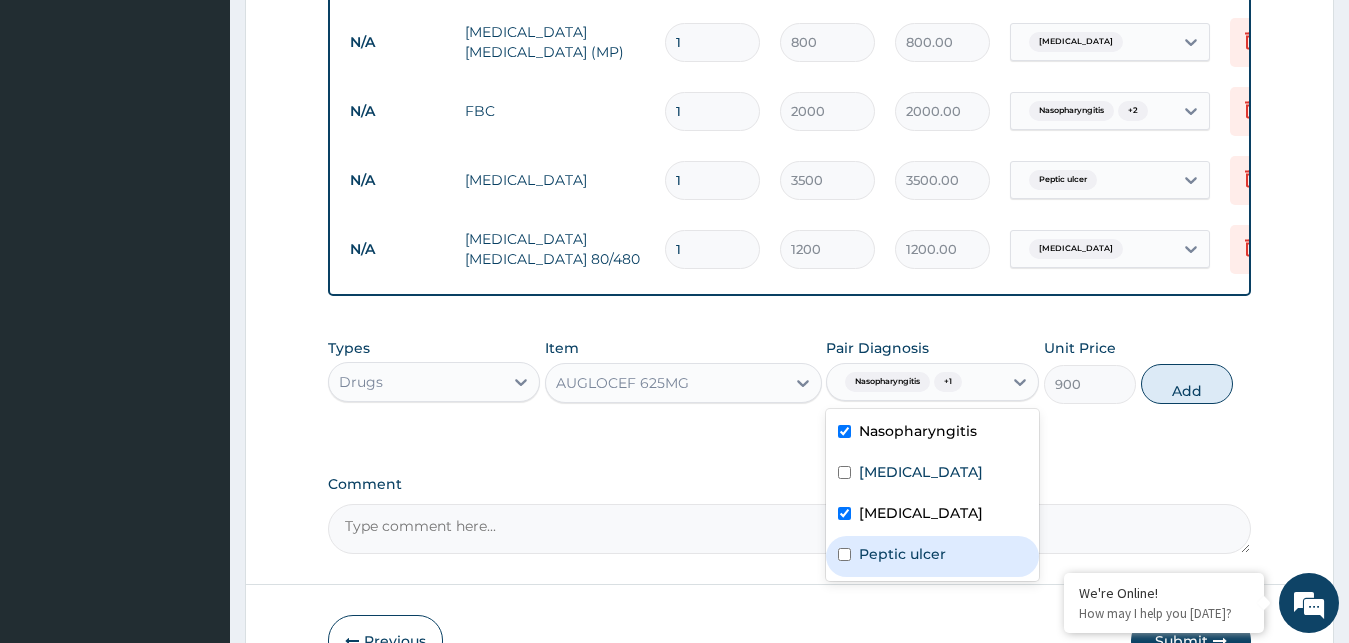 click on "Peptic ulcer" at bounding box center (902, 554) 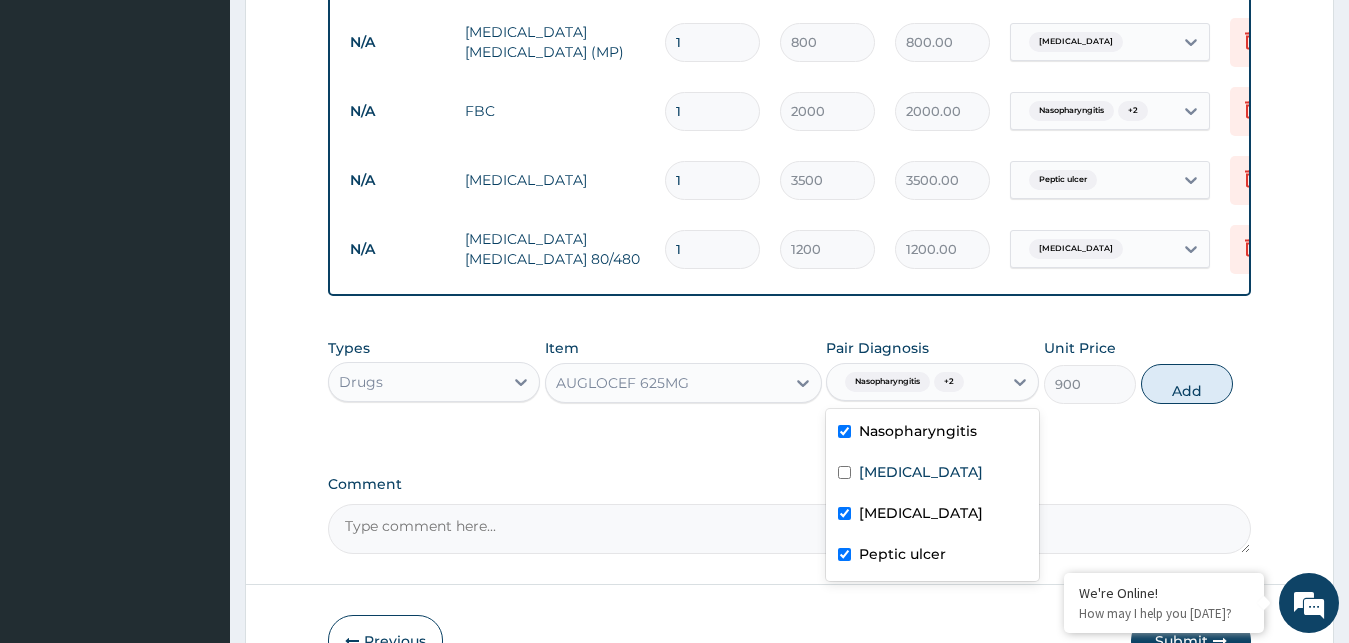 checkbox on "true" 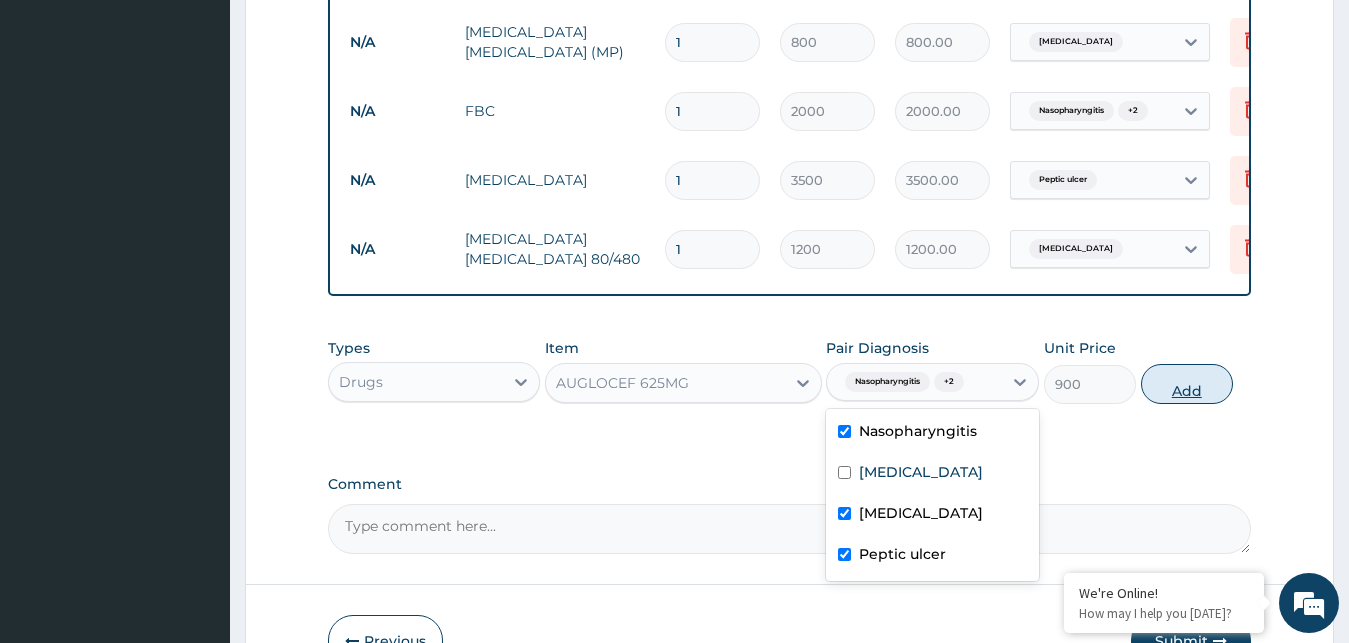drag, startPoint x: 1205, startPoint y: 374, endPoint x: 1198, endPoint y: 382, distance: 10.630146 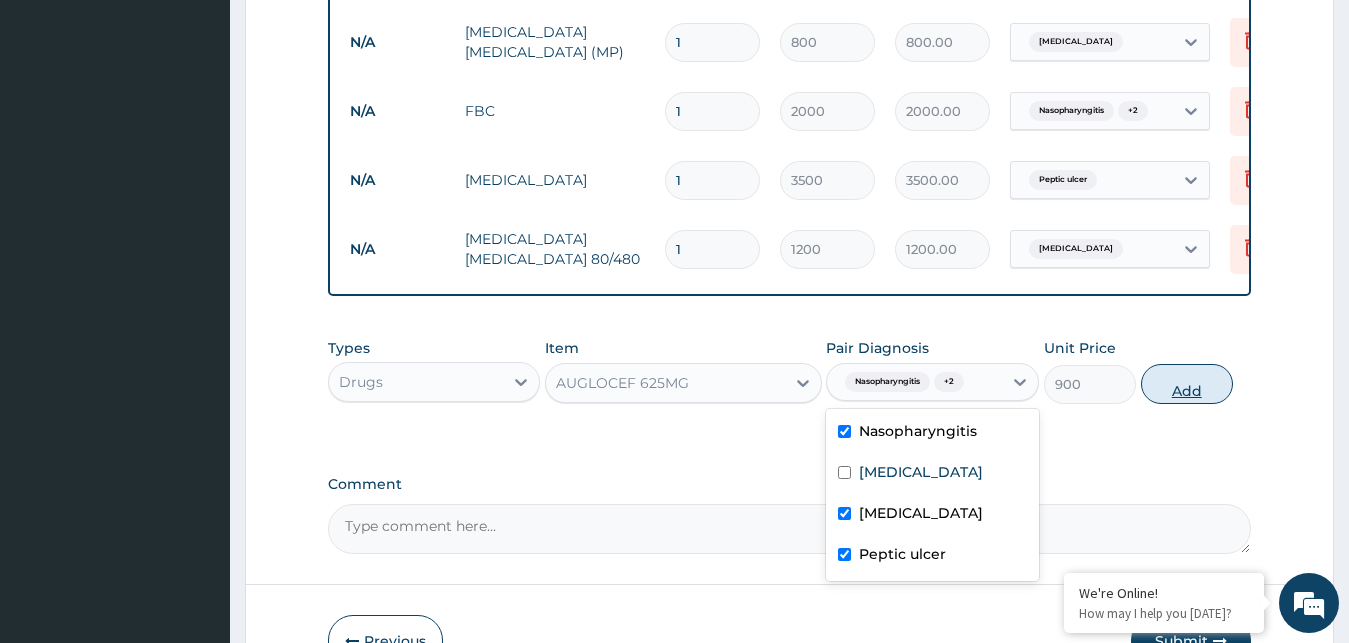 click on "Types Drugs Item AUGLOCEF 625MG Pair Diagnosis option [MEDICAL_DATA], selected. option [MEDICAL_DATA] selected, 3 of 4. 4 results available. Use Up and Down to choose options, press Enter to select the currently focused option, press Escape to exit the menu, press Tab to select the option and exit the menu. Nasopharyngitis  + 2 Nasopharyngitis [MEDICAL_DATA] [MEDICAL_DATA] [MEDICAL_DATA] Unit Price 900 Add" at bounding box center [790, 371] 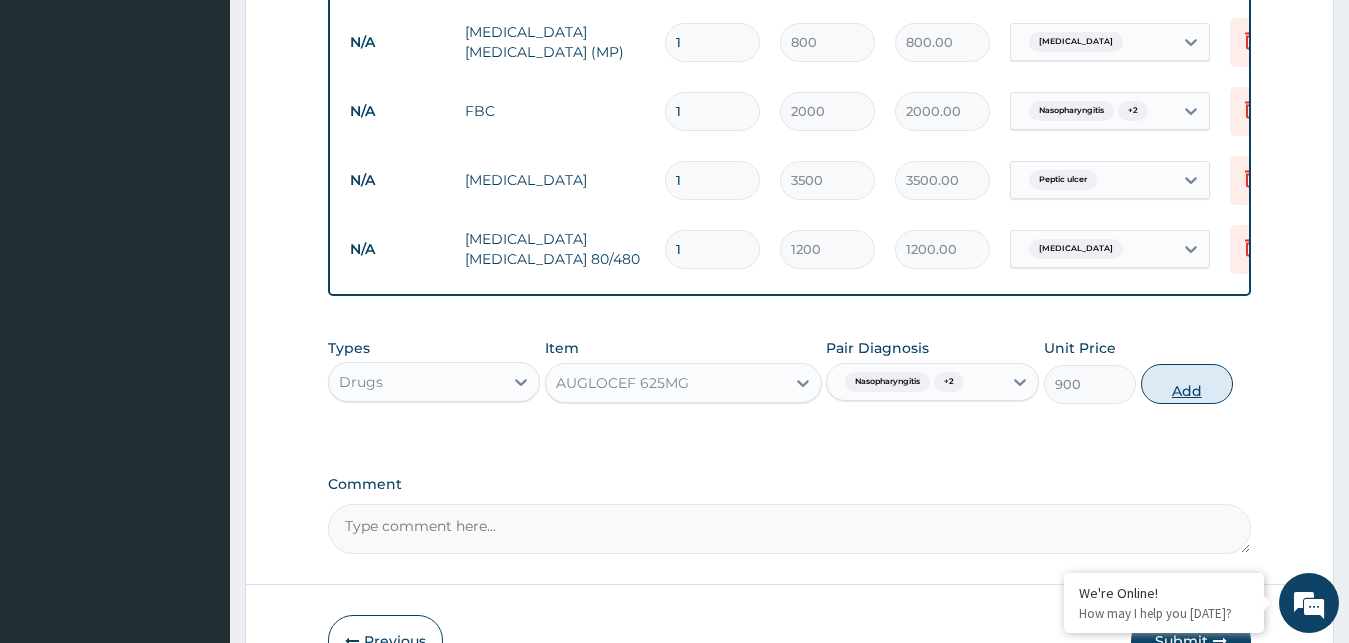 click on "Add" at bounding box center (1187, 384) 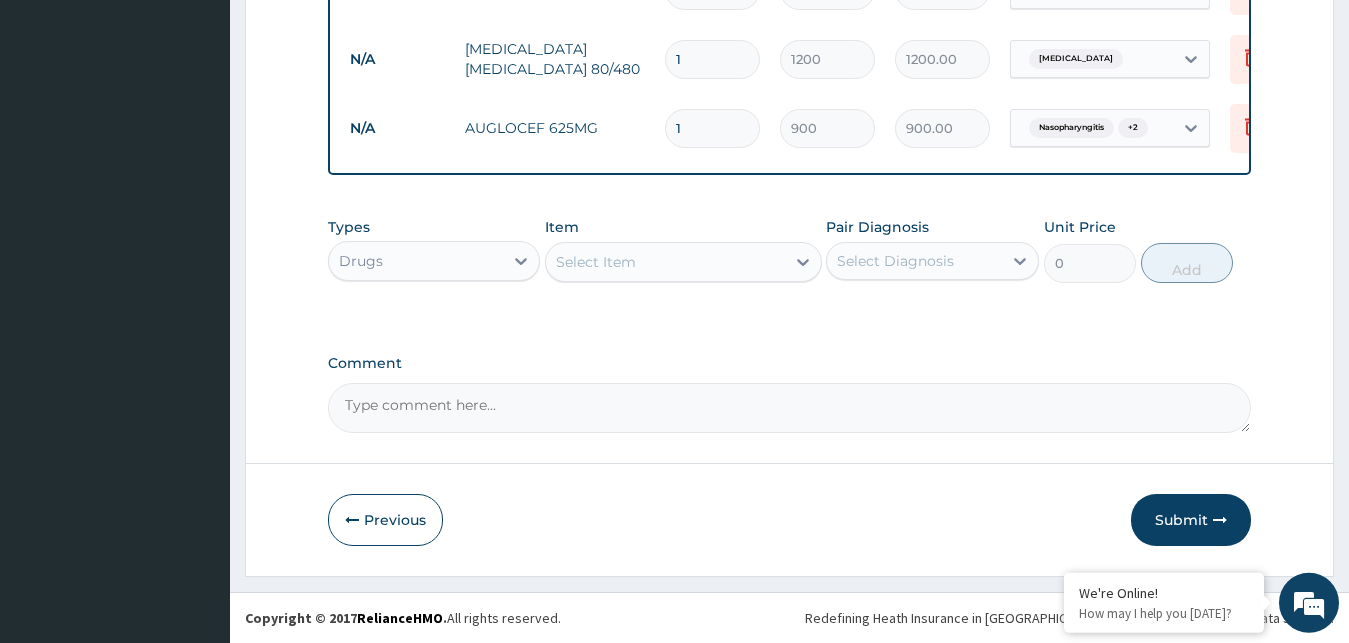 scroll, scrollTop: 1135, scrollLeft: 0, axis: vertical 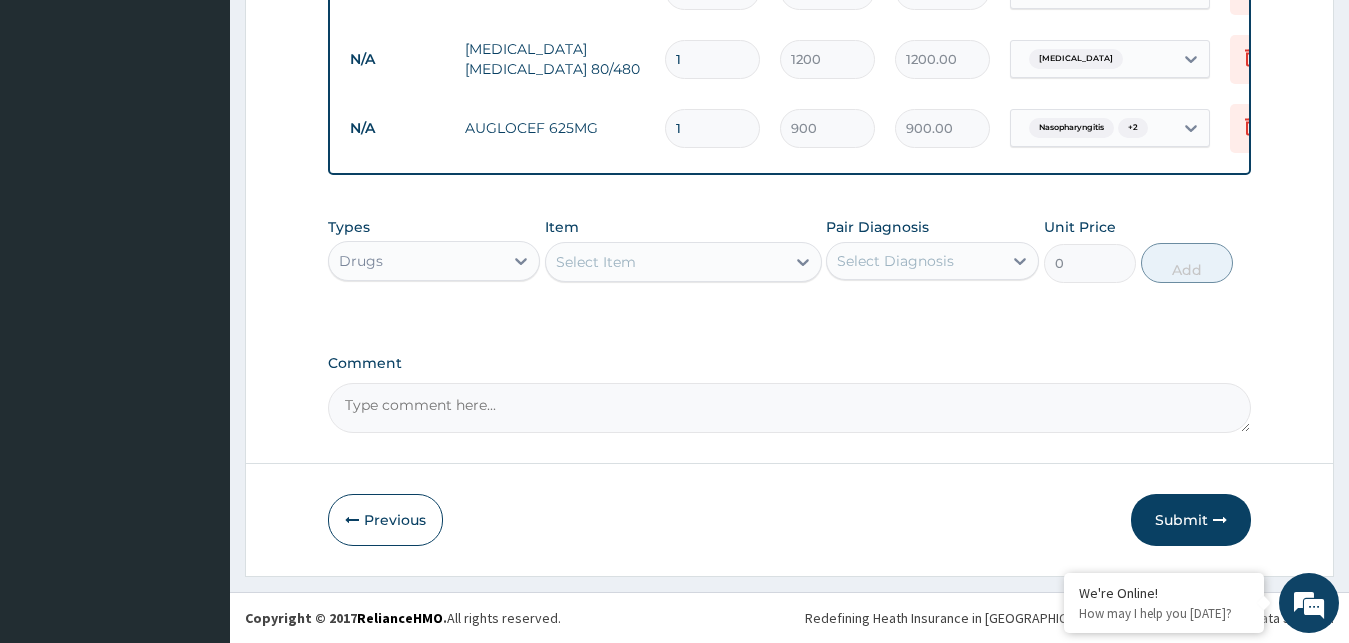 click on "Select Item" at bounding box center (665, 262) 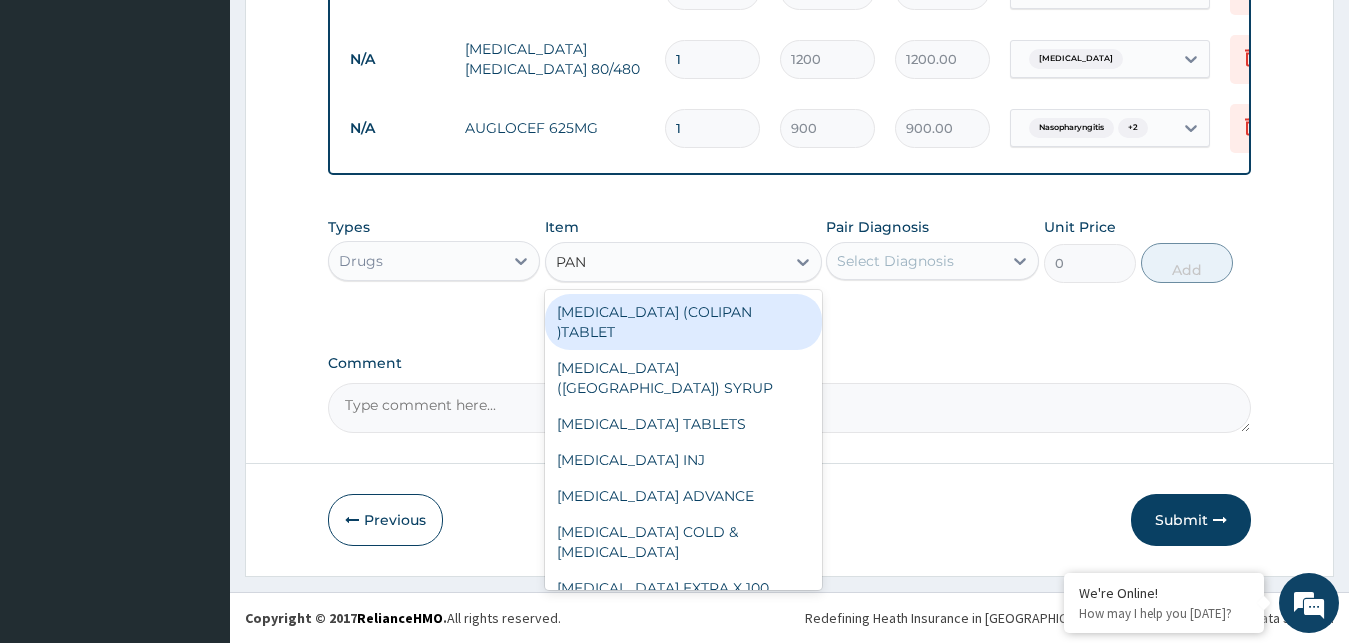 type on "PANA" 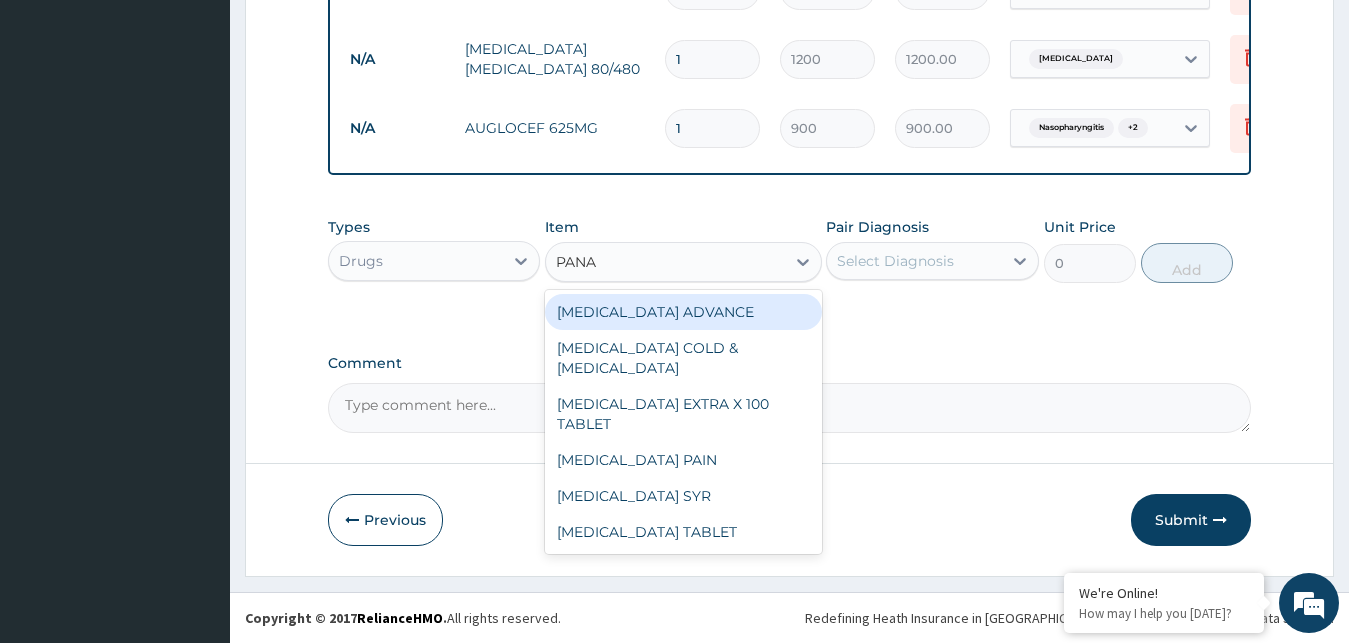 click on "[MEDICAL_DATA] ADVANCE" at bounding box center (683, 312) 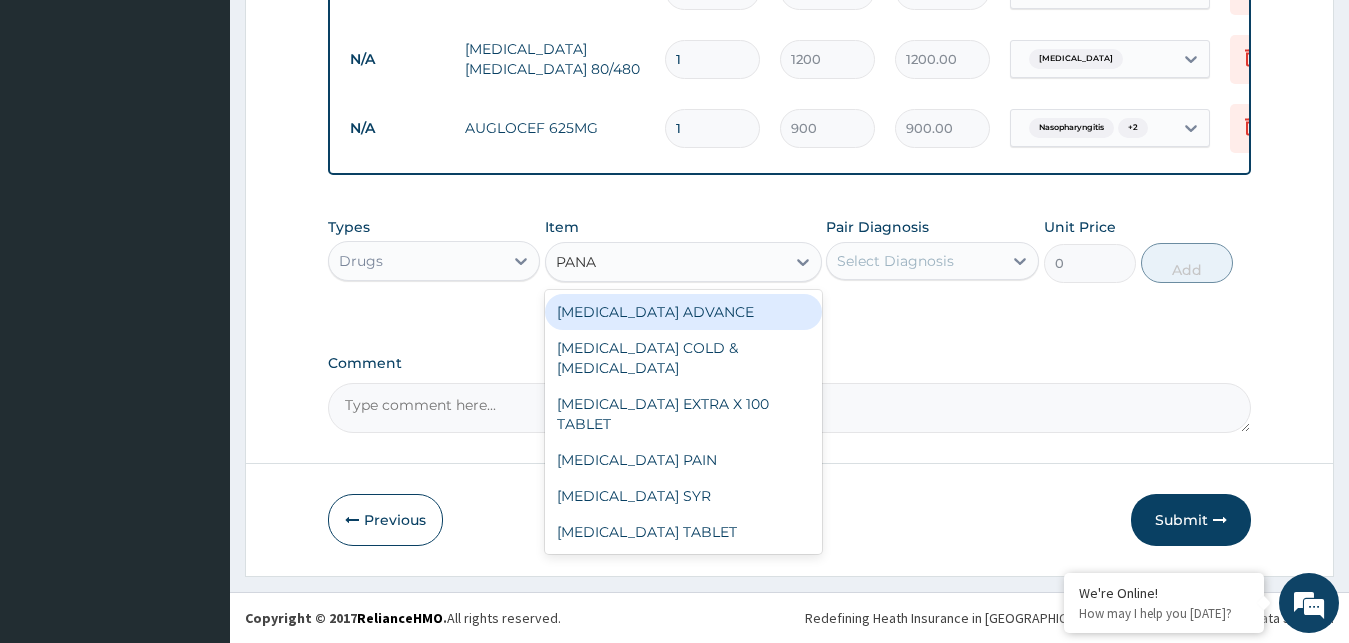 type 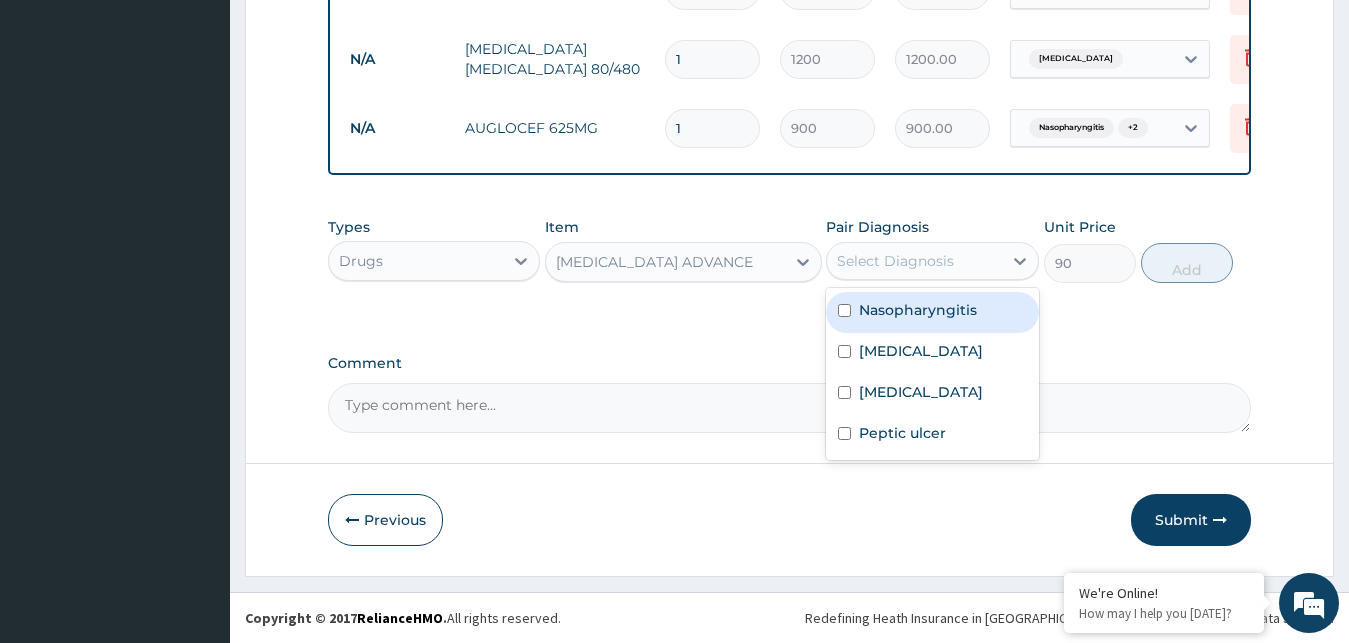 click on "Select Diagnosis" at bounding box center (895, 261) 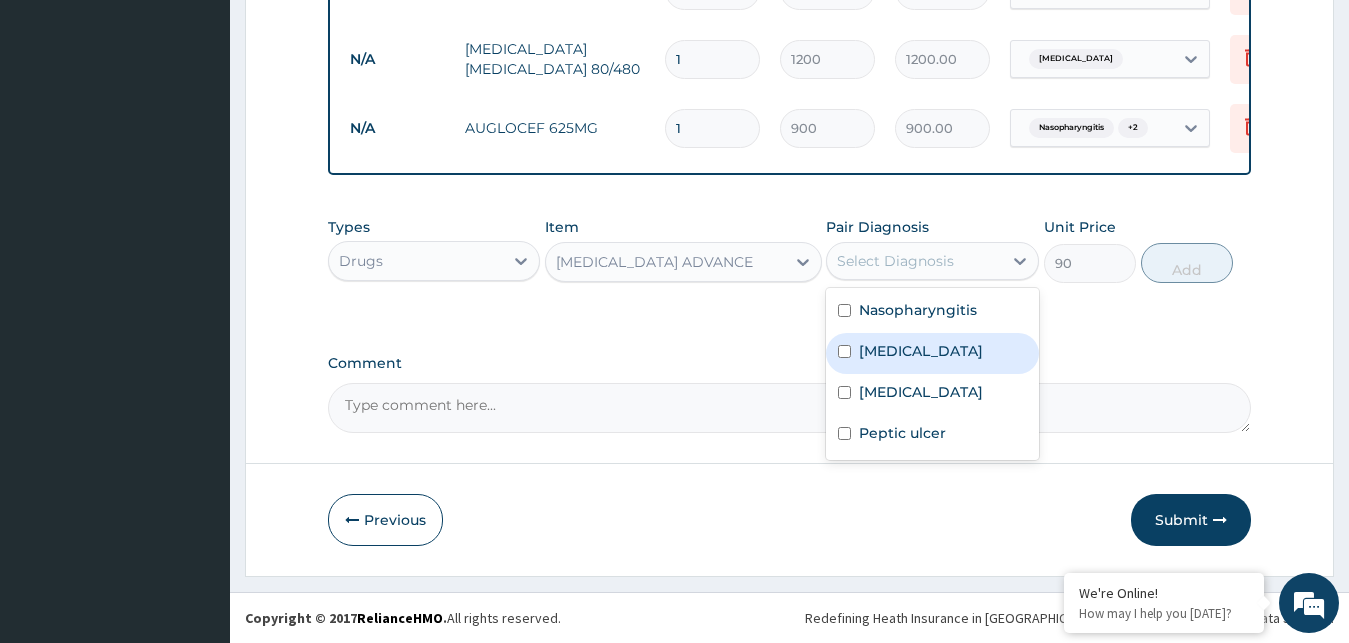 click on "[MEDICAL_DATA]" at bounding box center [932, 353] 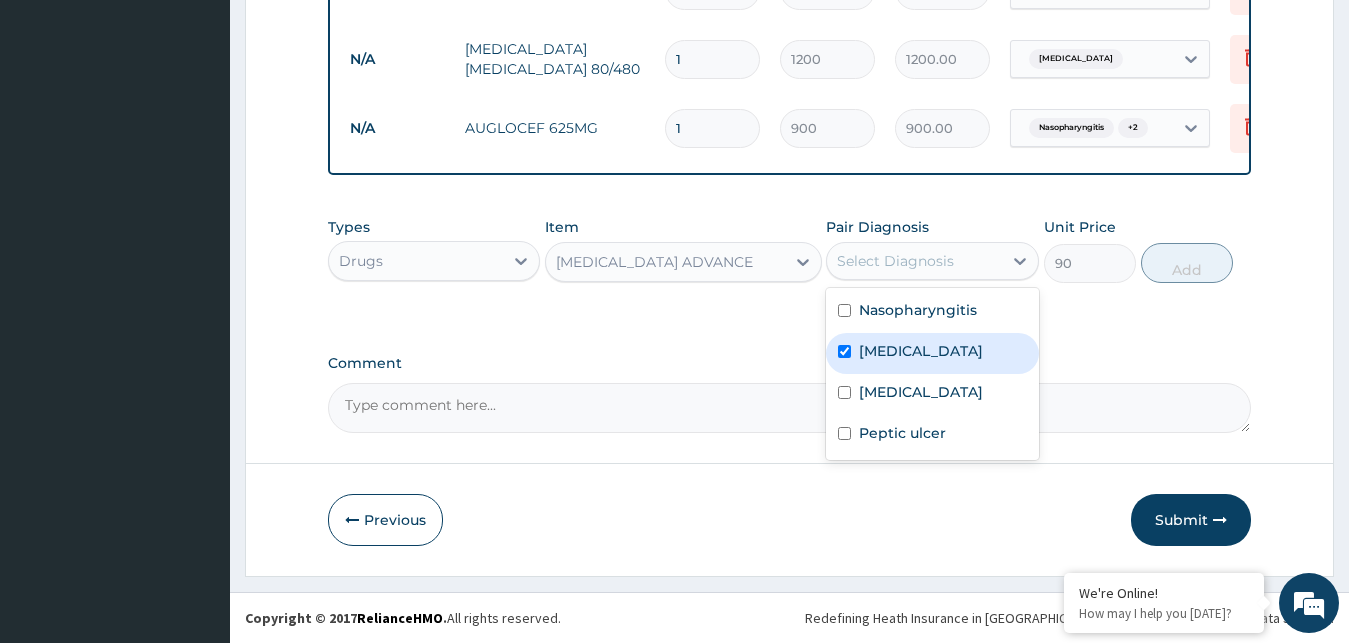 checkbox on "true" 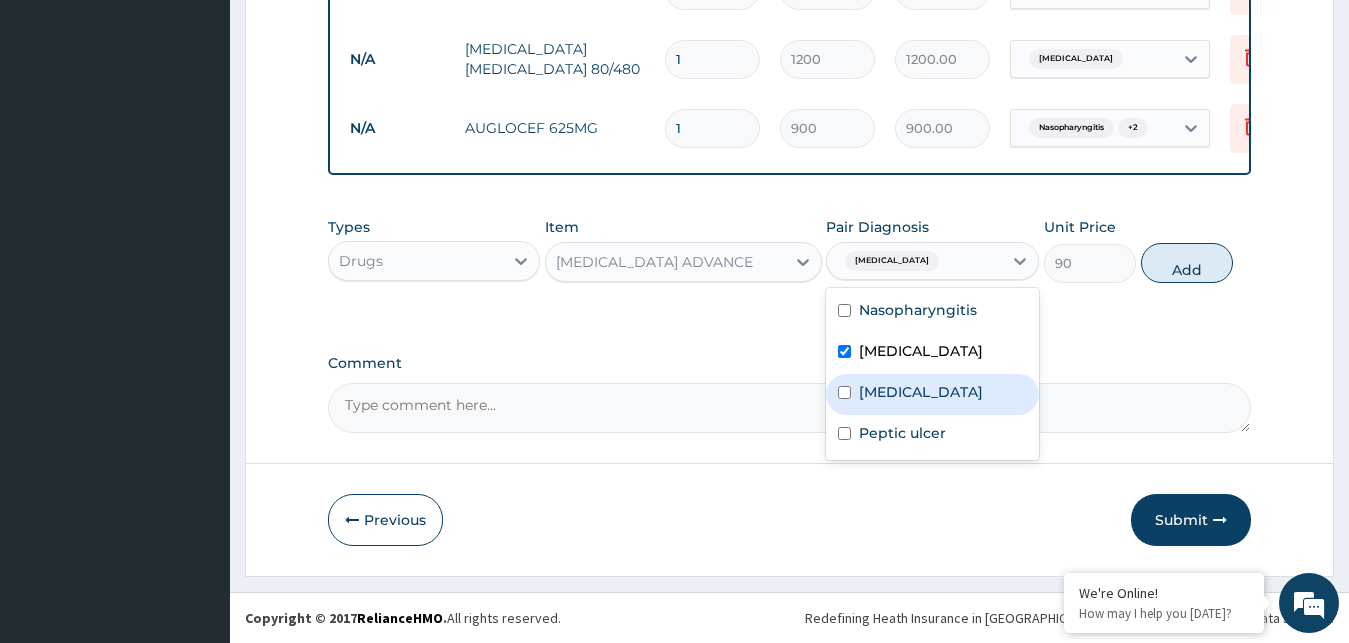 click on "[MEDICAL_DATA]" at bounding box center (921, 392) 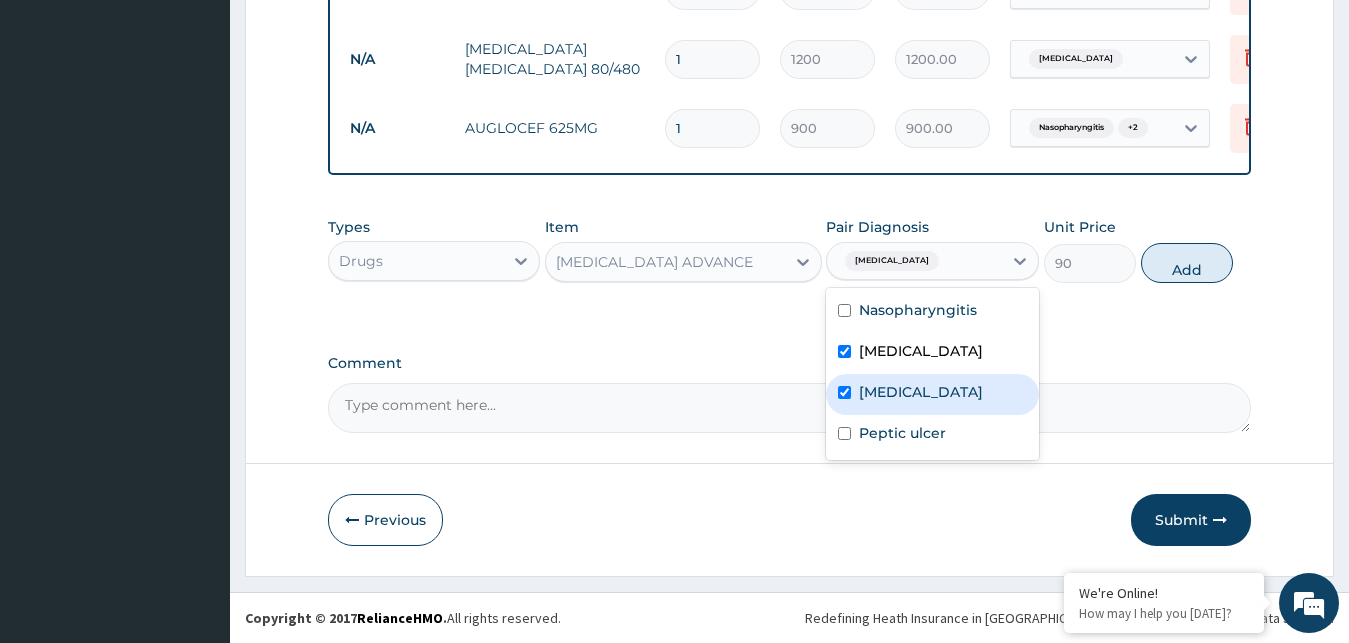 checkbox on "true" 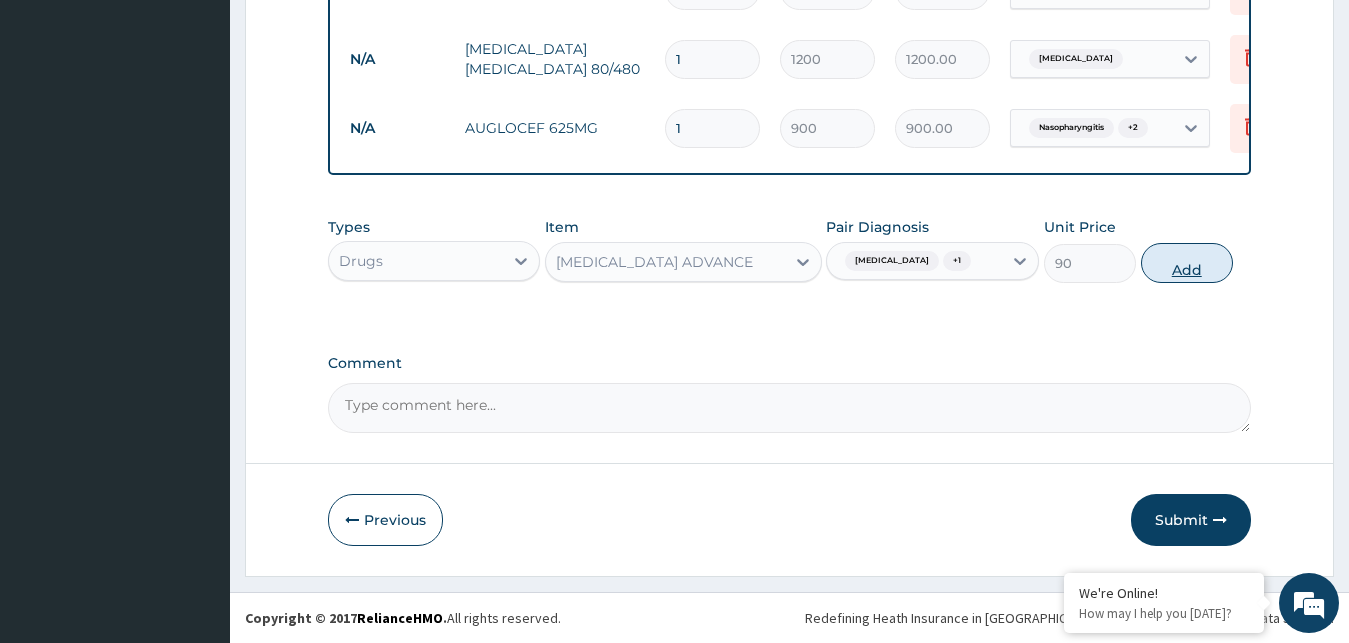 click on "Add" at bounding box center (1187, 263) 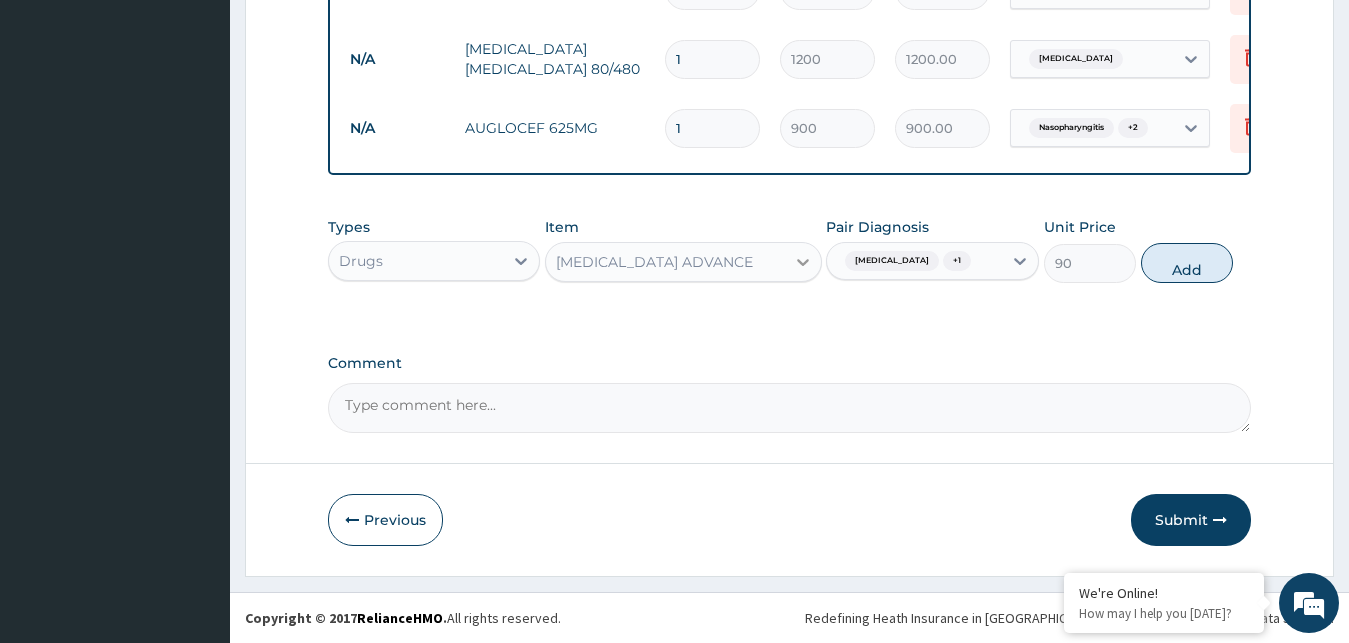 type on "0" 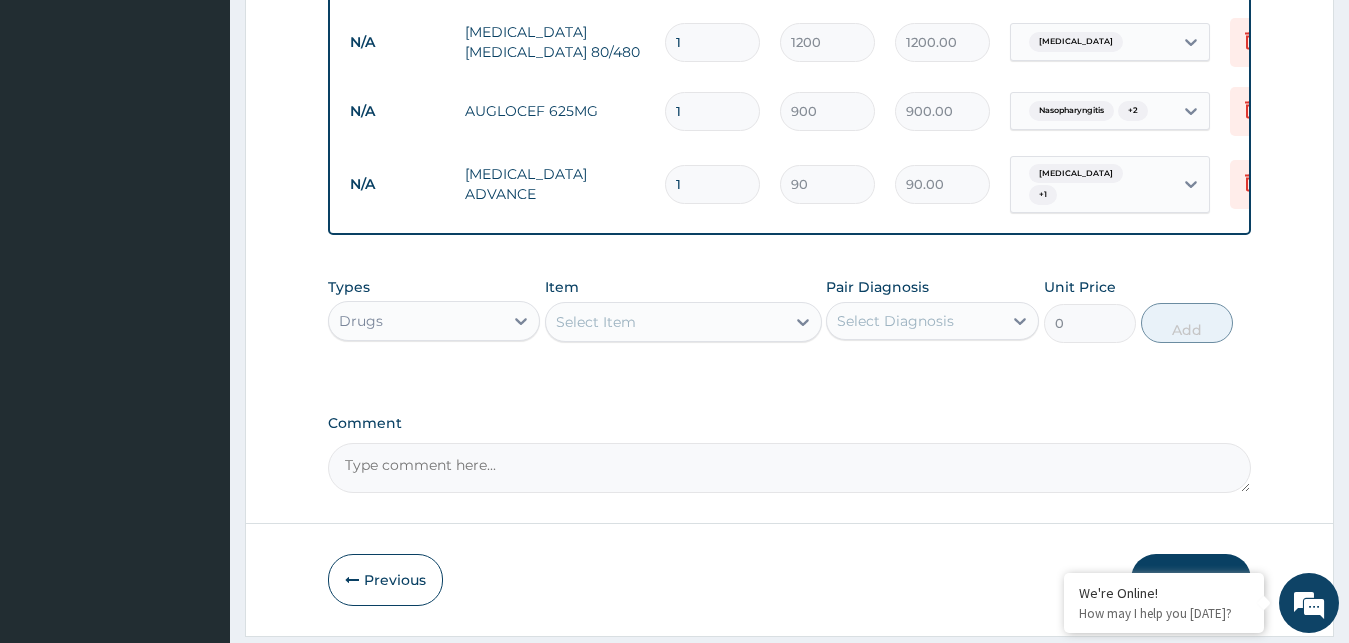 click on "Select Item" at bounding box center [665, 322] 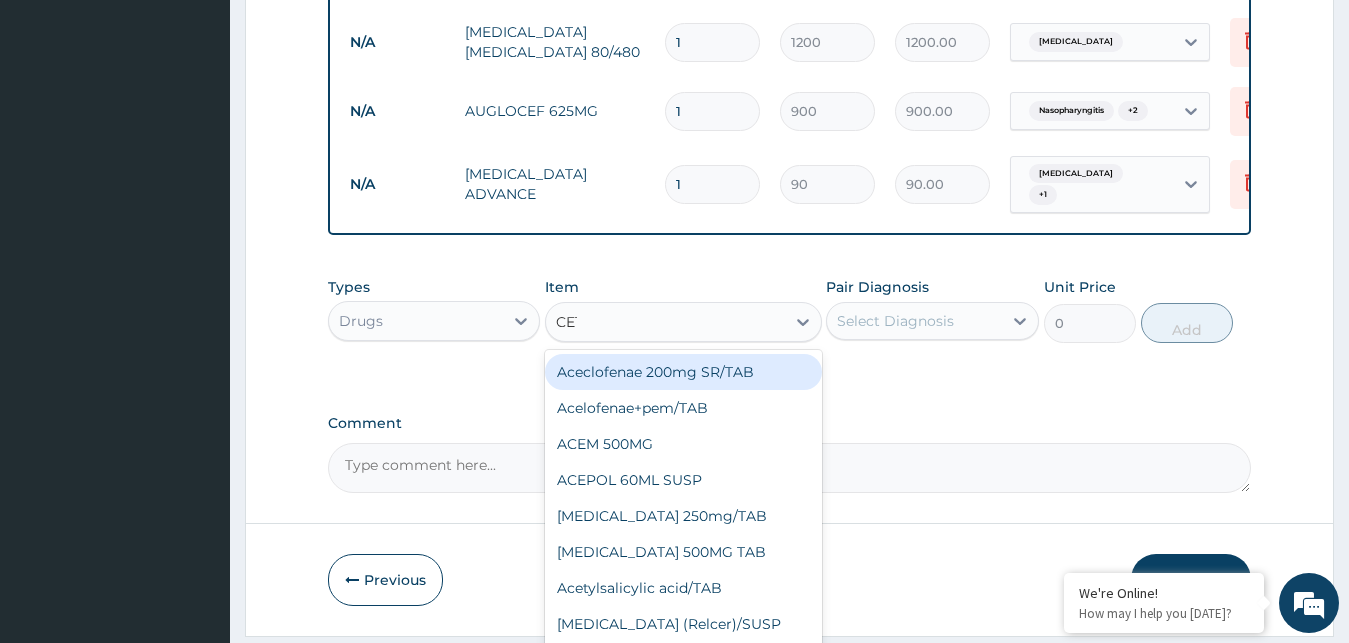 type on "CETR" 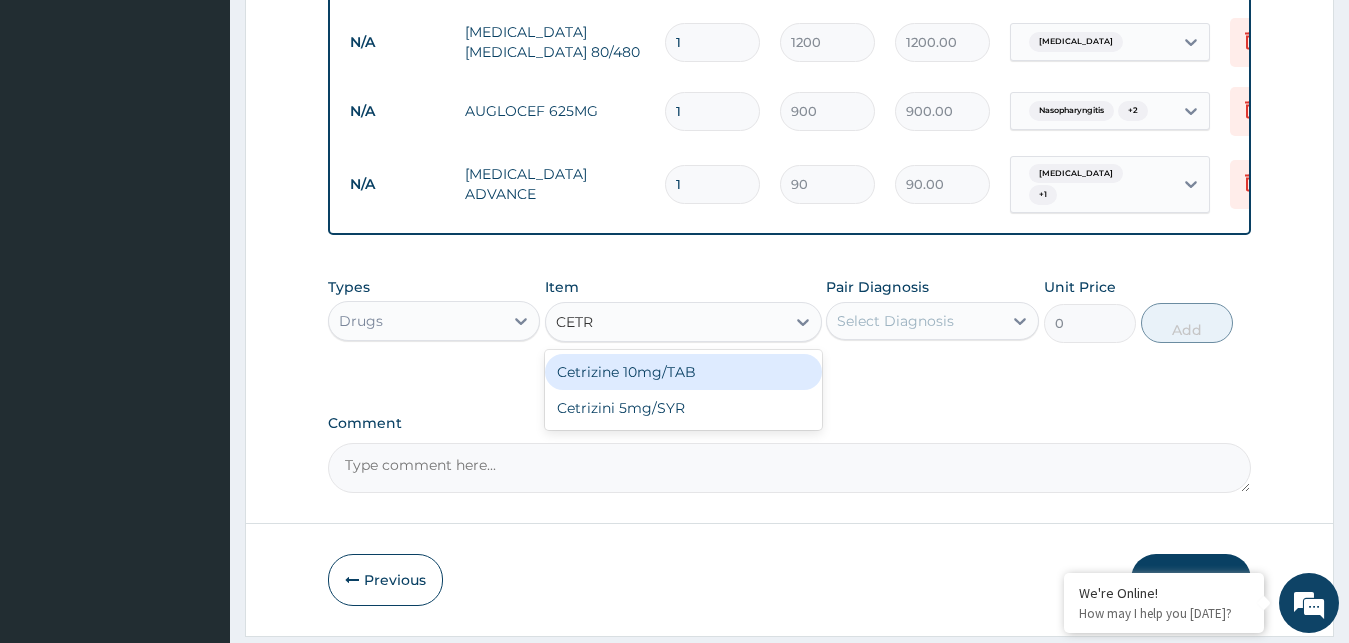 click on "Cetrizine 10mg/TAB" at bounding box center [683, 372] 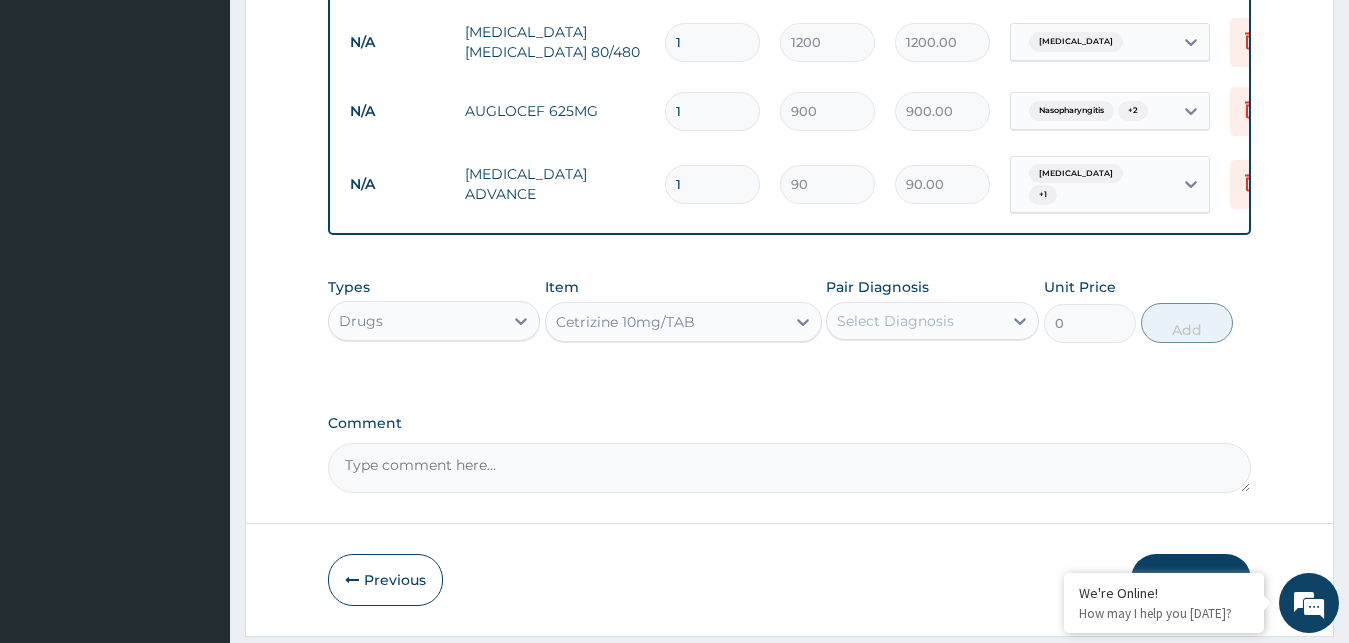 type 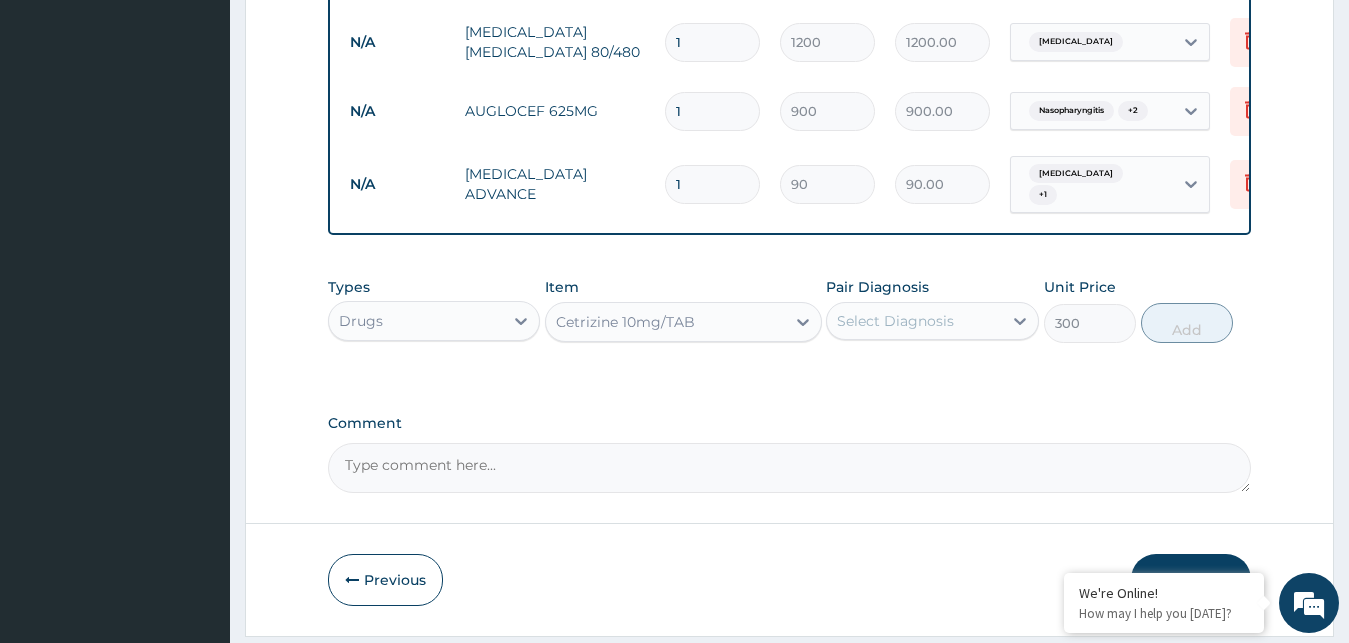 click on "Select Diagnosis" at bounding box center (914, 321) 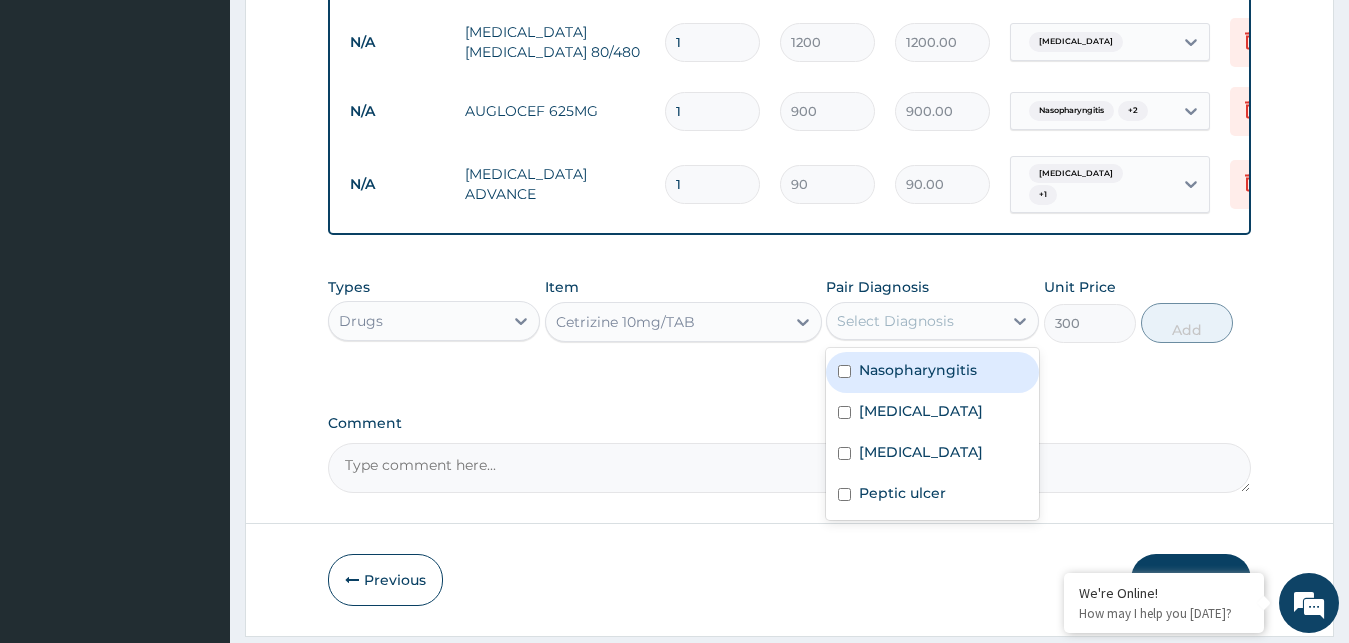 click on "Nasopharyngitis" at bounding box center (918, 370) 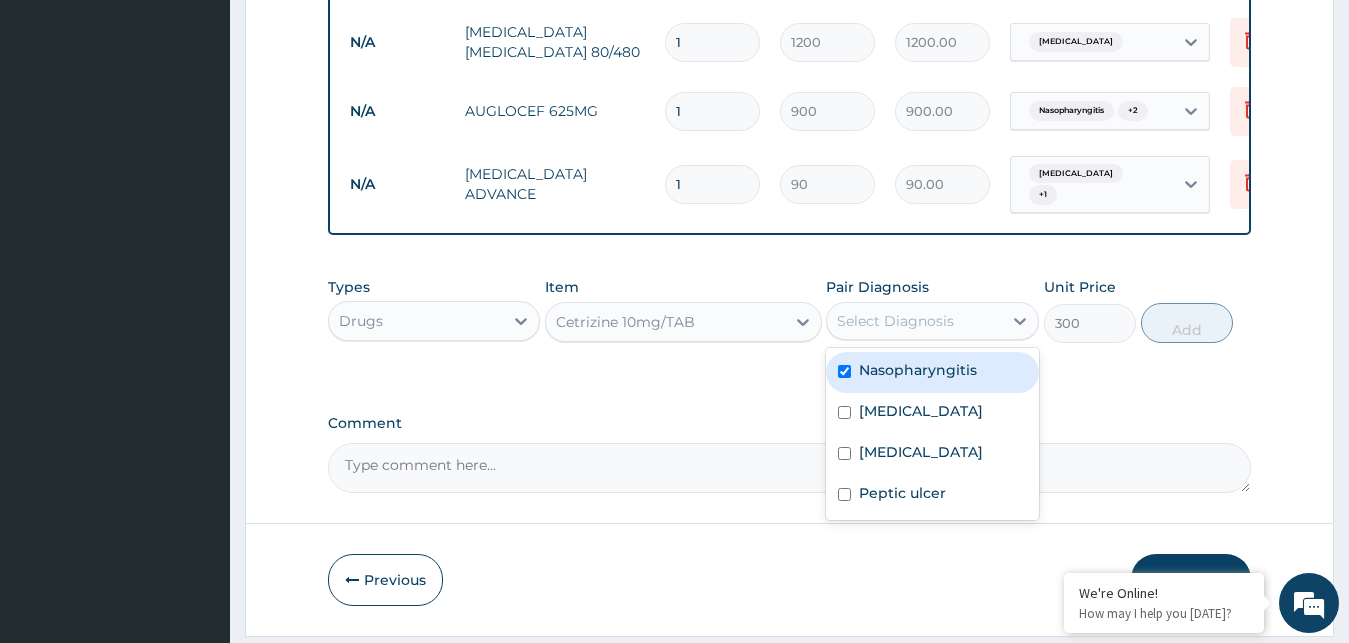 checkbox on "true" 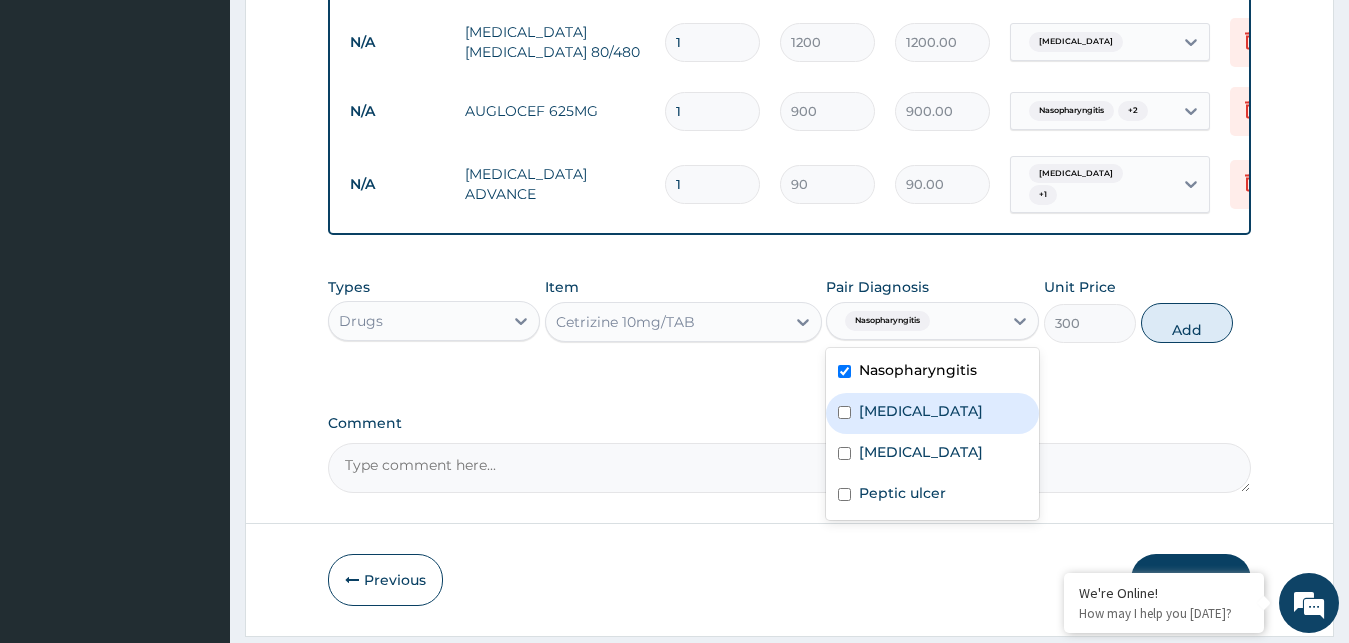 drag, startPoint x: 902, startPoint y: 431, endPoint x: 920, endPoint y: 445, distance: 22.803509 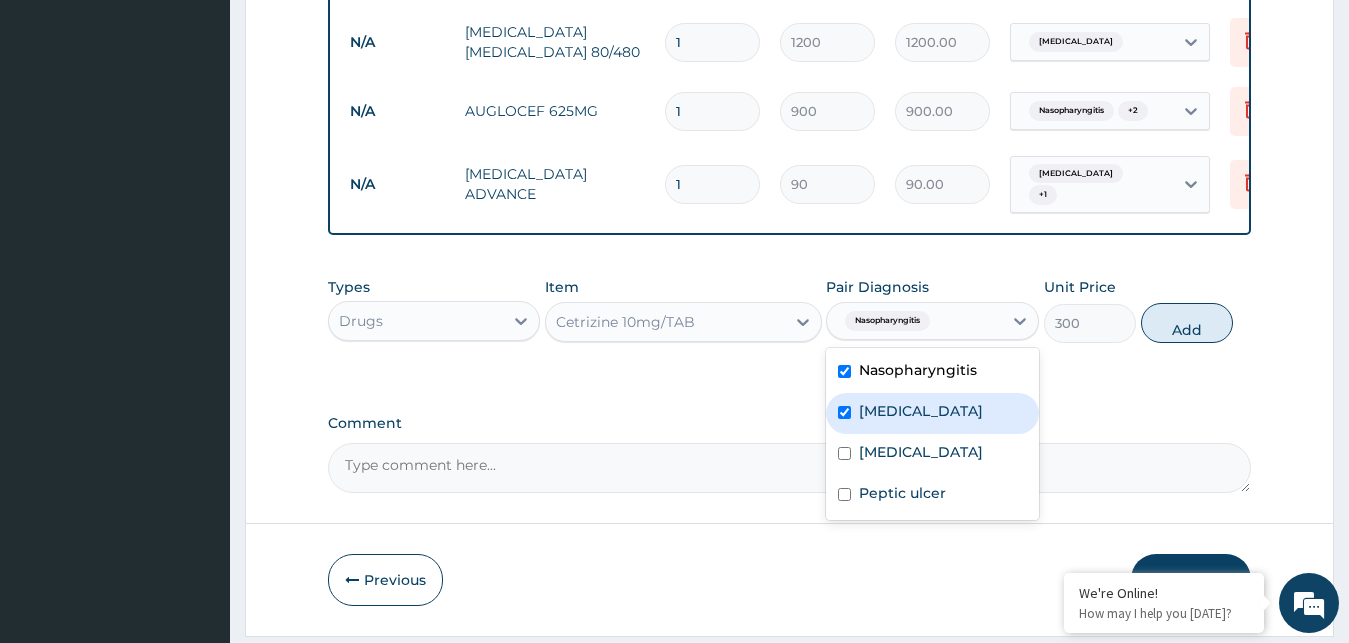 checkbox on "true" 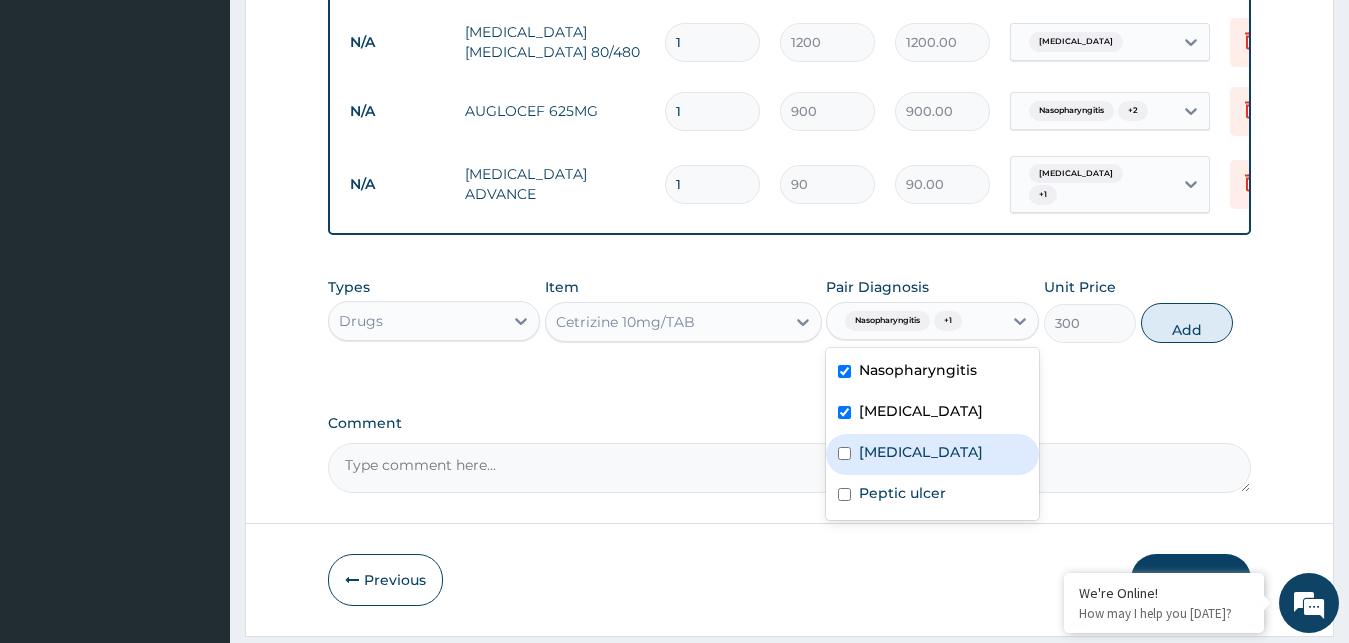 click on "[MEDICAL_DATA]" at bounding box center (921, 452) 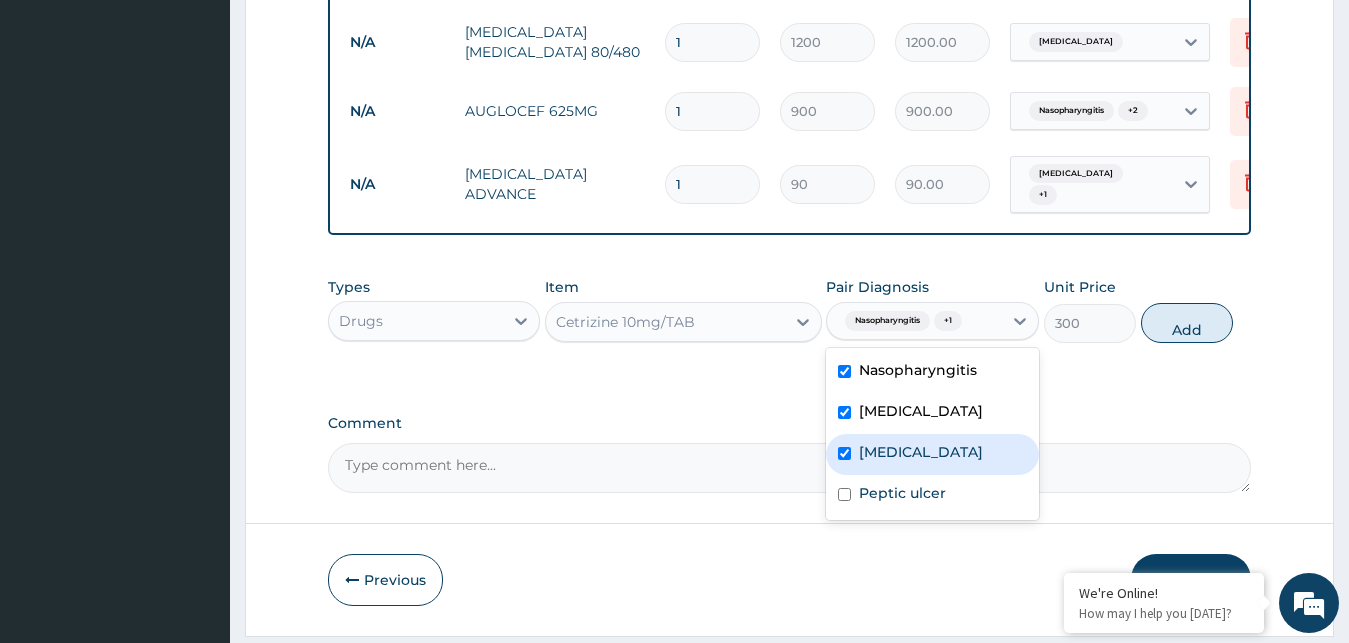 checkbox on "true" 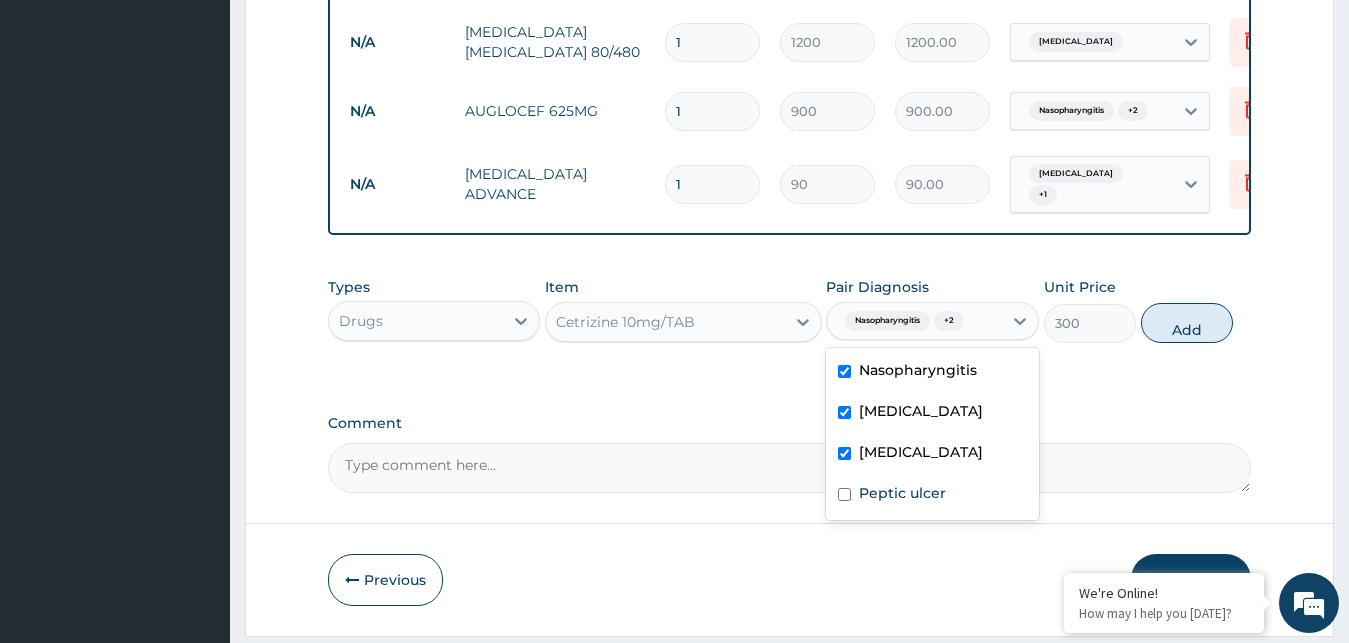click on "[MEDICAL_DATA]" at bounding box center (921, 411) 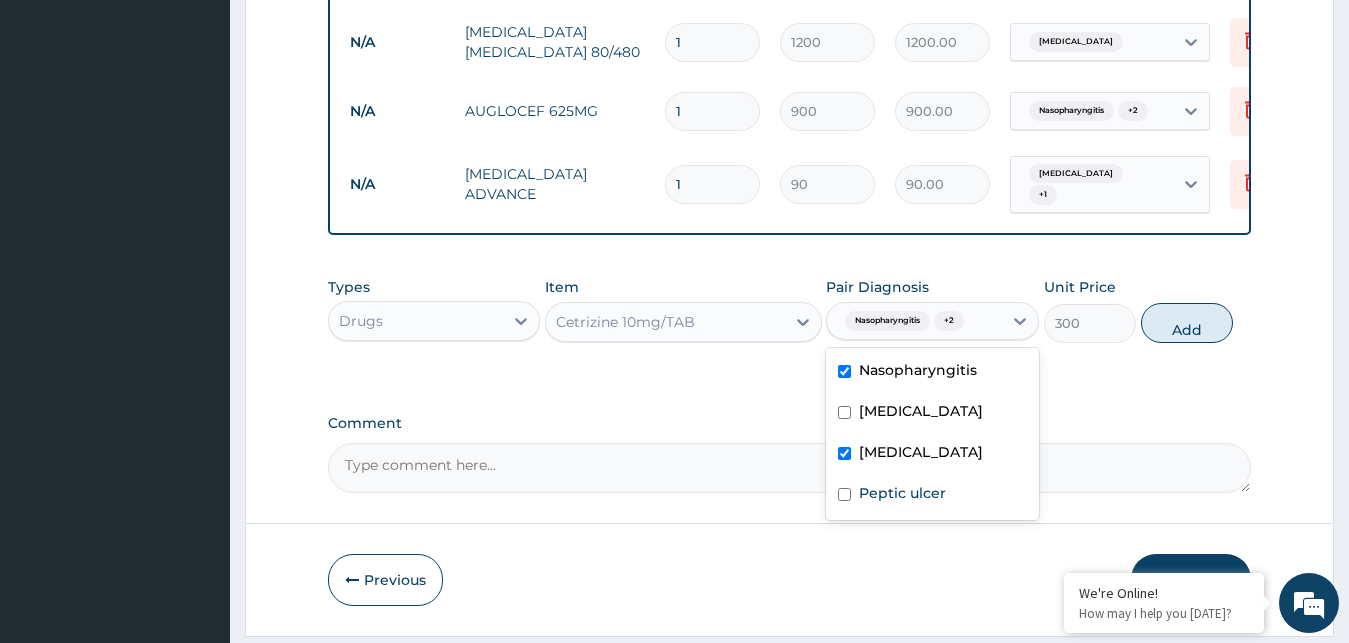 checkbox on "false" 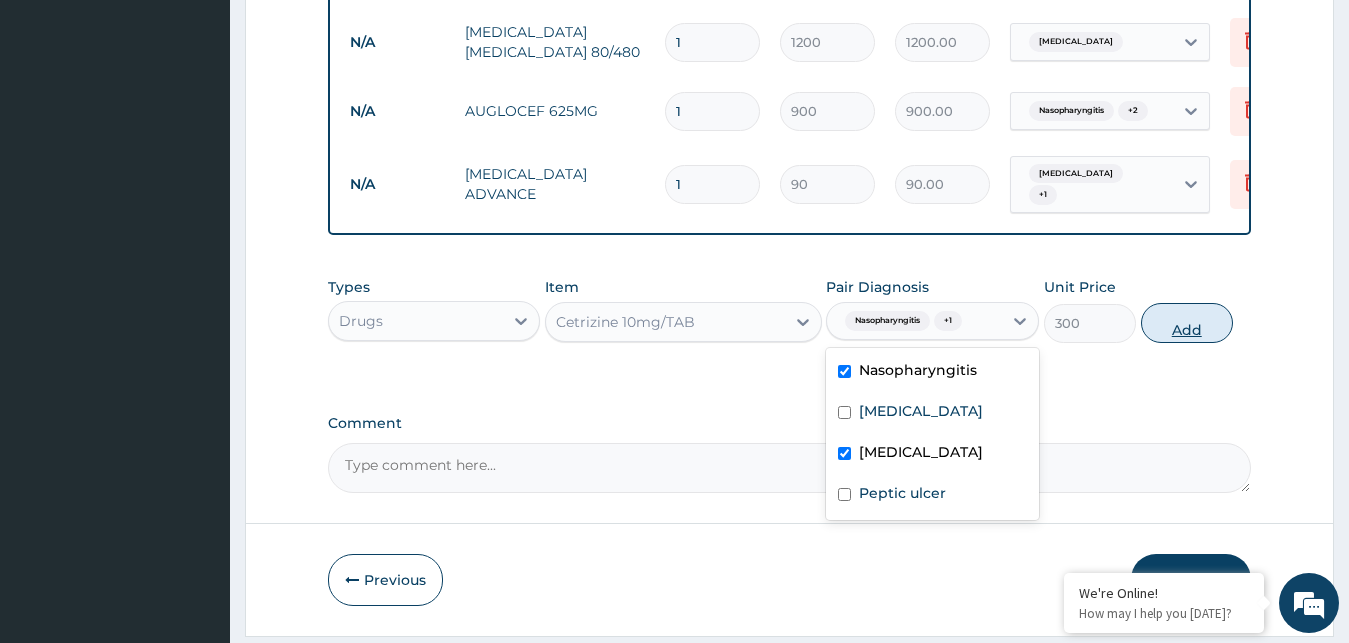 click on "Add" at bounding box center (1187, 323) 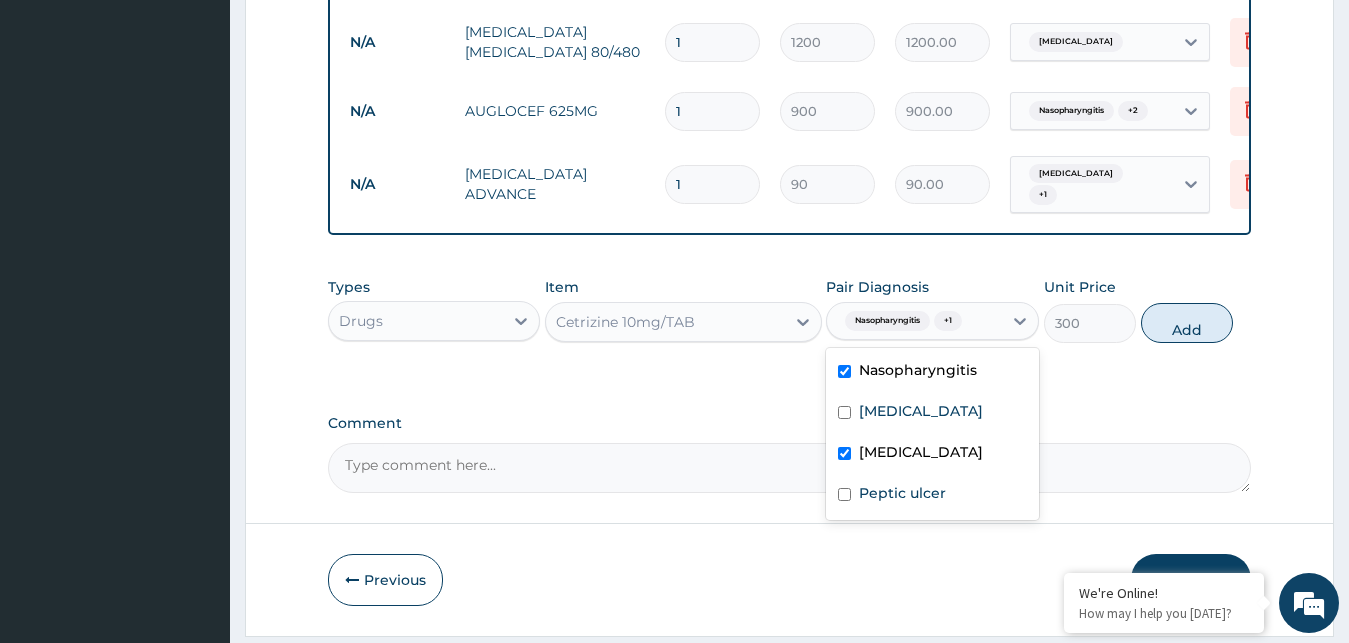 type on "0" 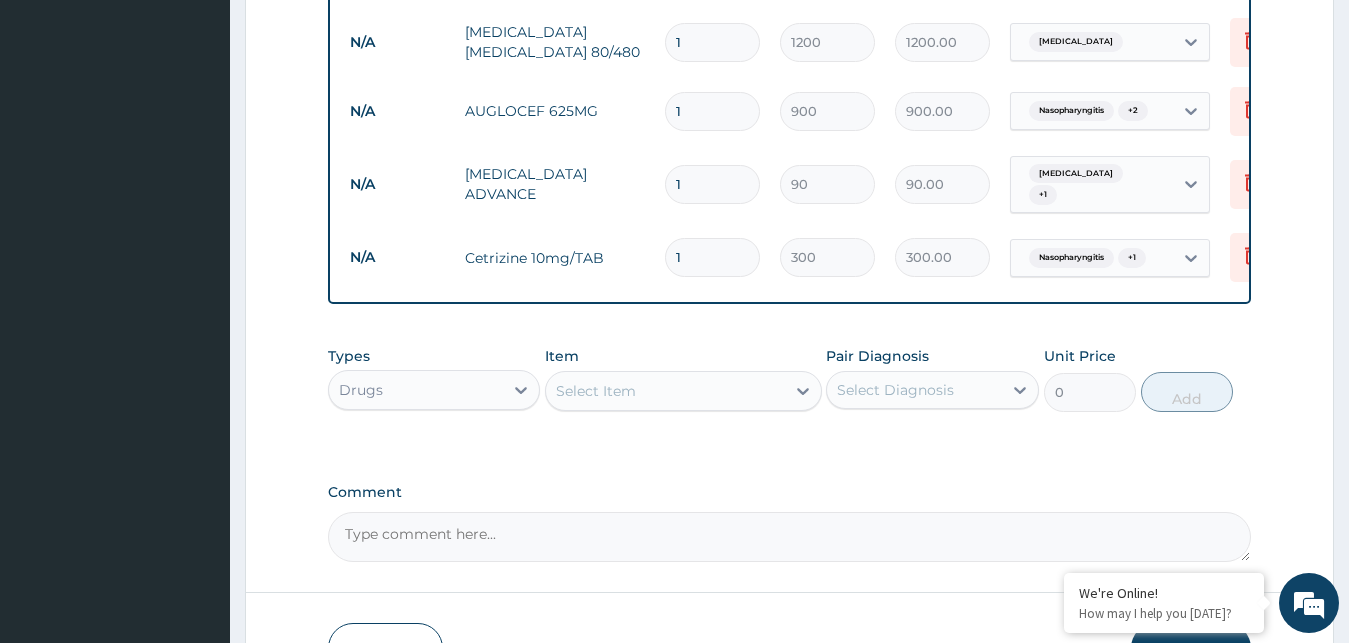 click on "Select Item" at bounding box center [683, 391] 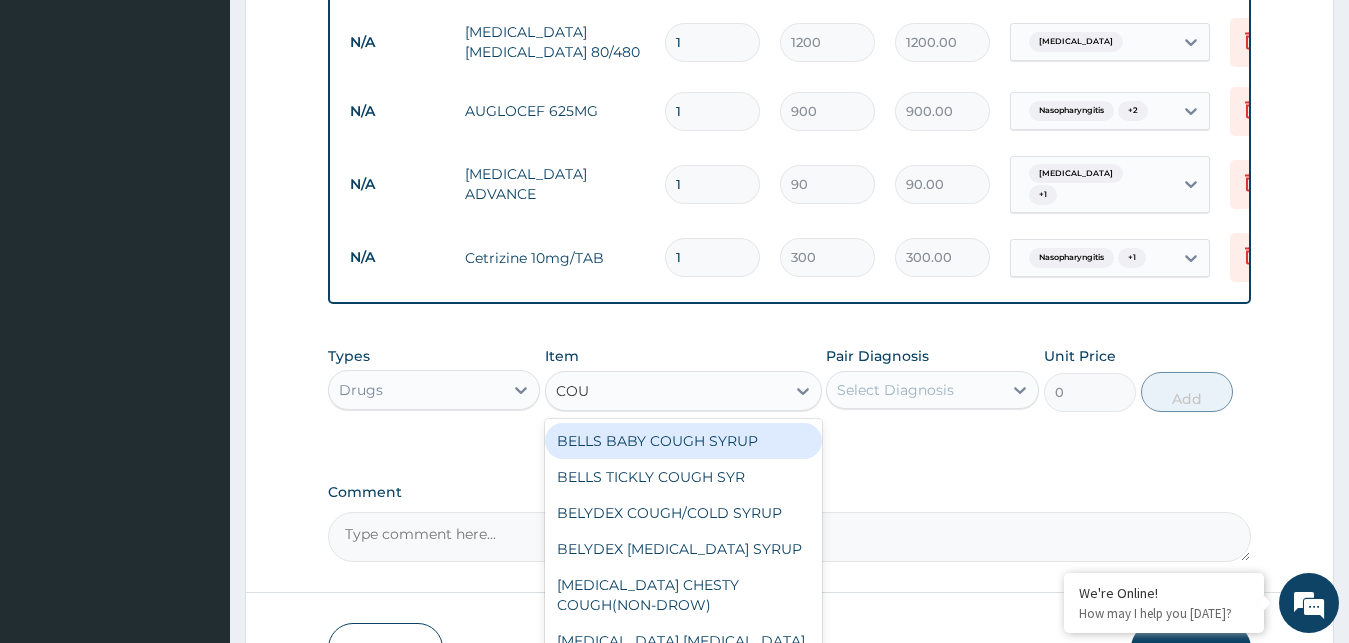 type on "COUG" 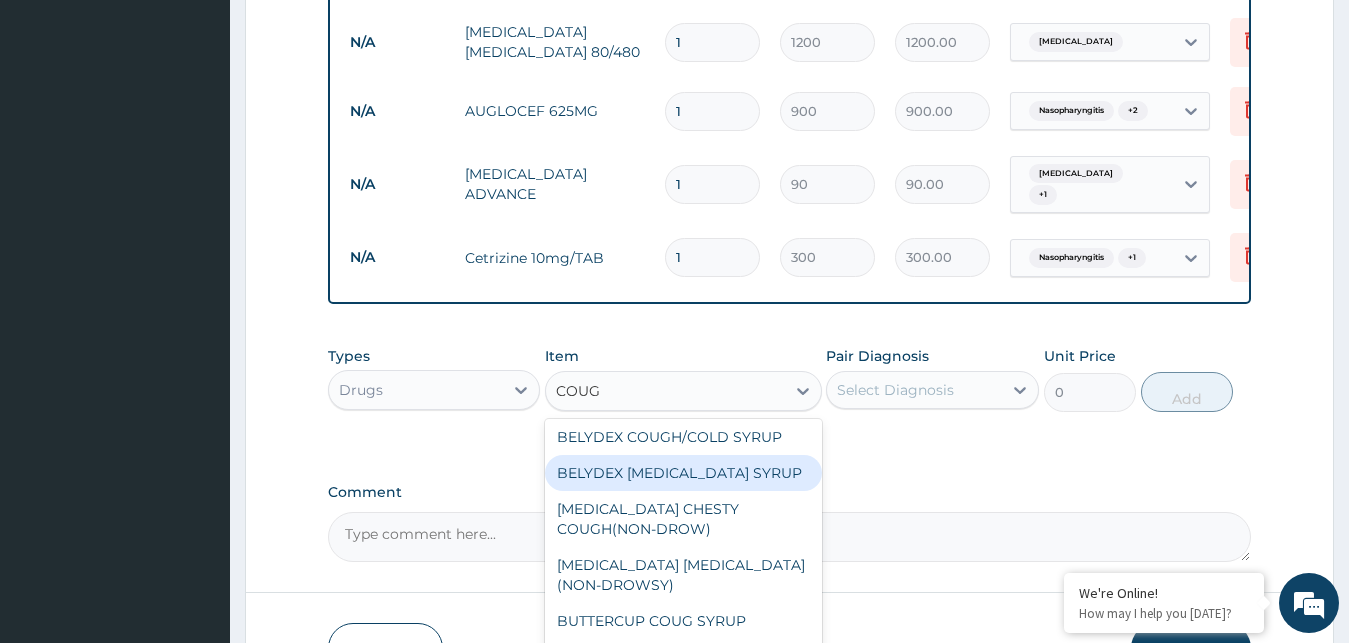 scroll, scrollTop: 103, scrollLeft: 0, axis: vertical 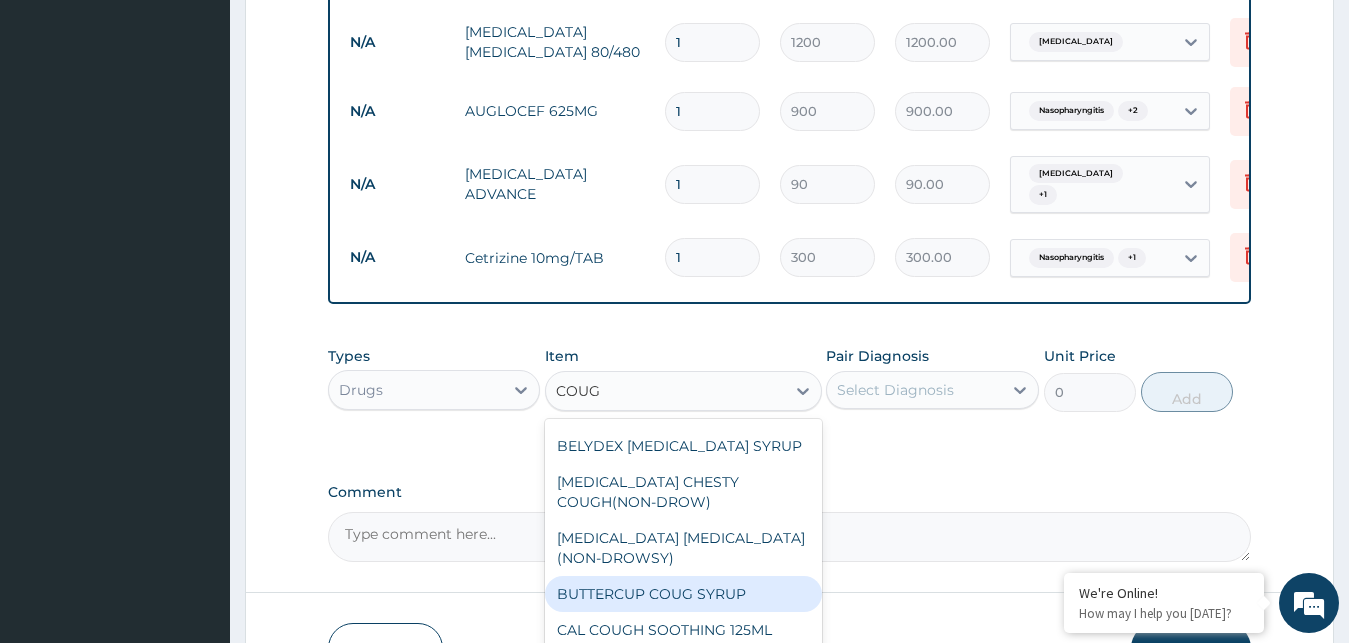 click on "BUTTERCUP COUG SYRUP" at bounding box center [683, 594] 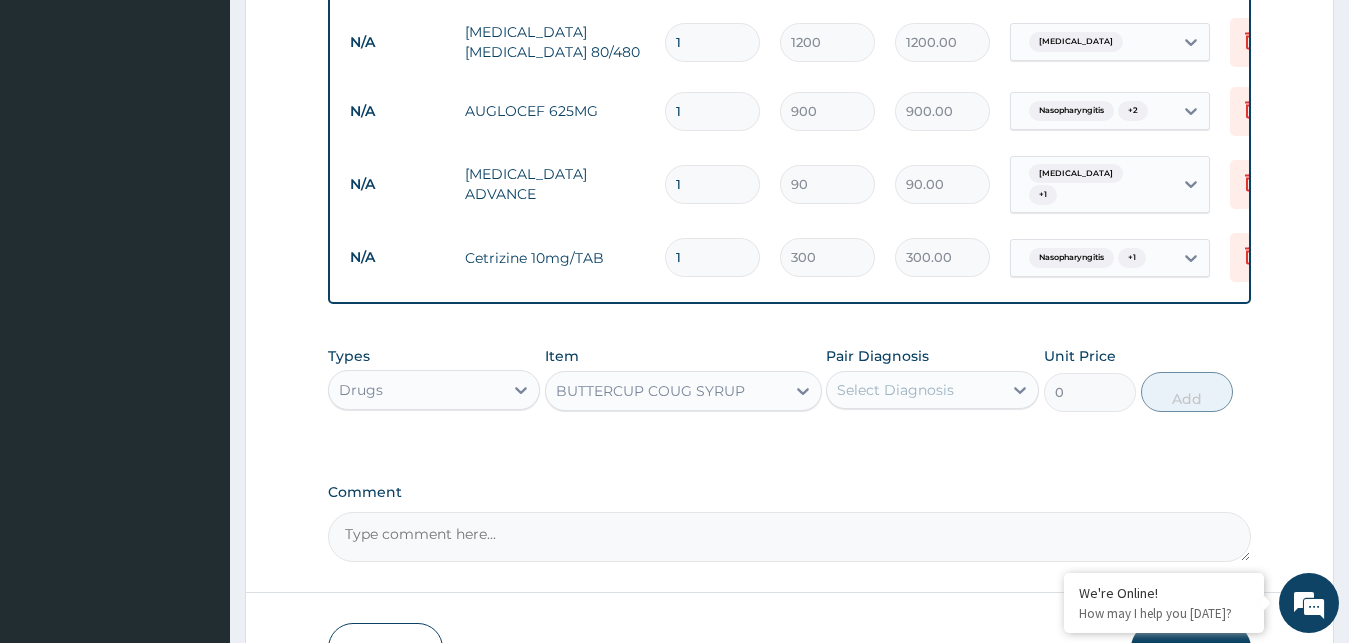 type 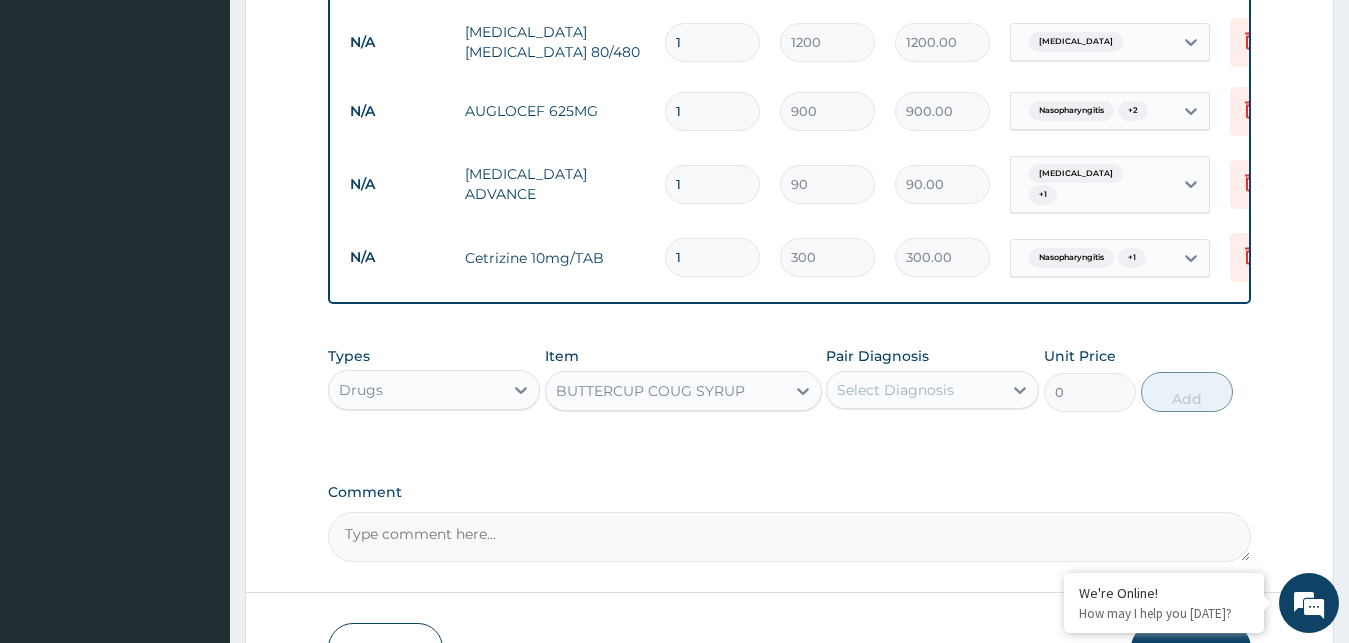 type on "1800" 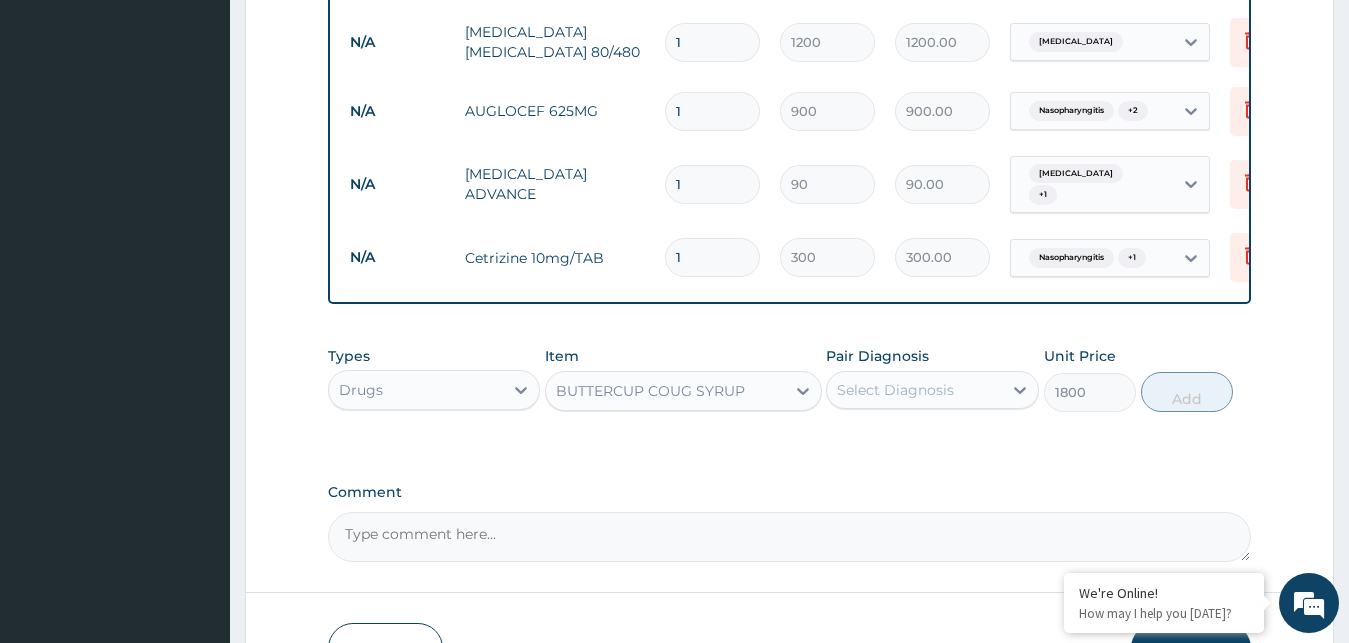 click on "Select Diagnosis" at bounding box center (914, 390) 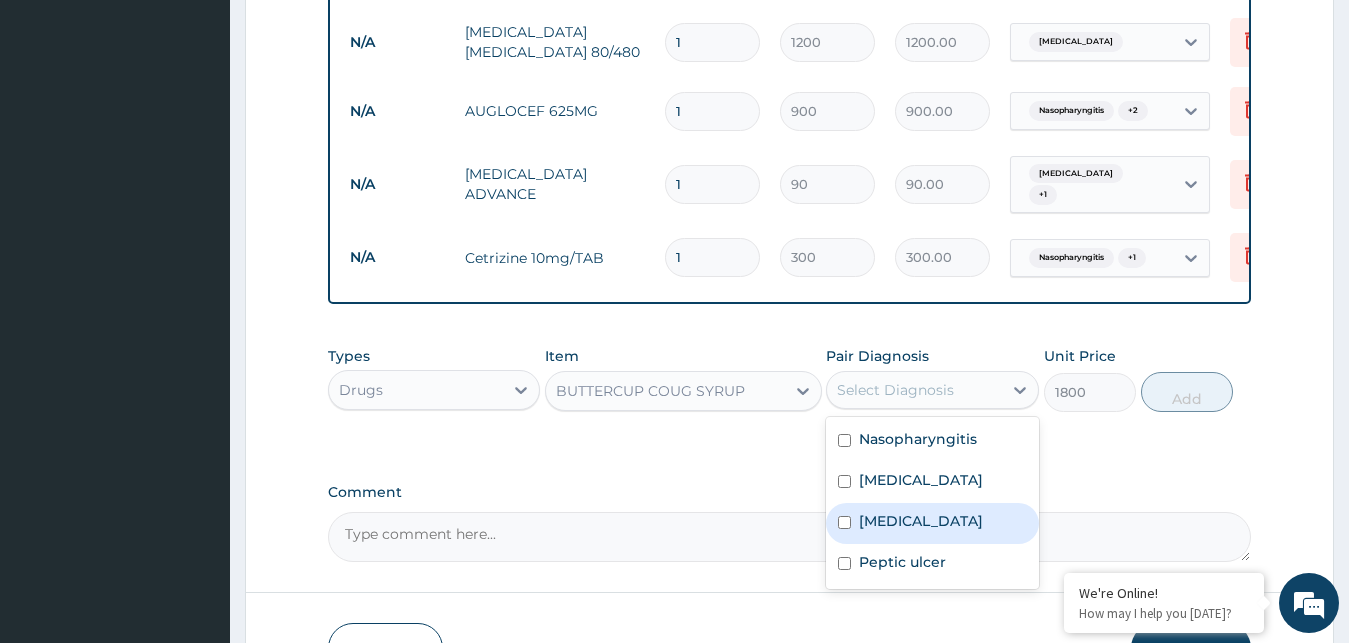 click on "[MEDICAL_DATA]" at bounding box center [921, 521] 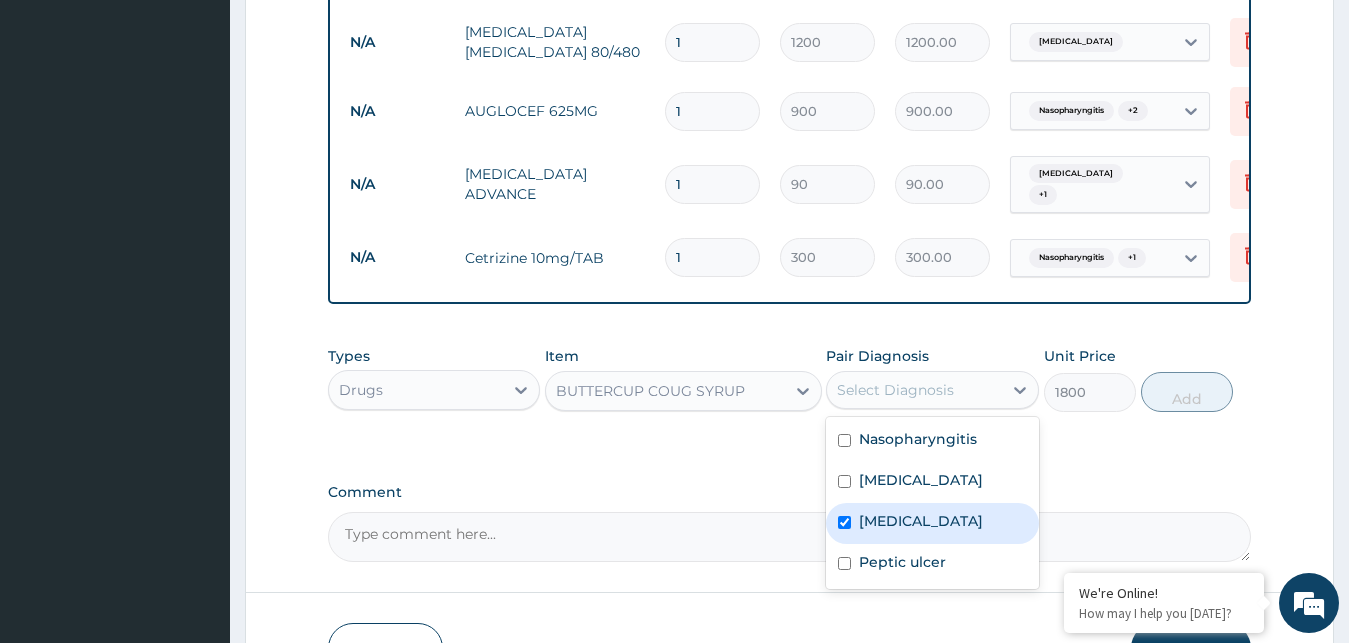 checkbox on "true" 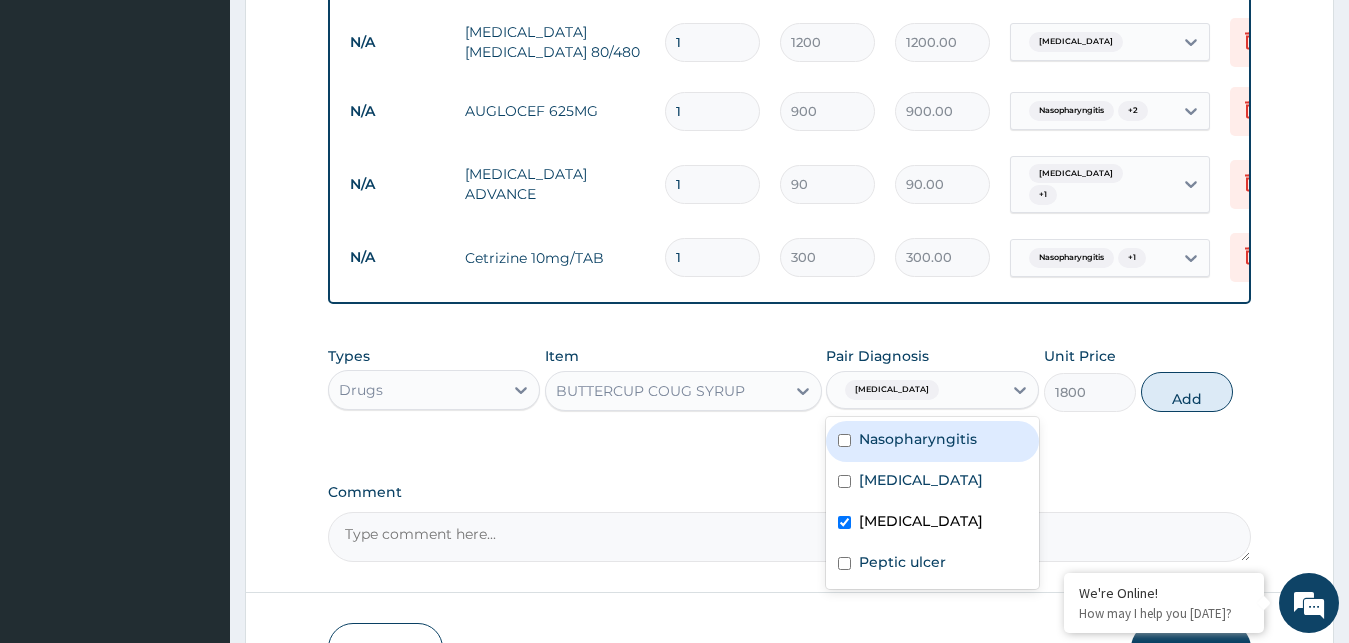 click on "Nasopharyngitis" at bounding box center [918, 439] 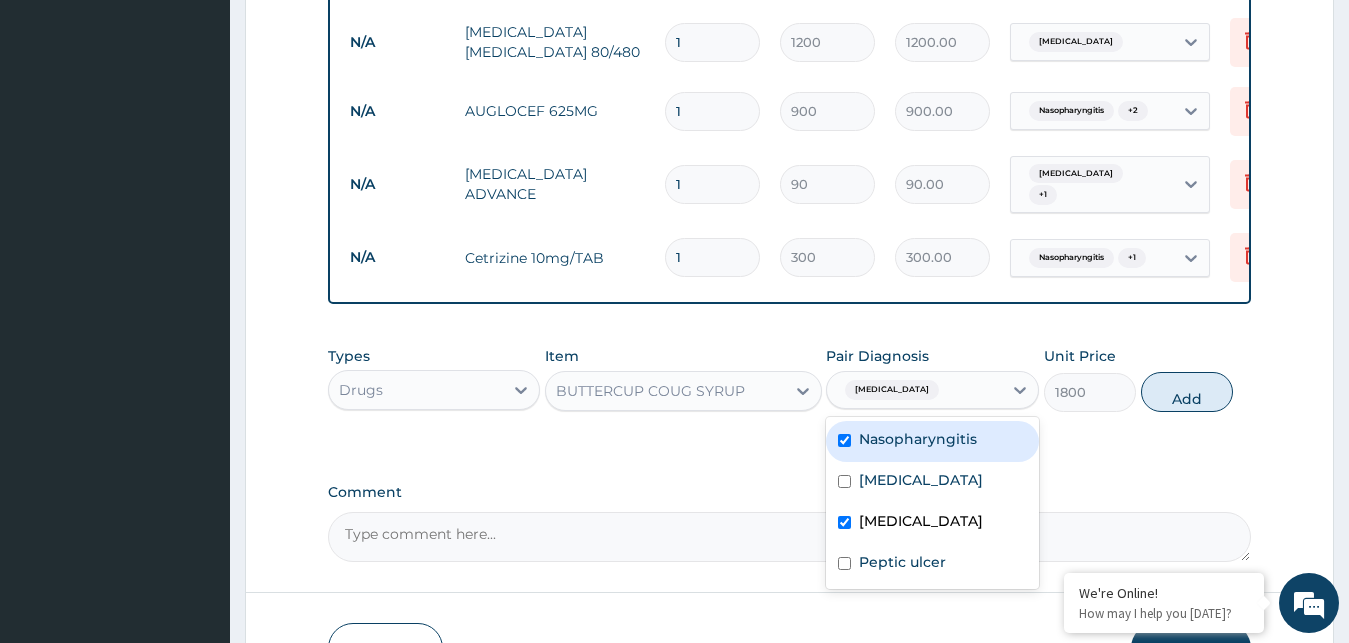 checkbox on "true" 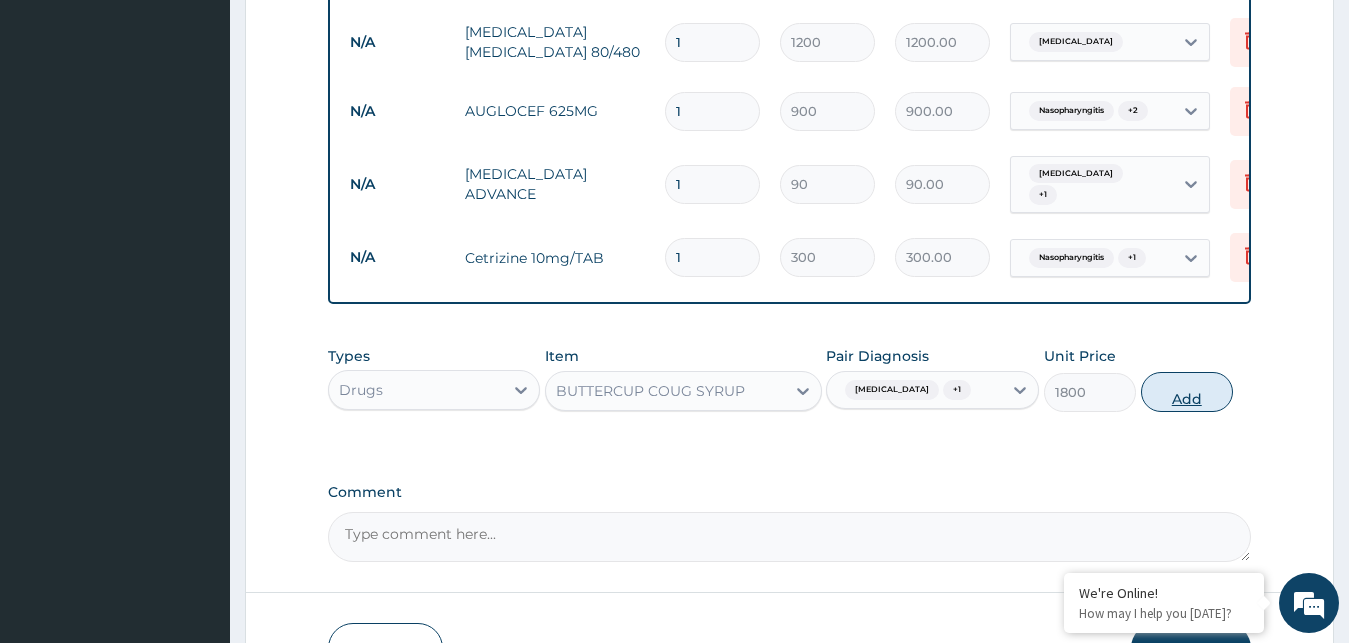 click on "Add" at bounding box center [1187, 392] 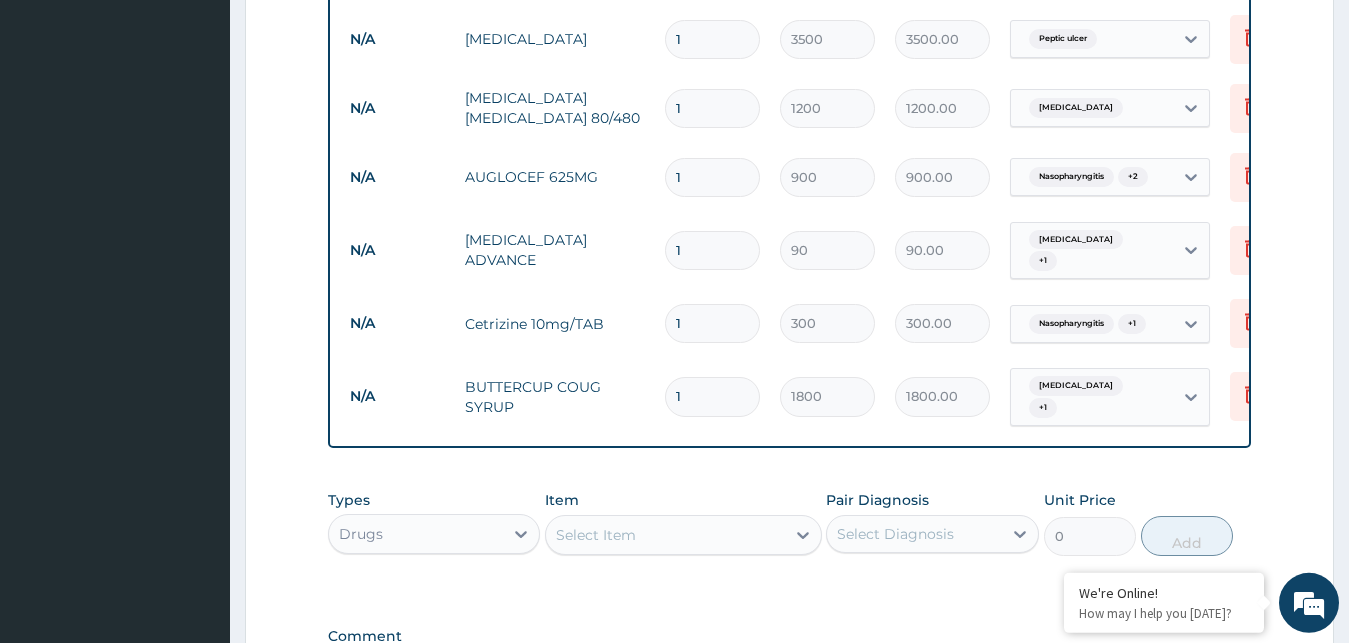 scroll, scrollTop: 1063, scrollLeft: 0, axis: vertical 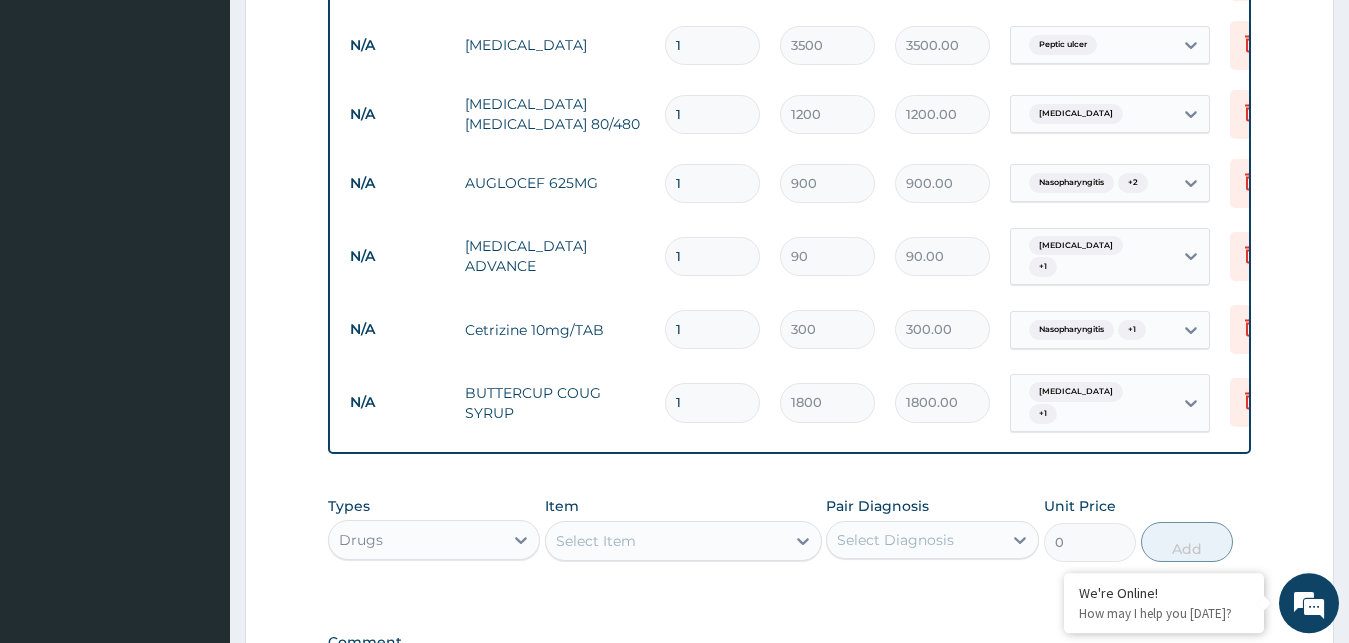 click on "1" at bounding box center (712, 114) 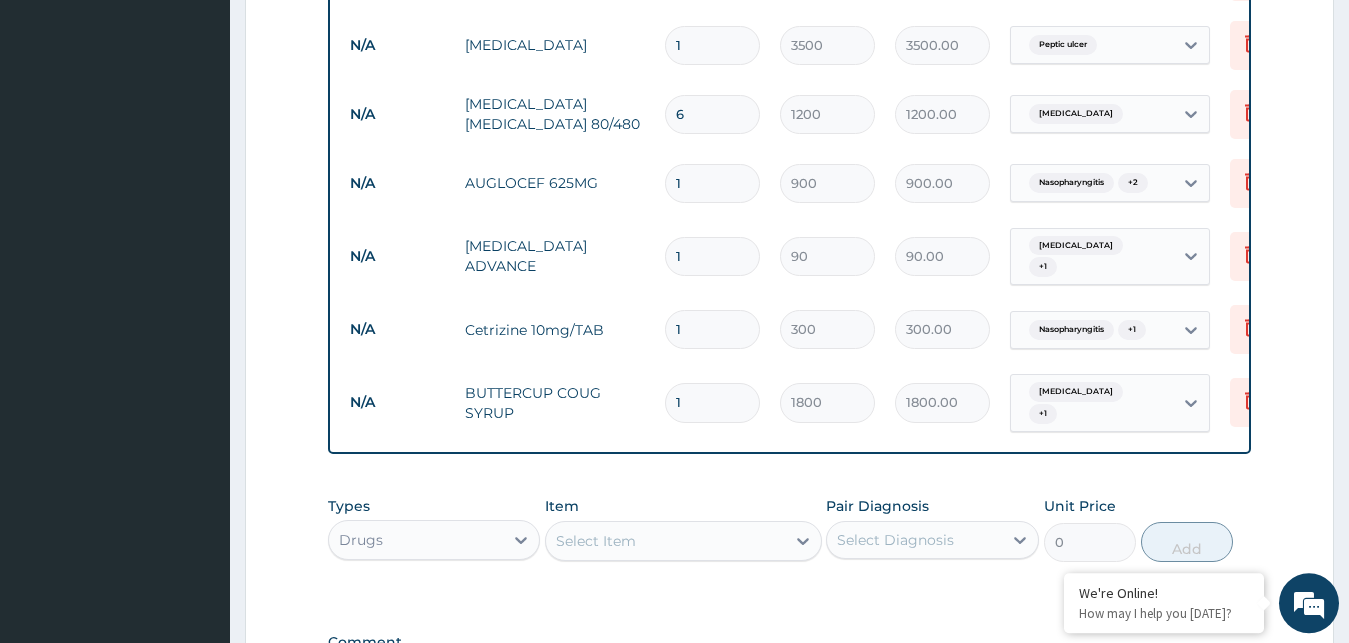 type on "7200.00" 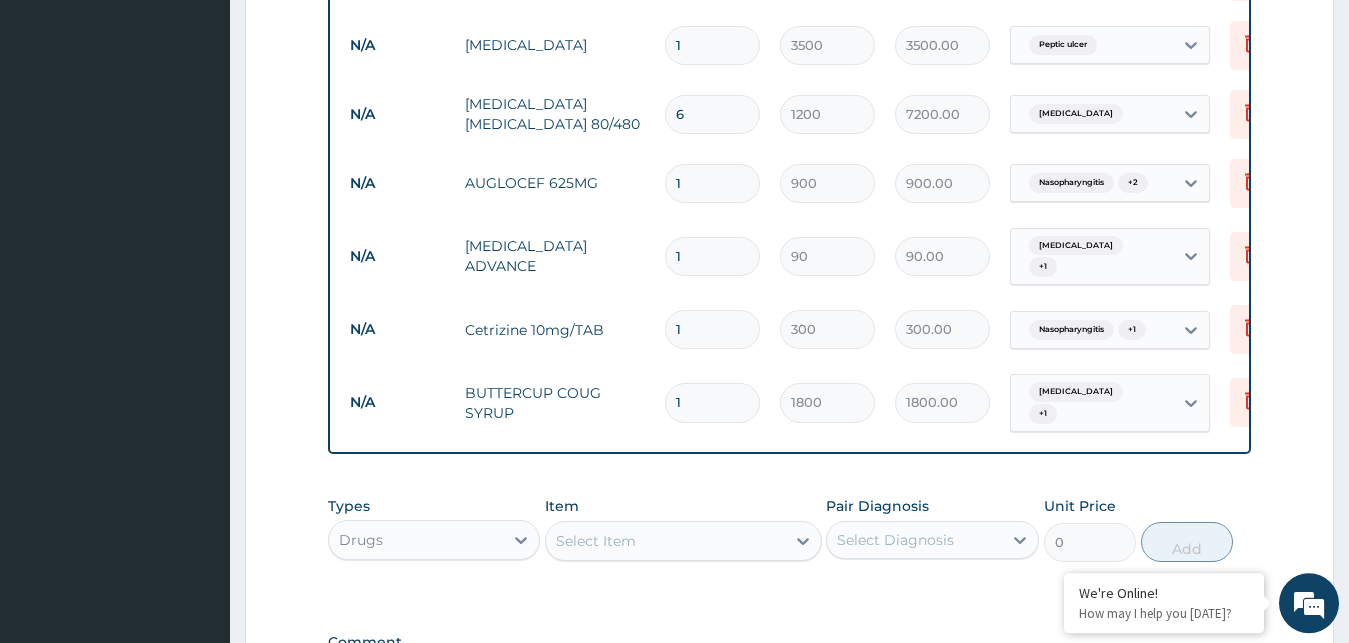 type on "6" 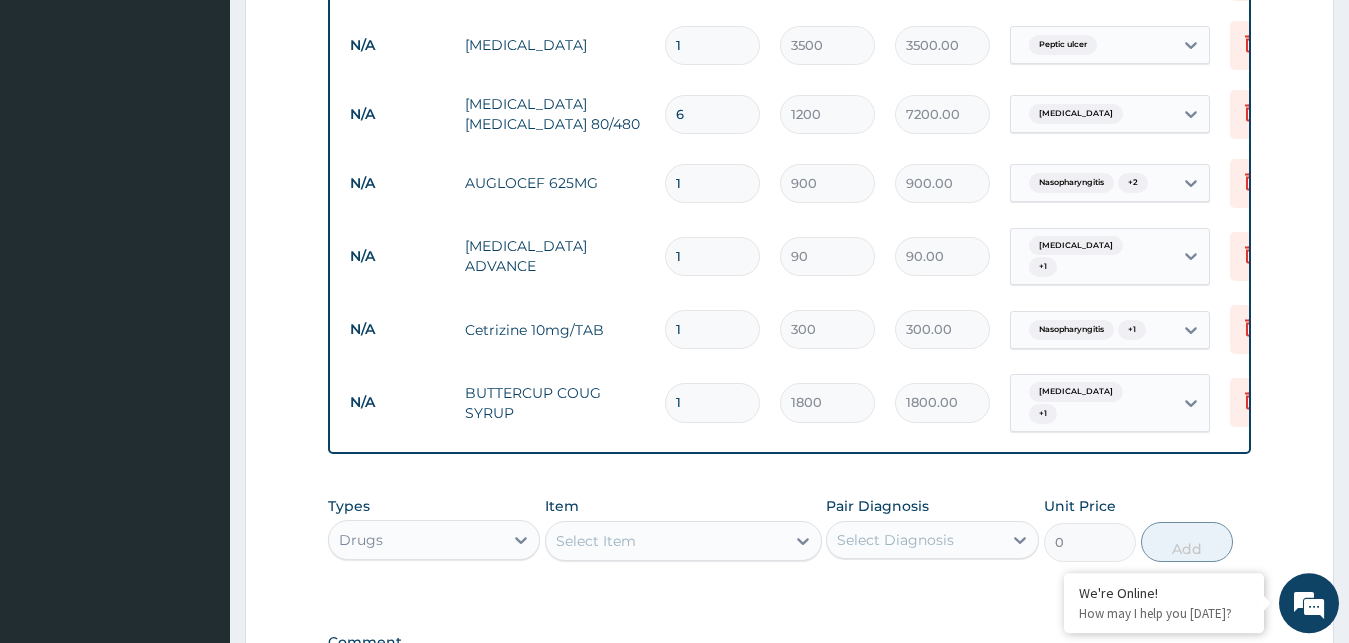click on "1" at bounding box center (712, 183) 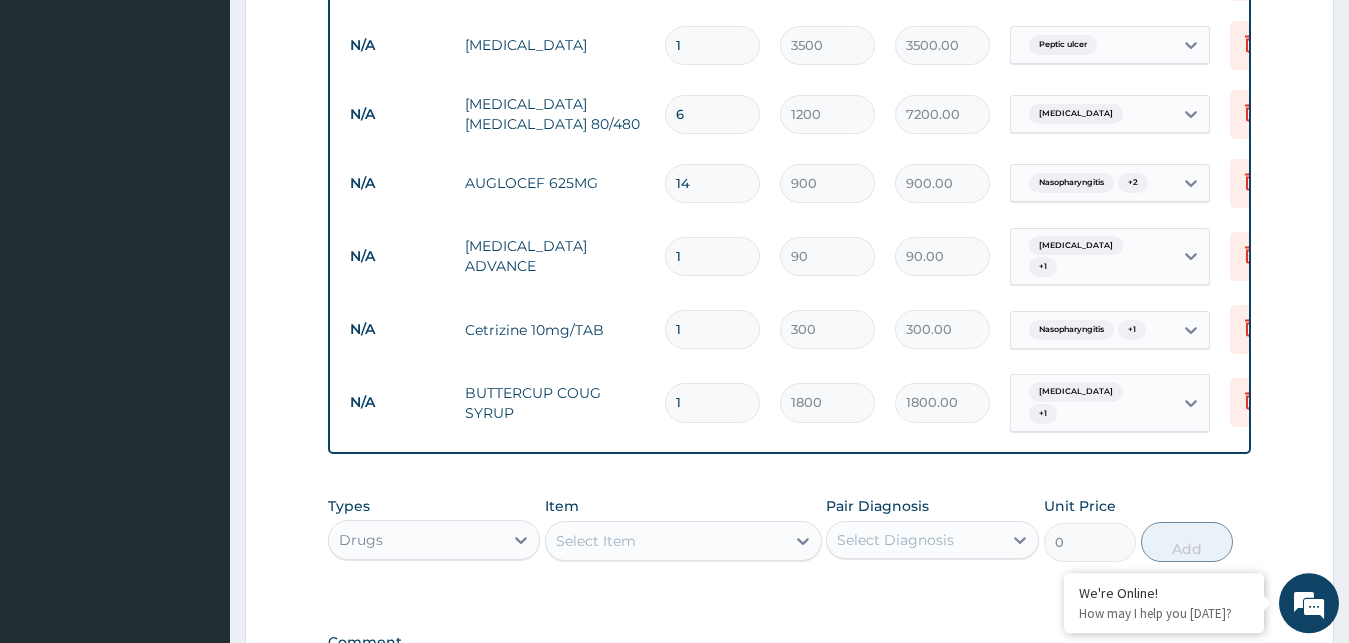 type on "12600.00" 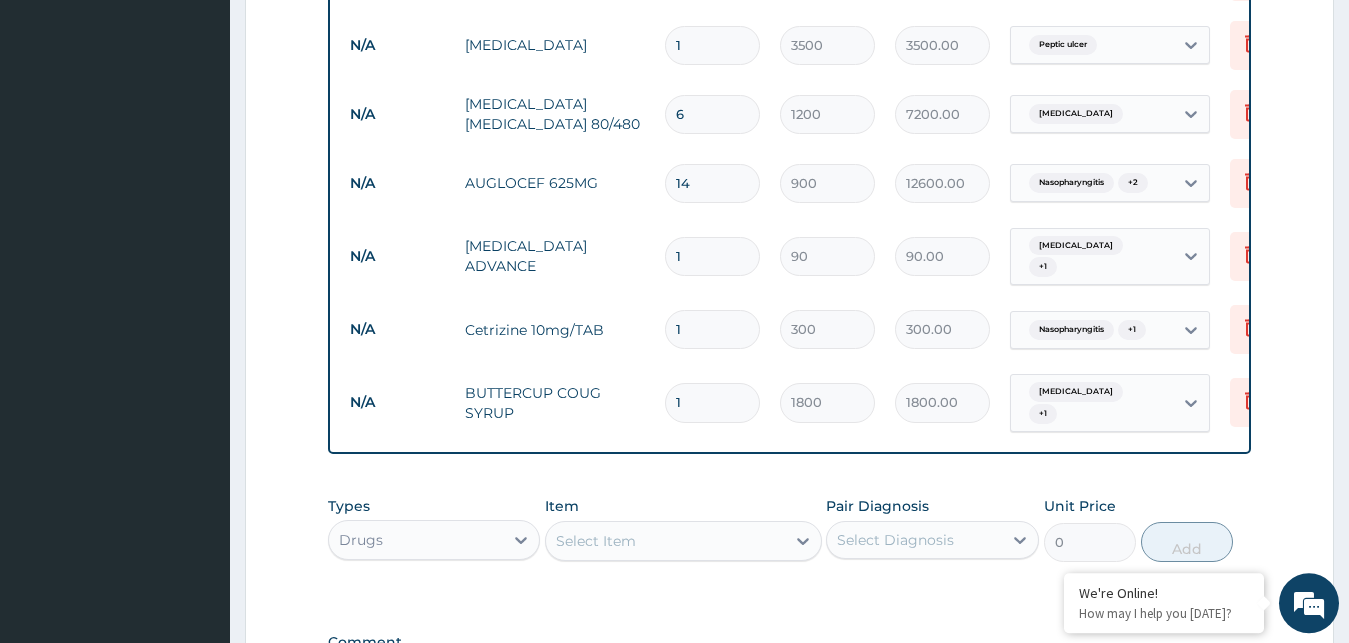 type on "14" 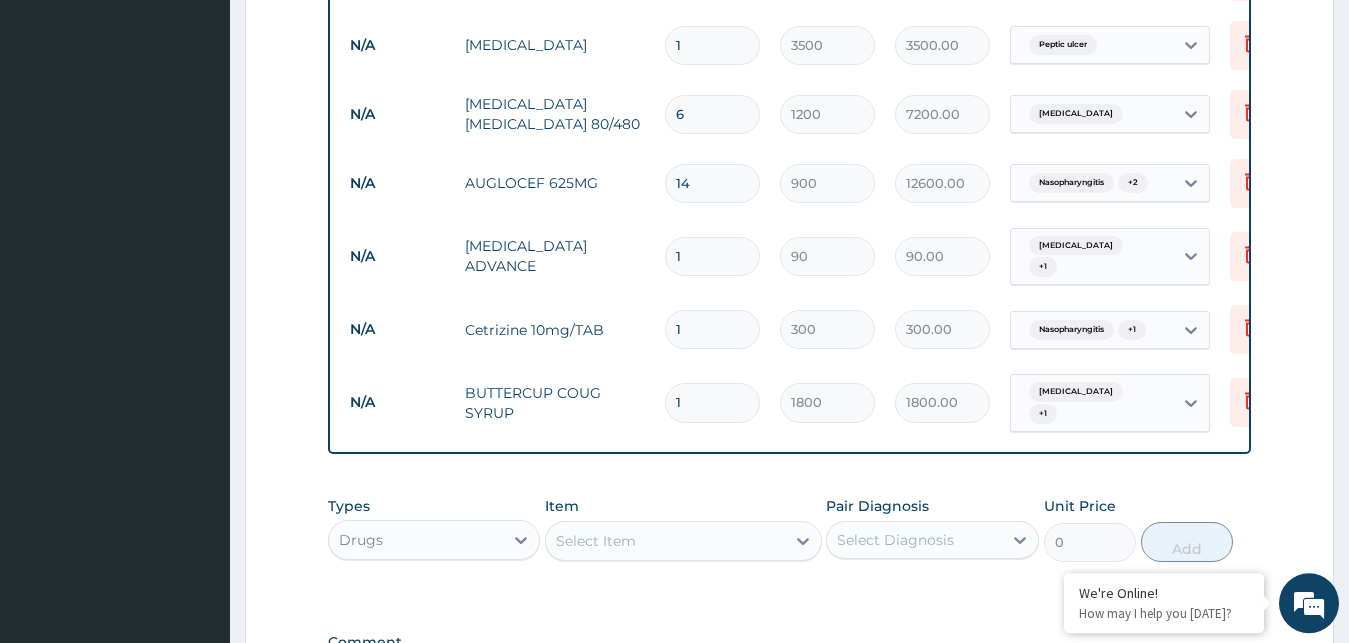 click on "1" at bounding box center (712, 256) 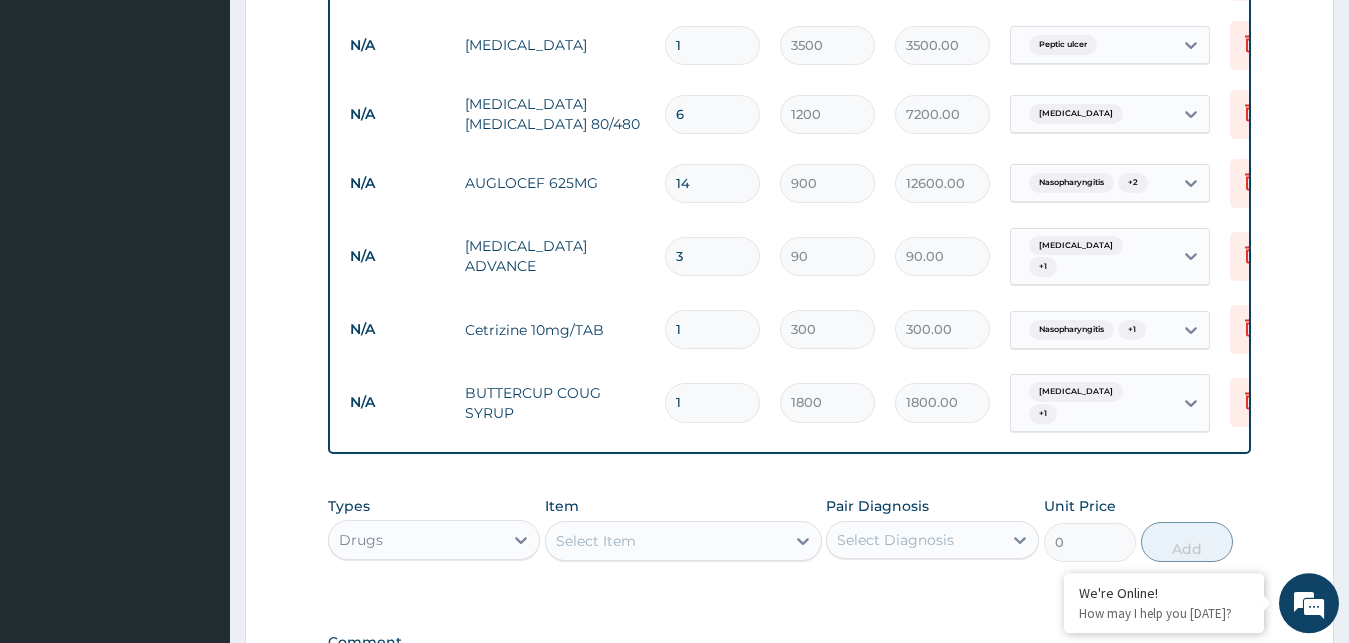 type on "270.00" 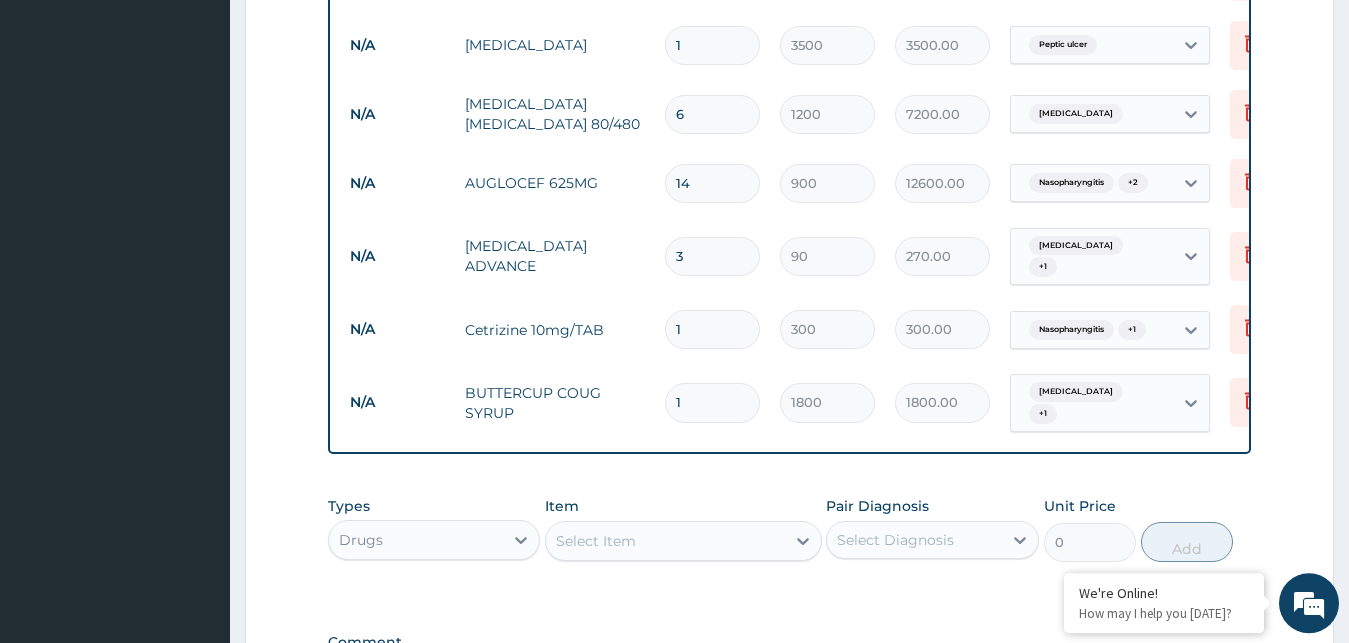 type on "30" 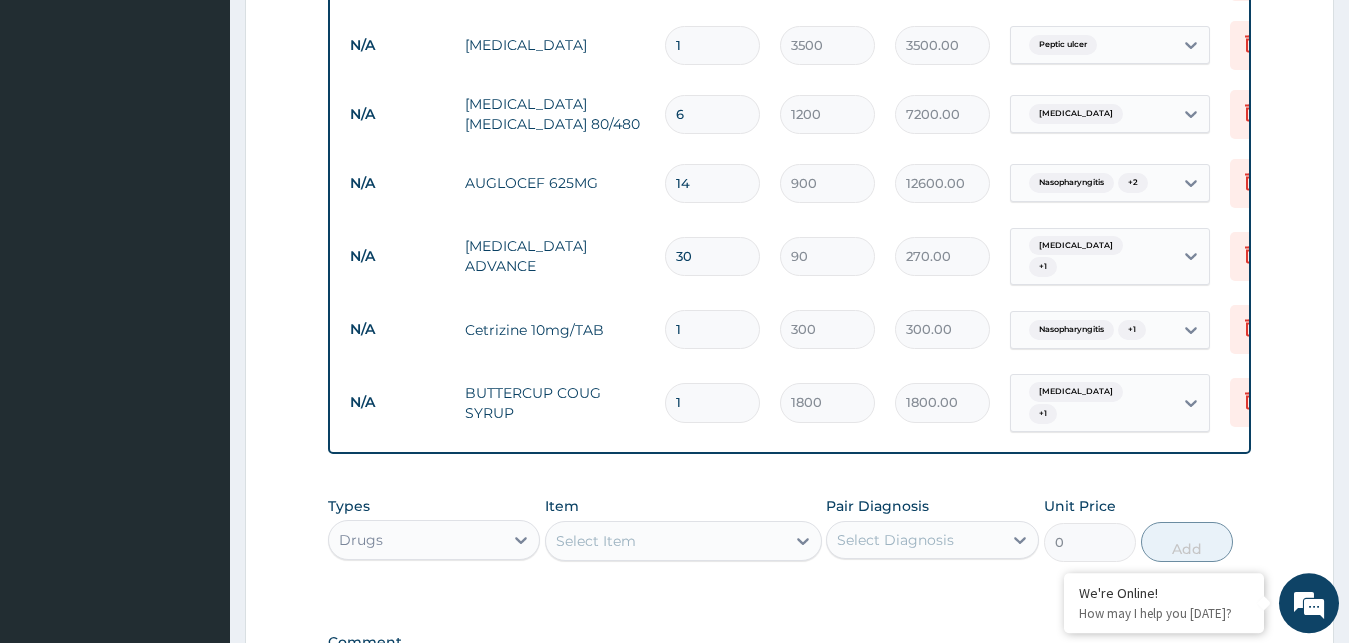 type on "2700.00" 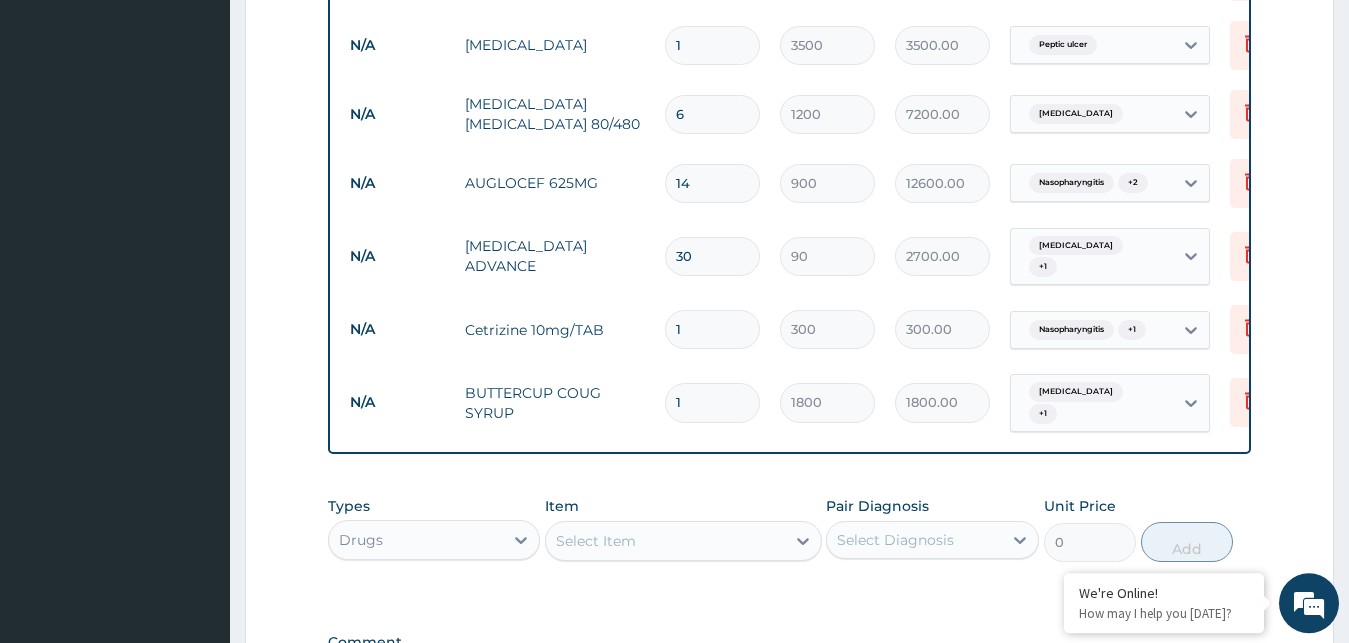 type on "30" 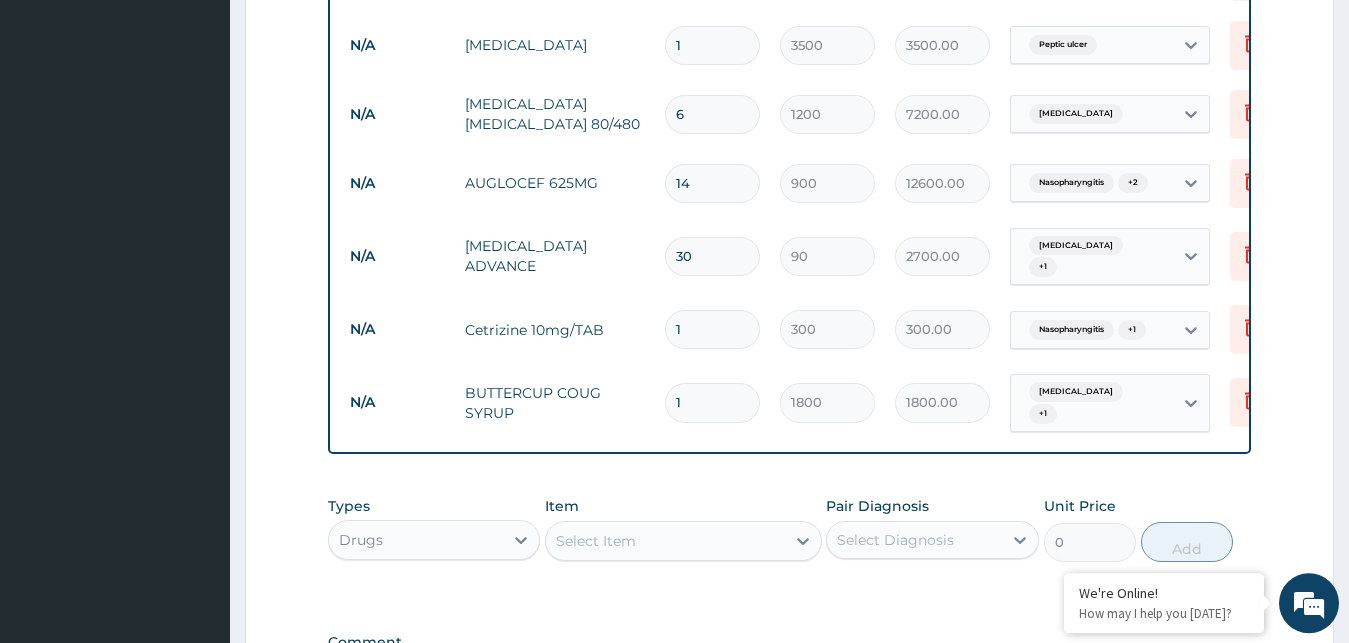click on "1" at bounding box center [712, 329] 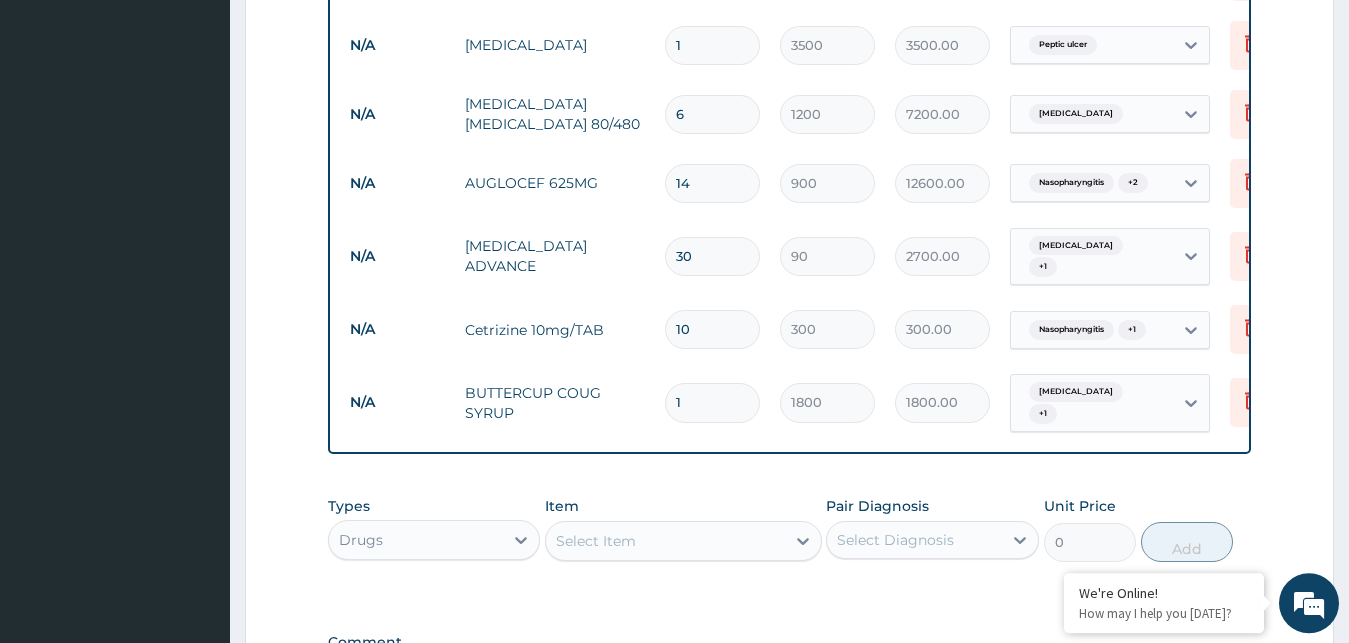 type on "3000.00" 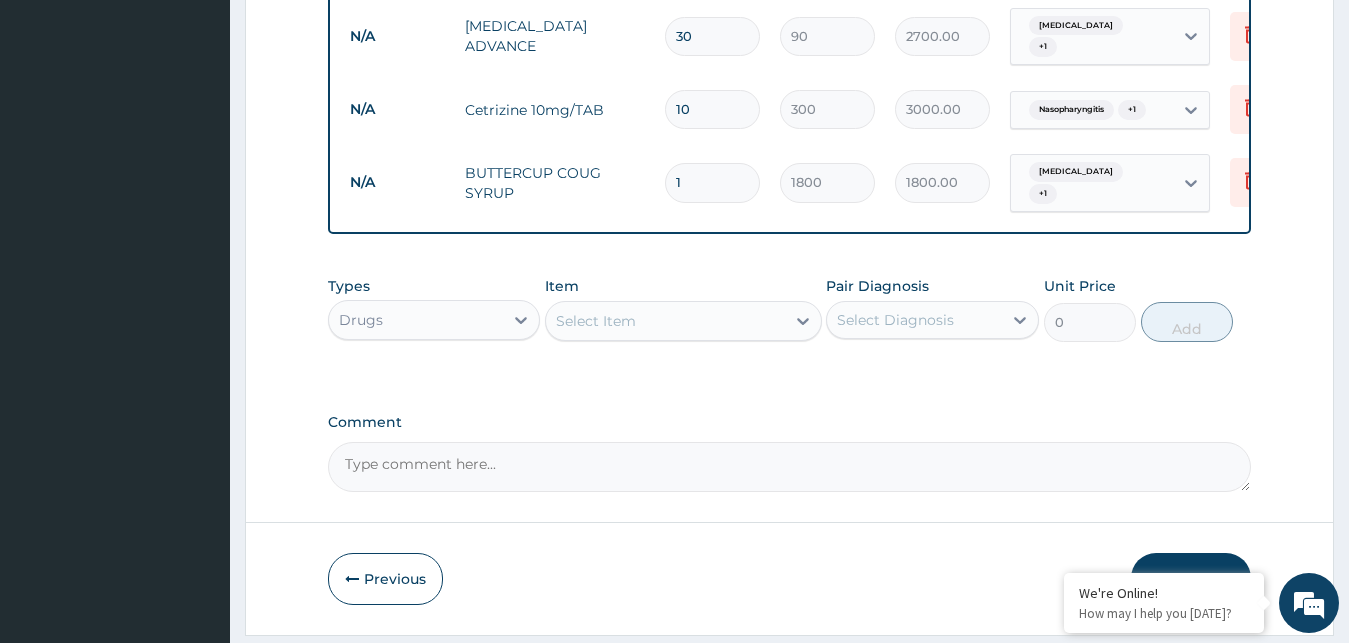 scroll, scrollTop: 1350, scrollLeft: 0, axis: vertical 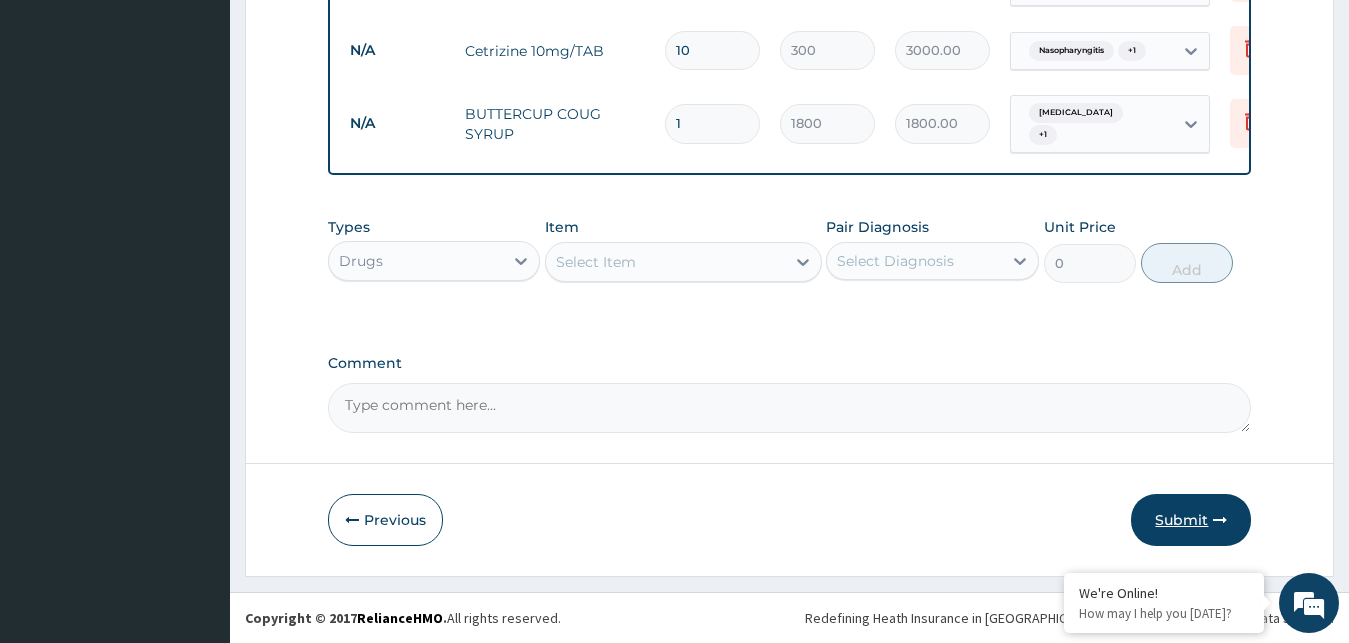 type on "10" 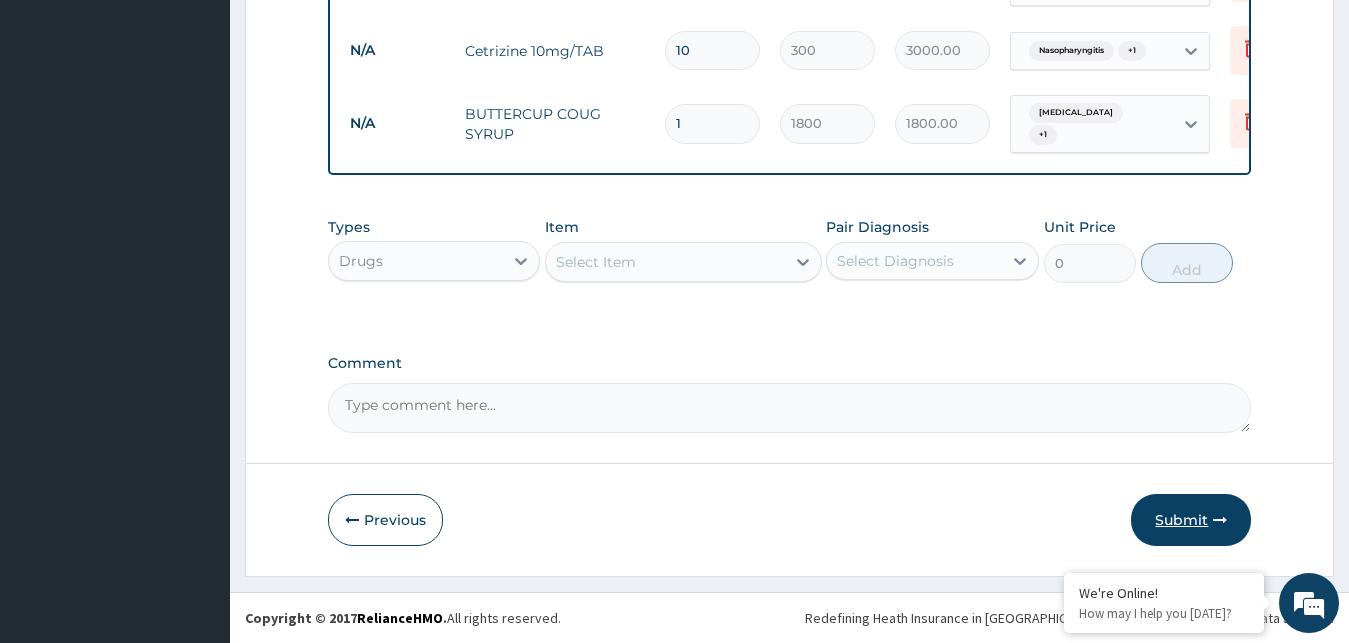click on "Submit" at bounding box center [1191, 520] 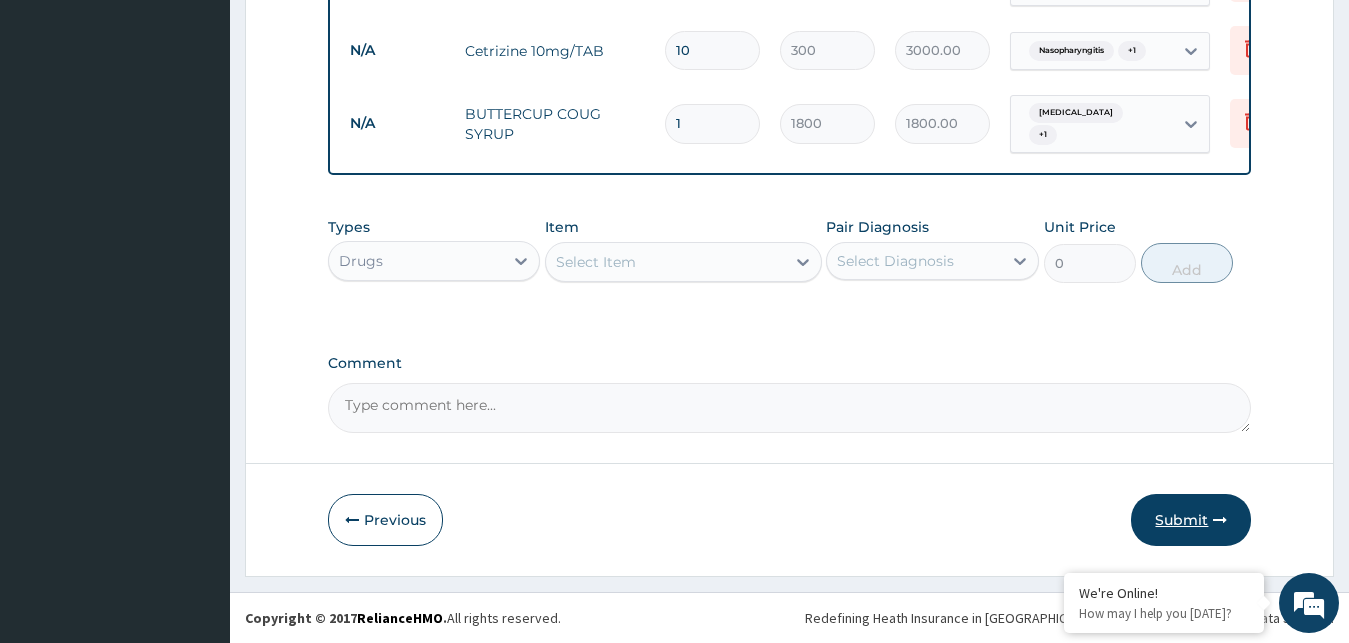 click on "Submit" at bounding box center (1191, 520) 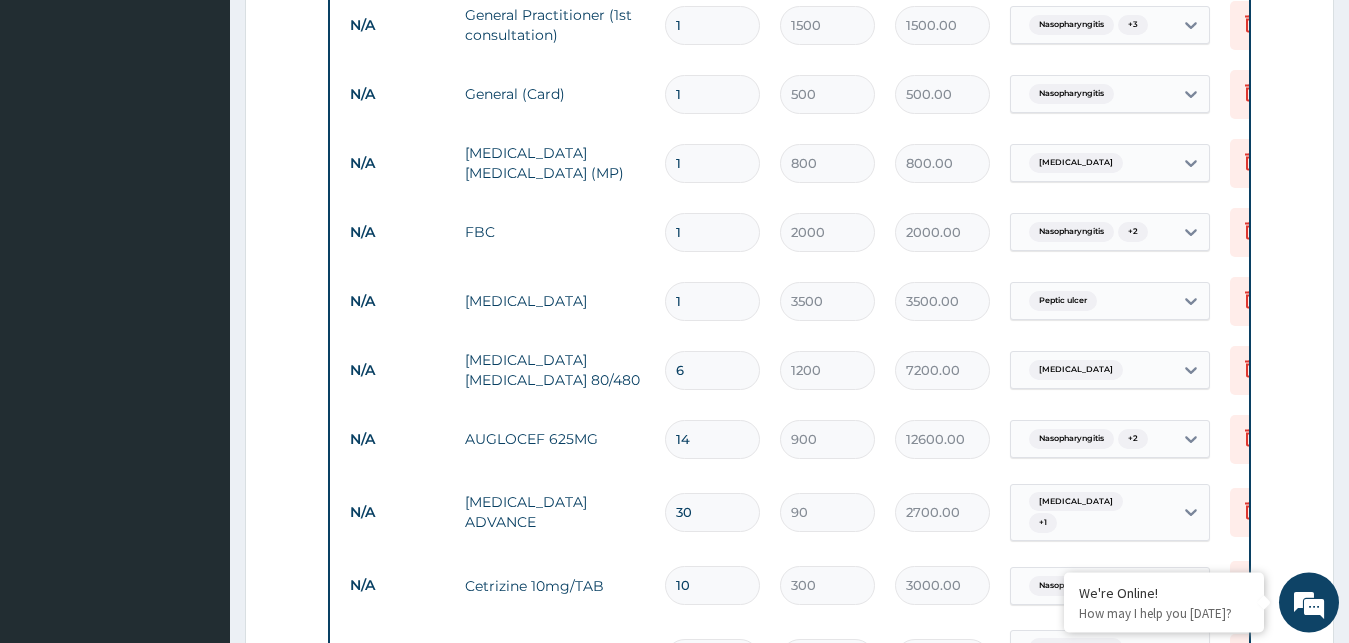 scroll, scrollTop: 0, scrollLeft: 0, axis: both 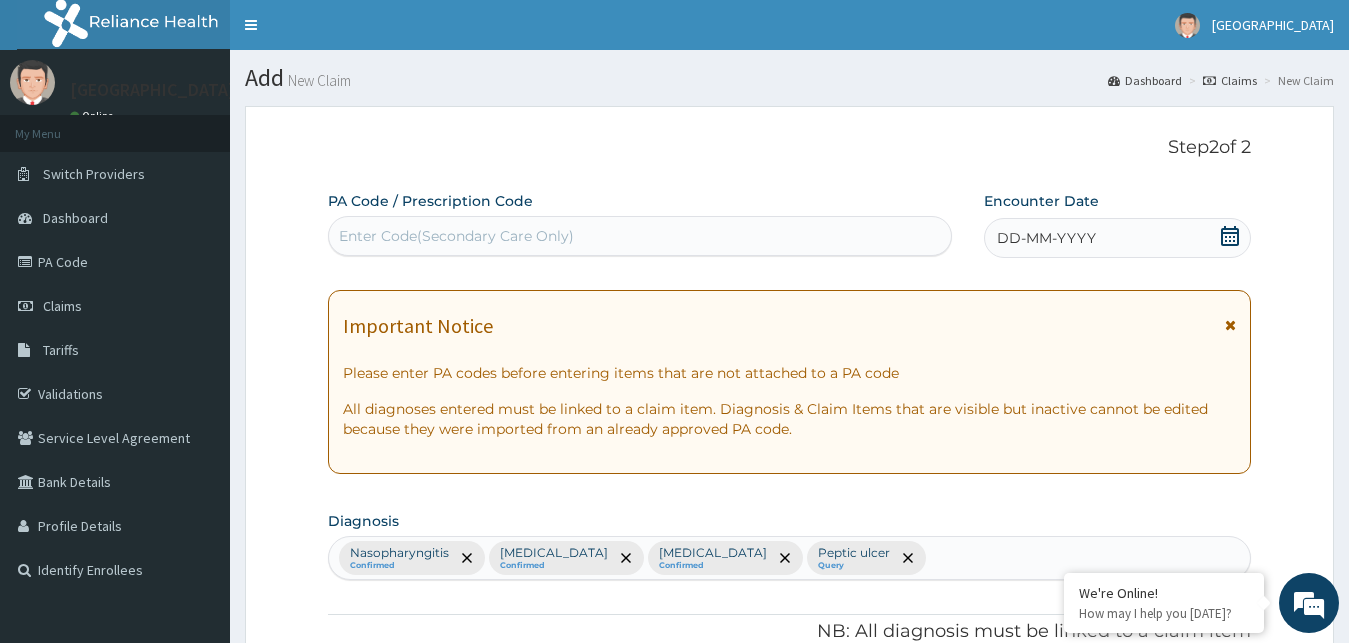 click on "DD-MM-YYYY" at bounding box center [1118, 238] 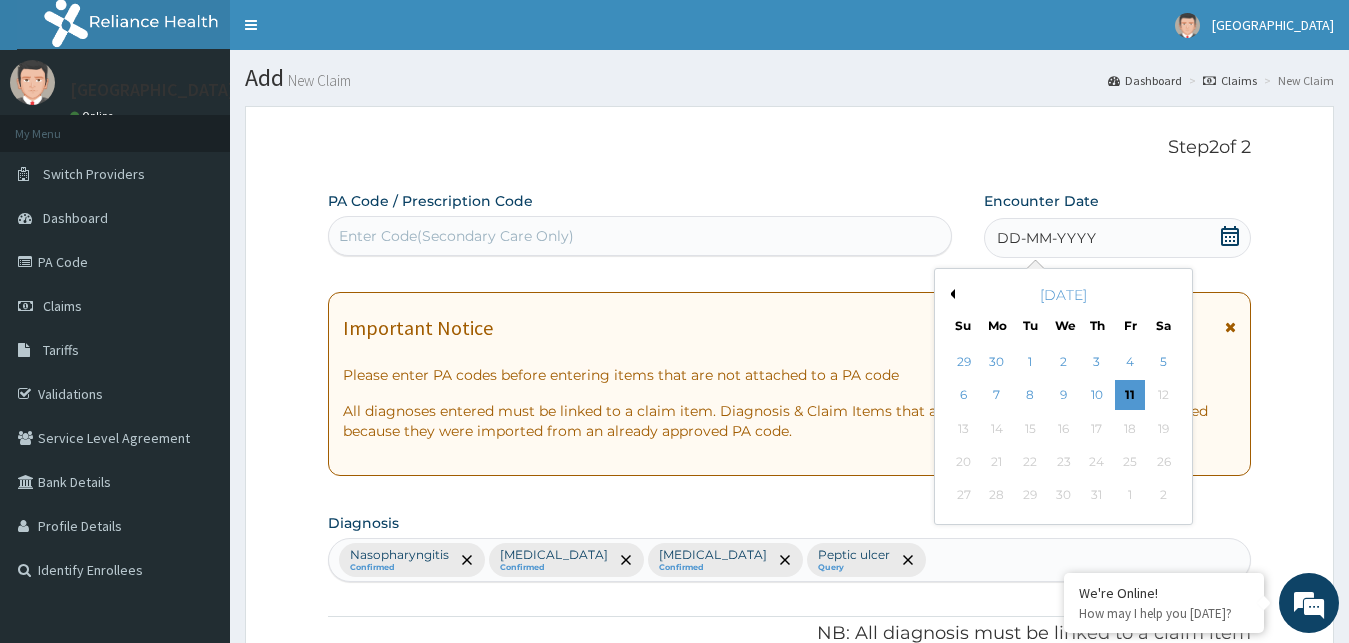click 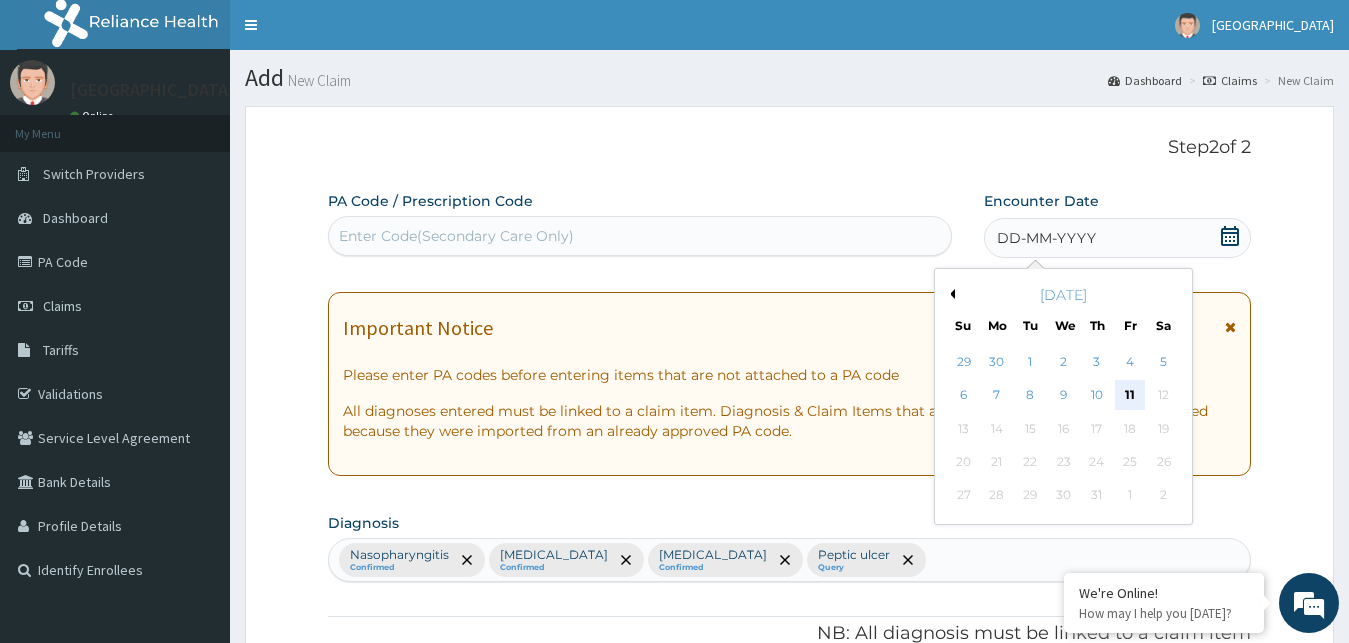 click on "11" at bounding box center (1130, 396) 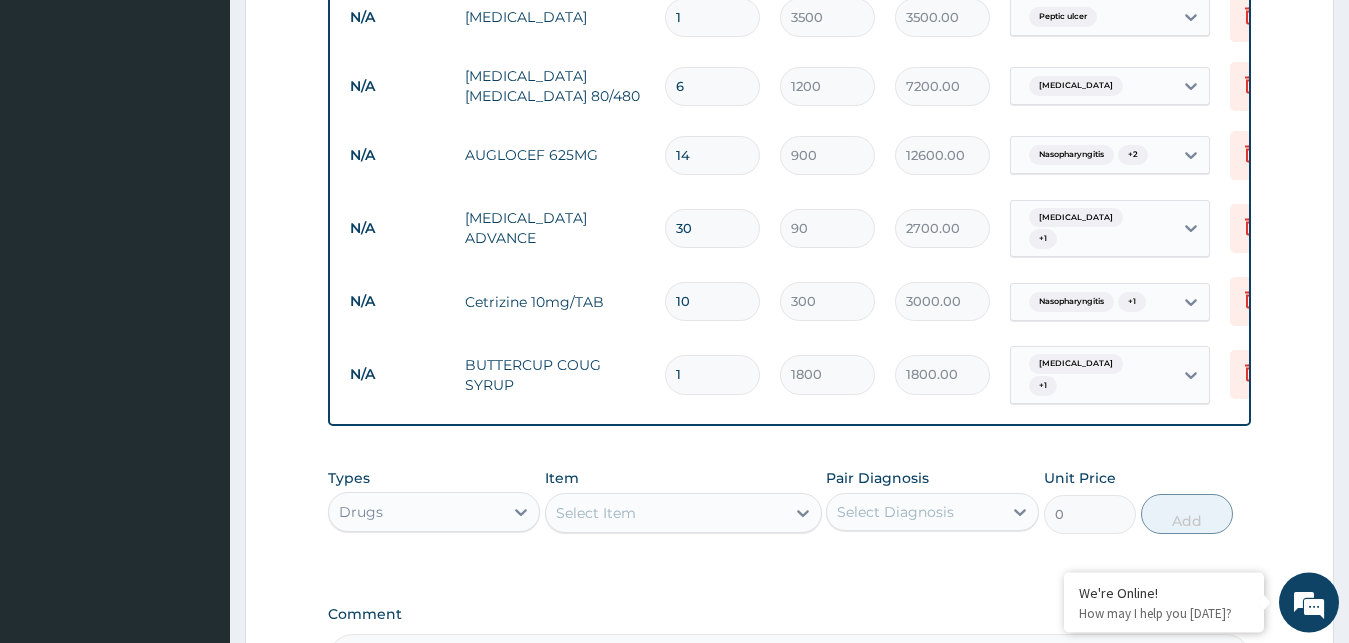 scroll, scrollTop: 1350, scrollLeft: 0, axis: vertical 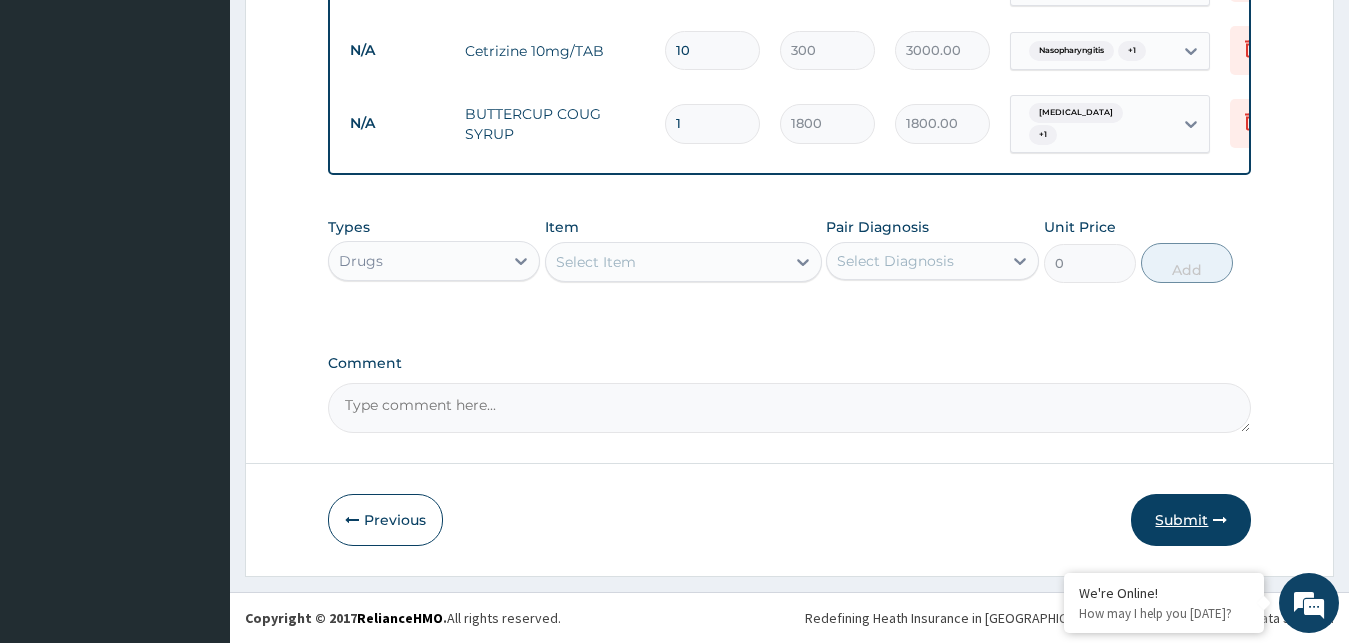 click on "Submit" at bounding box center [1191, 520] 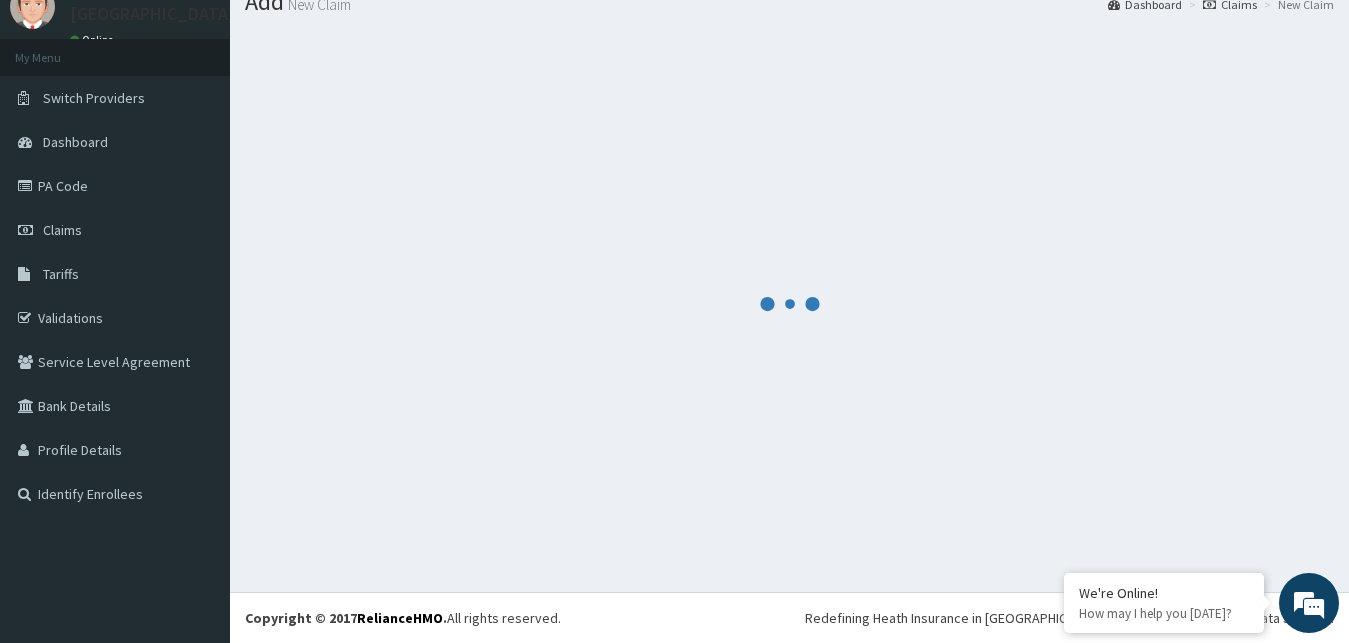 scroll, scrollTop: 76, scrollLeft: 0, axis: vertical 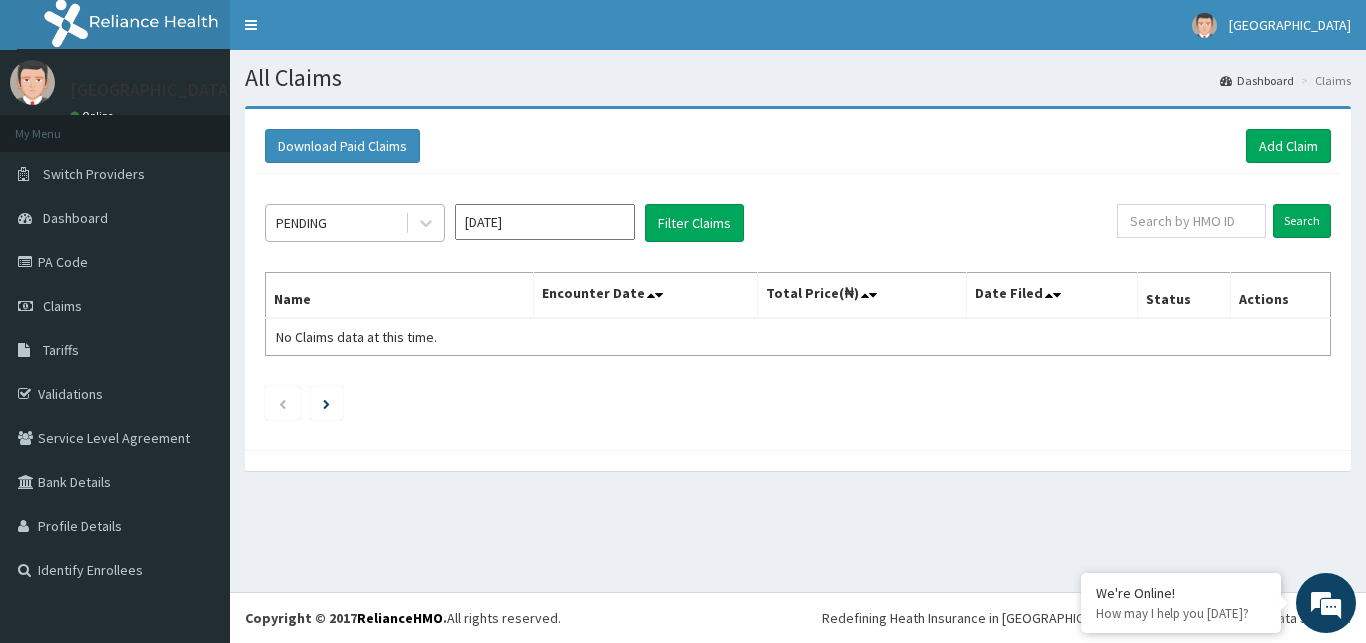 click on "PENDING" at bounding box center (335, 223) 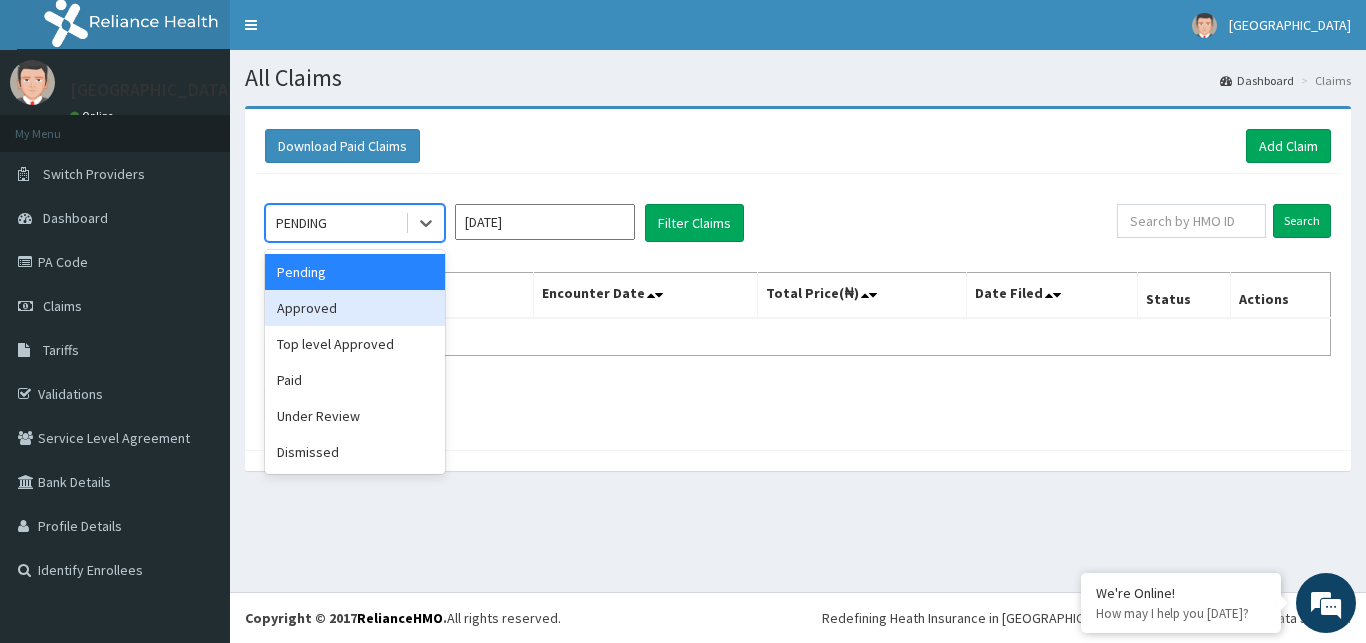 click on "Approved" at bounding box center [355, 308] 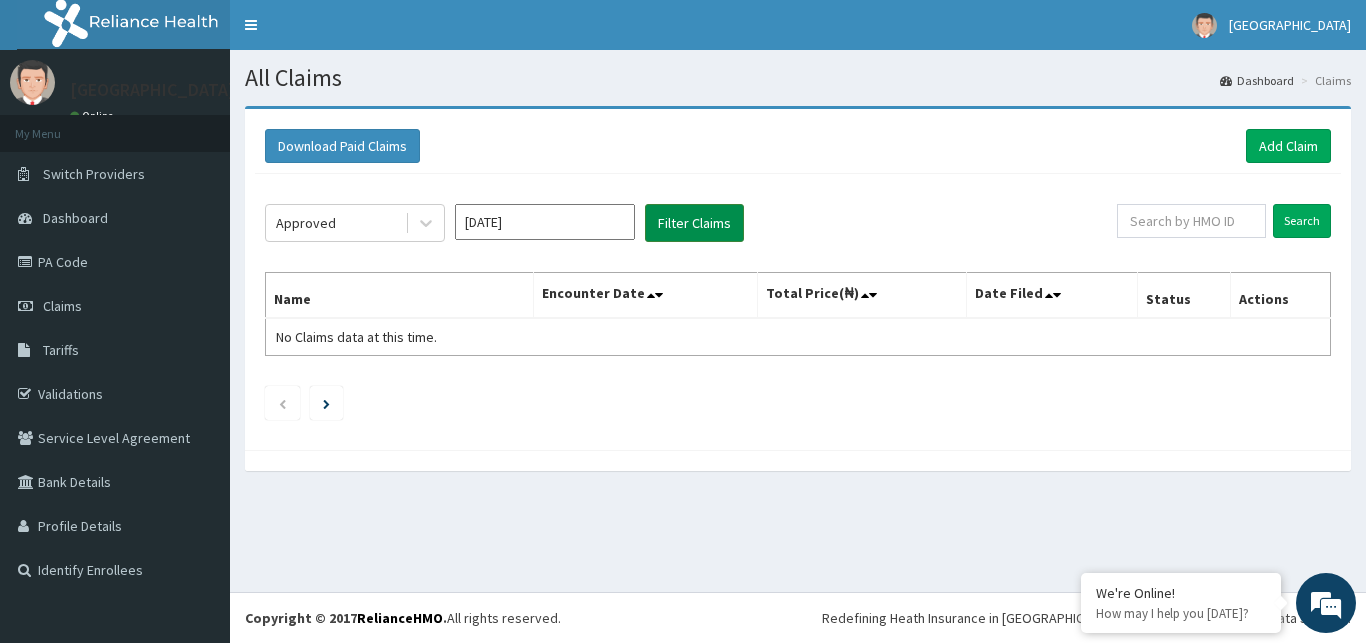 click on "Filter Claims" at bounding box center (694, 223) 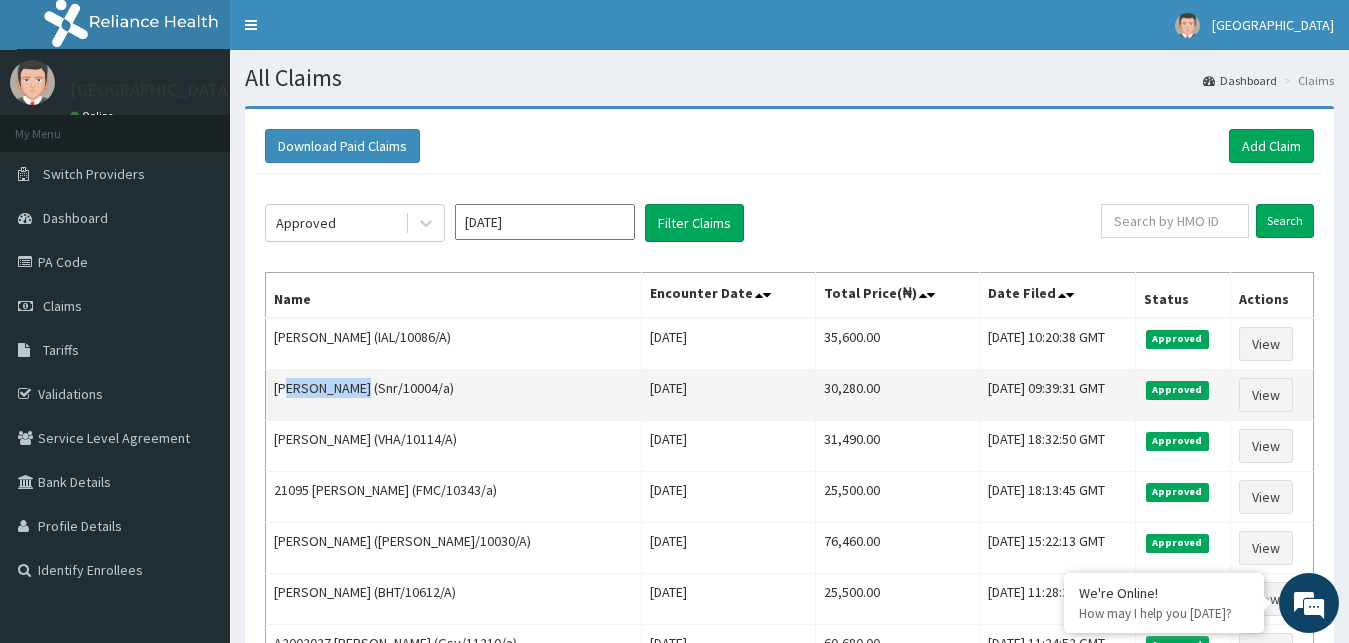 scroll, scrollTop: 0, scrollLeft: 0, axis: both 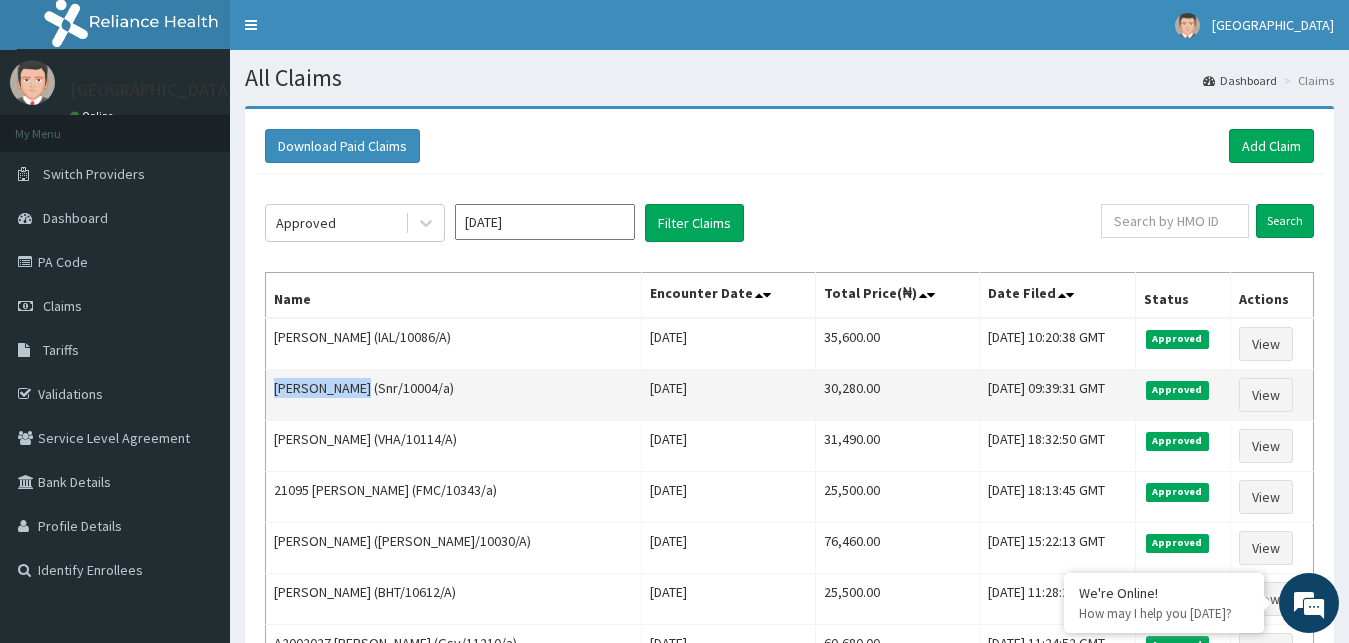 drag, startPoint x: 359, startPoint y: 387, endPoint x: 279, endPoint y: 389, distance: 80.024994 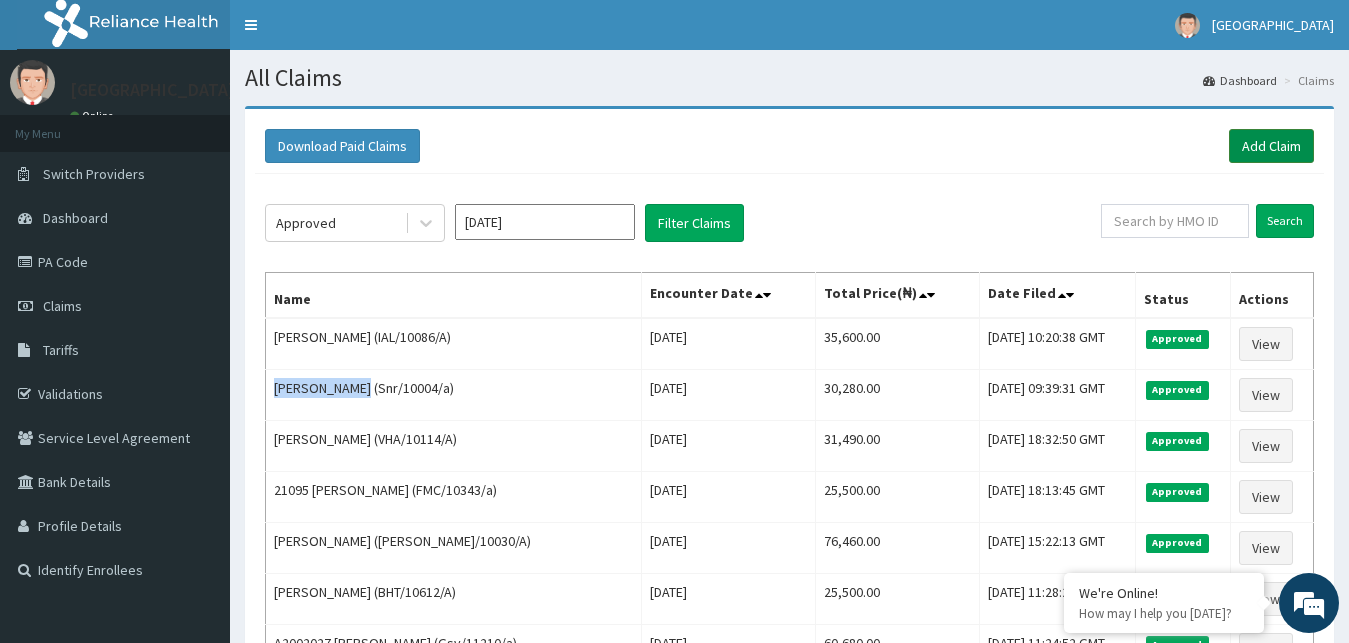 click on "Add Claim" at bounding box center [1271, 146] 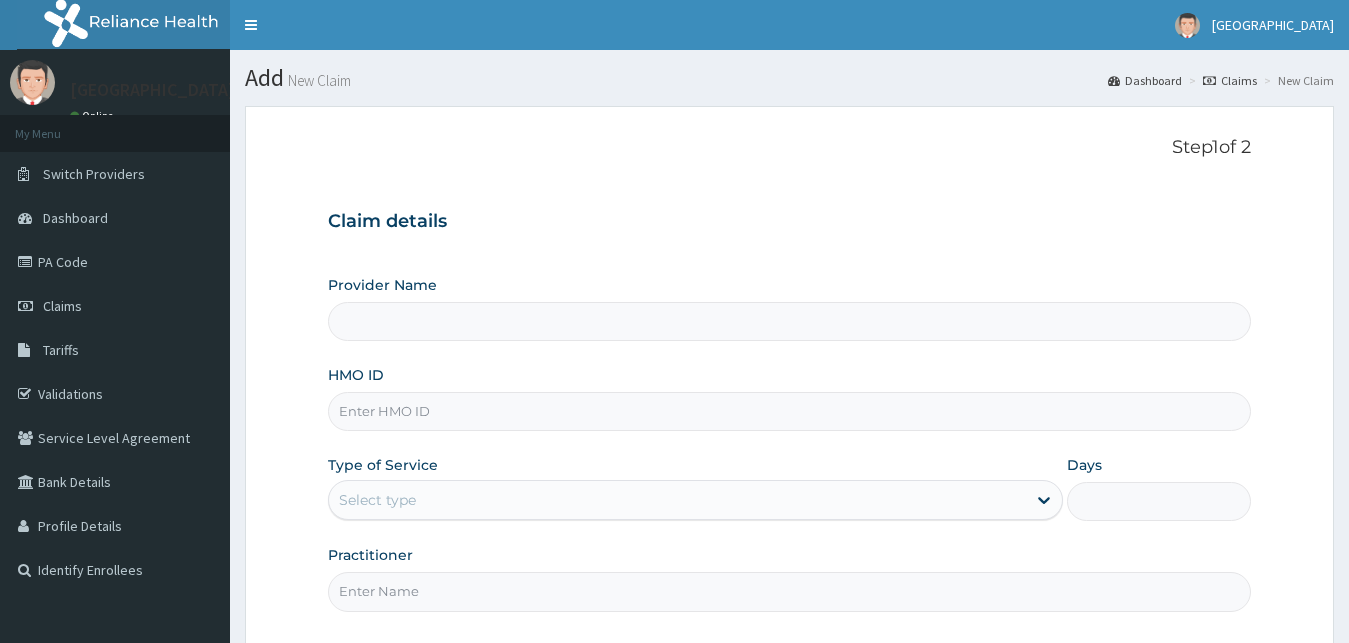 scroll, scrollTop: 0, scrollLeft: 0, axis: both 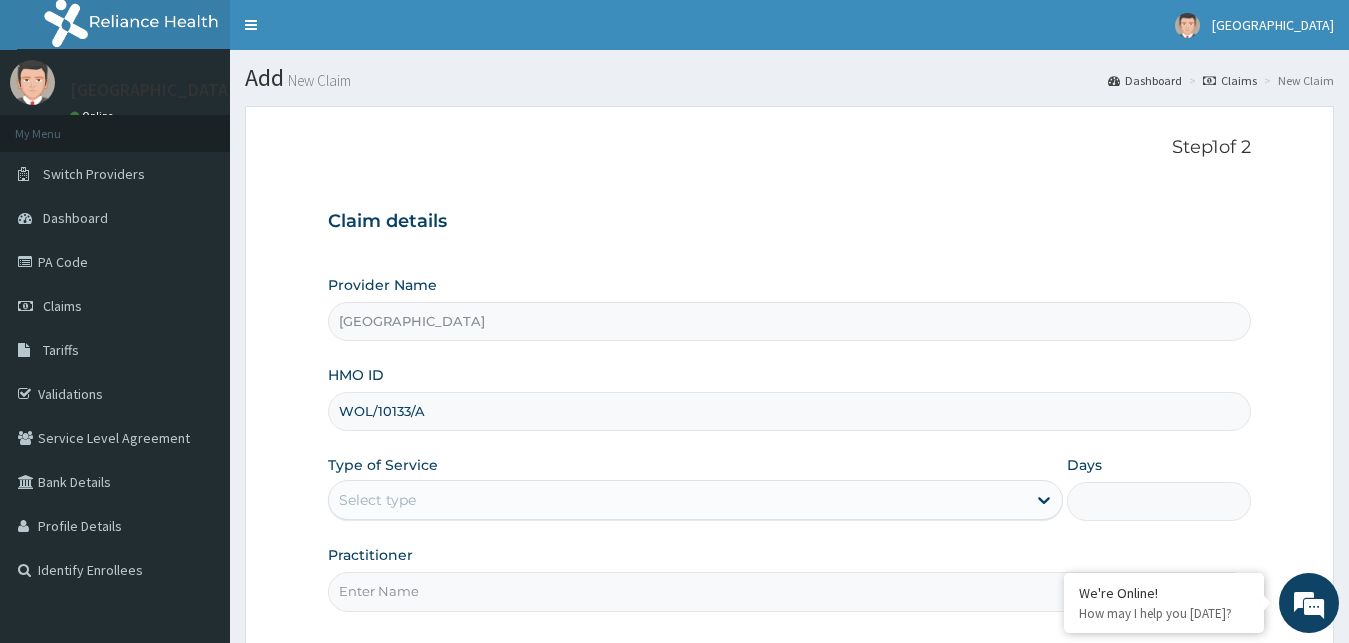 type on "WOL/10133/A" 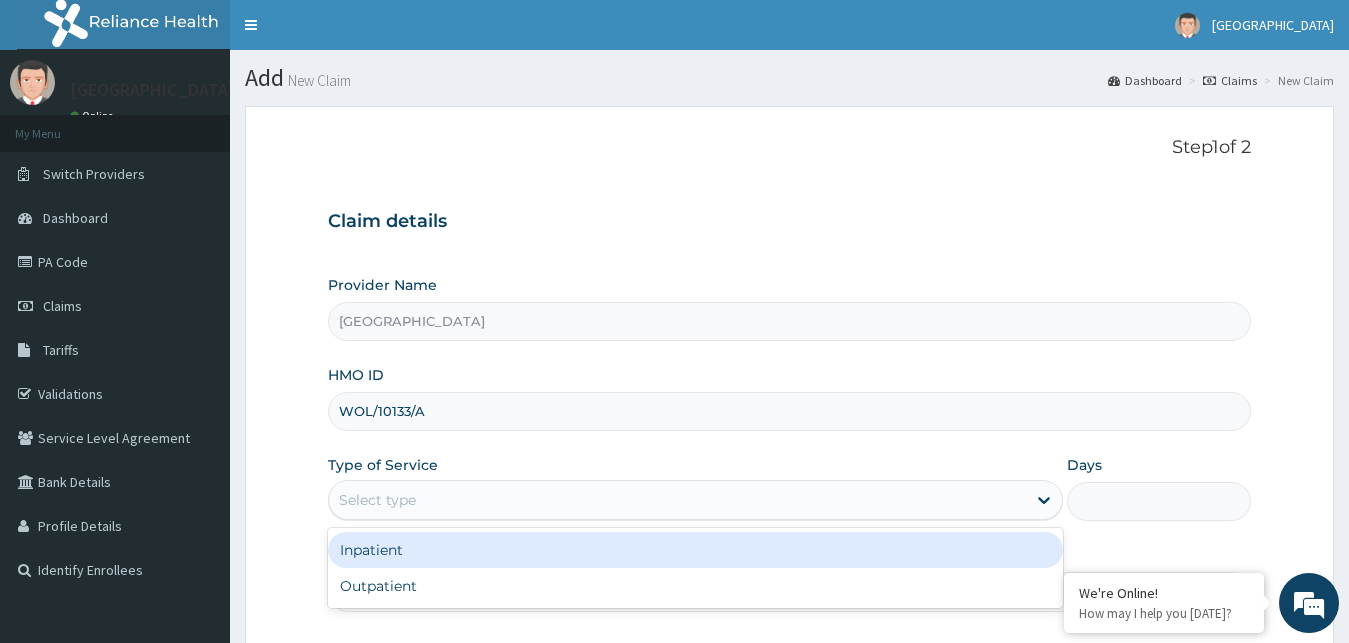 click on "Select type" at bounding box center [678, 500] 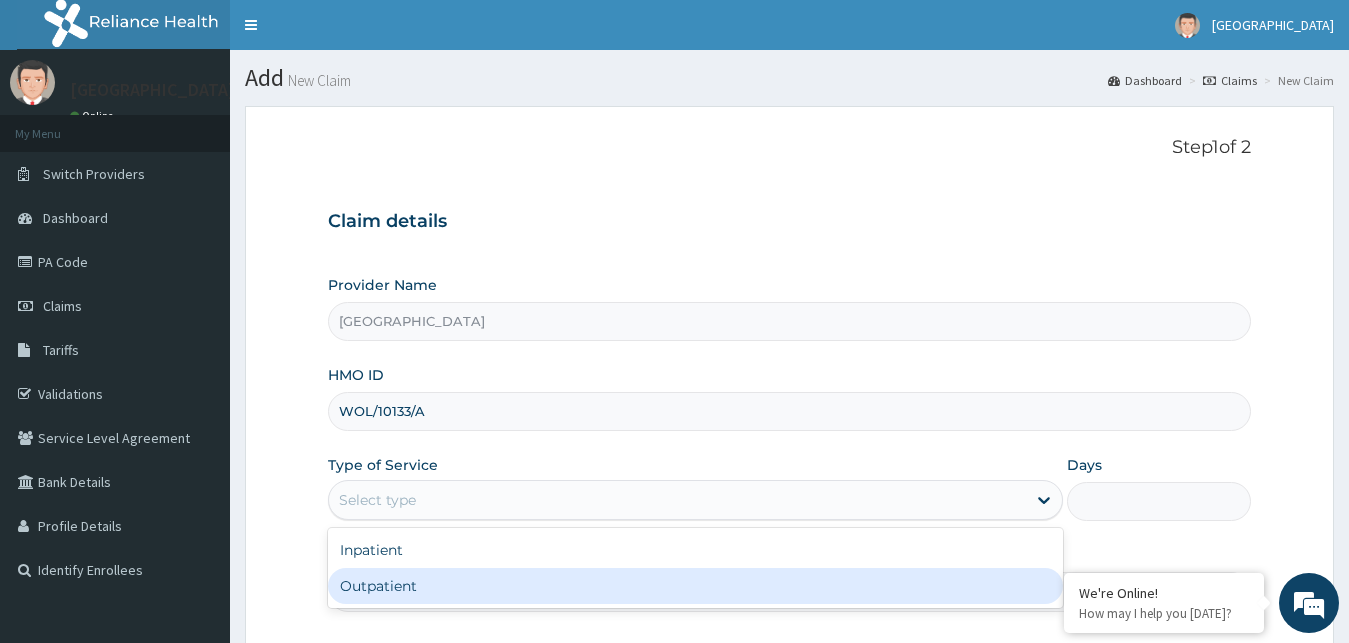 click on "Outpatient" at bounding box center [696, 586] 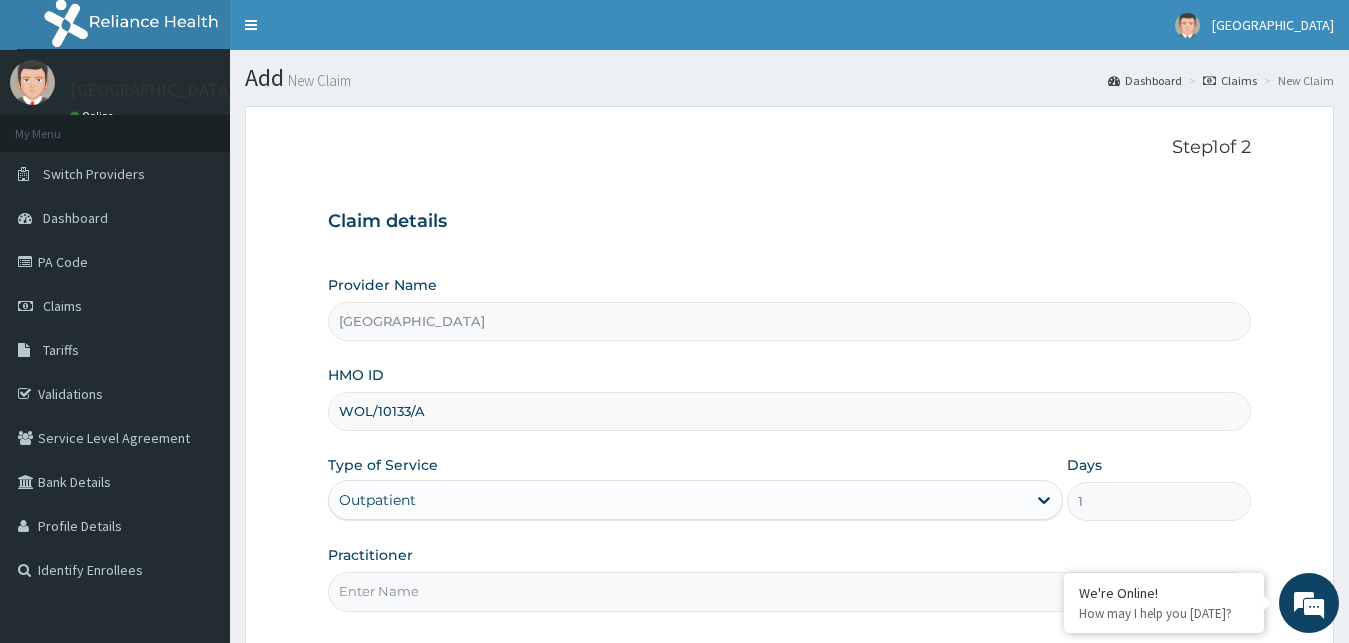 click on "Practitioner" at bounding box center [790, 591] 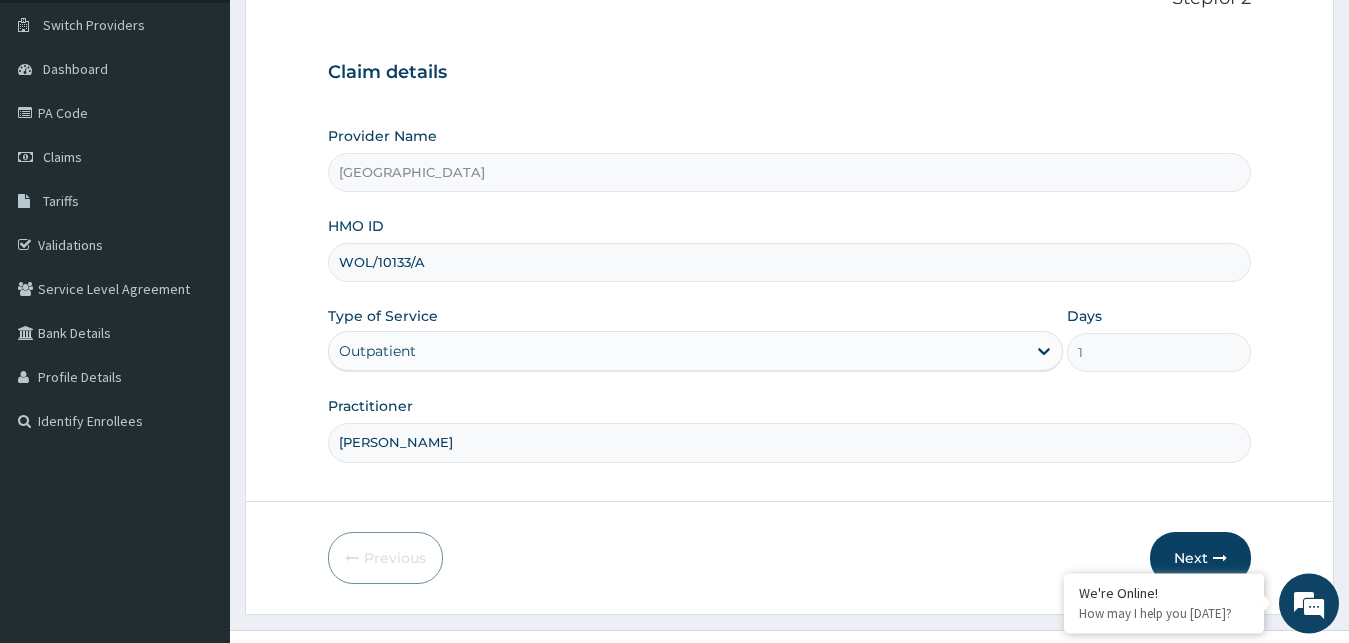 scroll, scrollTop: 187, scrollLeft: 0, axis: vertical 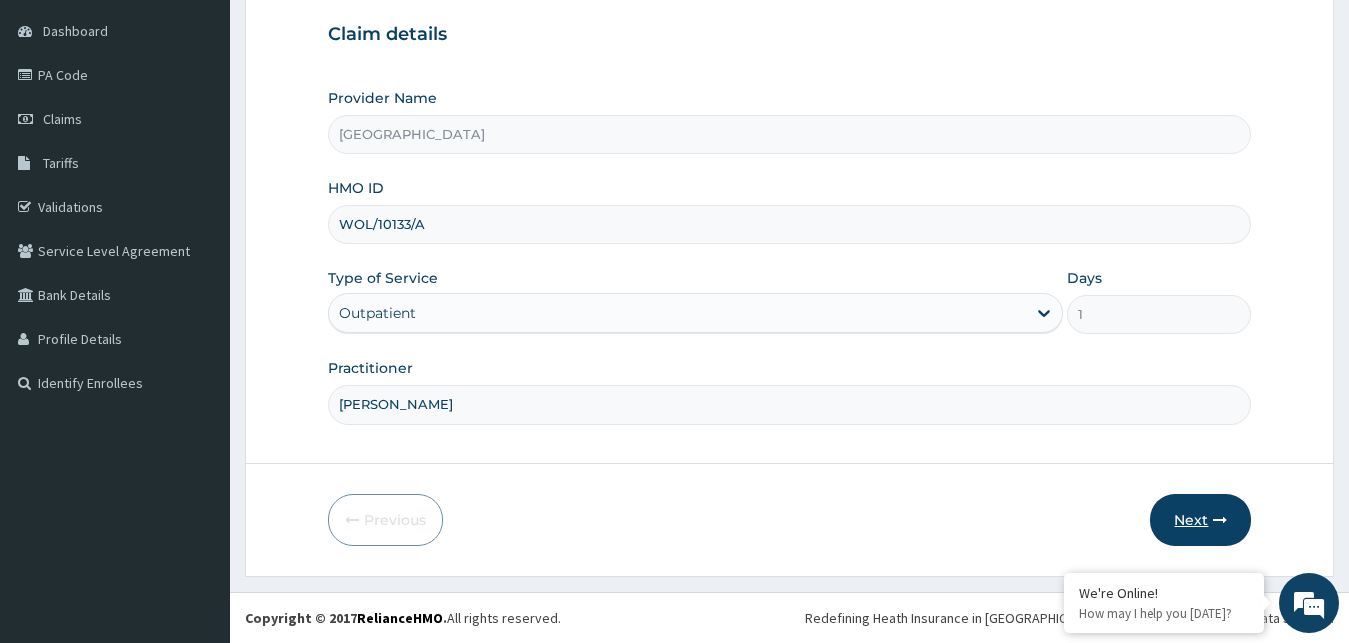 type on "[PERSON_NAME]" 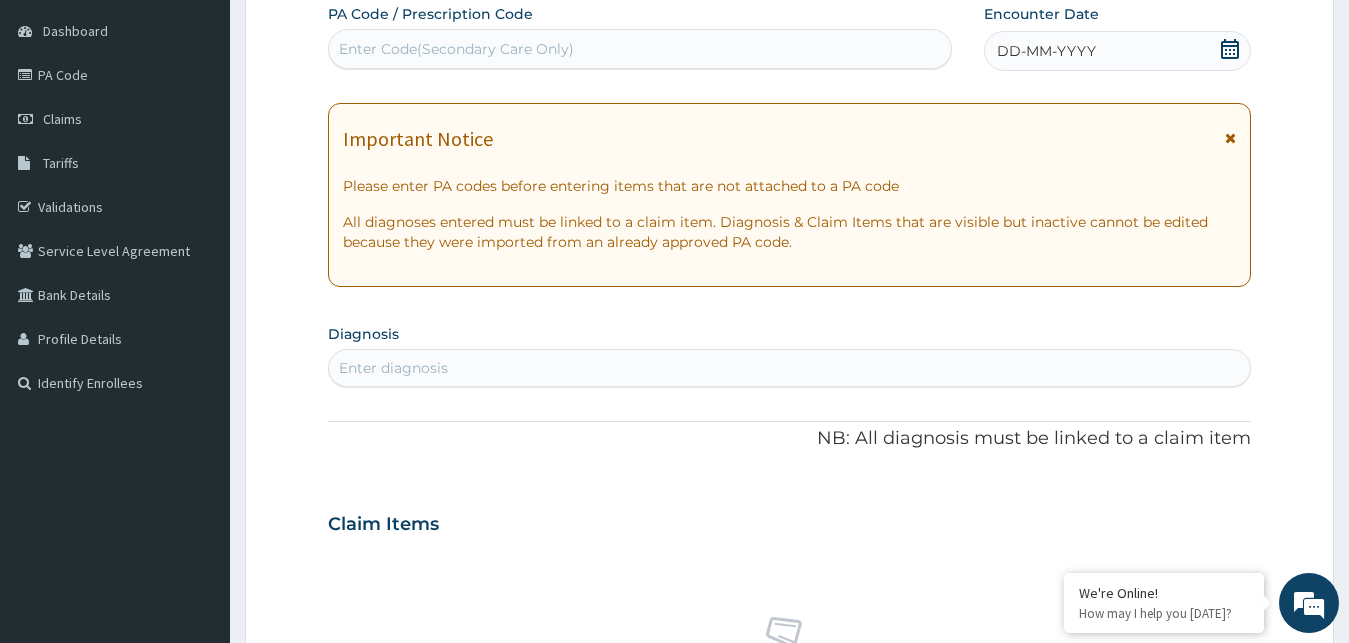 click 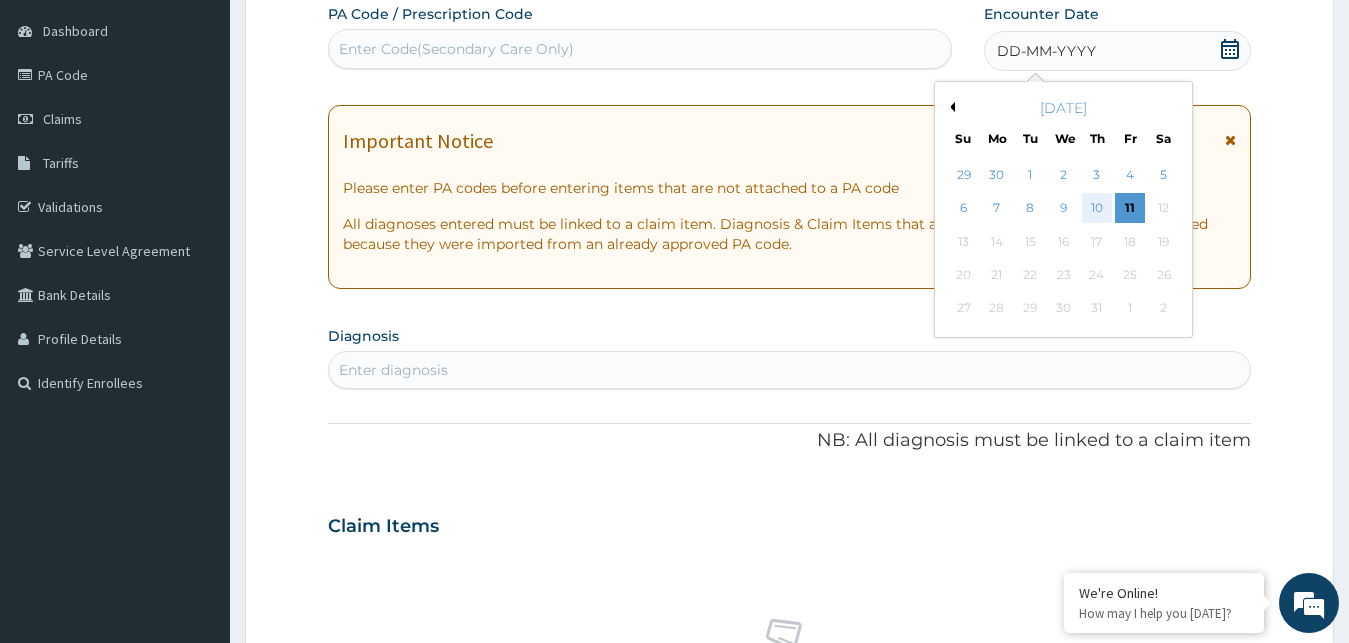 click on "10" at bounding box center (1097, 209) 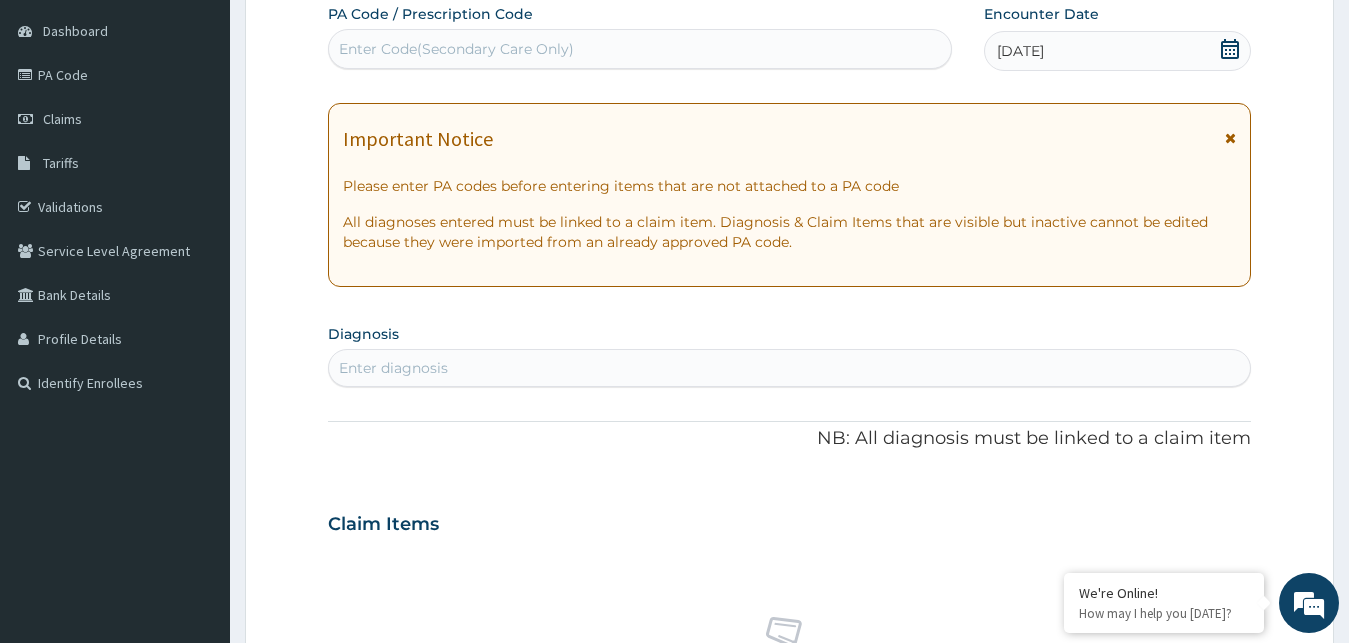 click on "Enter diagnosis" at bounding box center (790, 368) 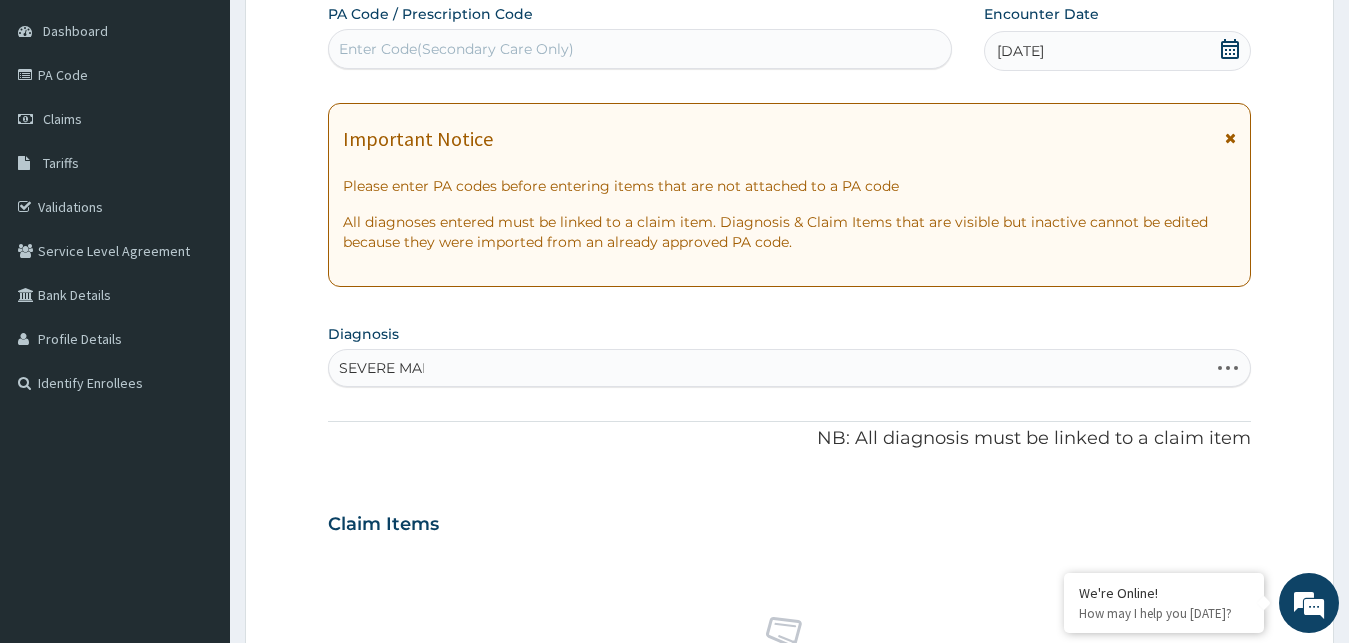 type on "SEVERE MALA" 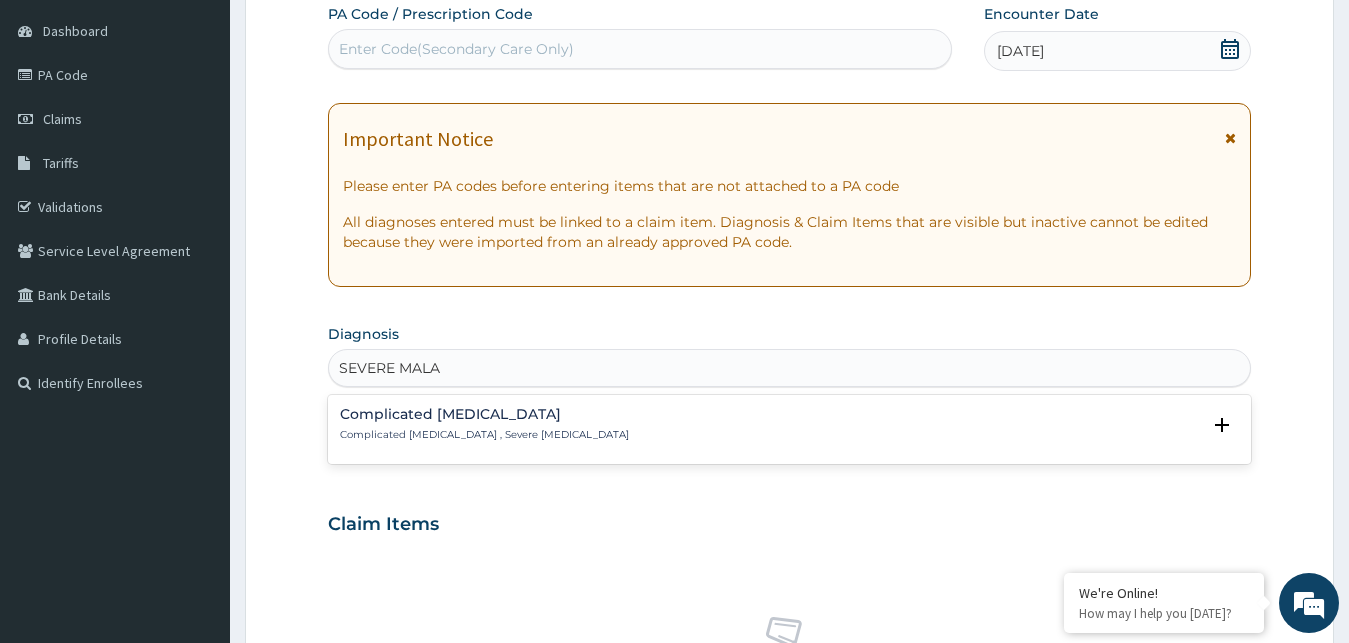 click on "Complicated malaria Complicated malaria , Severe malaria" at bounding box center (484, 424) 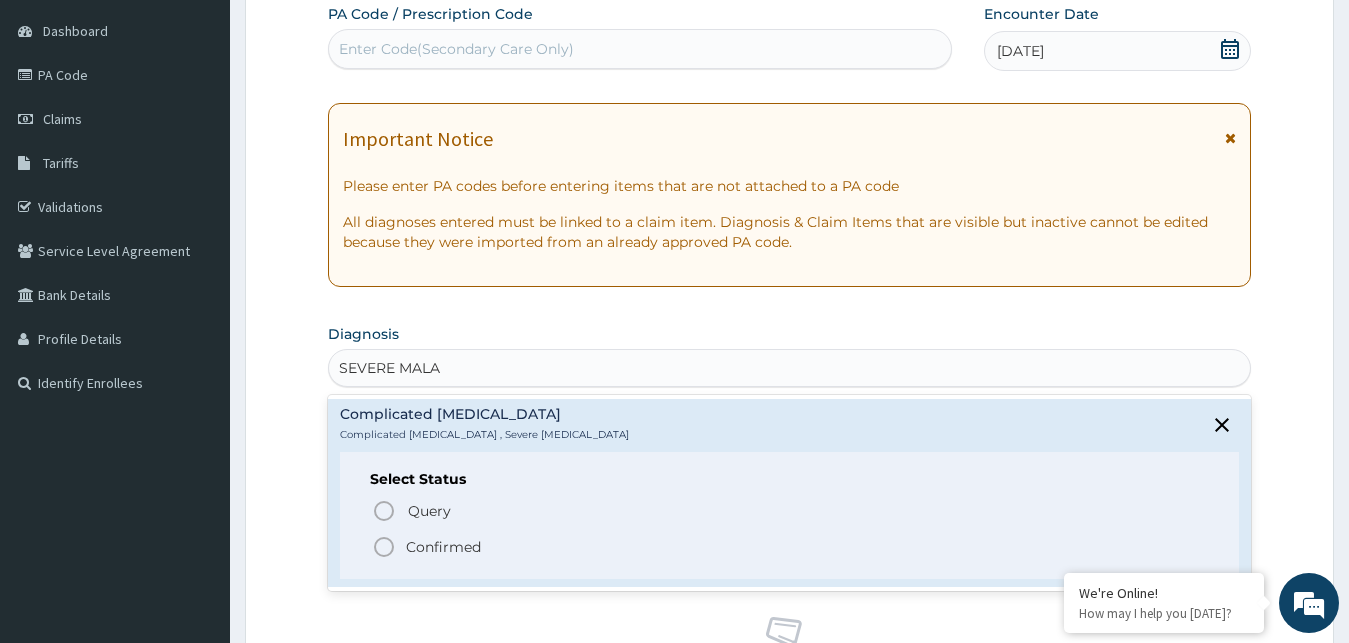 click 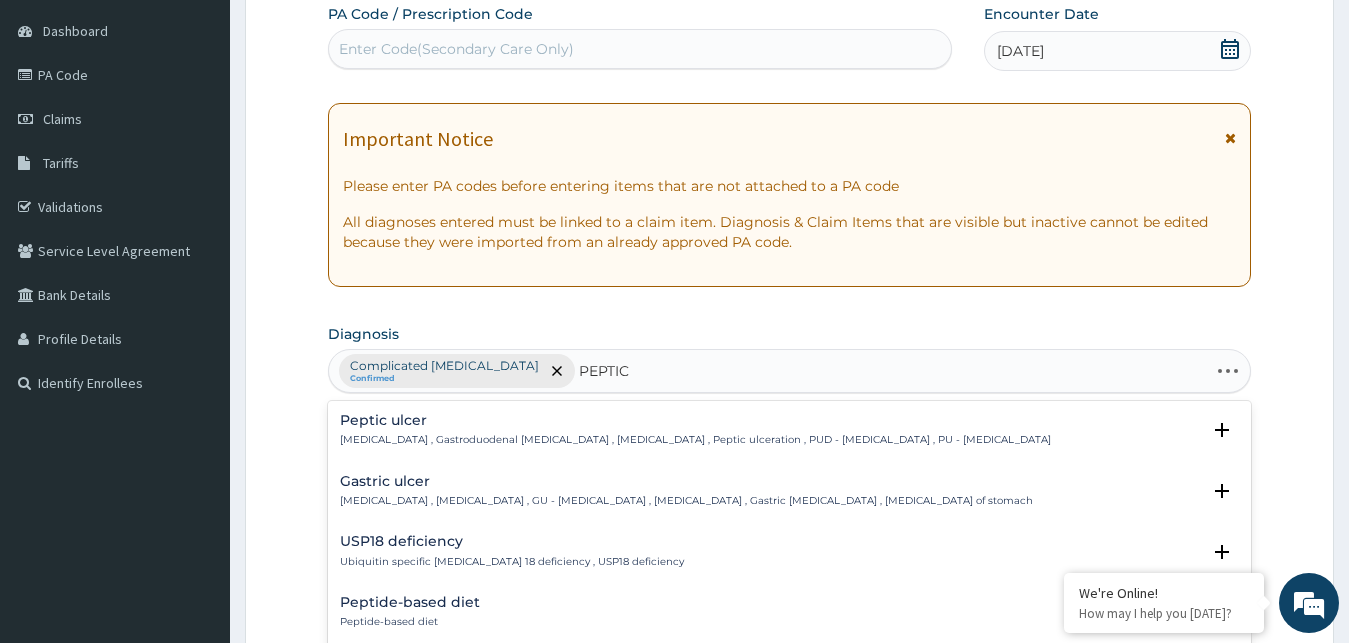 type on "PEPTIC" 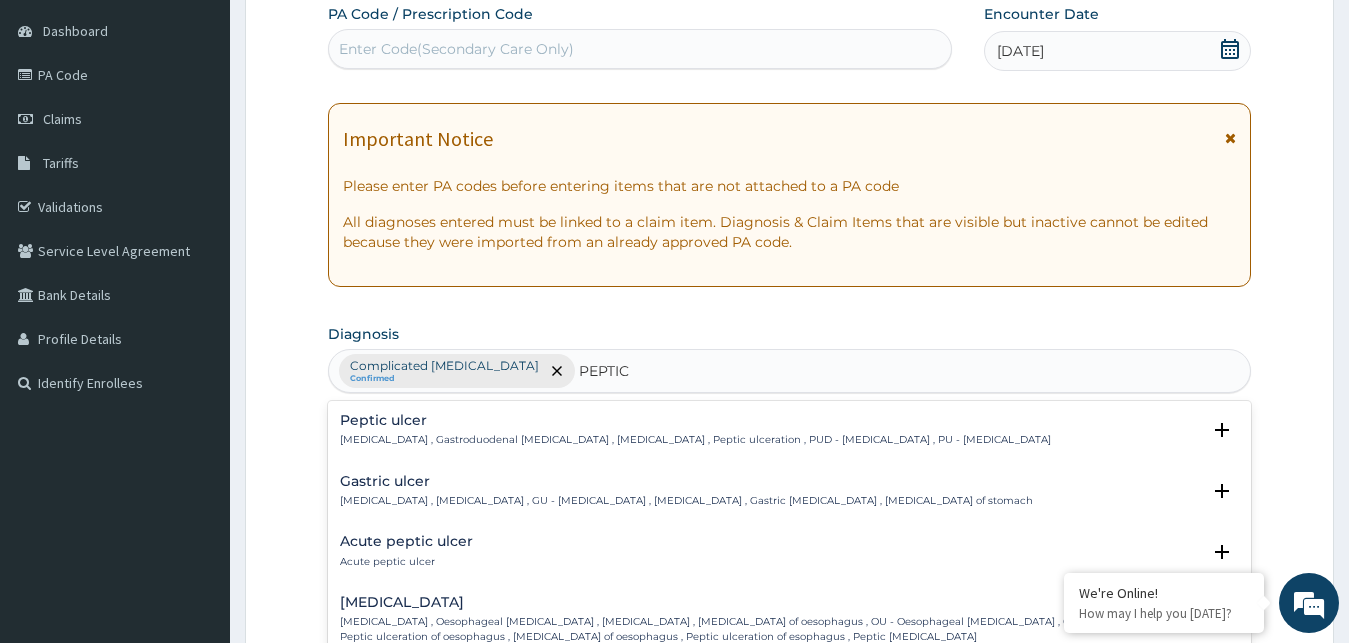 click on "Peptic ulcer Peptic ulcer , Gastroduodenal ulcer , Peptic ulcer disease , Peptic ulceration , PUD - Peptic ulcer disease , PU - Peptic ulcer" at bounding box center (695, 430) 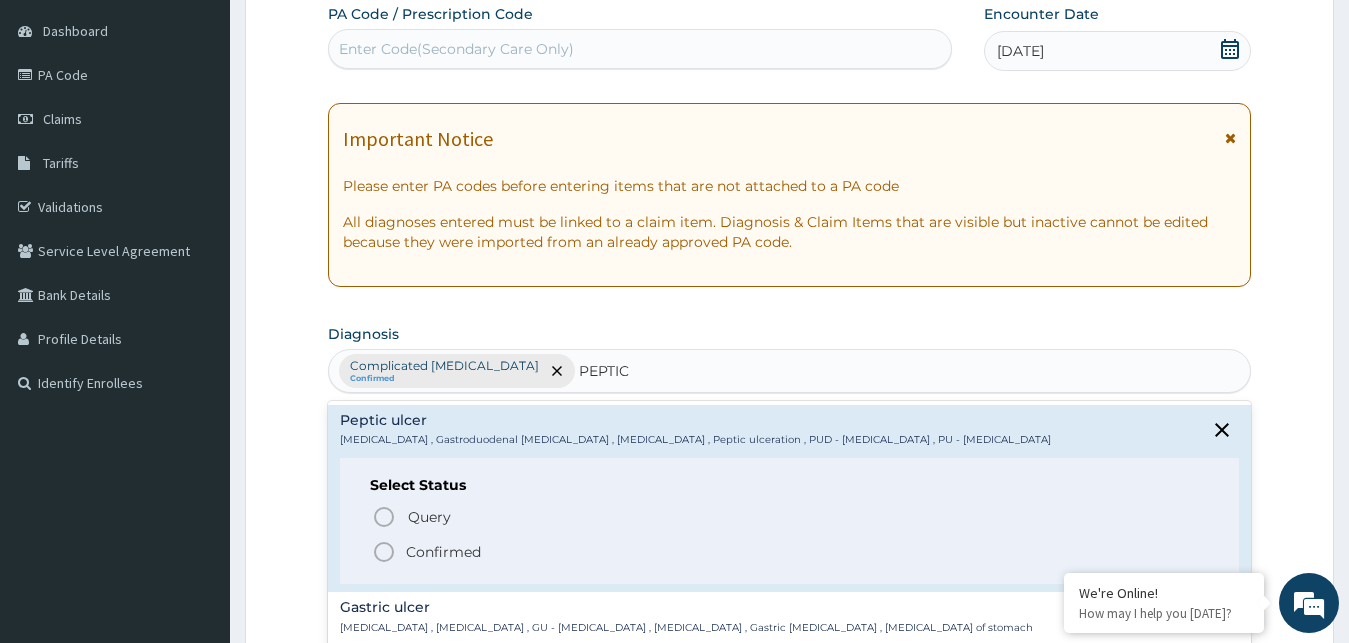 click 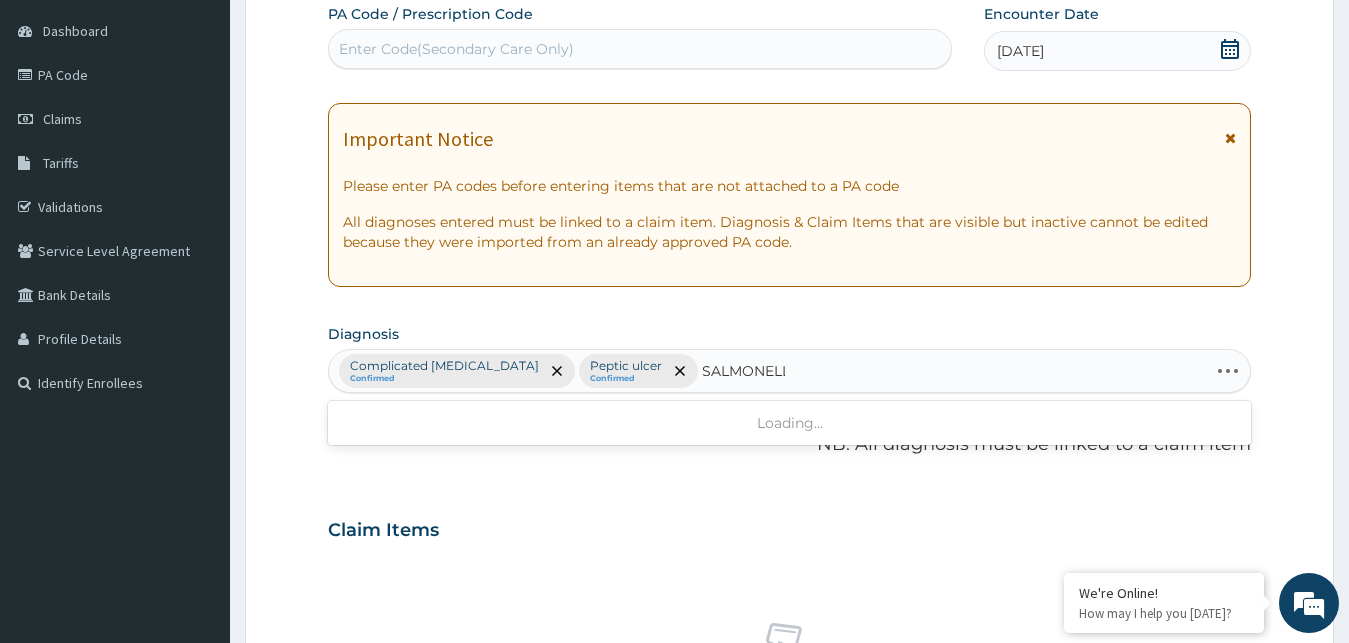 type on "SALMONELLO" 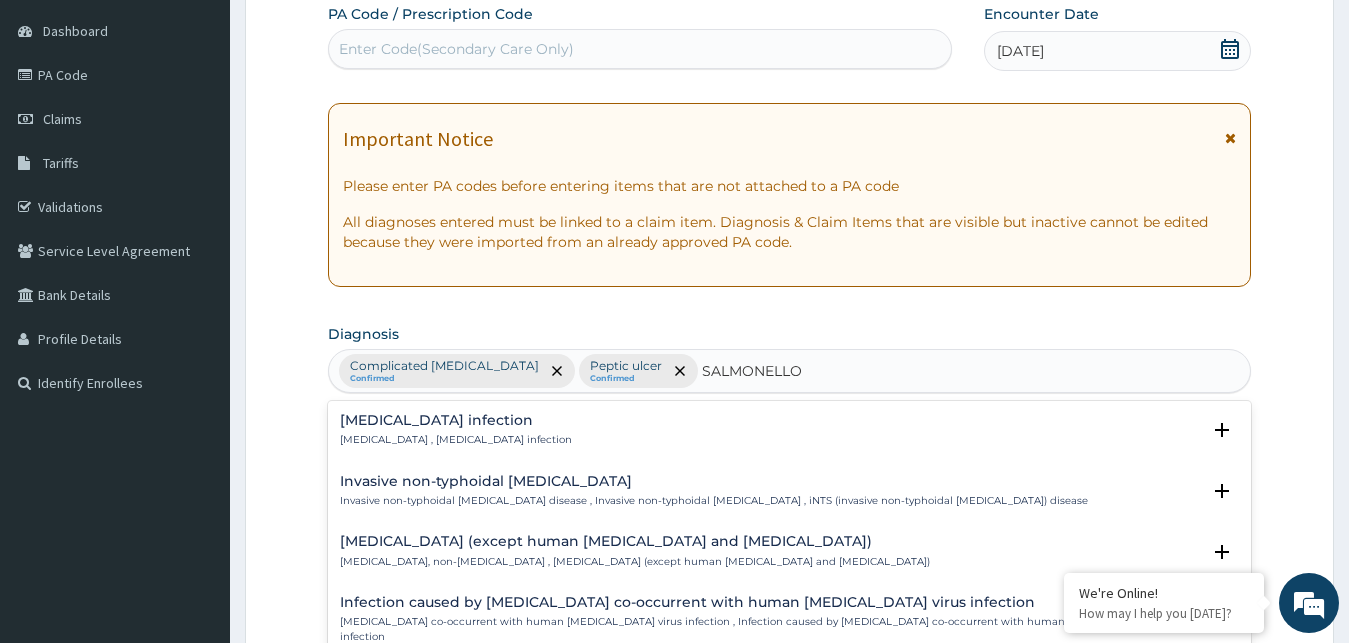 click on "Salmonella infection" at bounding box center [456, 420] 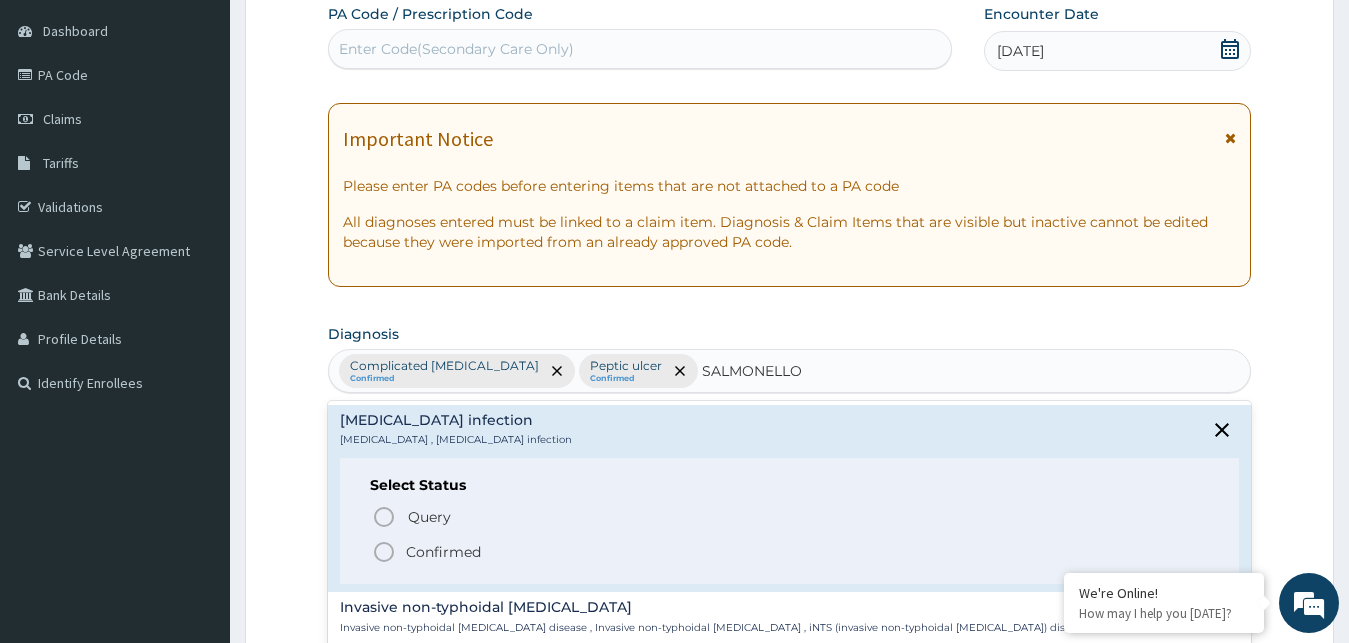 click 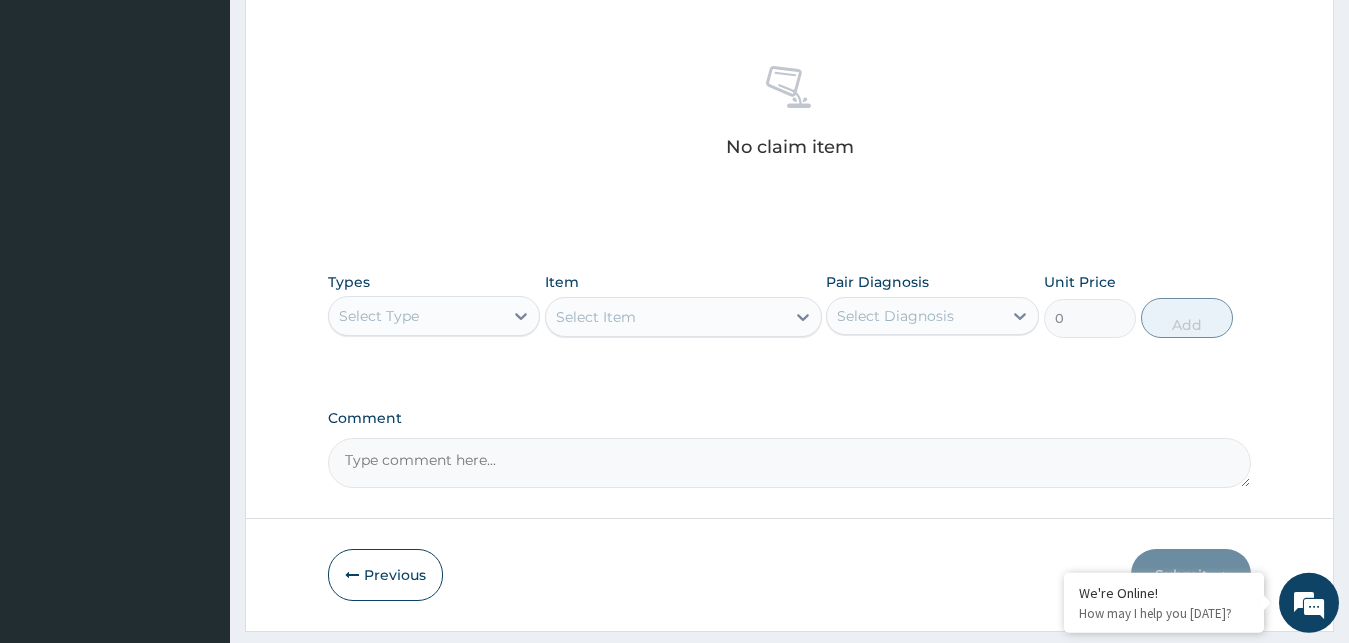 scroll, scrollTop: 767, scrollLeft: 0, axis: vertical 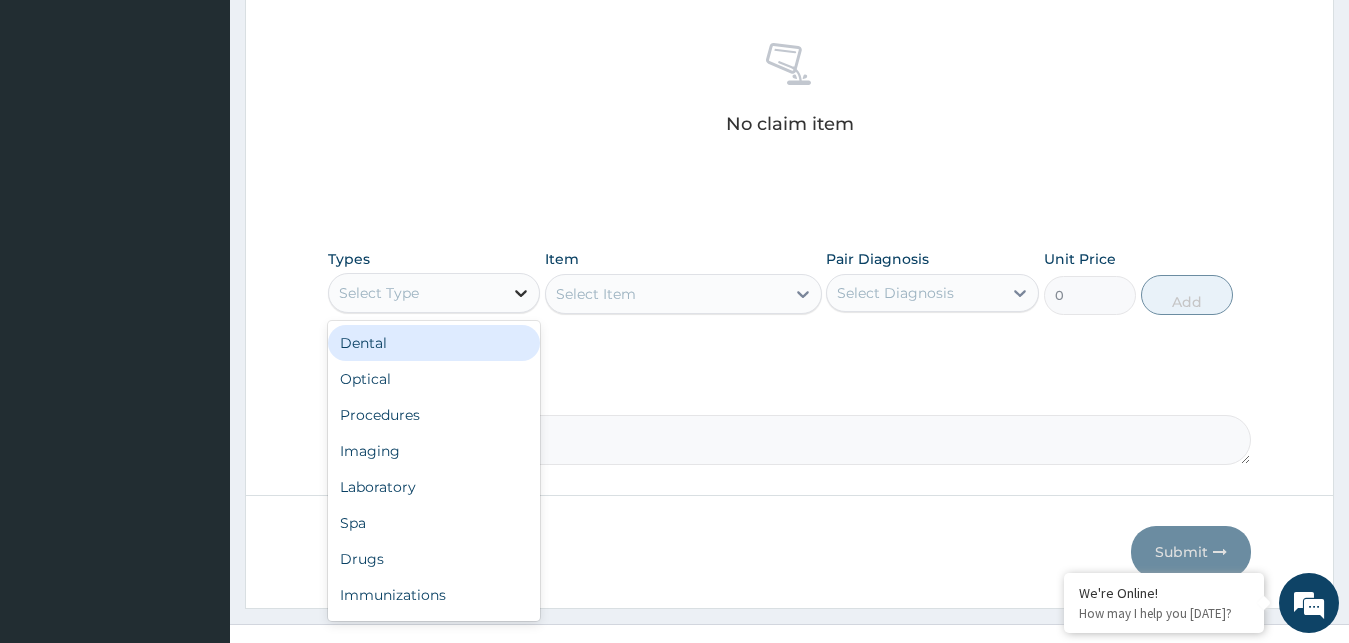 click at bounding box center [521, 293] 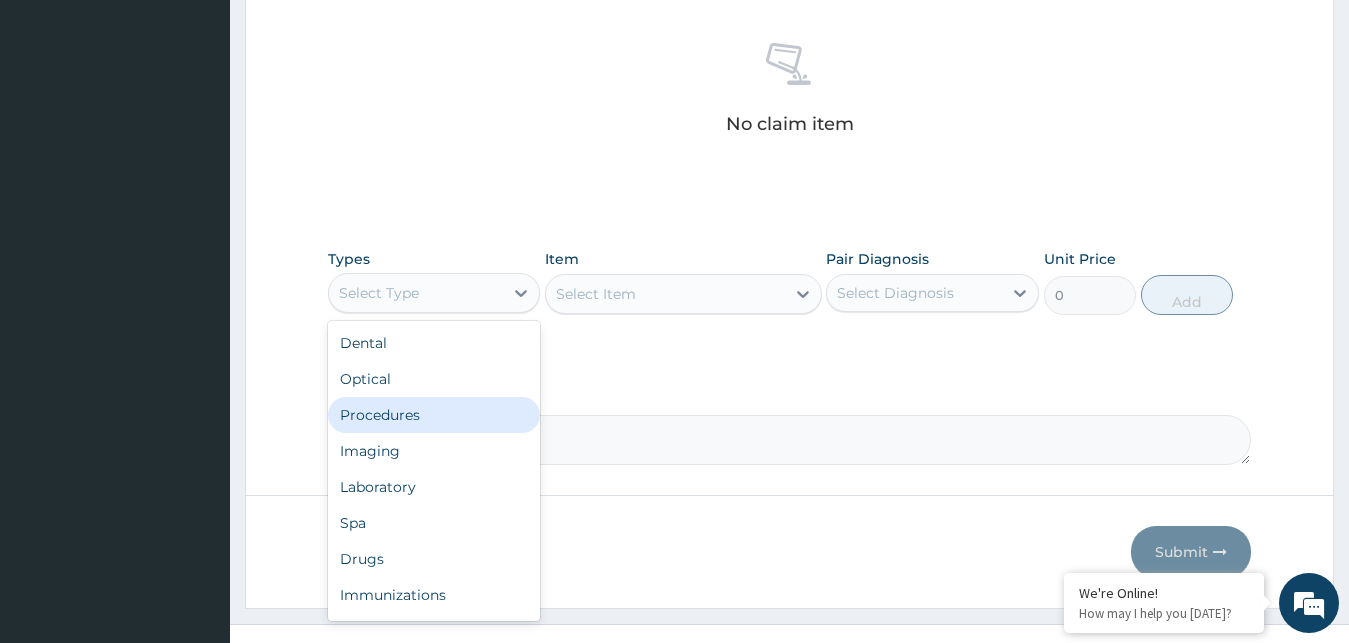 click on "Procedures" at bounding box center (434, 415) 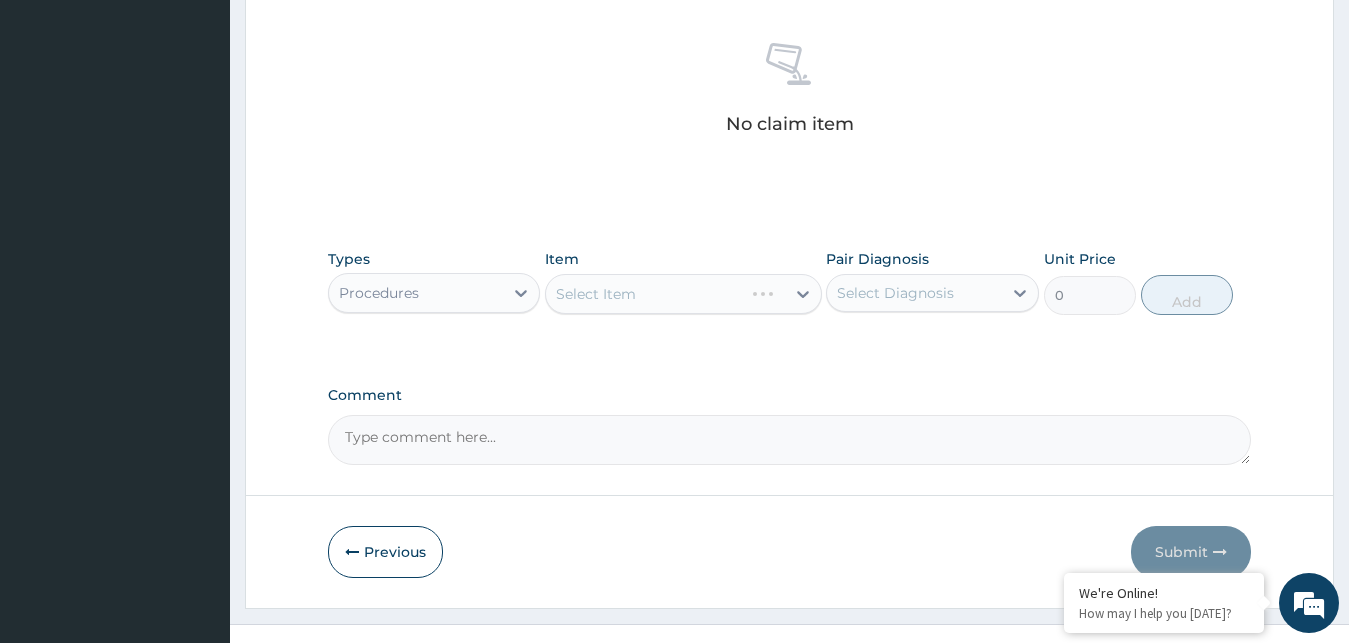 click on "Select Diagnosis" at bounding box center (895, 293) 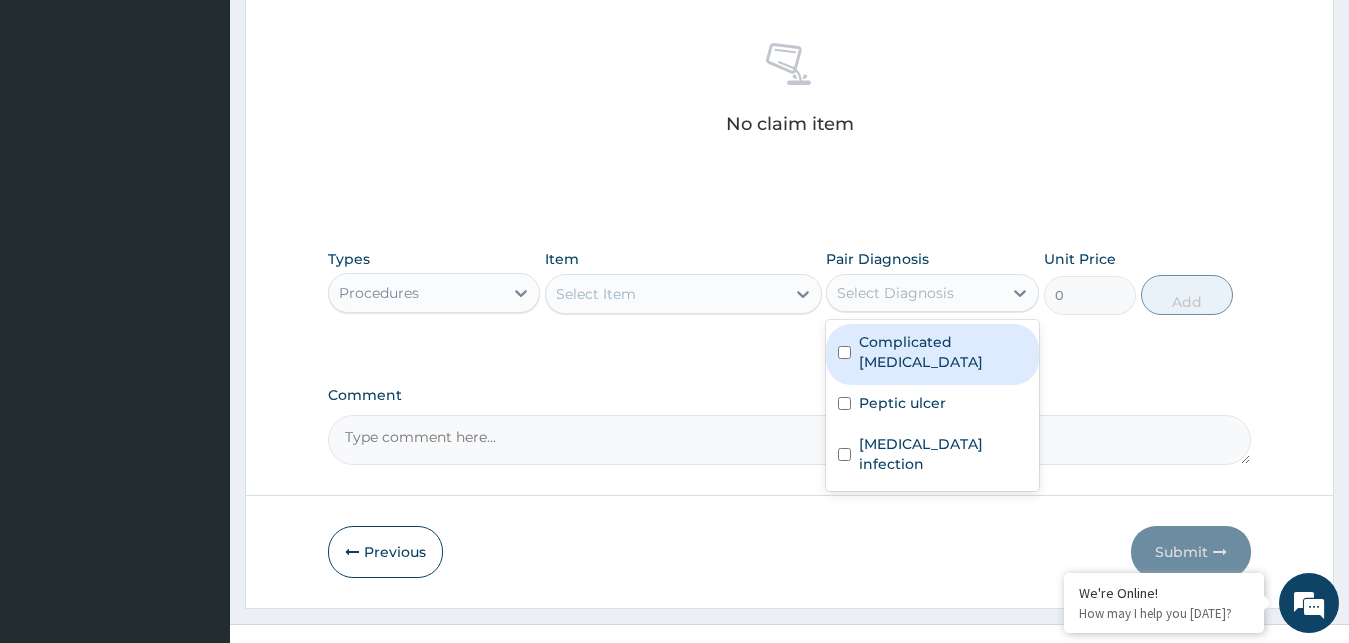 click on "Complicated [MEDICAL_DATA]" at bounding box center (943, 352) 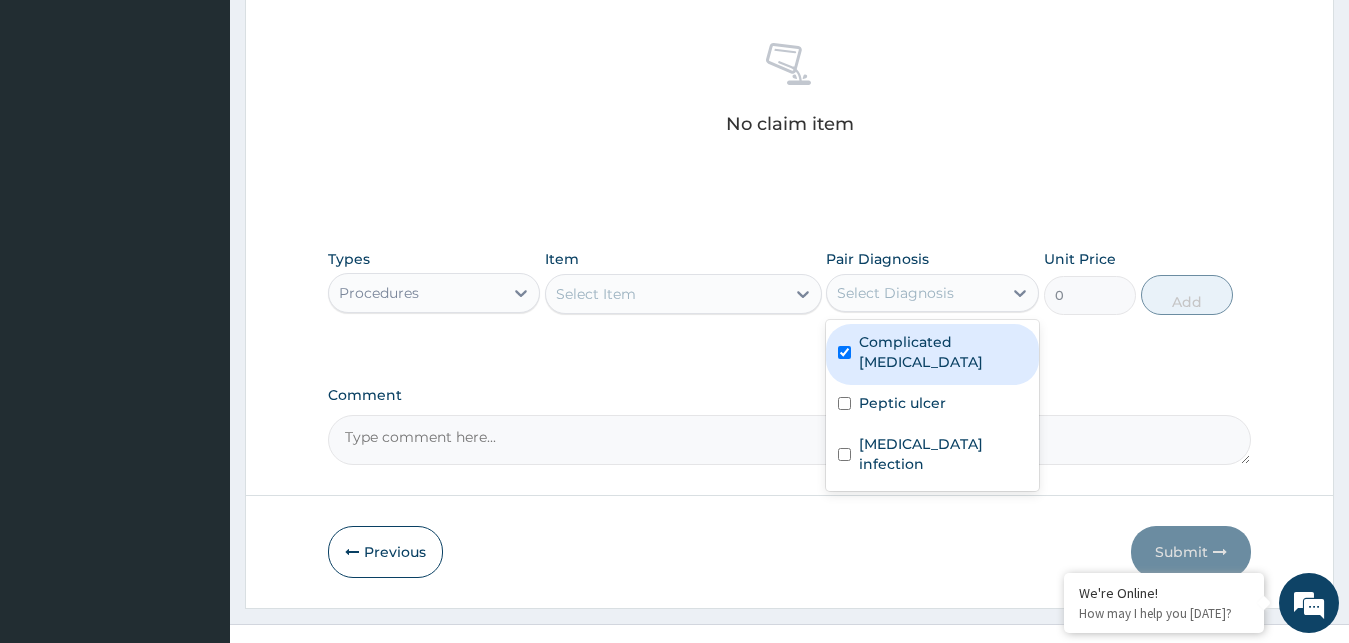 checkbox on "true" 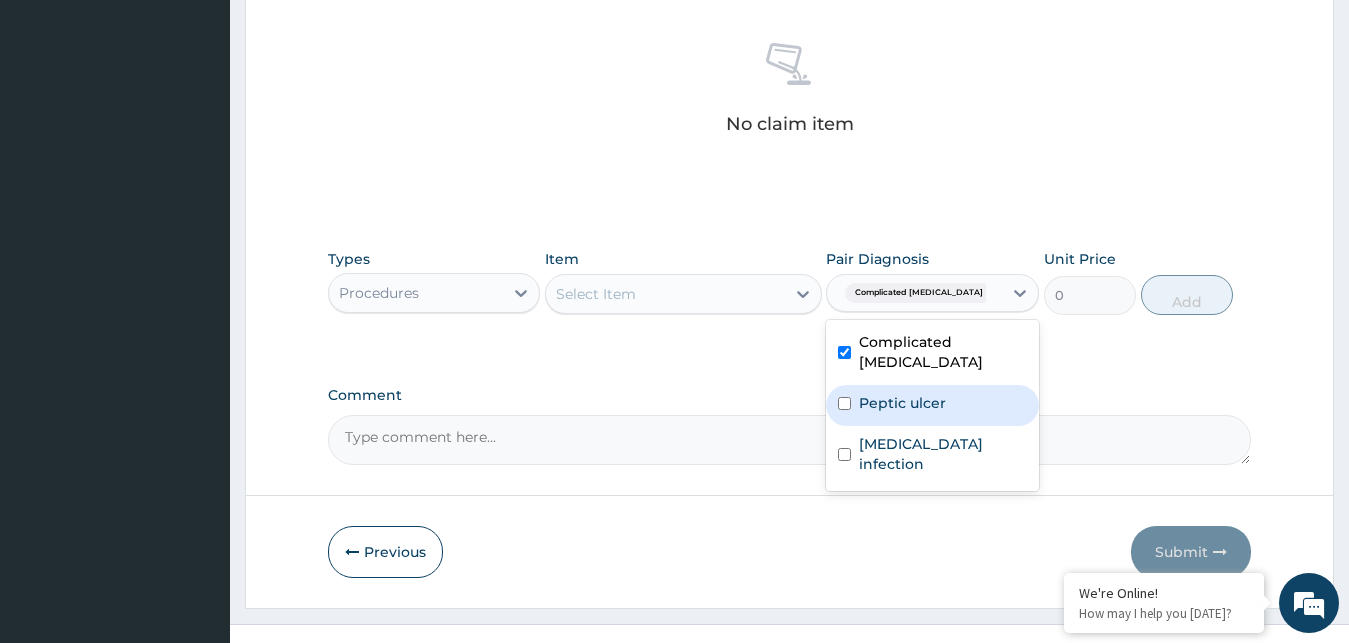 click on "Peptic ulcer" at bounding box center (902, 403) 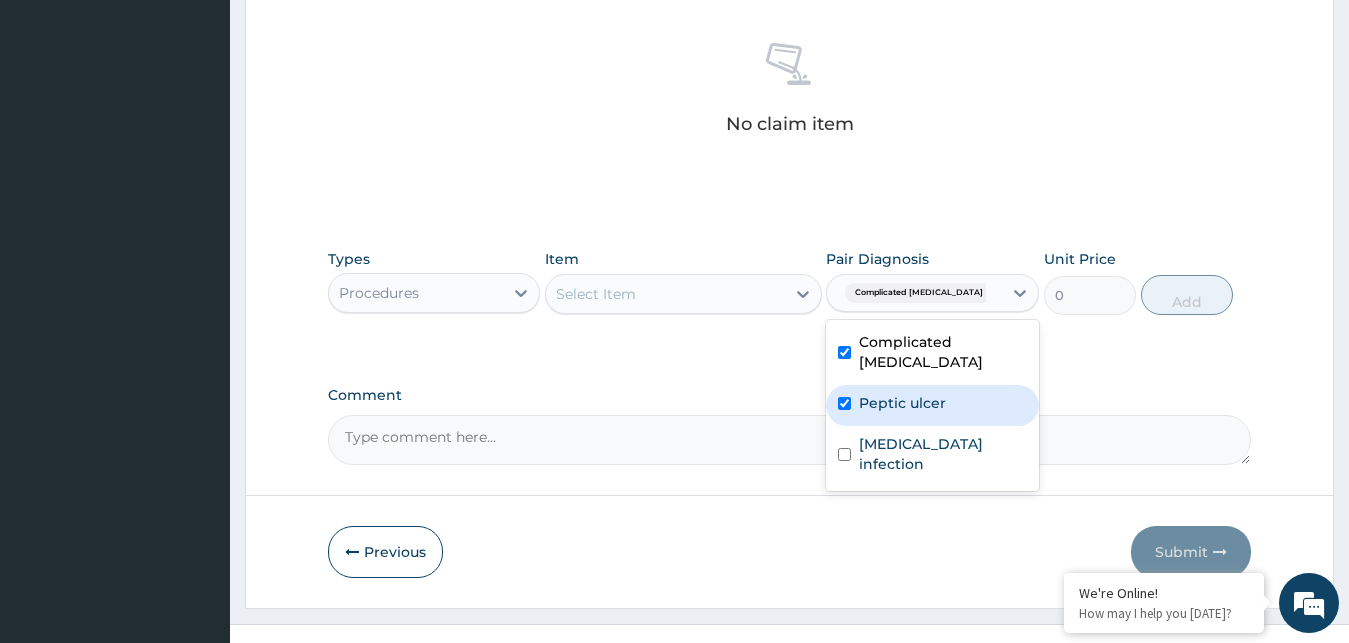 checkbox on "true" 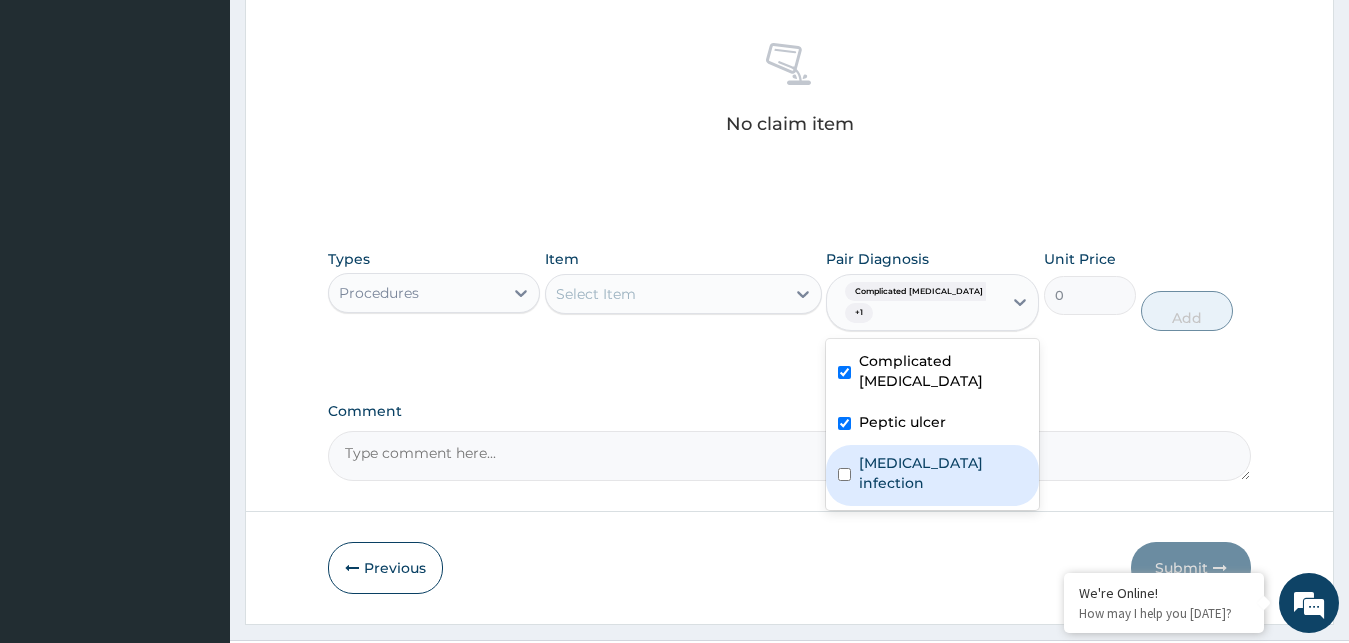 click on "Salmonella infection" at bounding box center (943, 473) 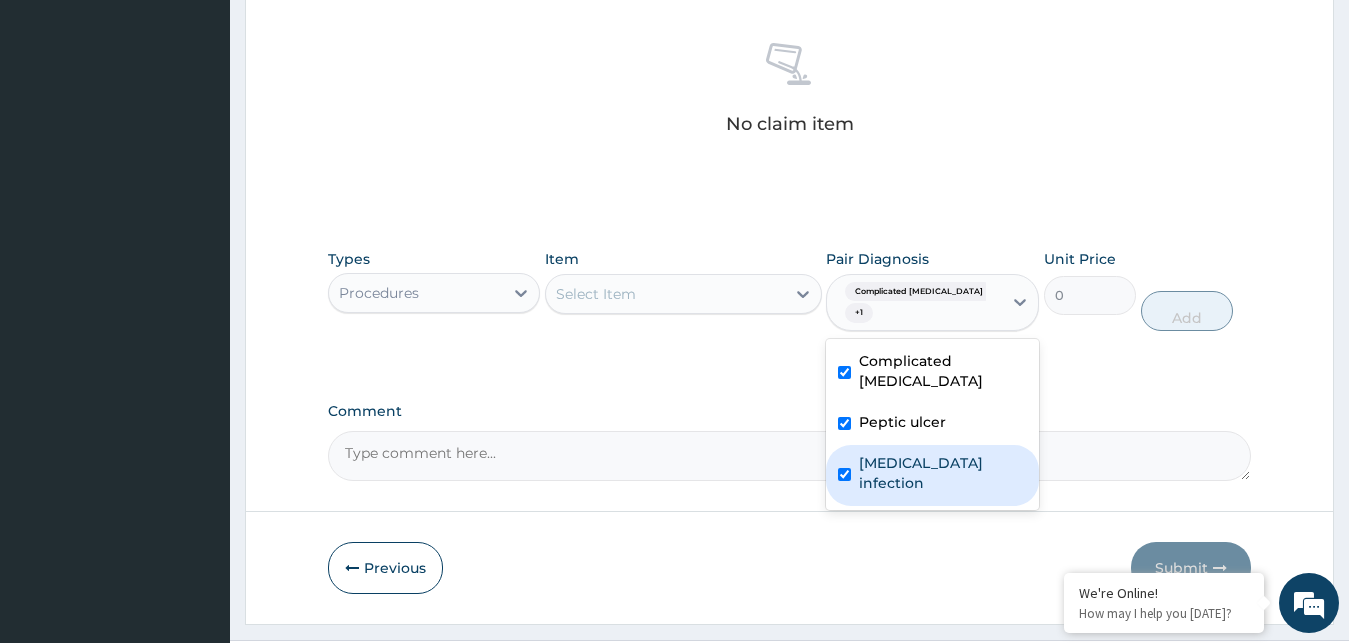checkbox on "true" 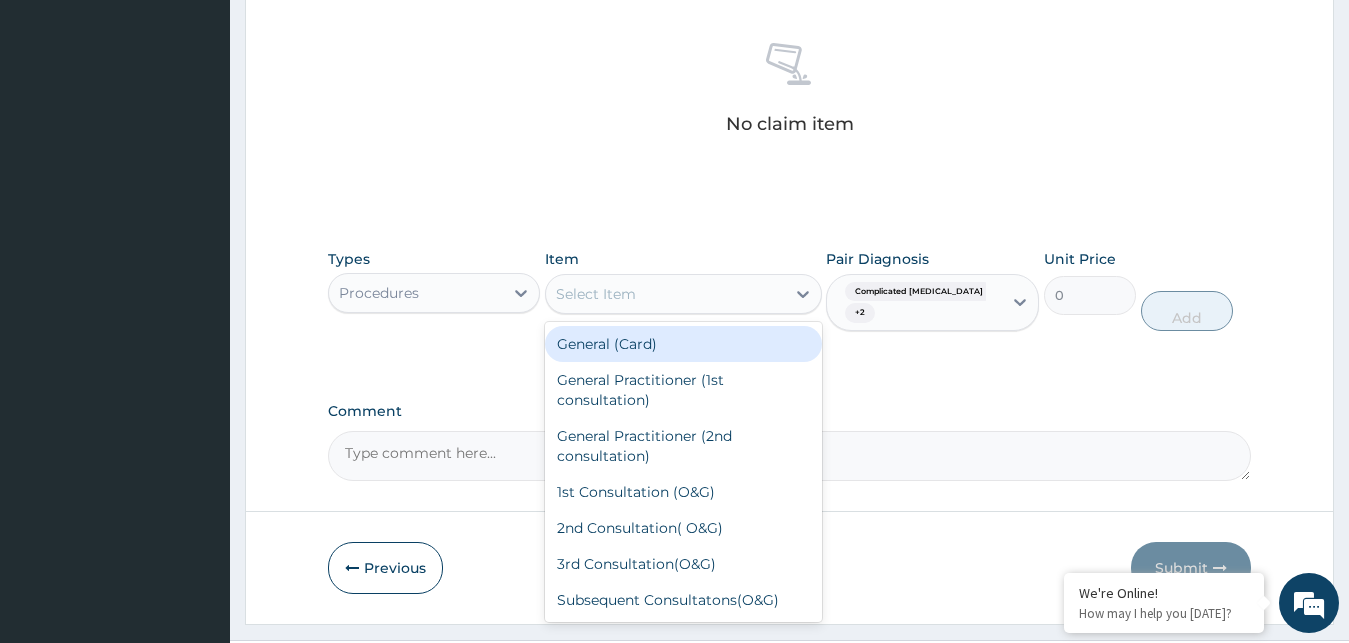 click on "Select Item" at bounding box center (665, 294) 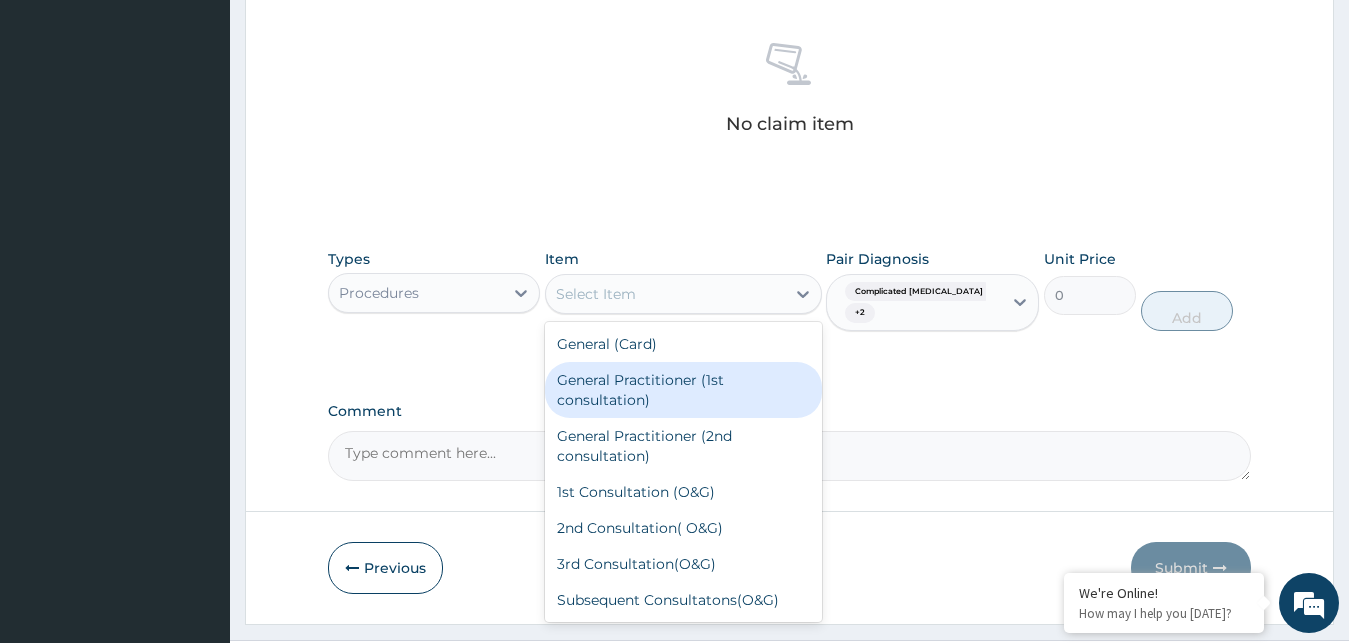 click on "General Practitioner (1st consultation)" at bounding box center (683, 390) 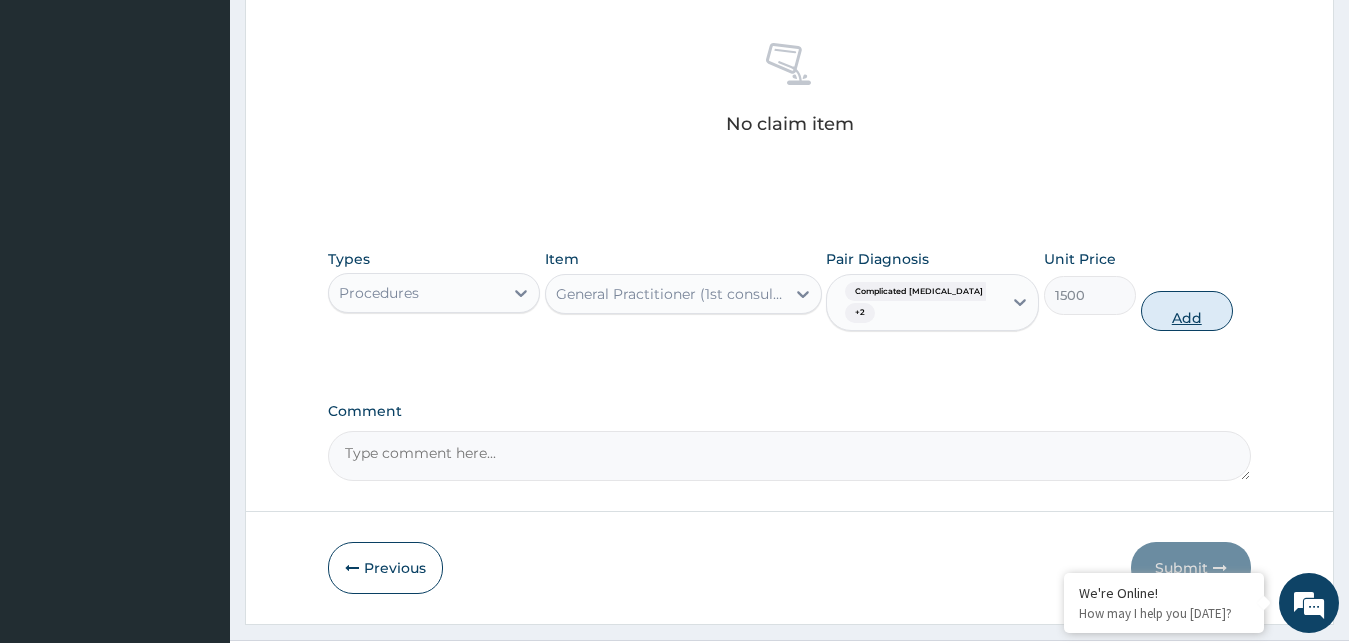 click on "Add" at bounding box center (1187, 311) 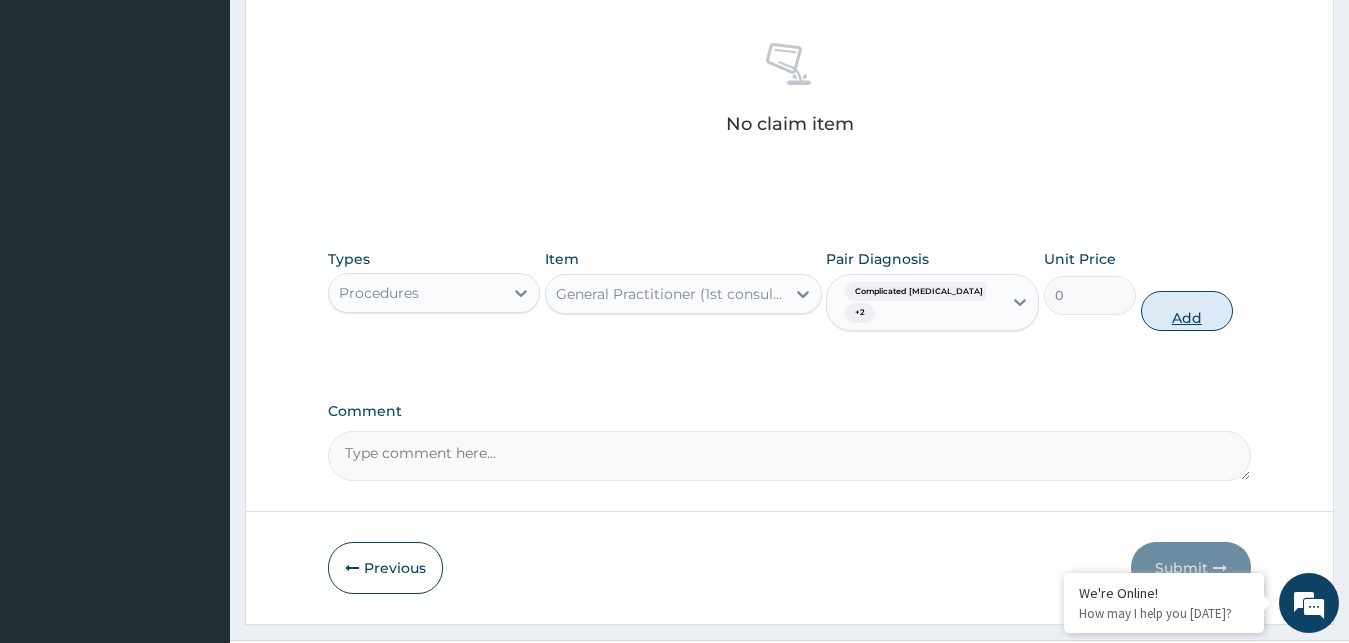scroll, scrollTop: 729, scrollLeft: 0, axis: vertical 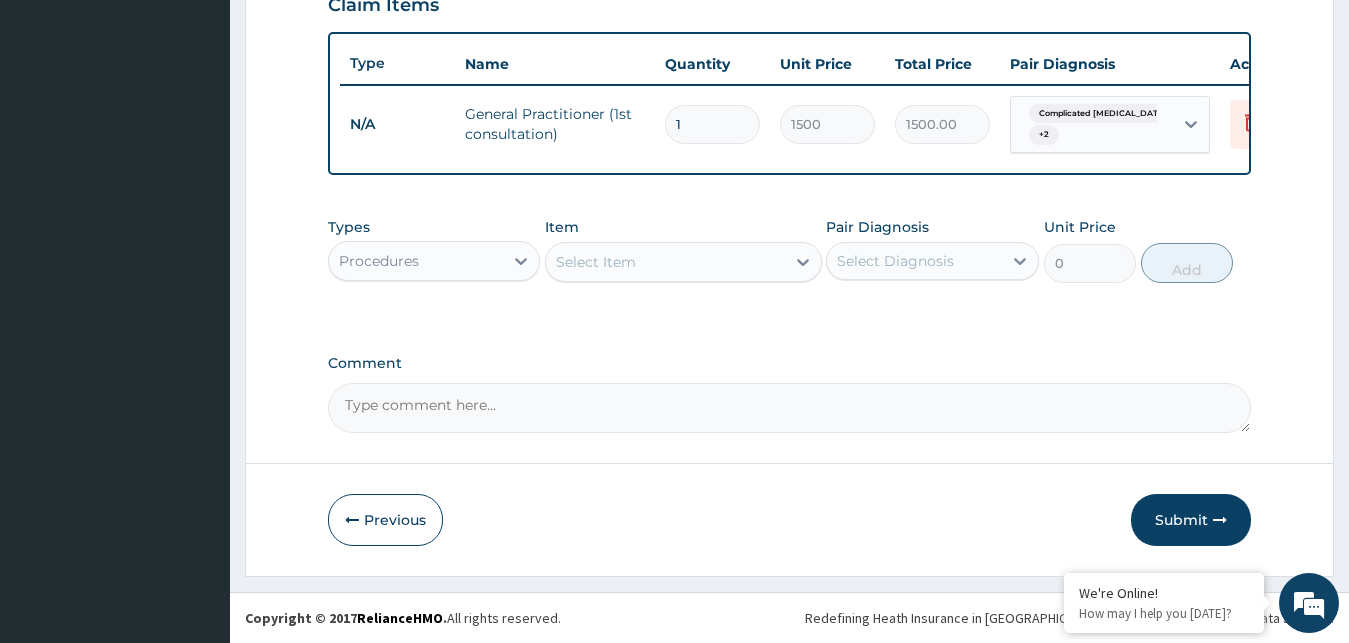 click on "Select Item" at bounding box center (665, 262) 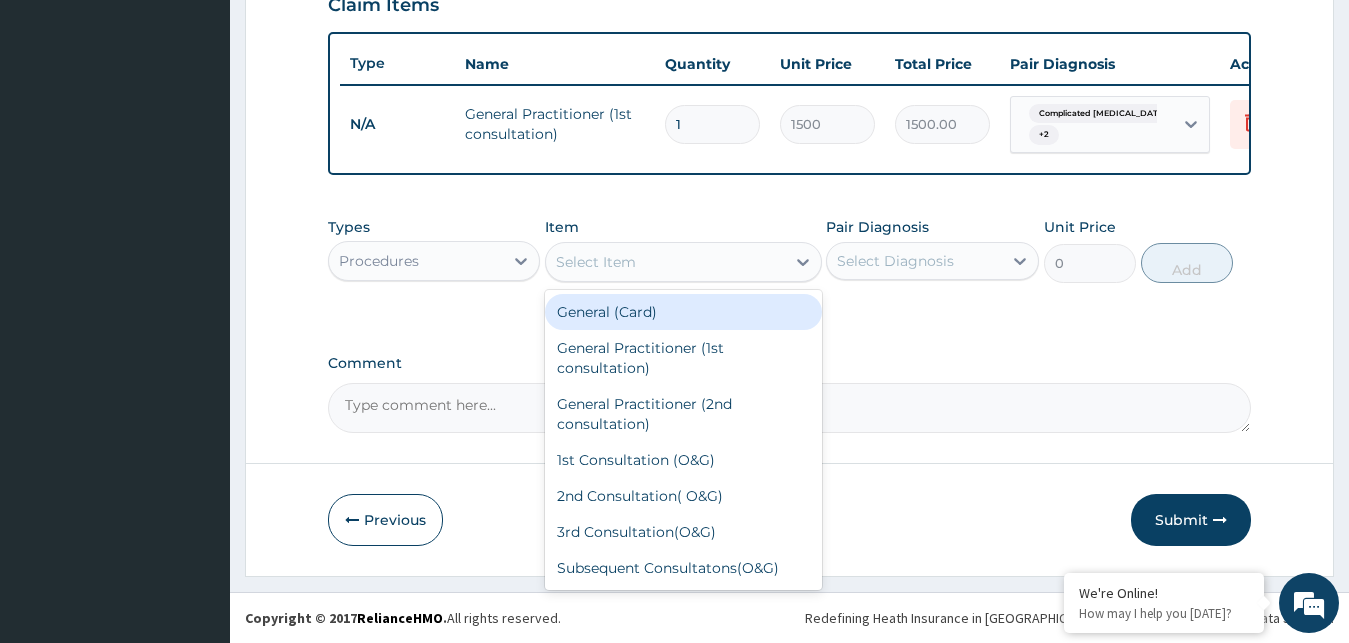 click on "General (Card)" at bounding box center [683, 312] 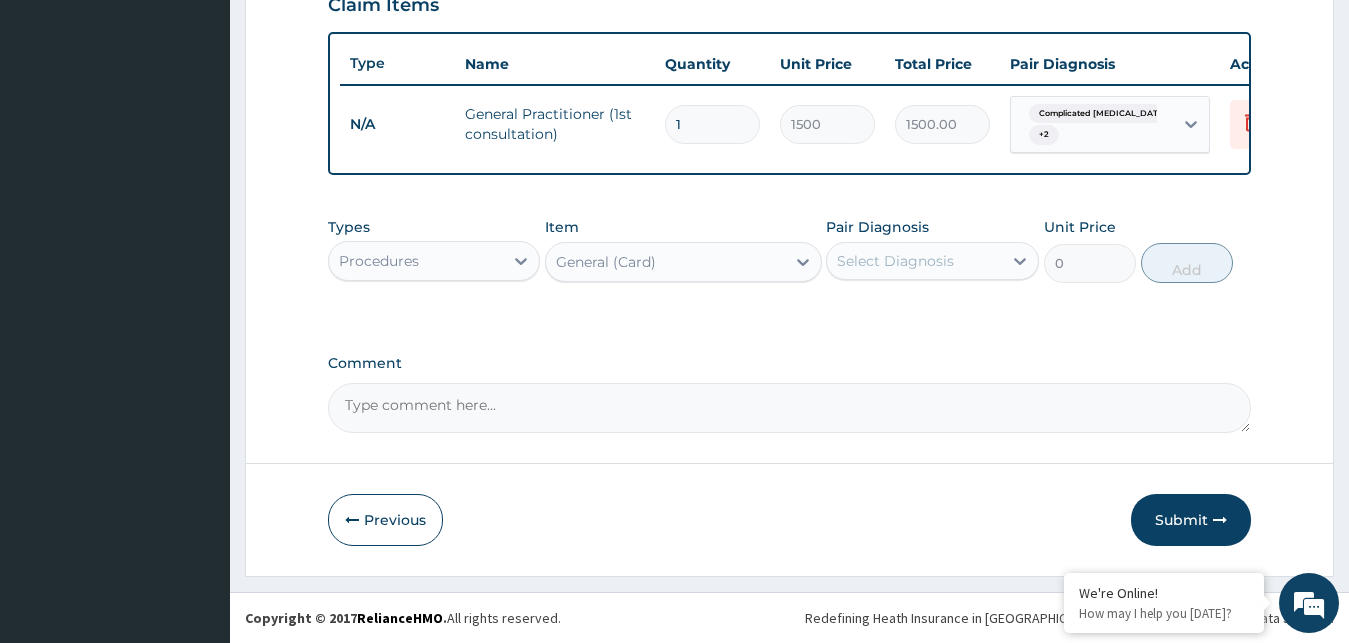 type on "500" 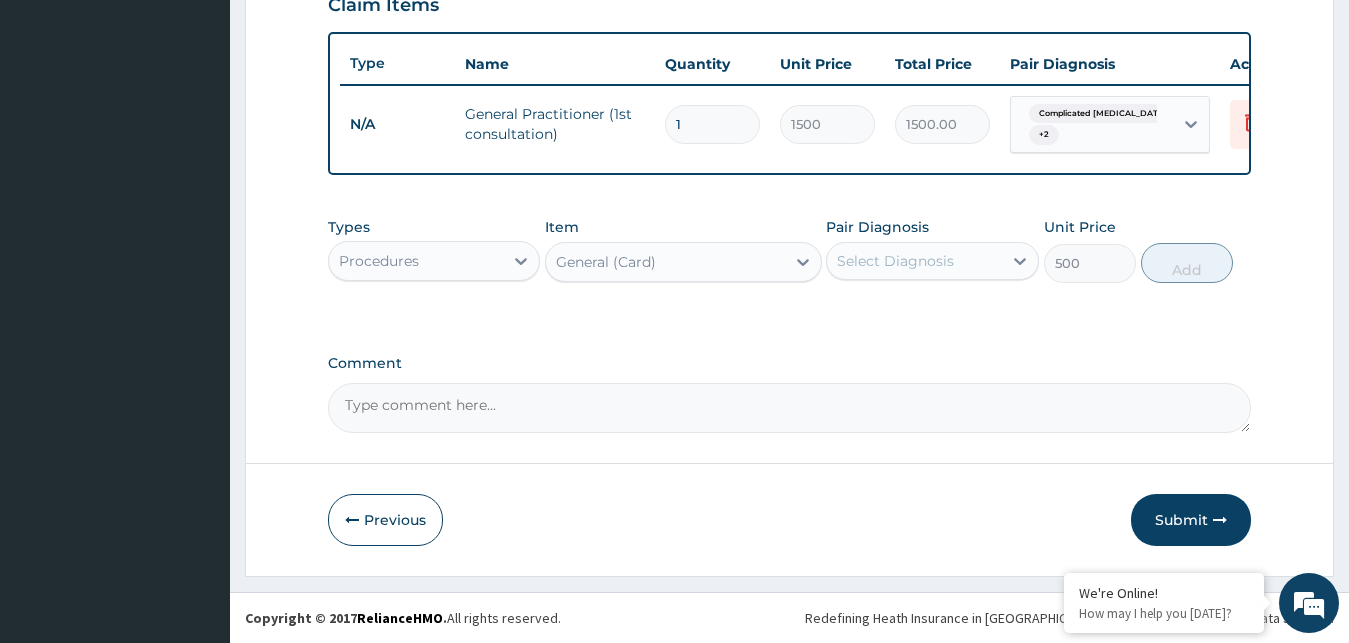 click on "Select Diagnosis" at bounding box center [932, 261] 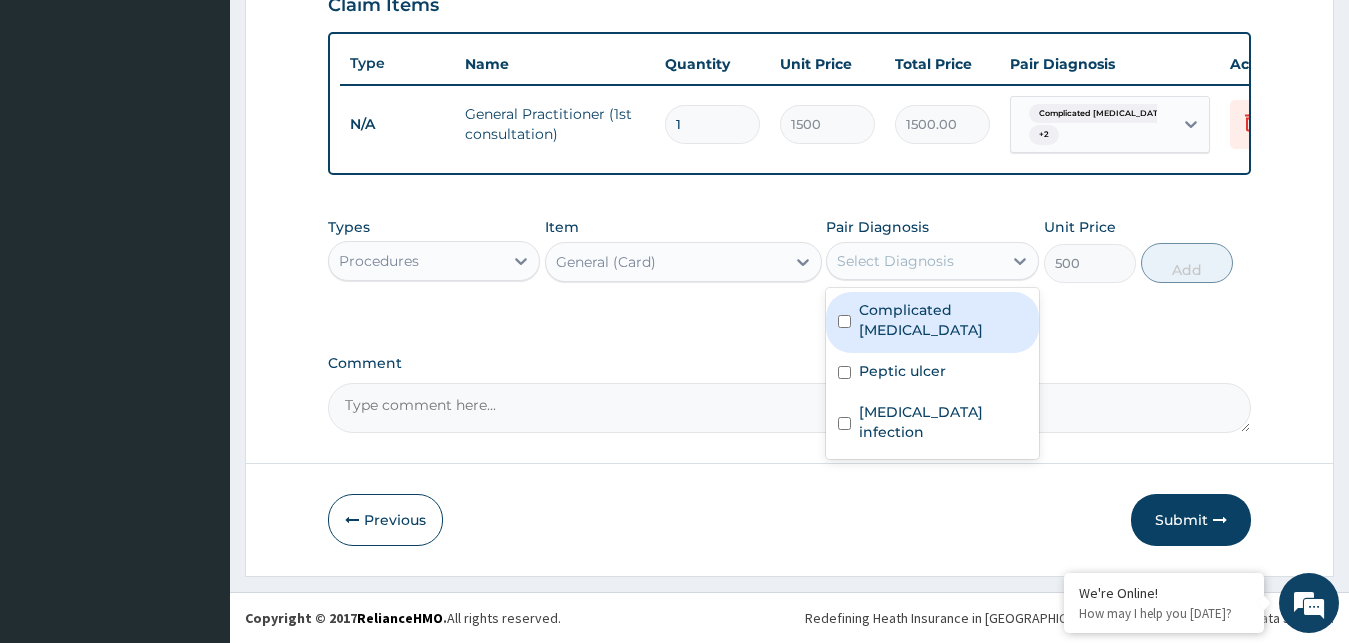 click on "Peptic ulcer" at bounding box center [932, 373] 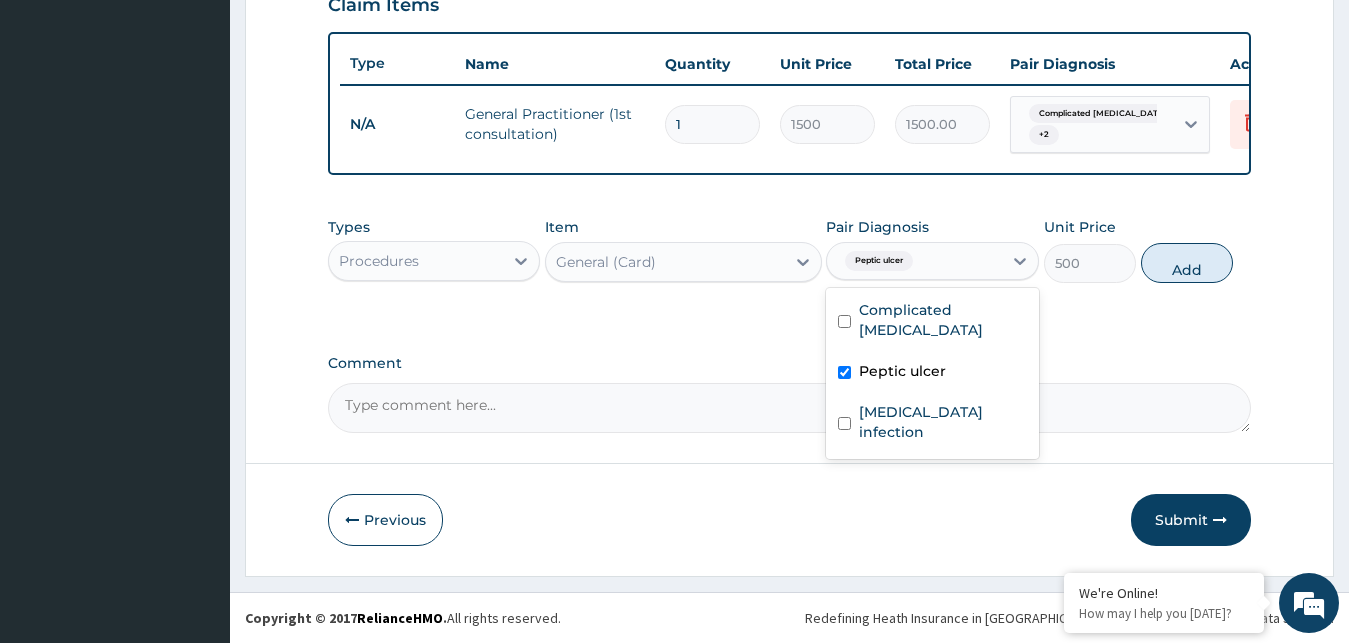 checkbox on "true" 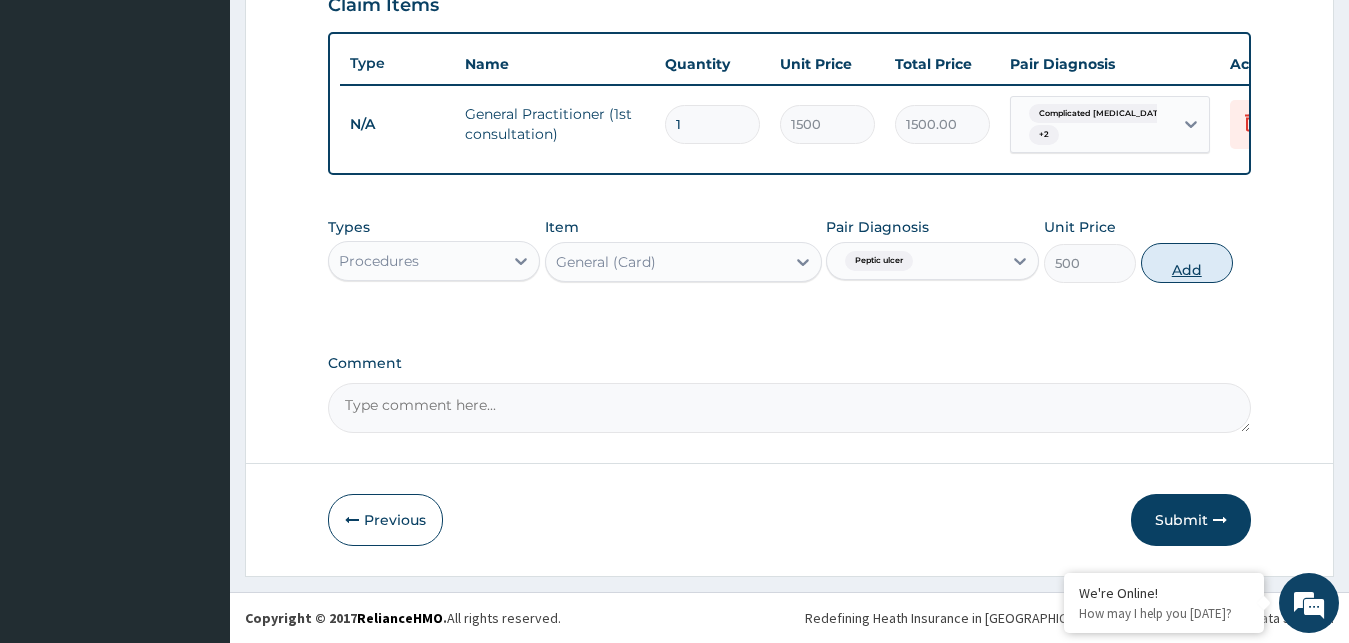 click on "Add" at bounding box center (1187, 263) 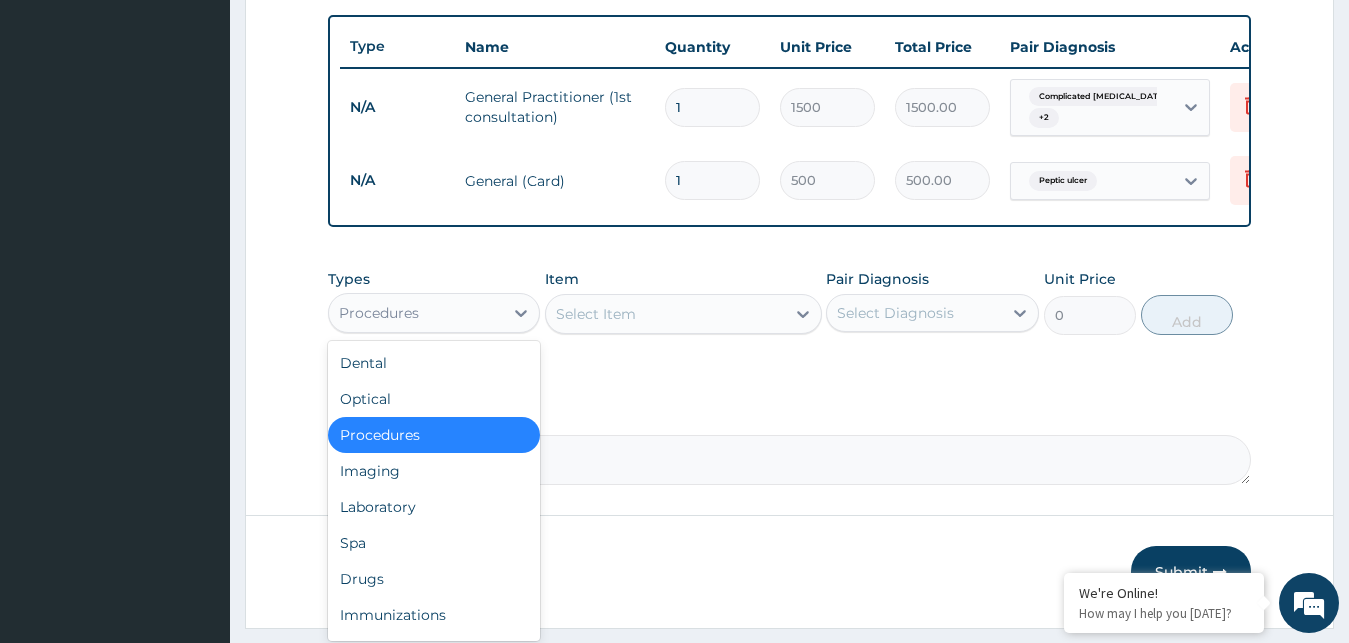 click on "Procedures" at bounding box center [416, 313] 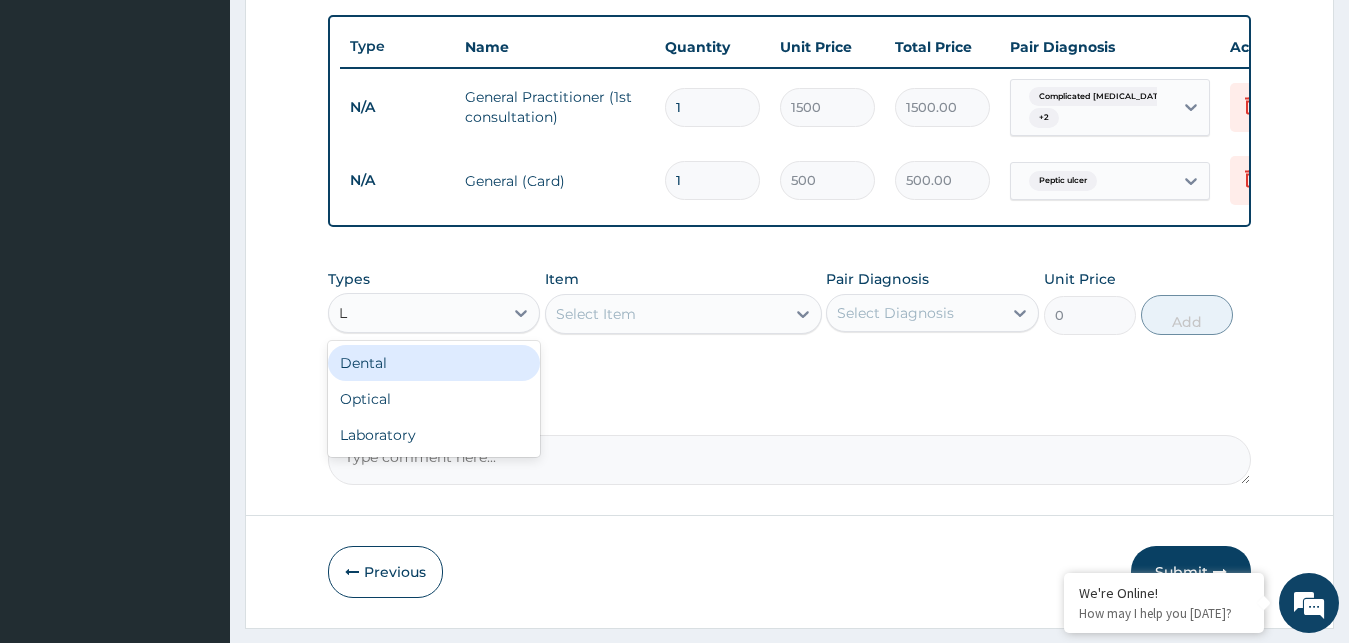 type on "LA" 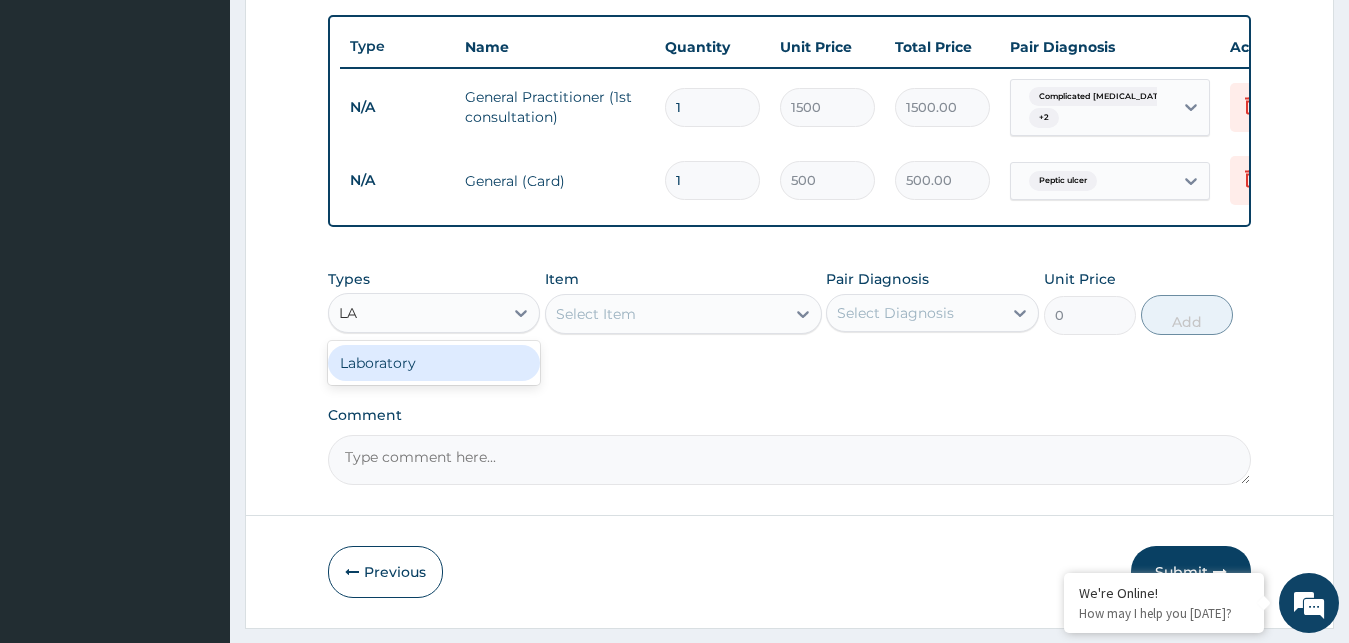 click on "Laboratory" at bounding box center (434, 363) 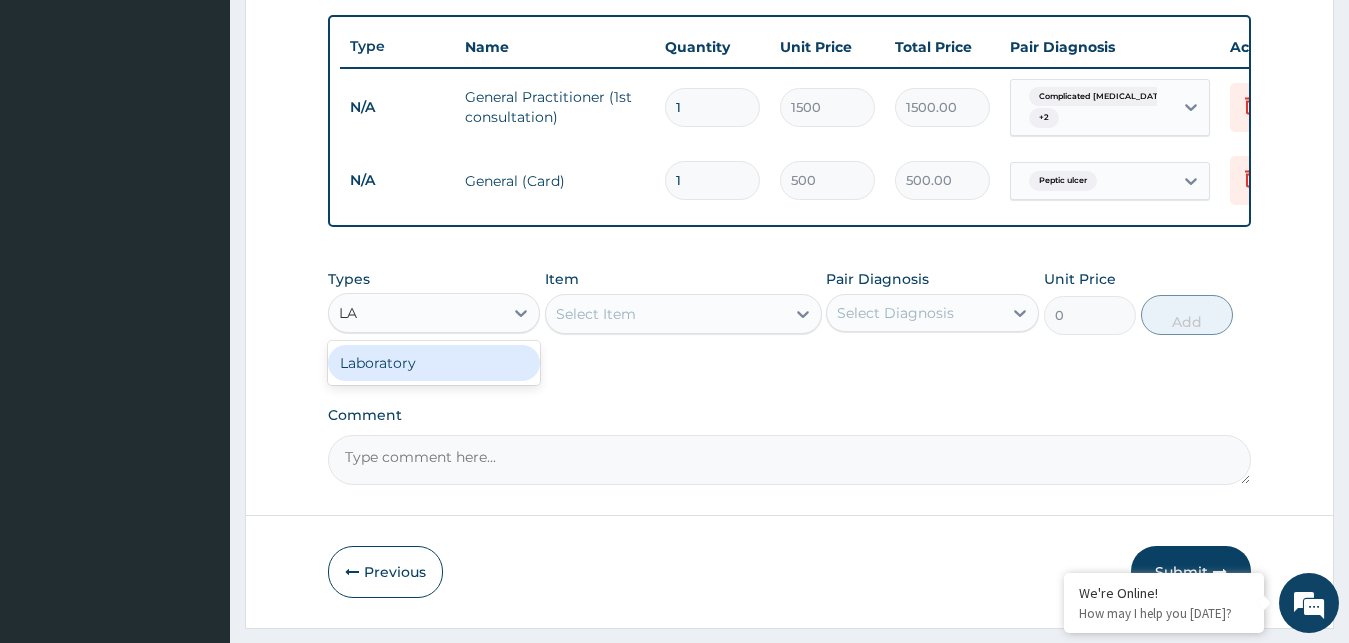 type 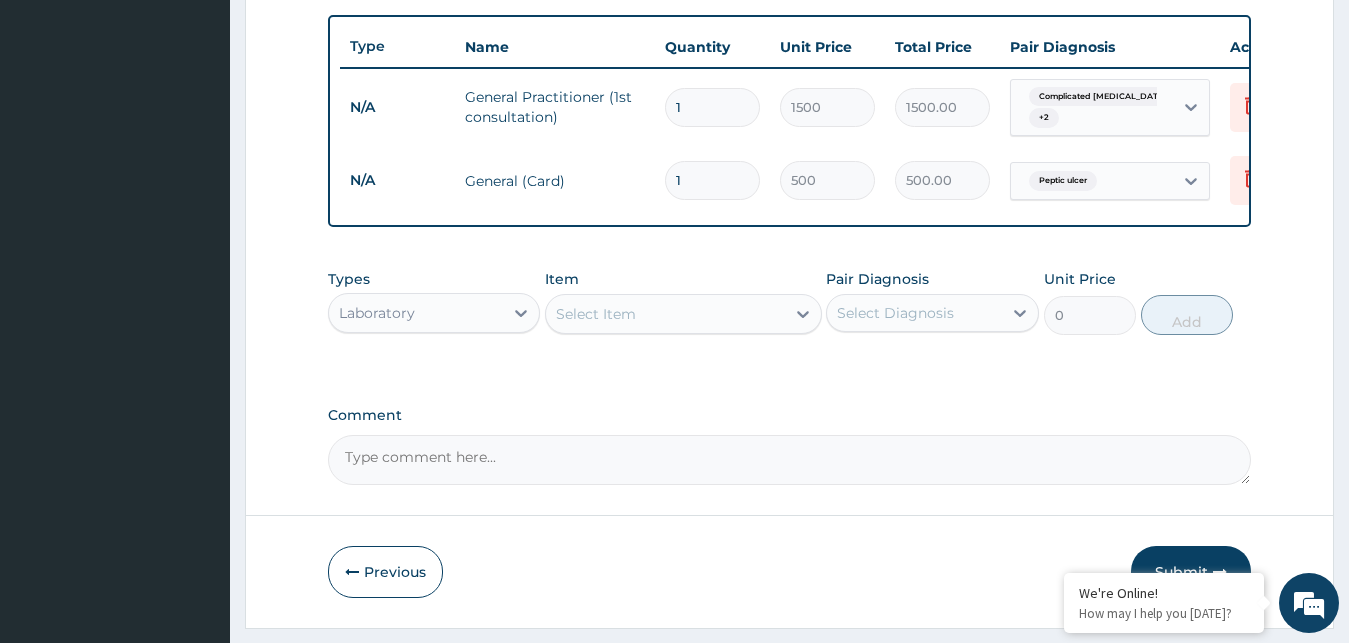 click on "Select Diagnosis" at bounding box center [895, 313] 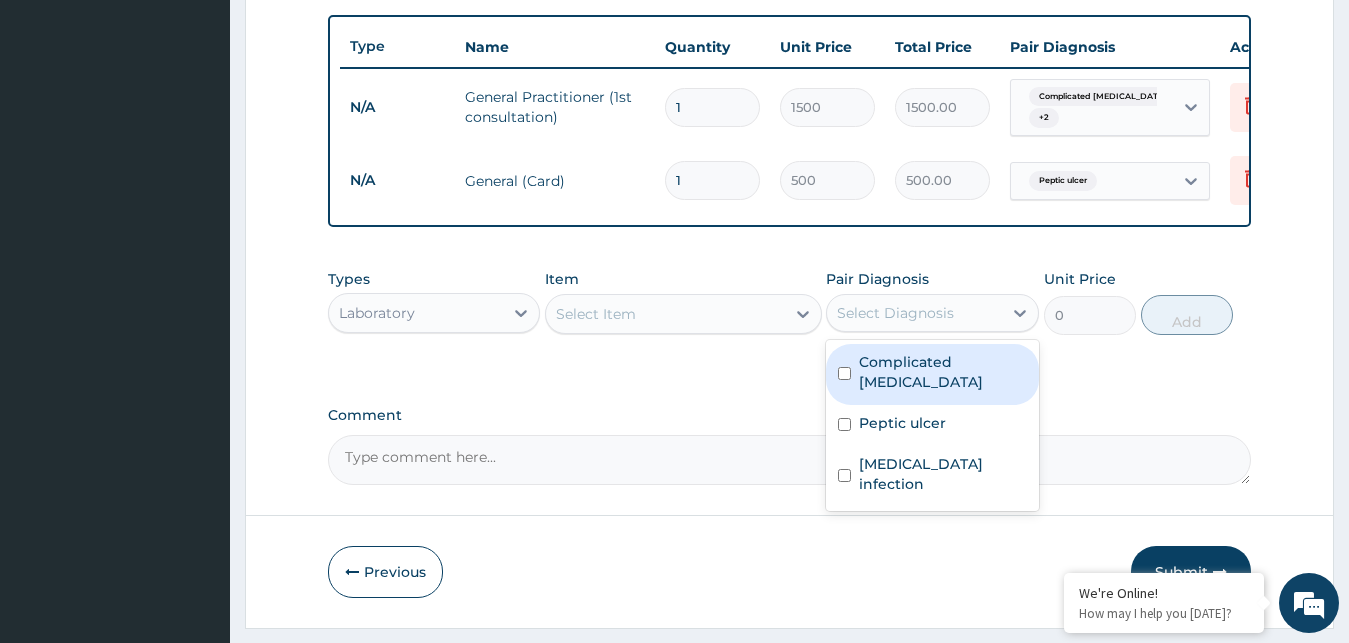 click on "Complicated [MEDICAL_DATA]" at bounding box center (943, 372) 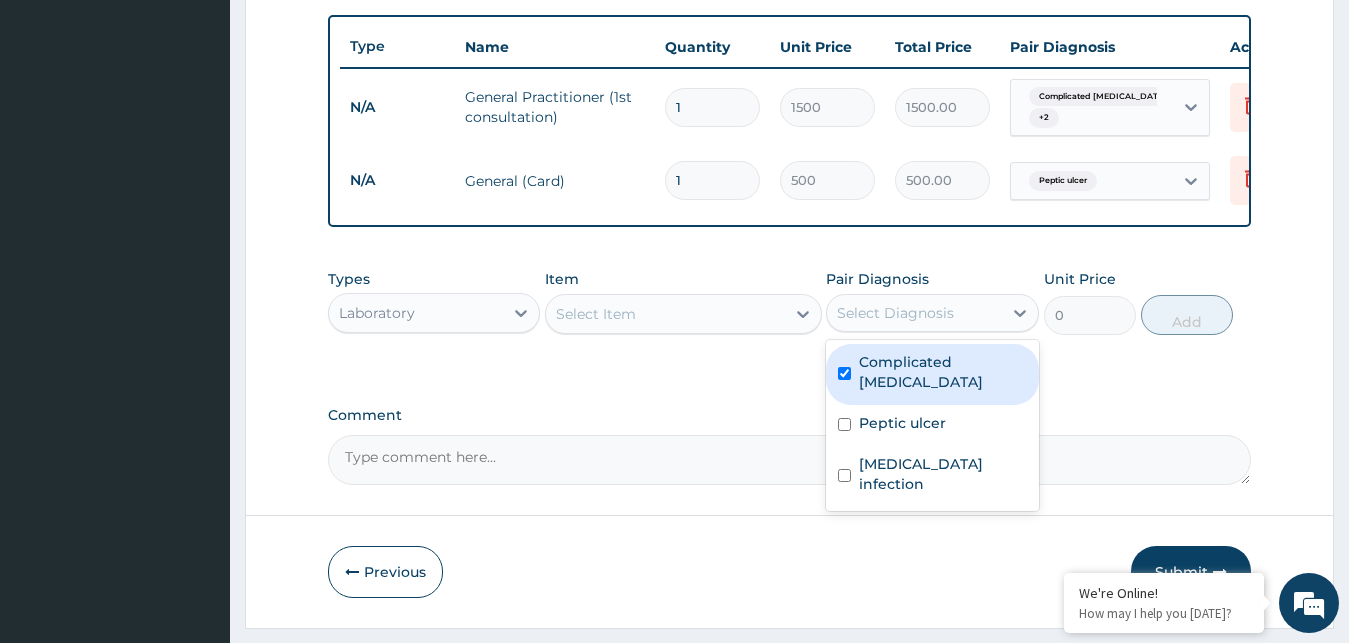 checkbox on "true" 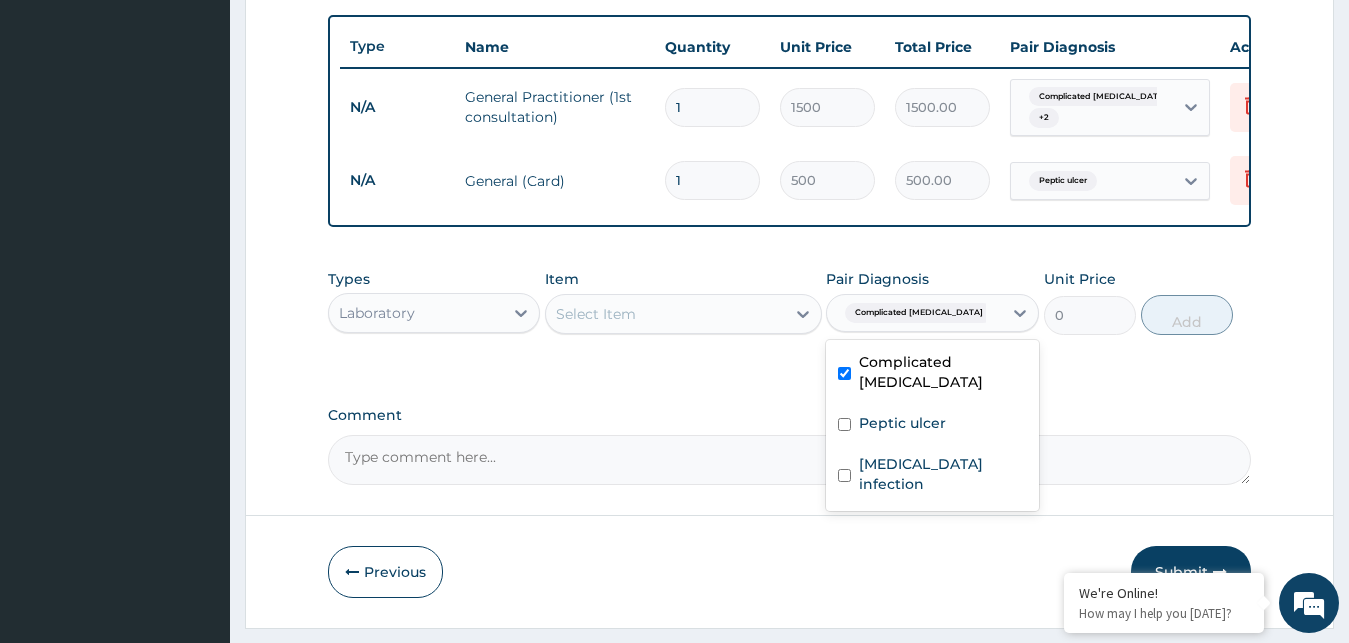 click on "Select Item" at bounding box center (665, 314) 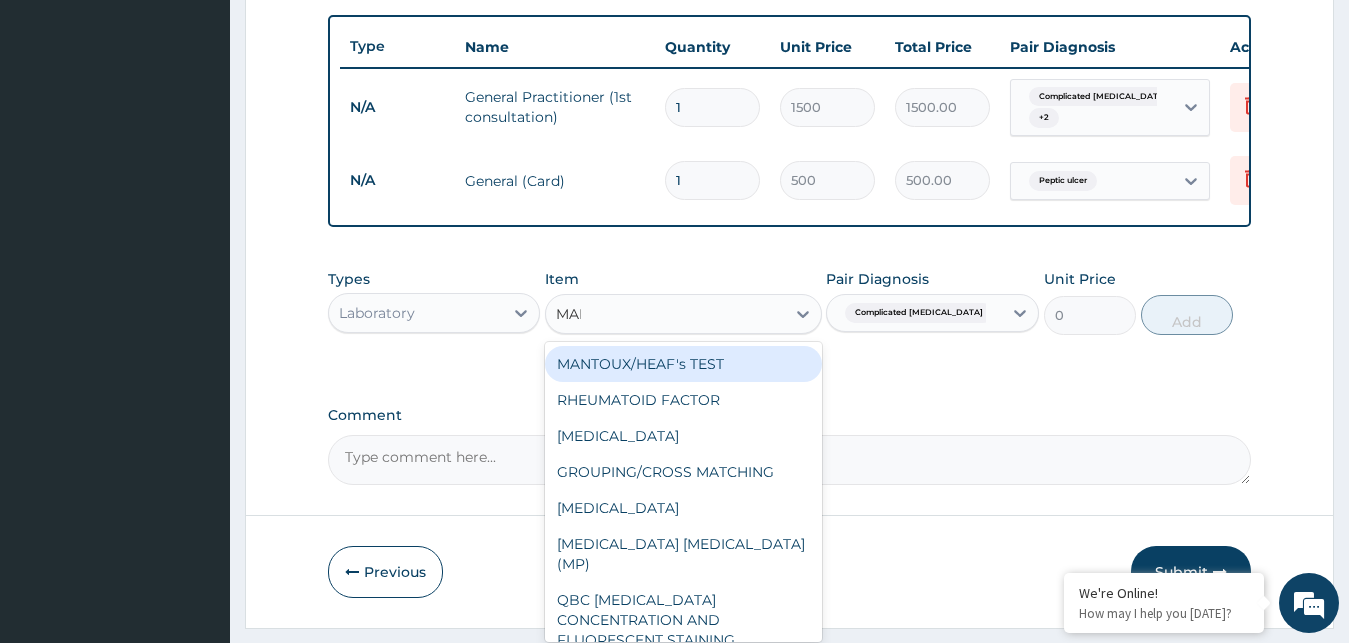 type on "MALA" 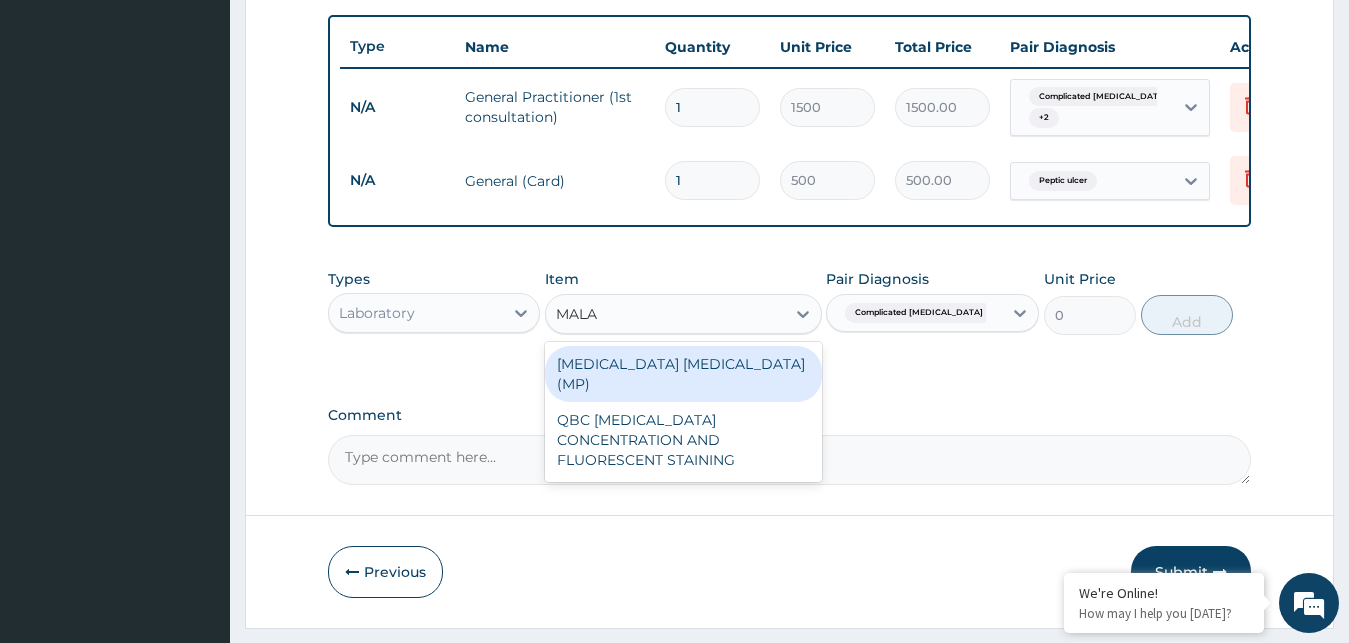 click on "[MEDICAL_DATA] [MEDICAL_DATA] (MP)" at bounding box center (683, 374) 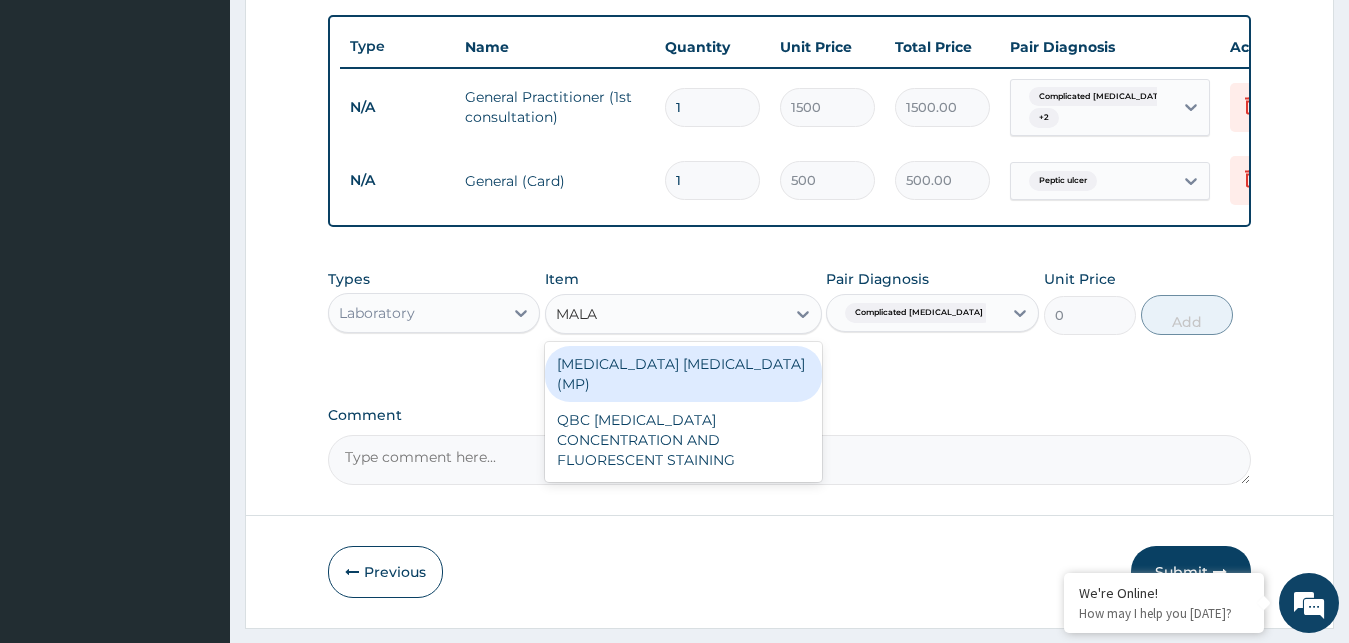 type 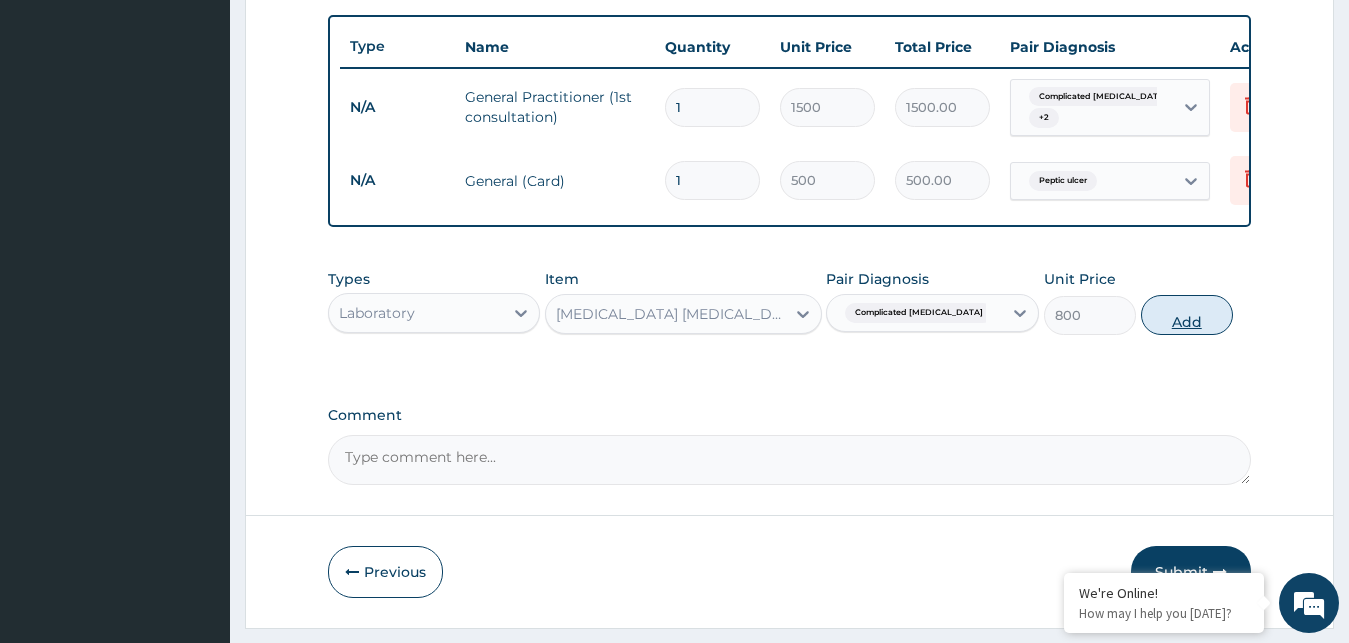click on "Add" at bounding box center (1187, 315) 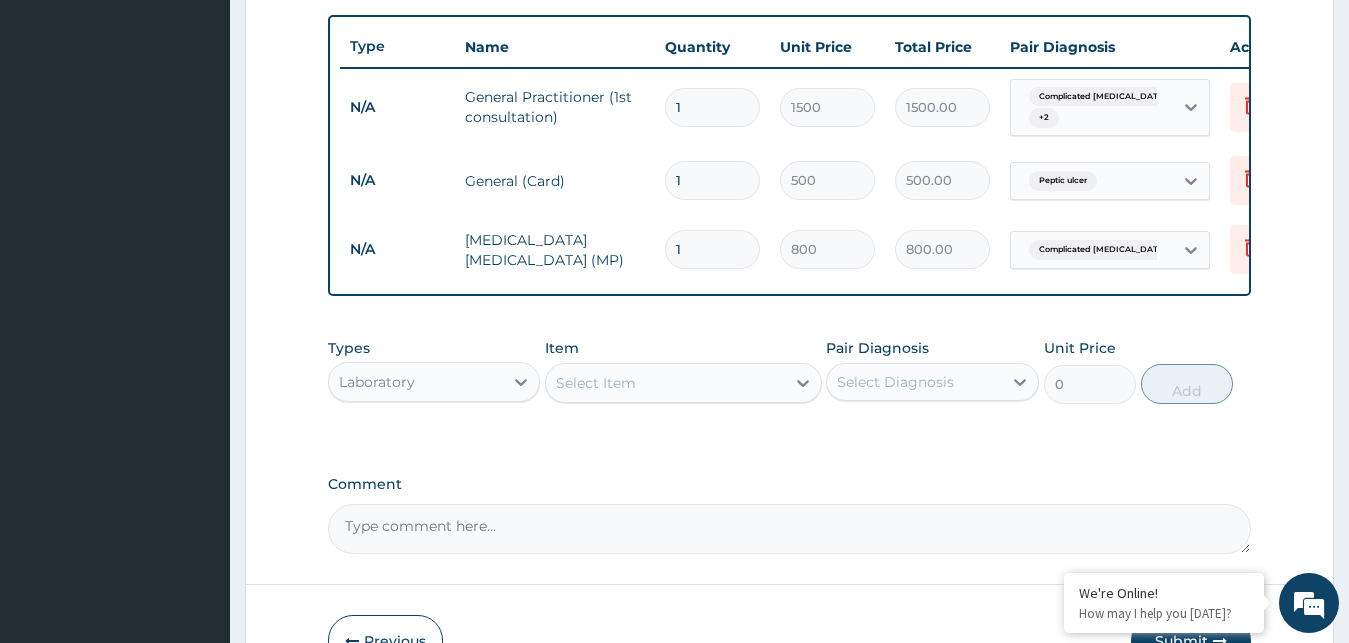 click on "Select Item" at bounding box center (665, 383) 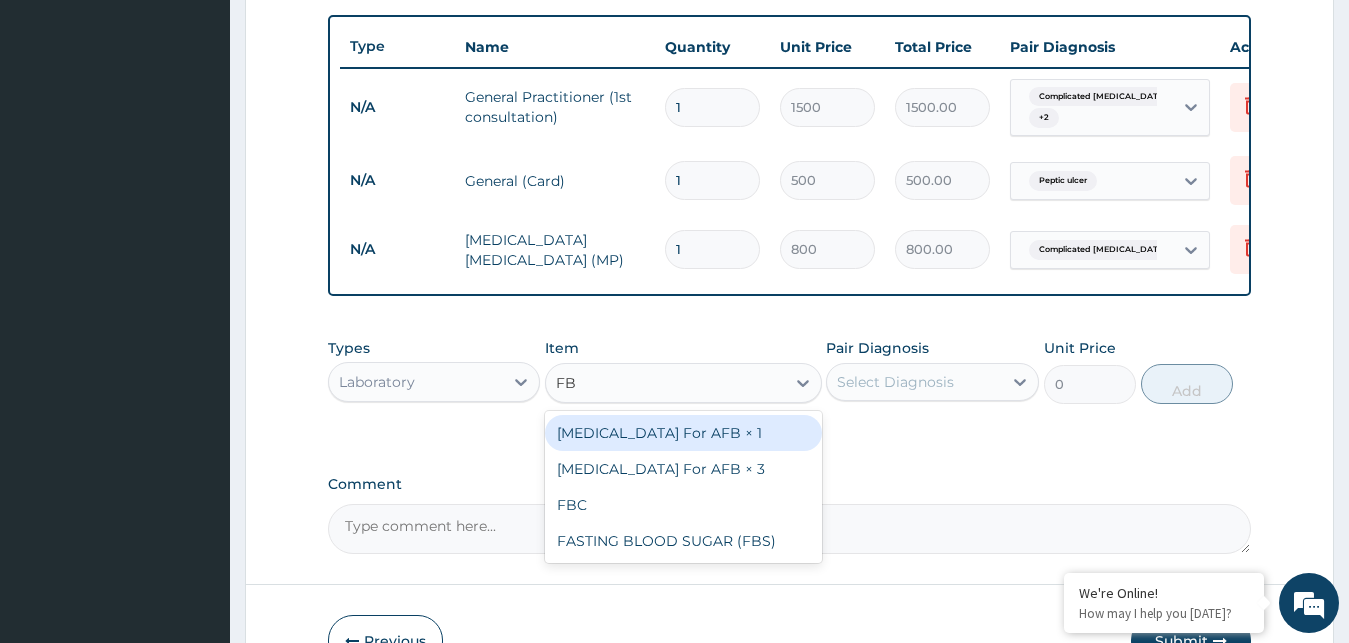 type on "FBC" 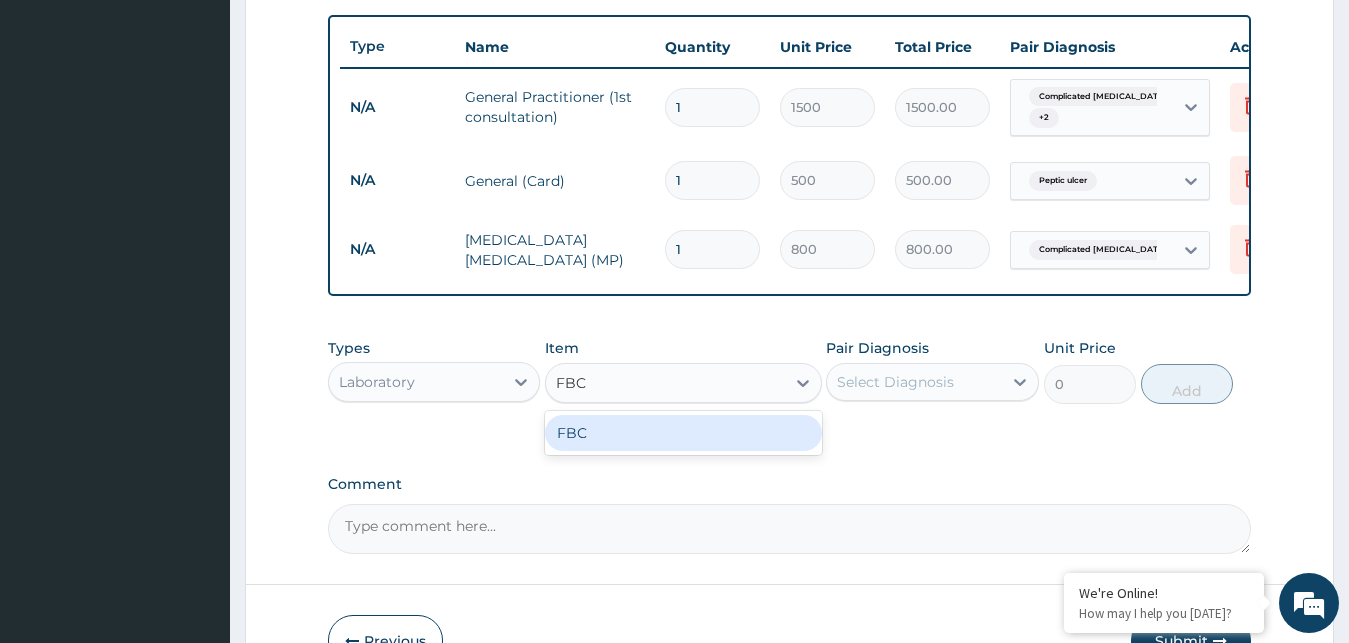 click on "FBC" at bounding box center (683, 433) 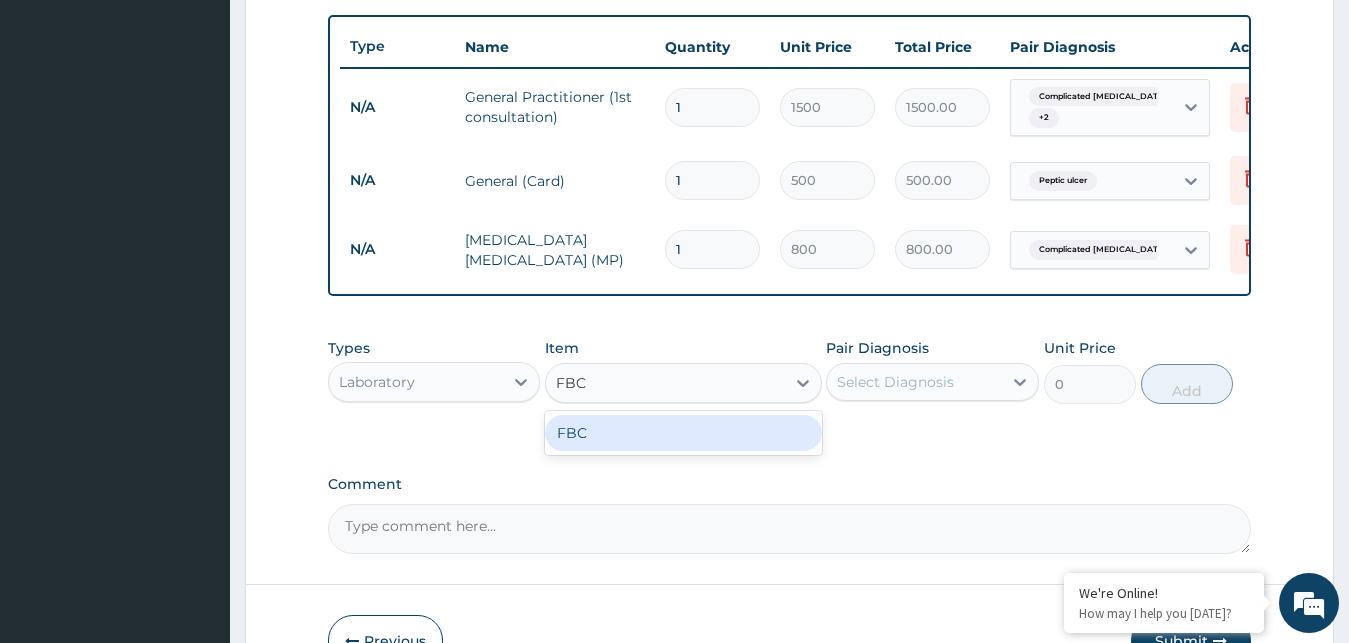 type 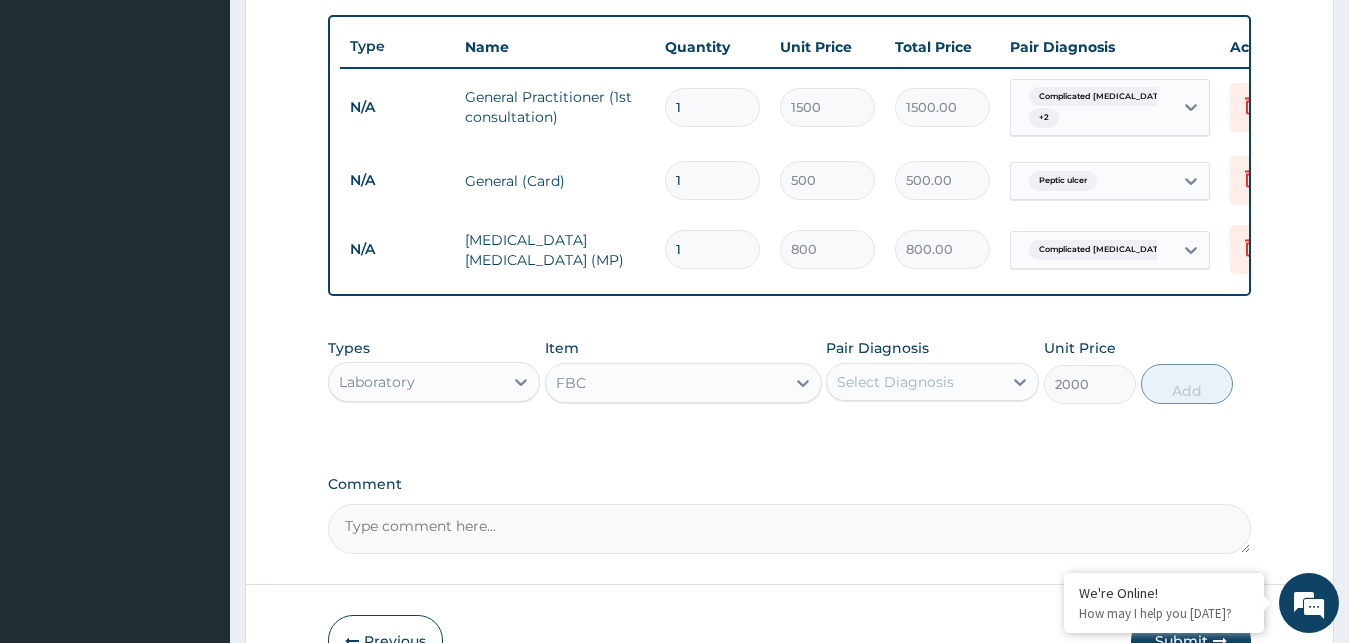 click on "Select Diagnosis" at bounding box center (914, 382) 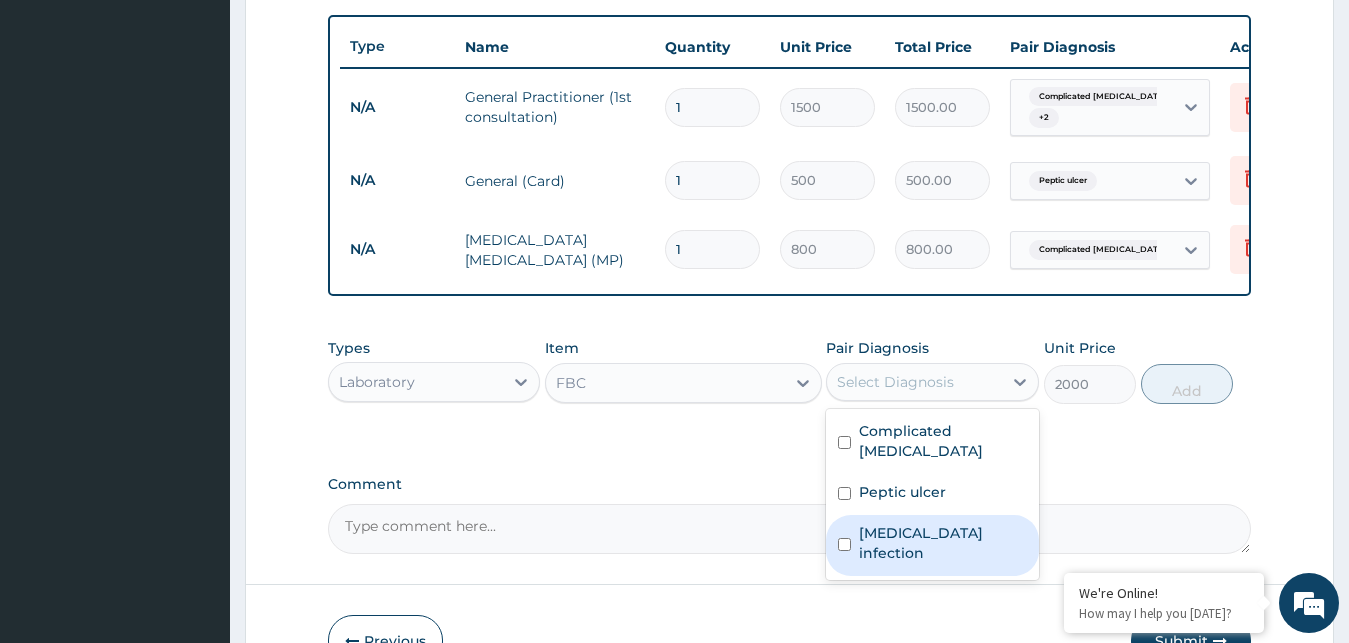 click on "Salmonella infection" at bounding box center [943, 543] 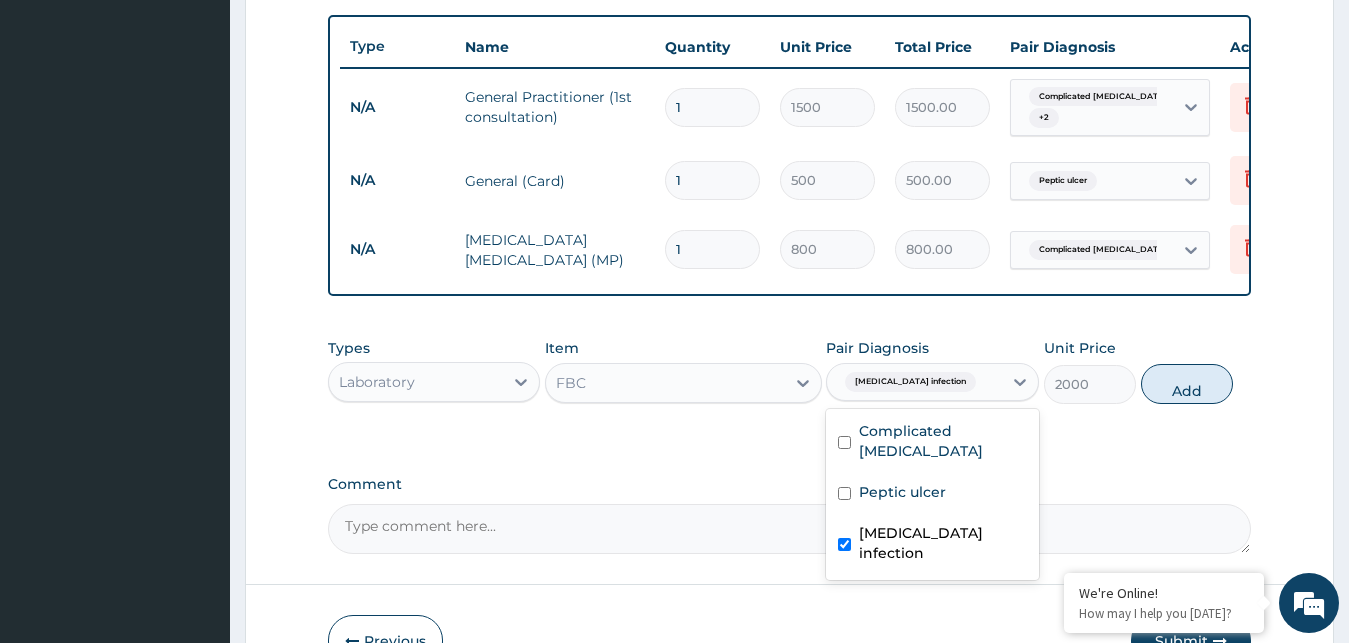 checkbox on "true" 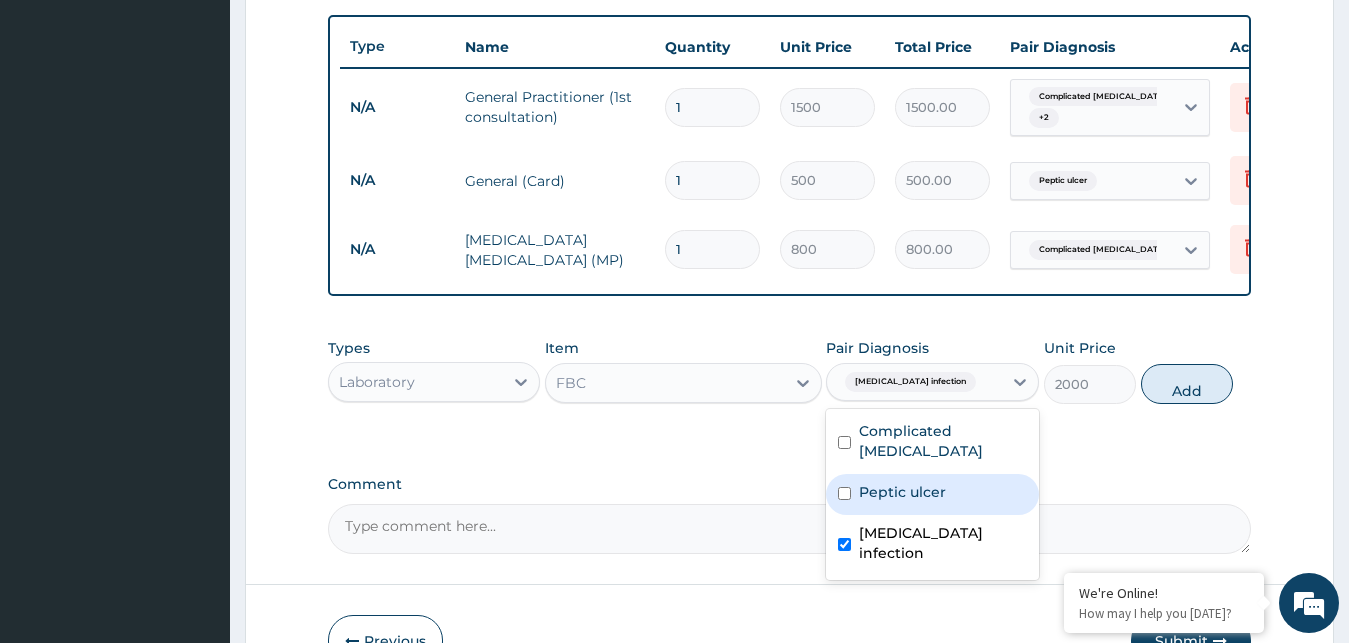 click on "Peptic ulcer" at bounding box center (902, 492) 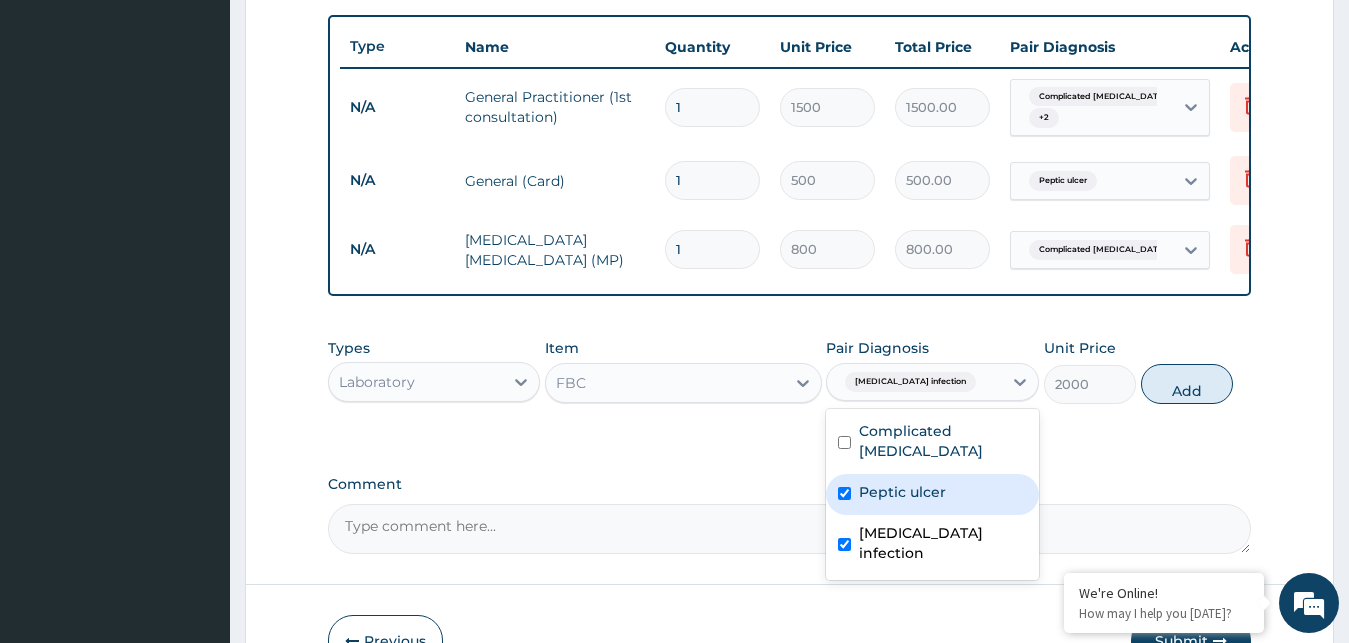checkbox on "true" 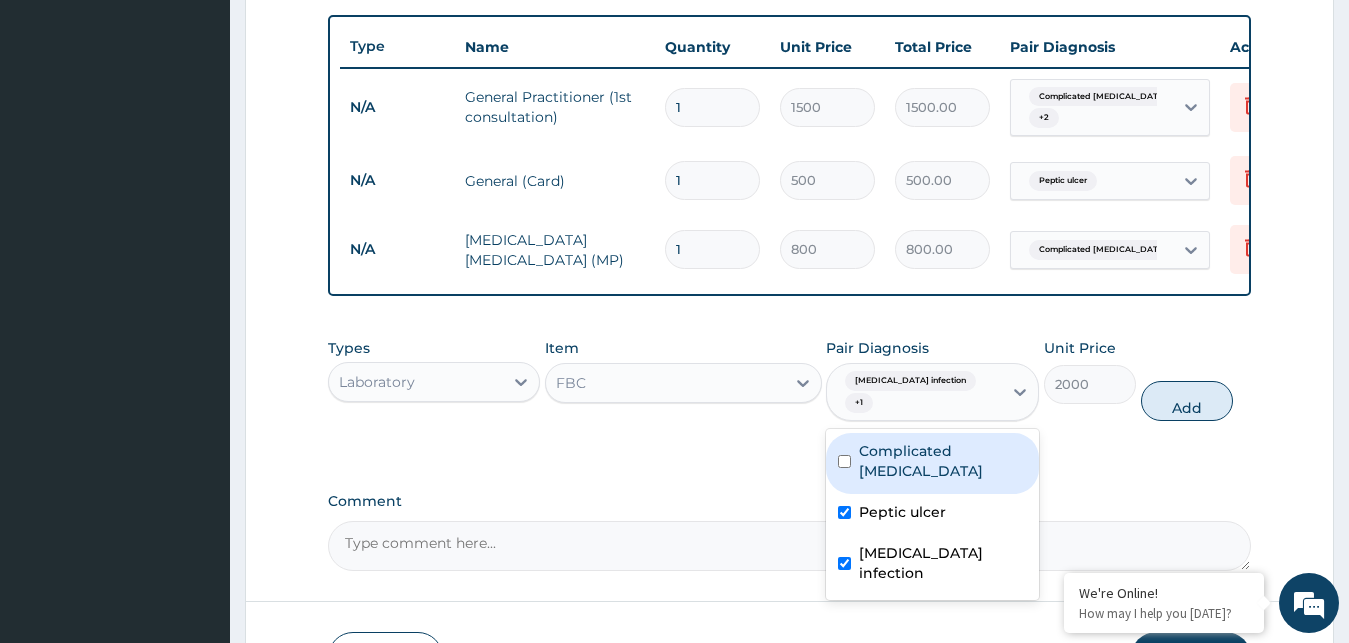 click on "Complicated [MEDICAL_DATA]" at bounding box center (943, 461) 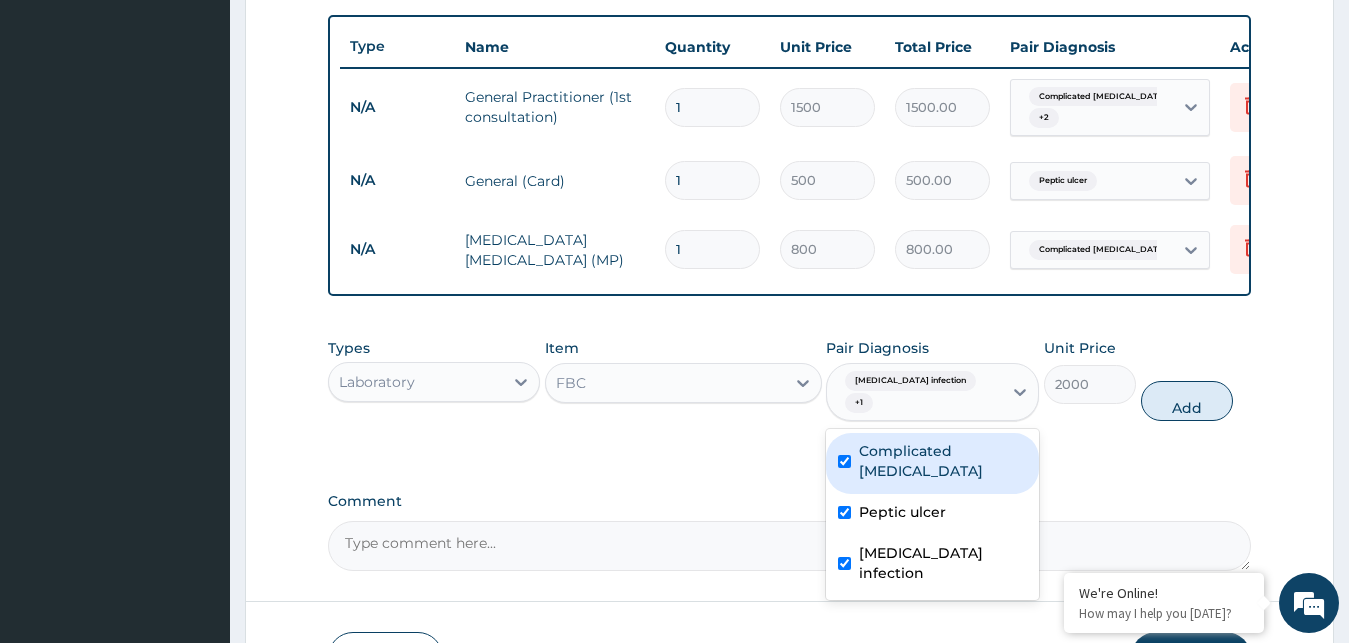 checkbox on "true" 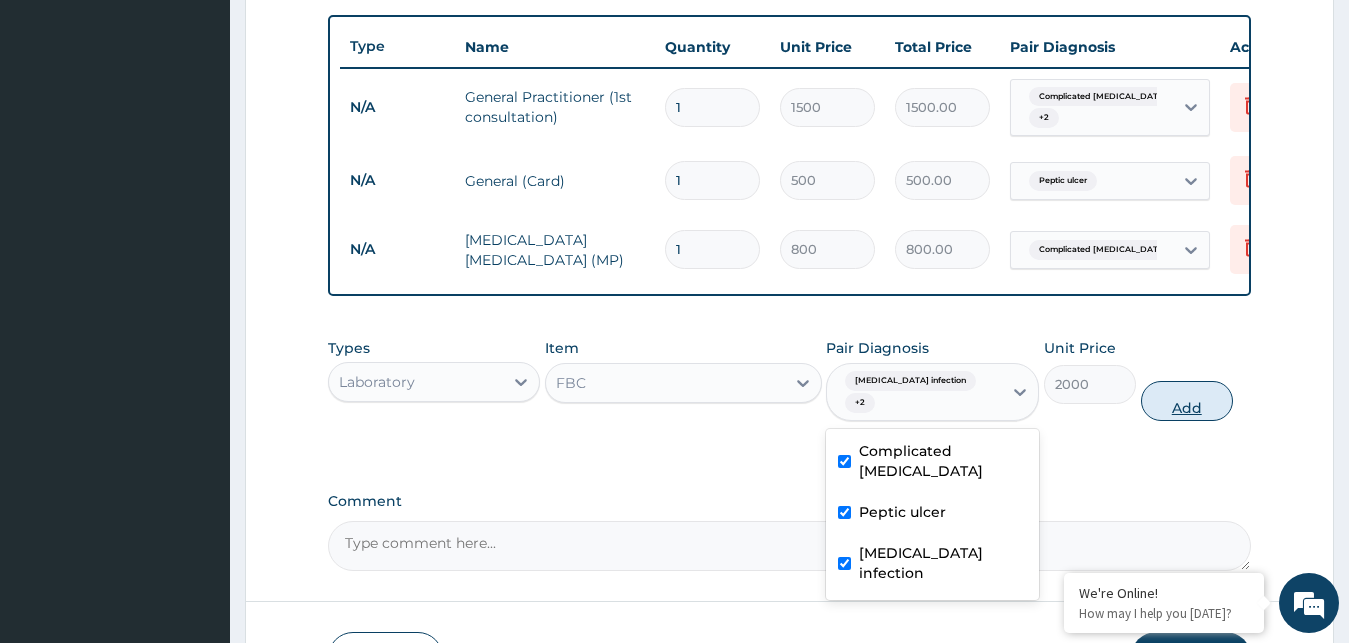 type on "0" 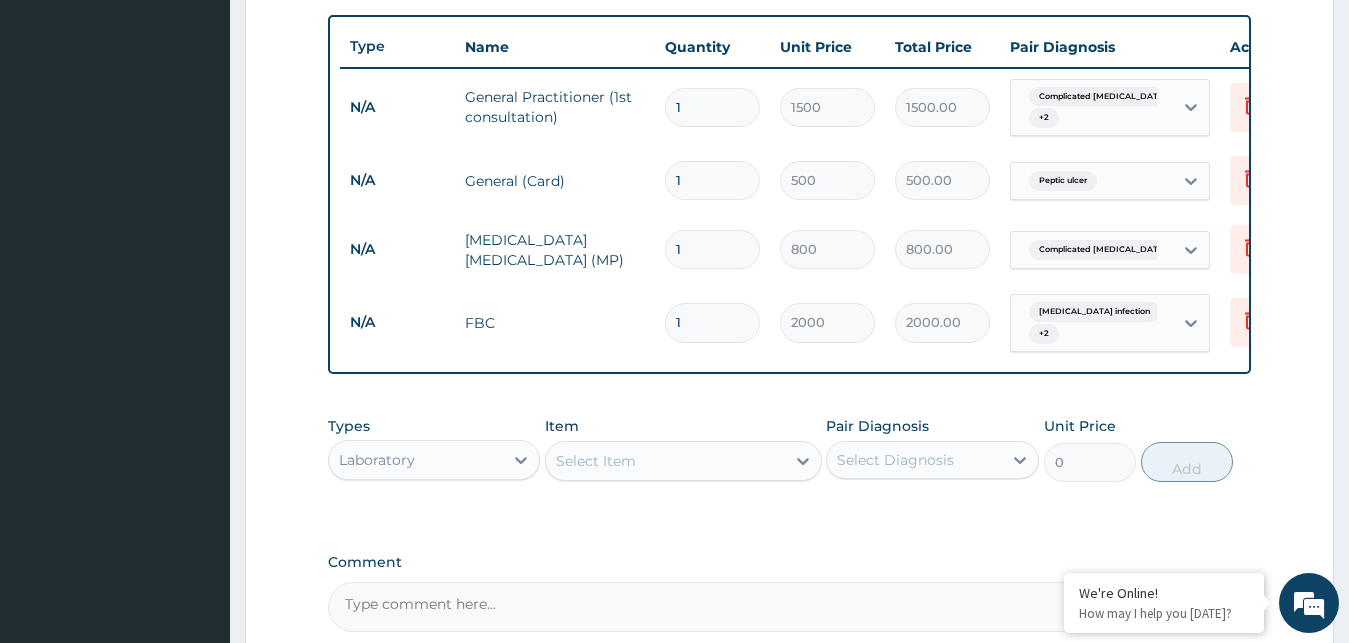 click on "Select Item" at bounding box center [665, 461] 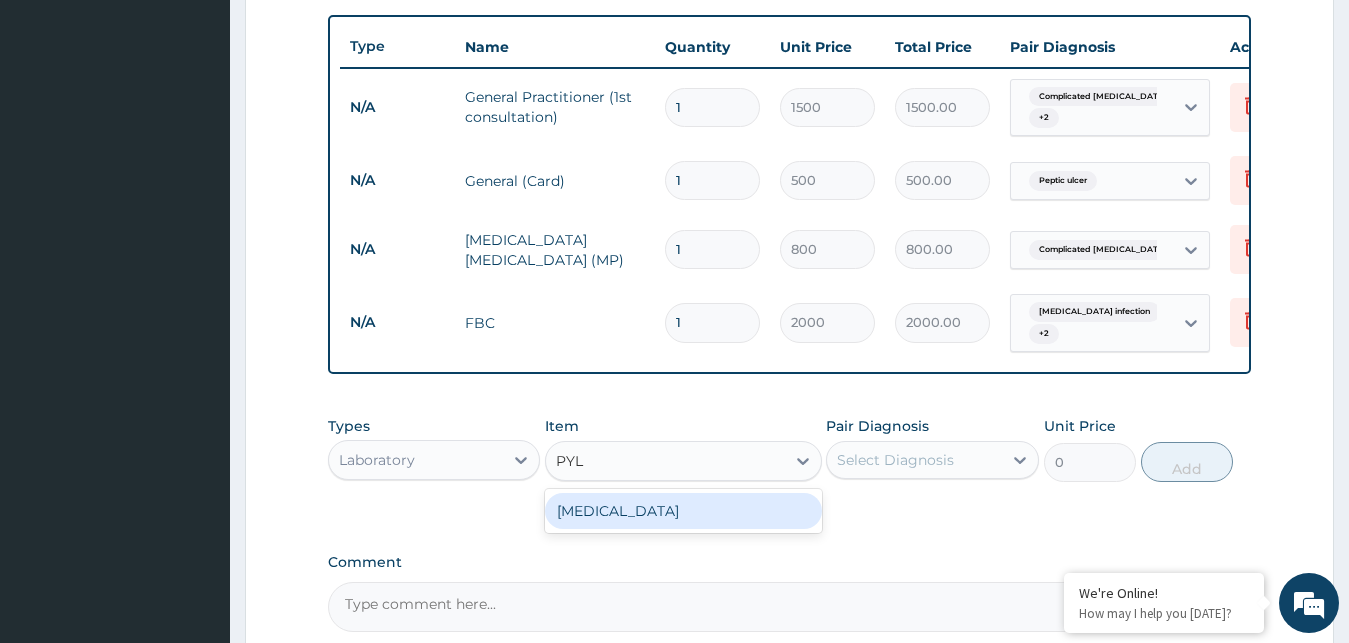 type on "PYLO" 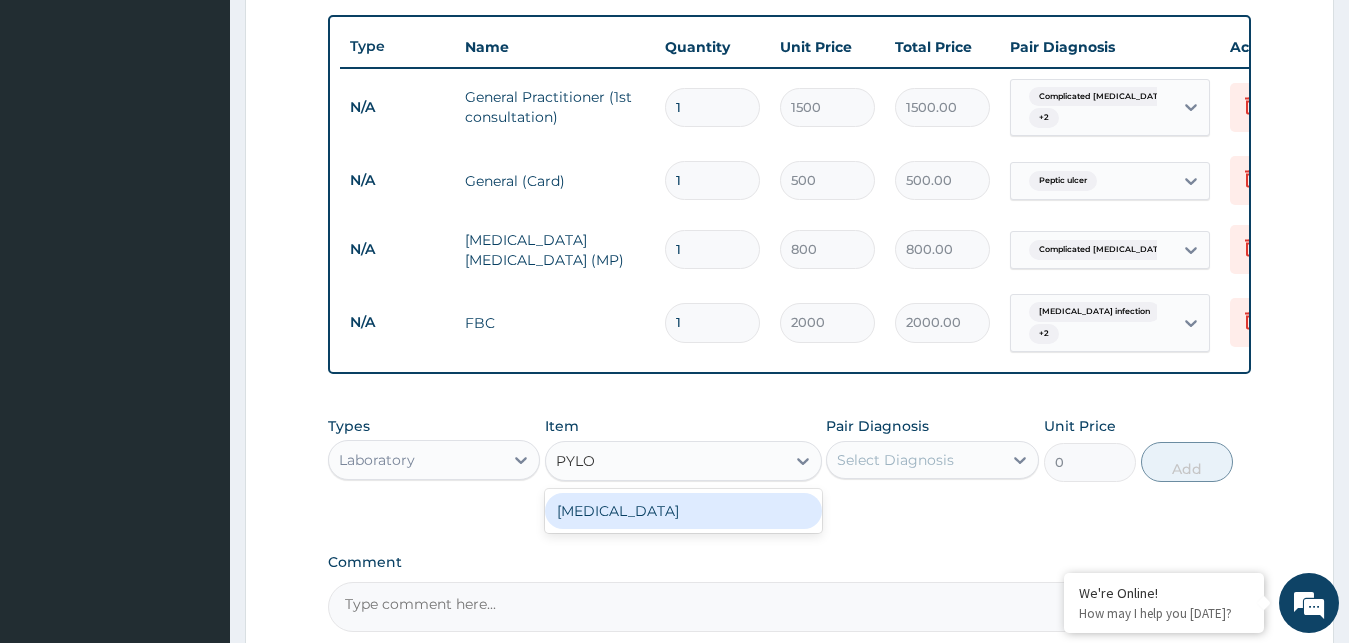 click on "[MEDICAL_DATA]" at bounding box center [683, 511] 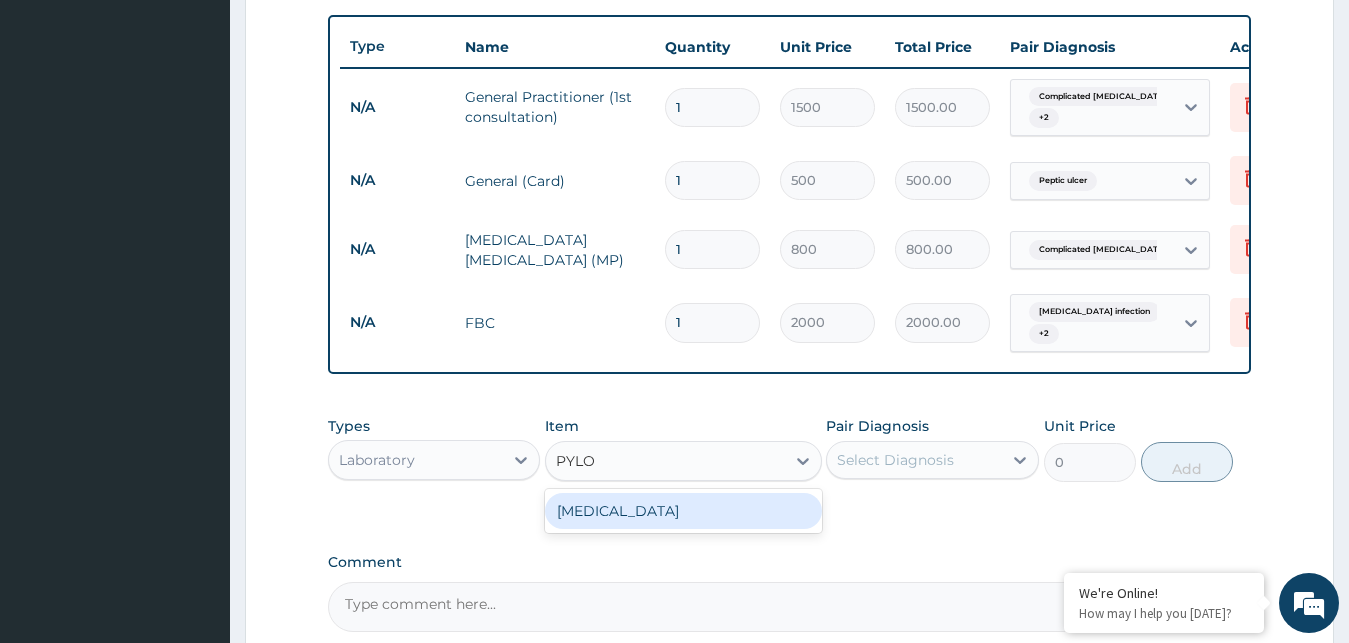 type 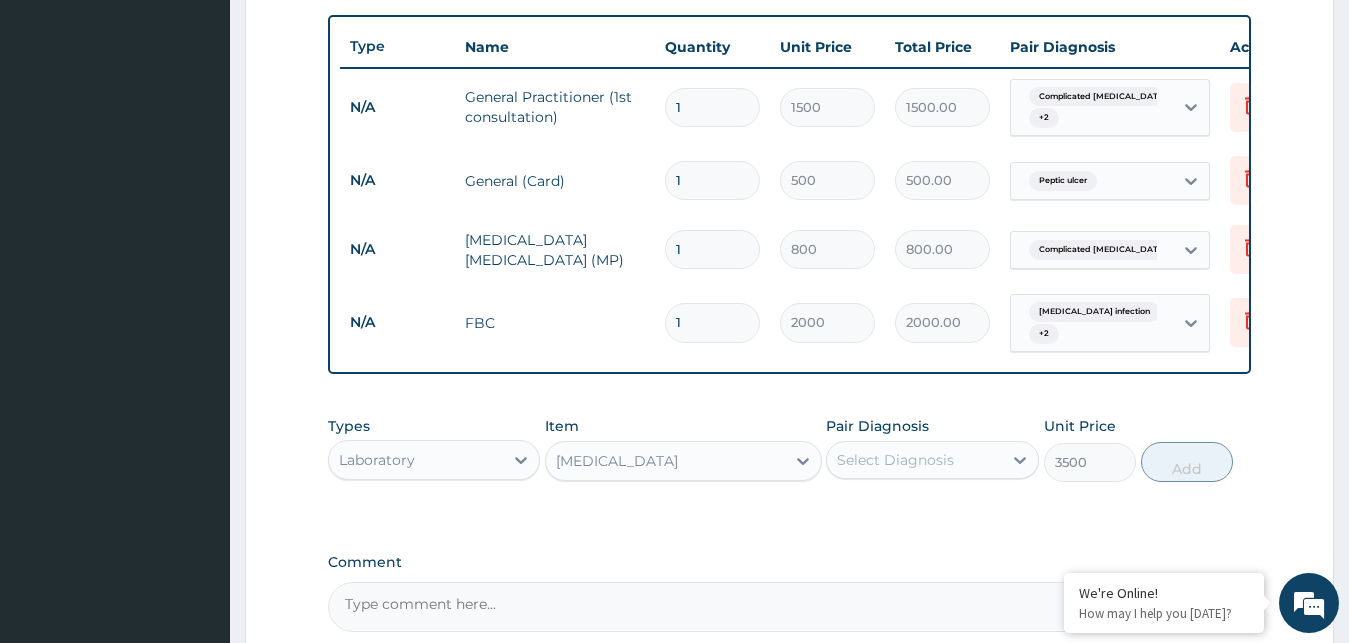 click on "Select Diagnosis" at bounding box center [895, 460] 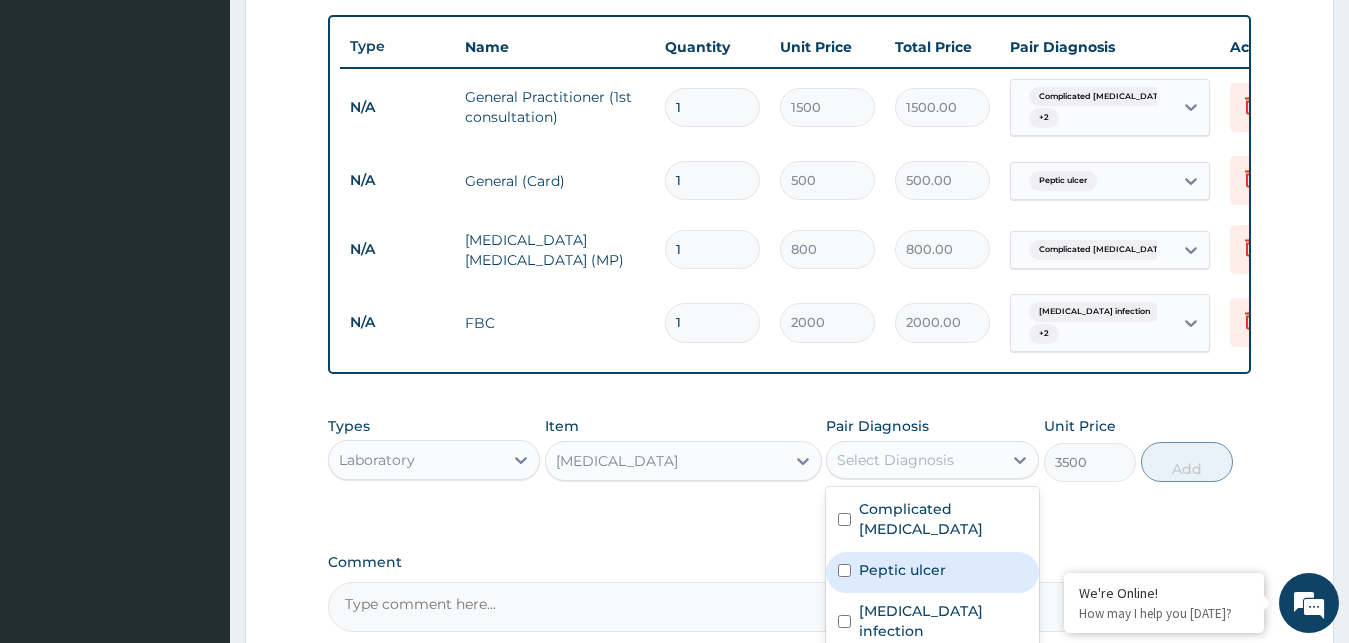 click on "Peptic ulcer" at bounding box center [902, 570] 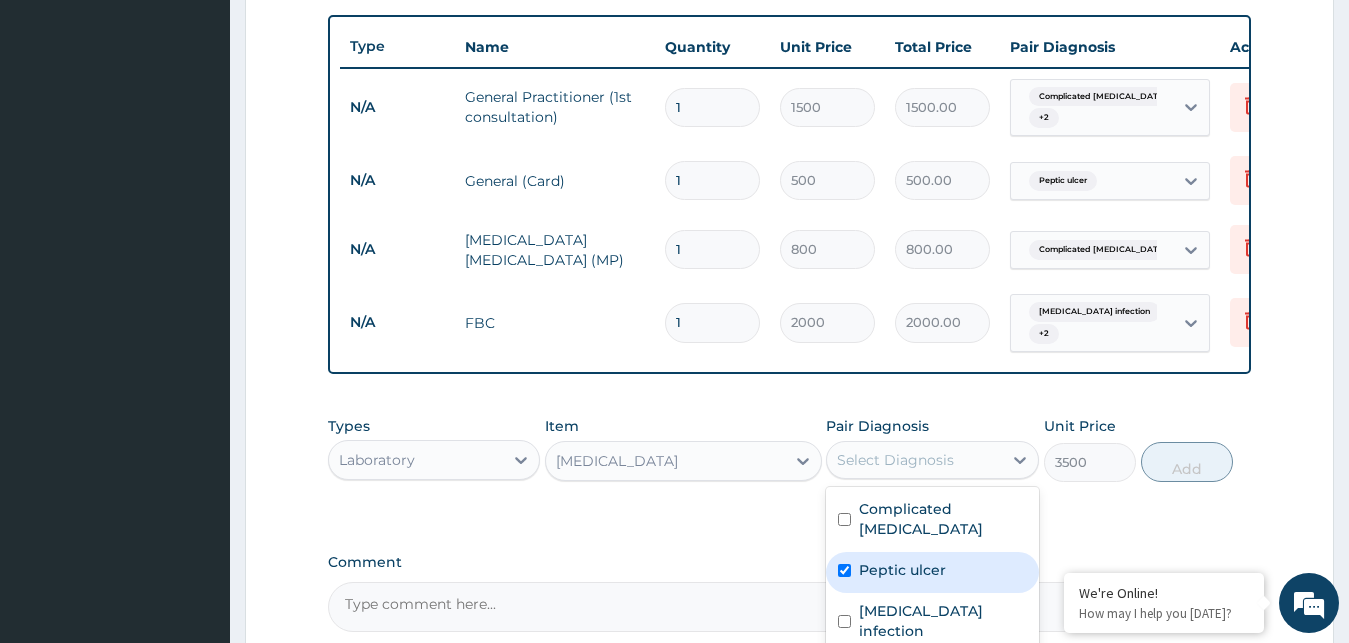 checkbox on "true" 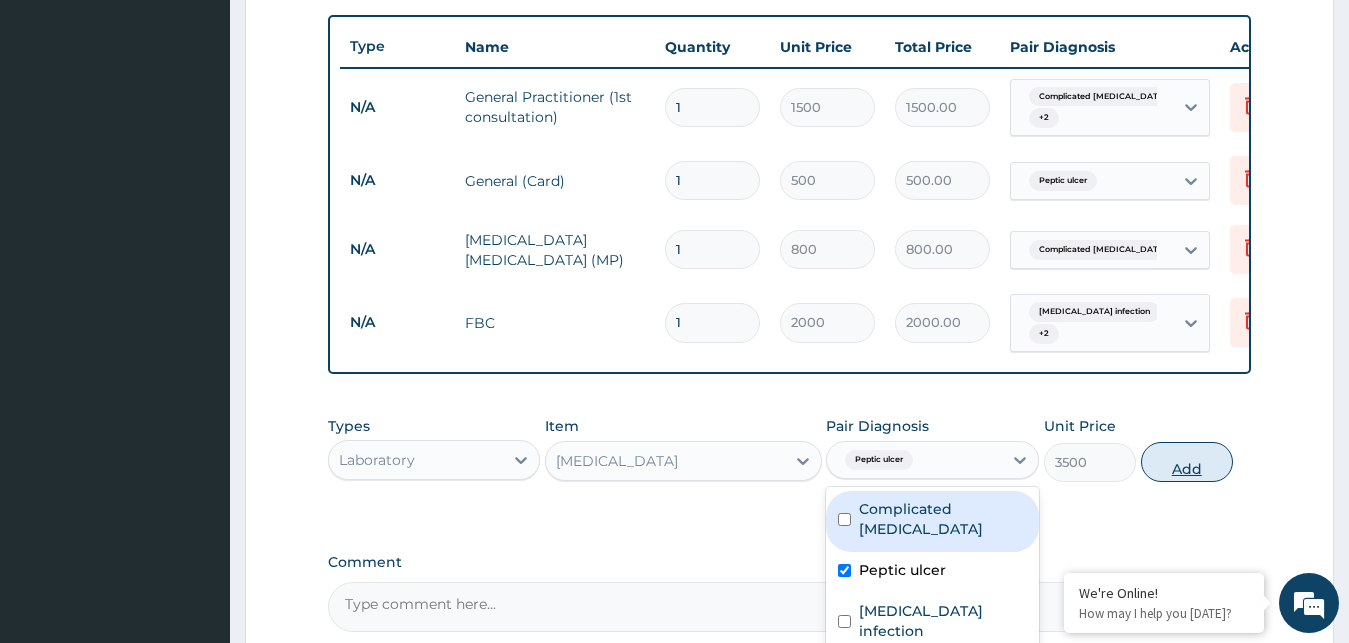 click on "Add" at bounding box center (1187, 462) 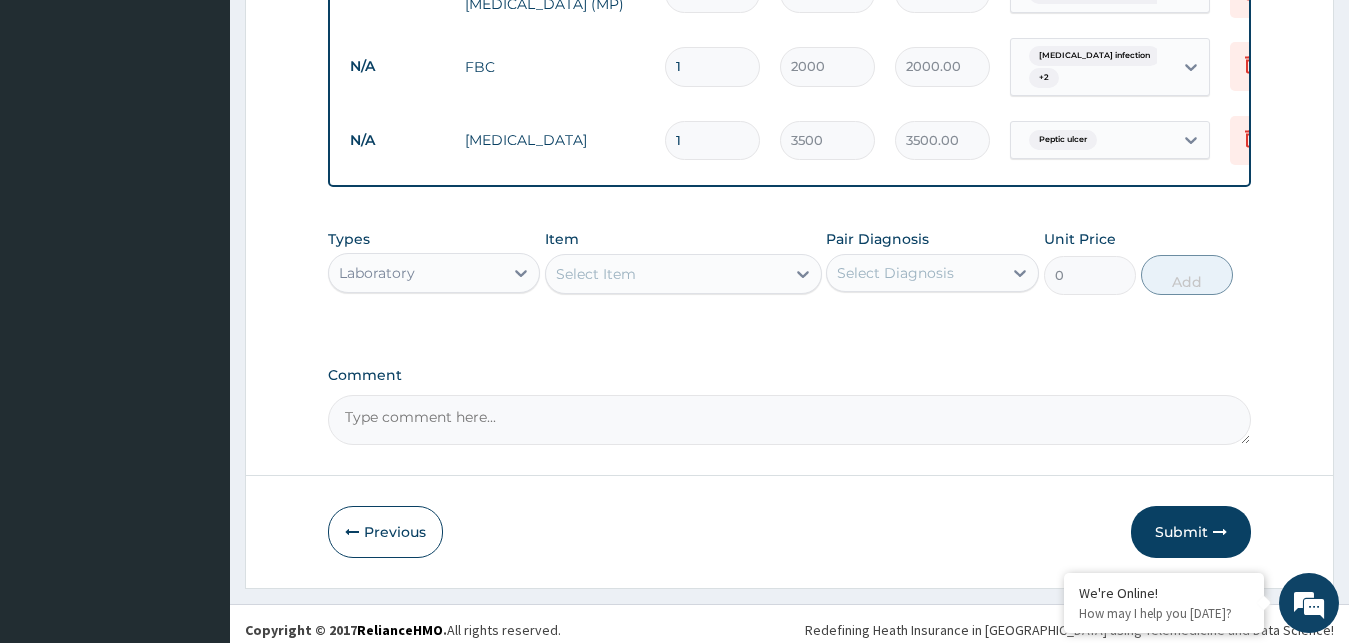 scroll, scrollTop: 1014, scrollLeft: 0, axis: vertical 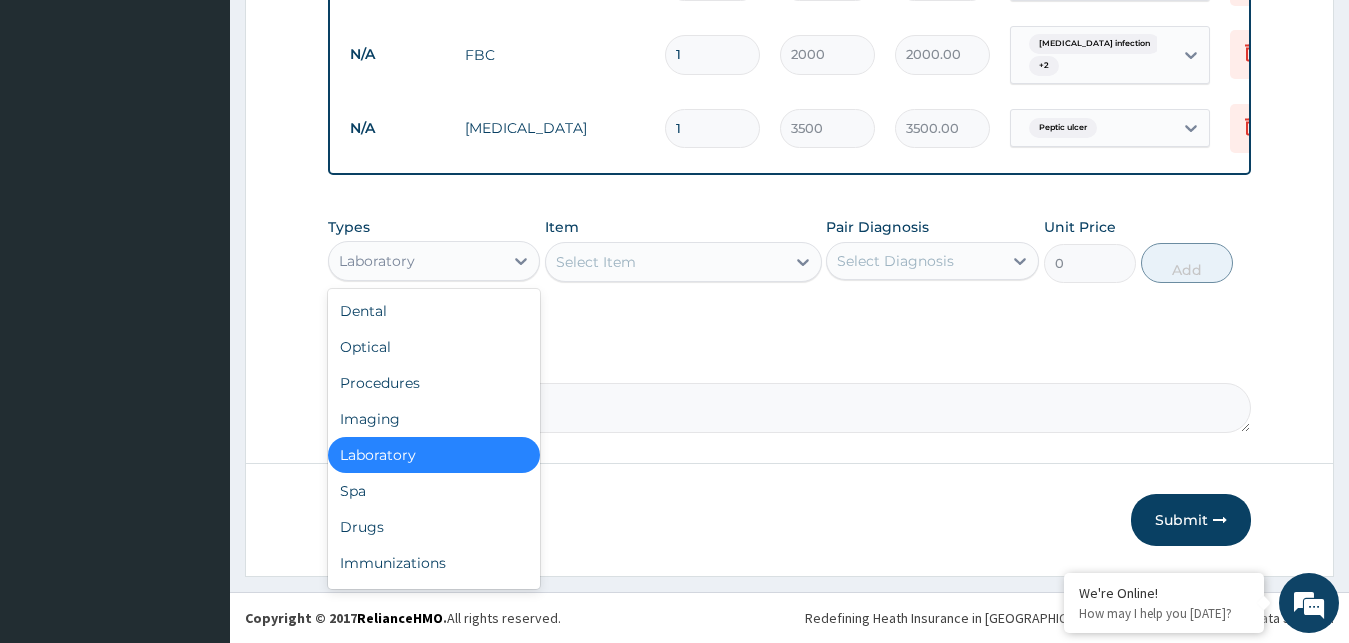 click on "Laboratory" at bounding box center (416, 261) 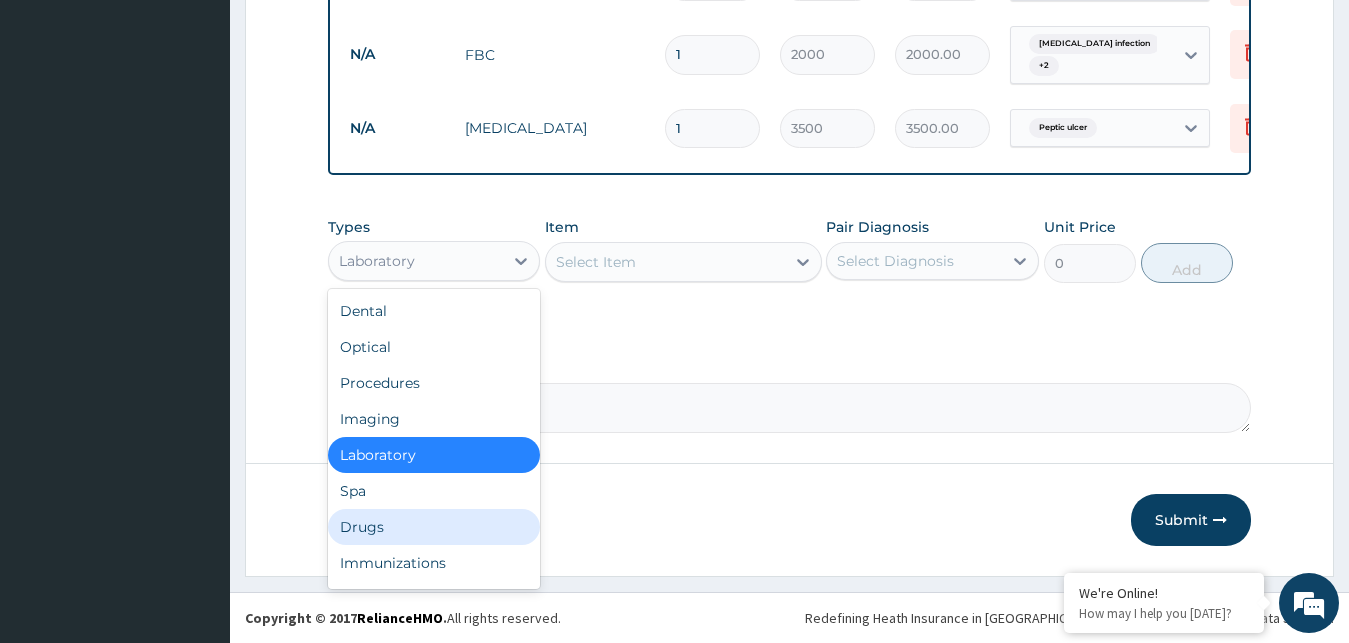 click on "Drugs" at bounding box center (434, 527) 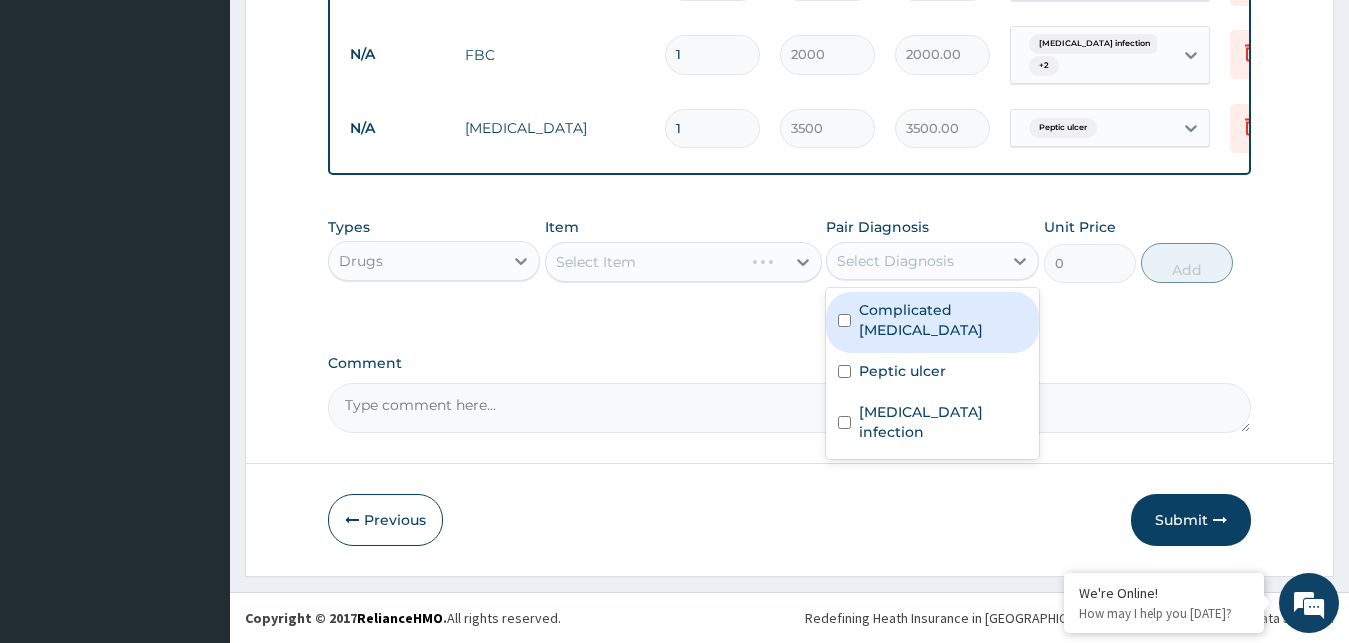 click on "Select Diagnosis" at bounding box center [932, 261] 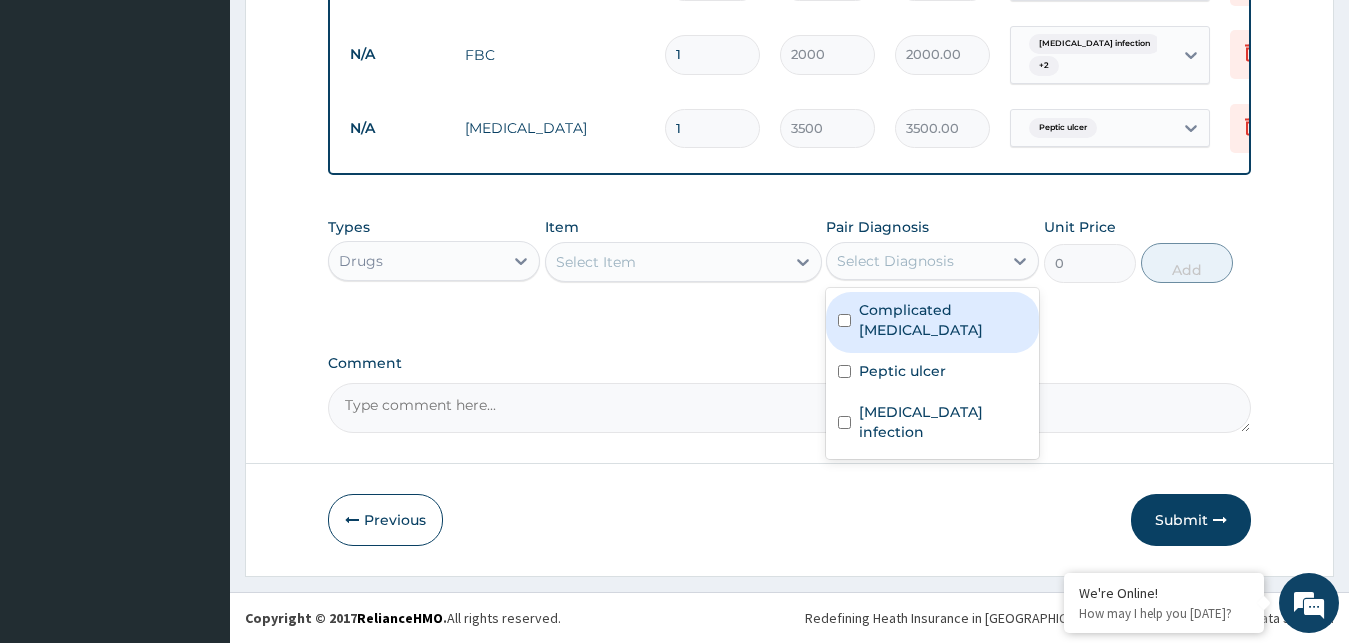 click on "Complicated [MEDICAL_DATA]" at bounding box center (943, 320) 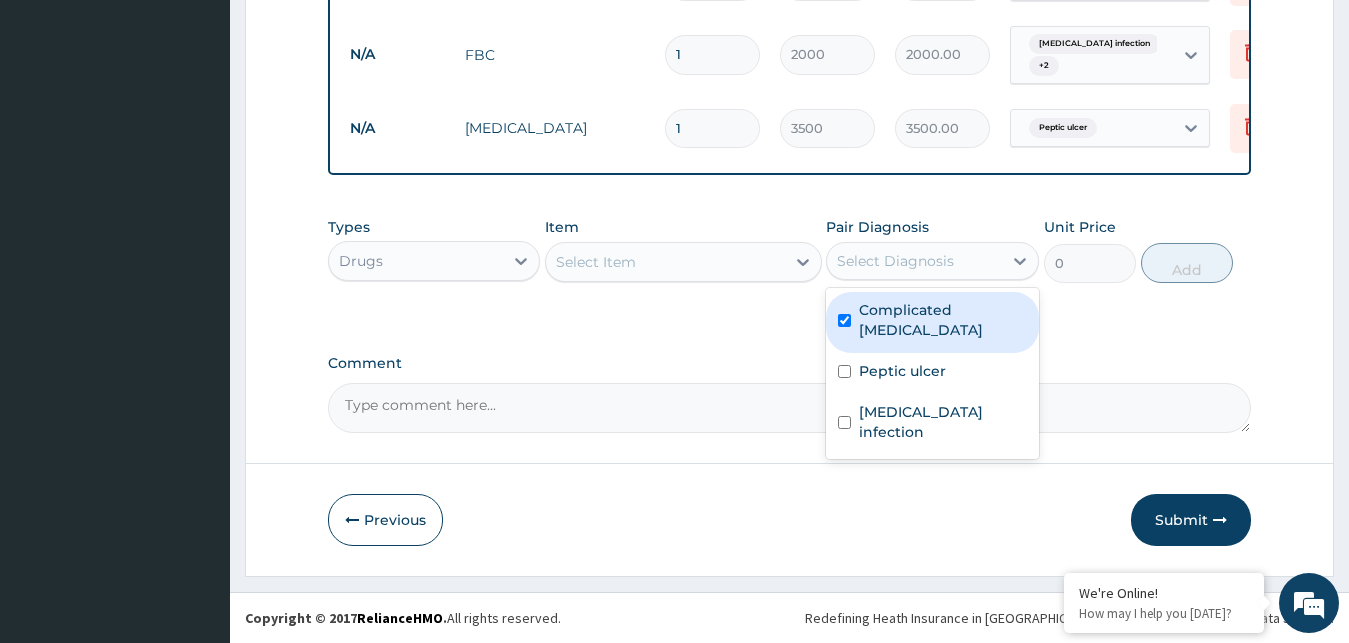 checkbox on "true" 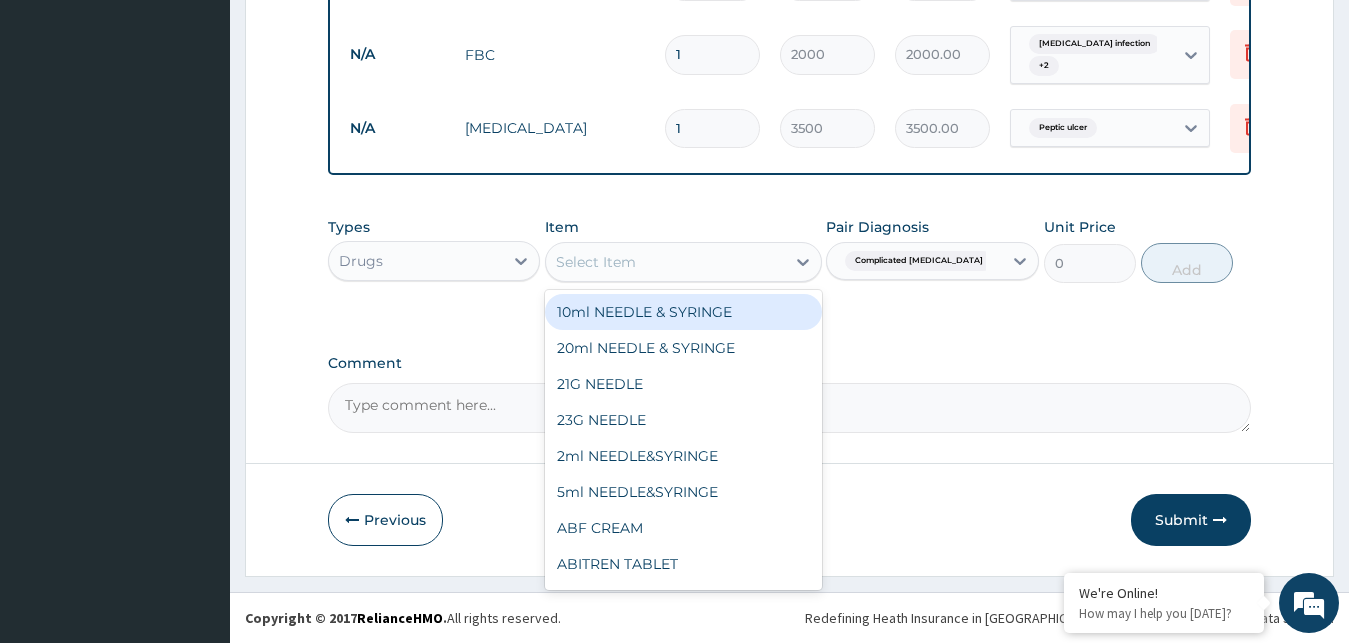 click on "Select Item" at bounding box center [665, 262] 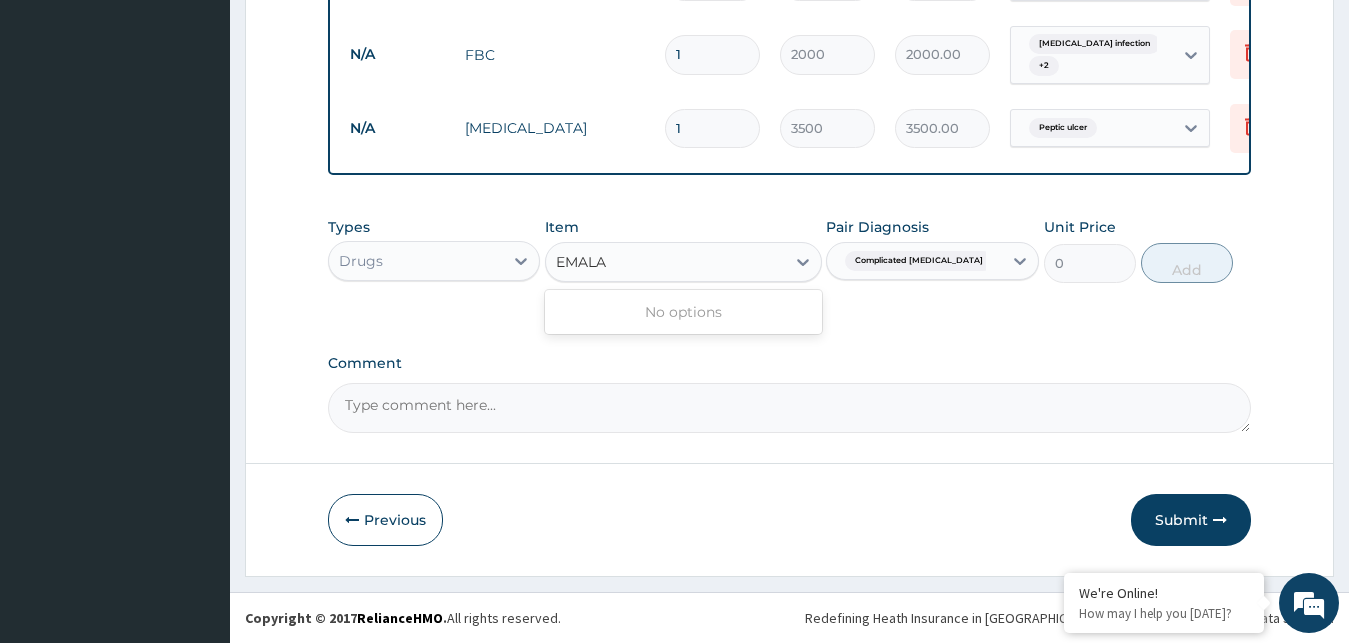 type on "EMAL" 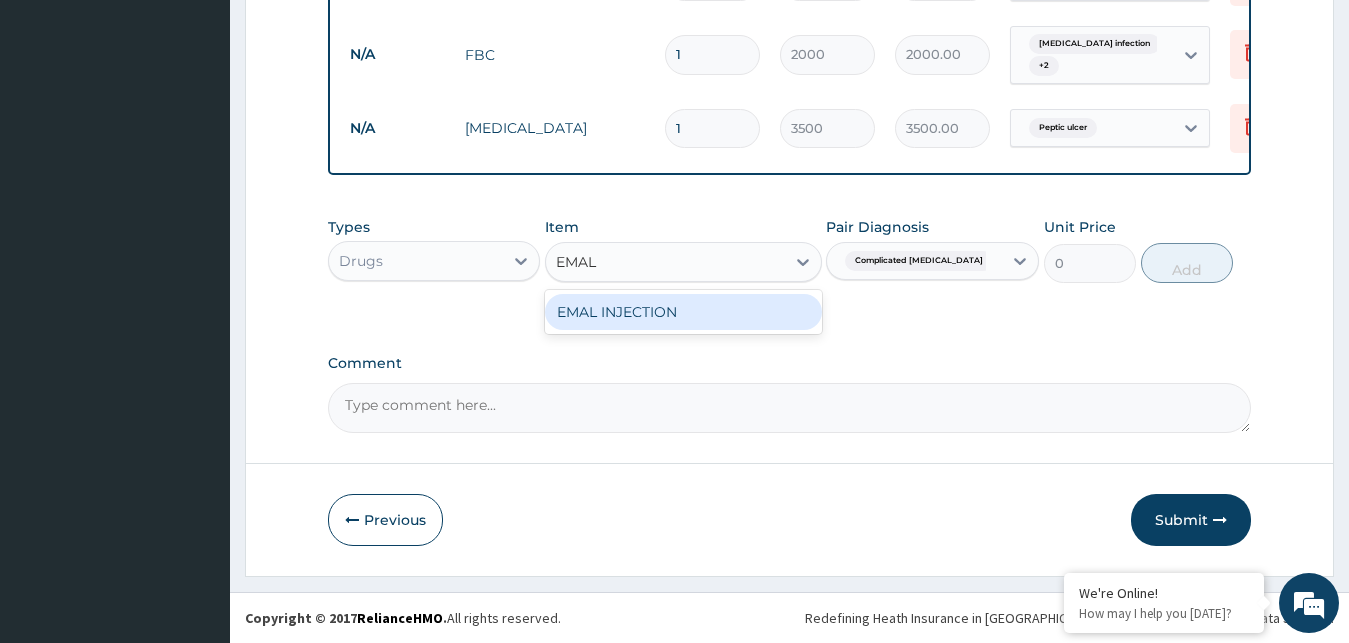 click on "EMAL INJECTION" at bounding box center [683, 312] 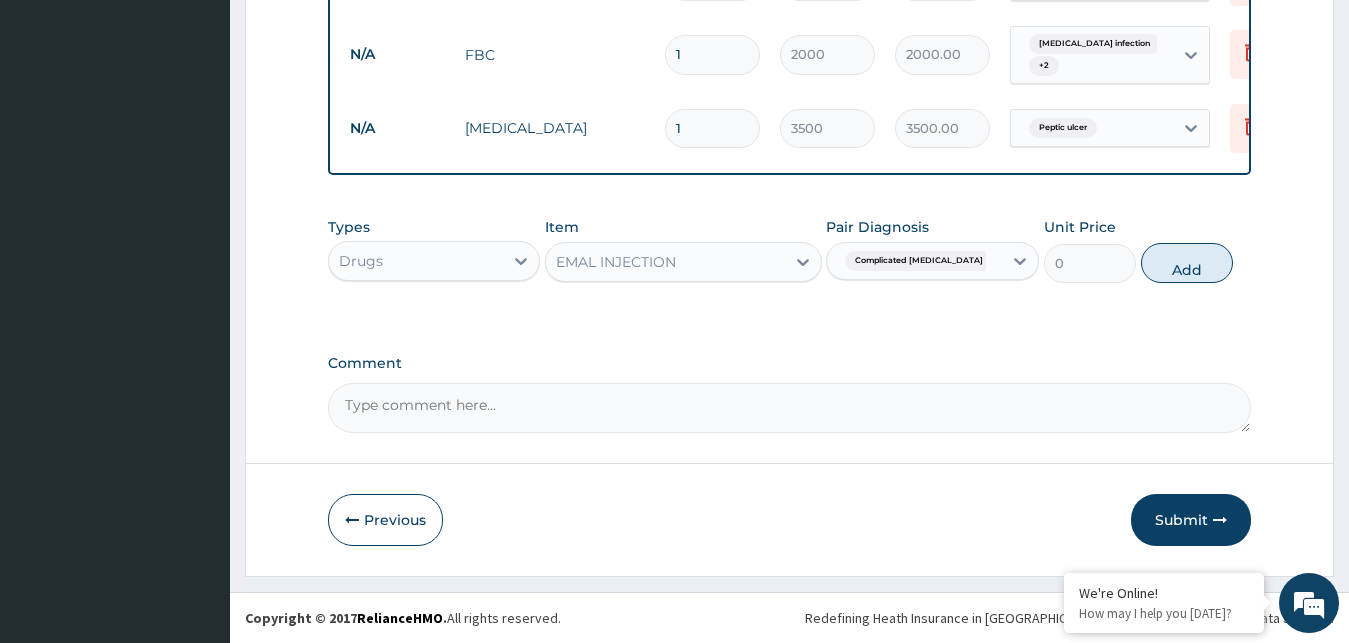type 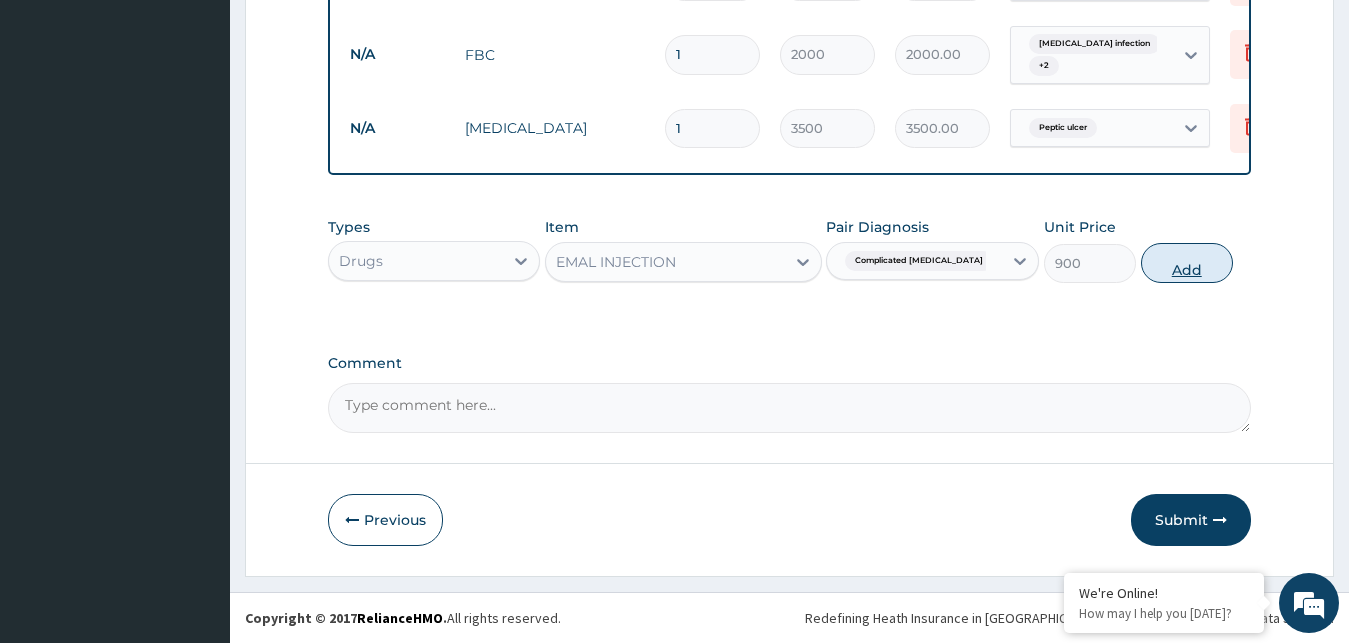 click on "Add" at bounding box center (1187, 263) 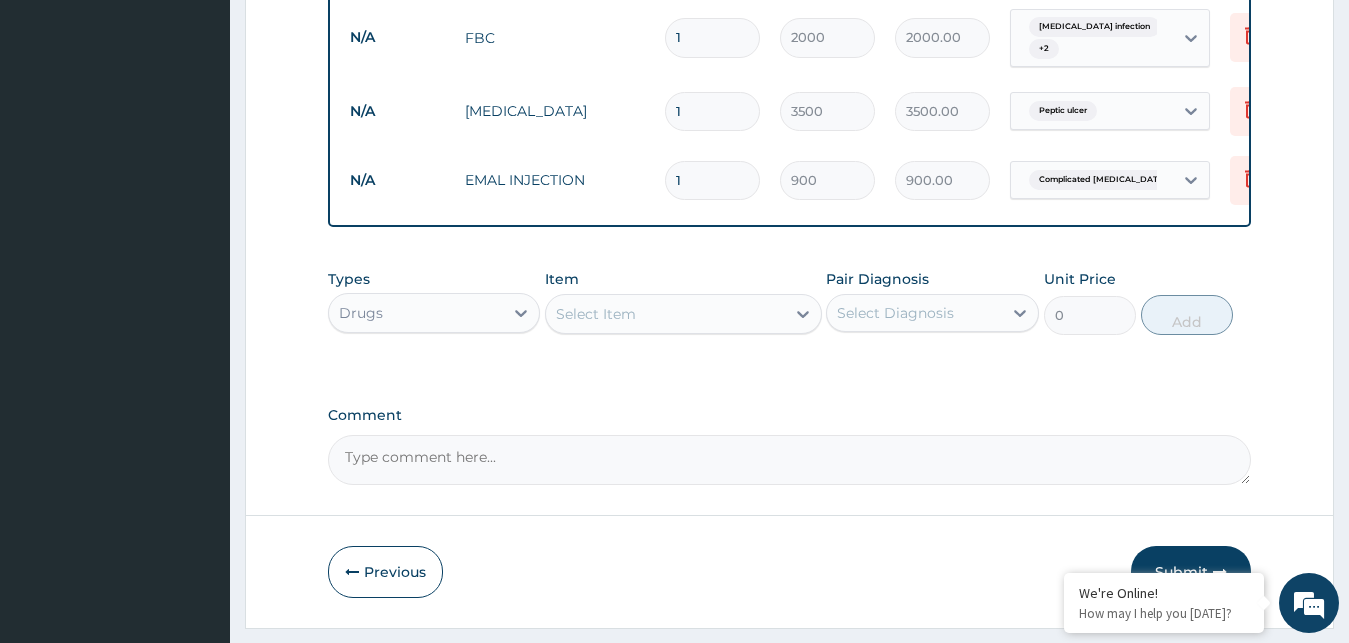 click on "Select Item" at bounding box center [596, 314] 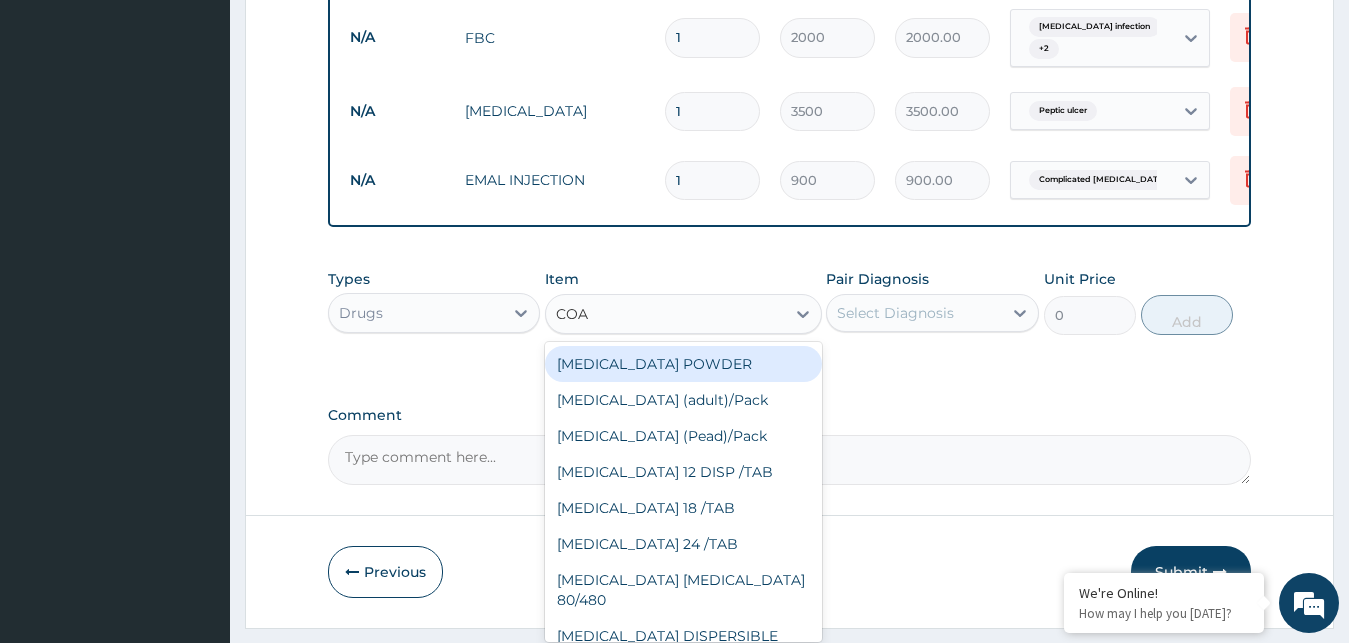 type on "[PERSON_NAME]" 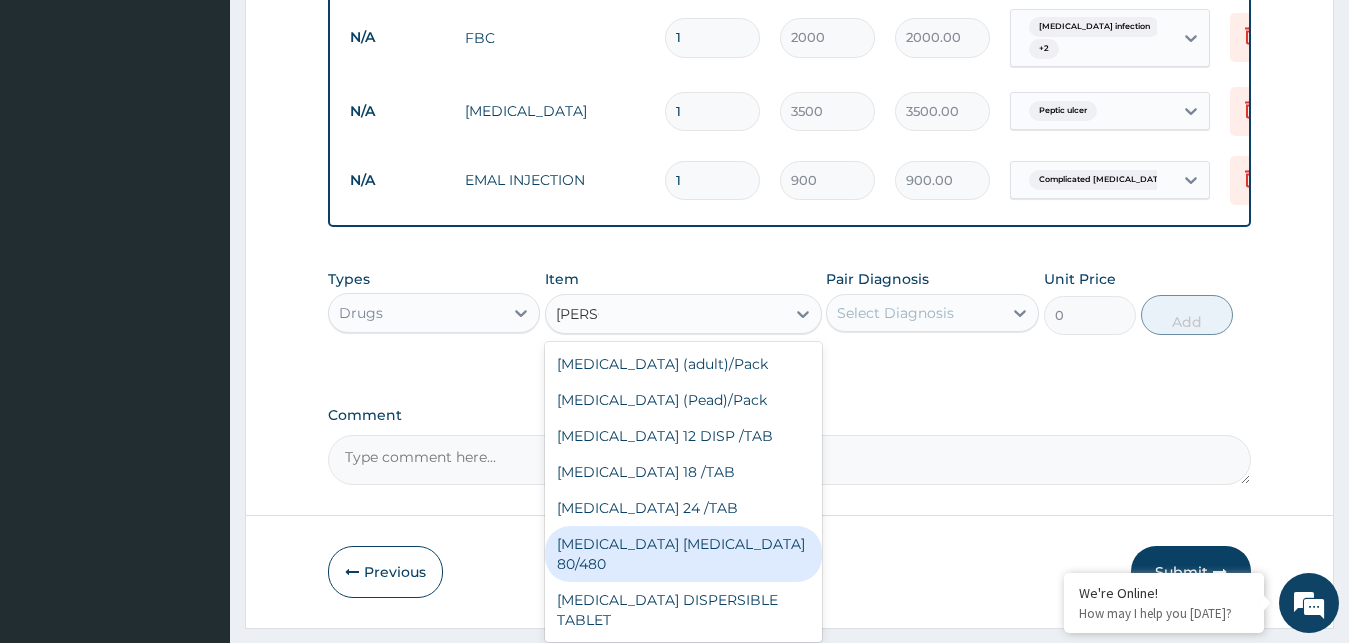 click on "[MEDICAL_DATA] [MEDICAL_DATA] 80/480" at bounding box center (683, 554) 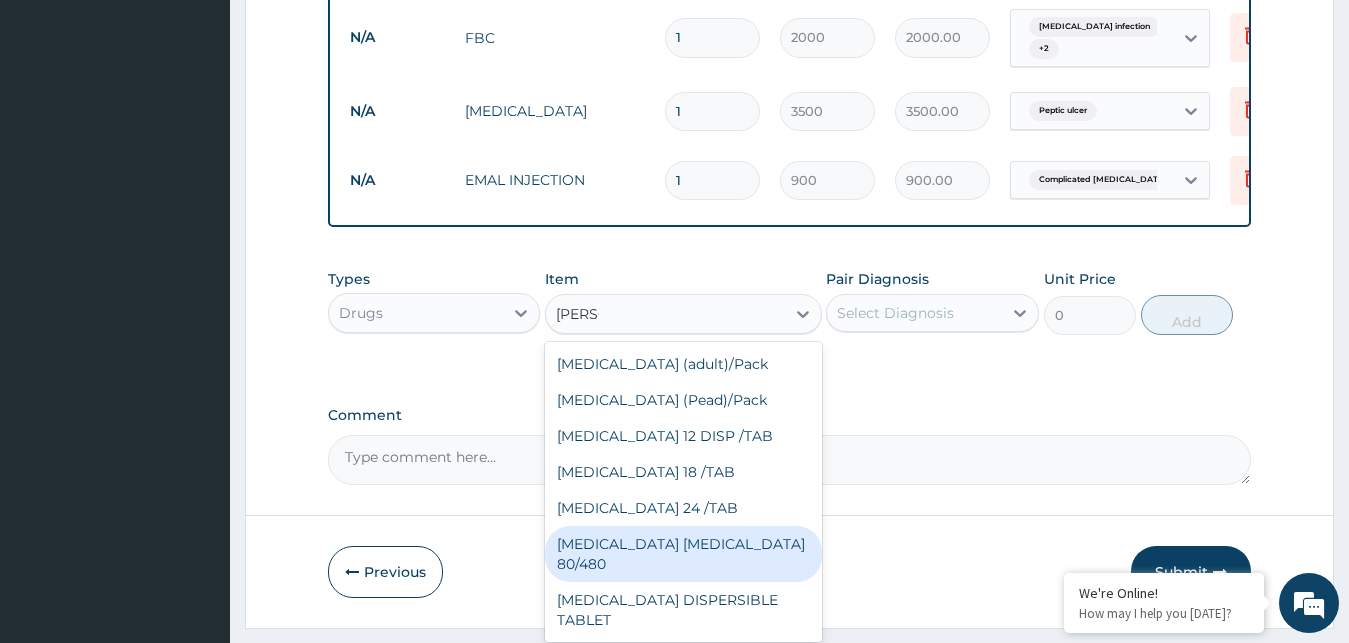 type 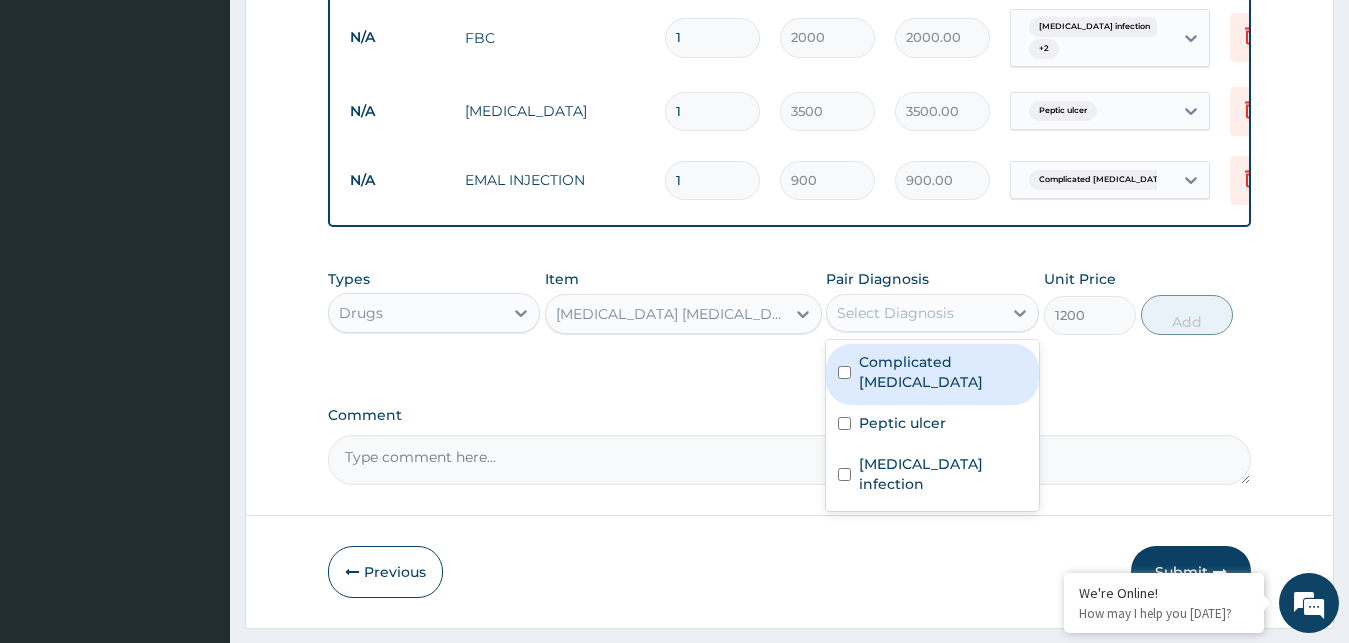 click on "Select Diagnosis" at bounding box center (932, 313) 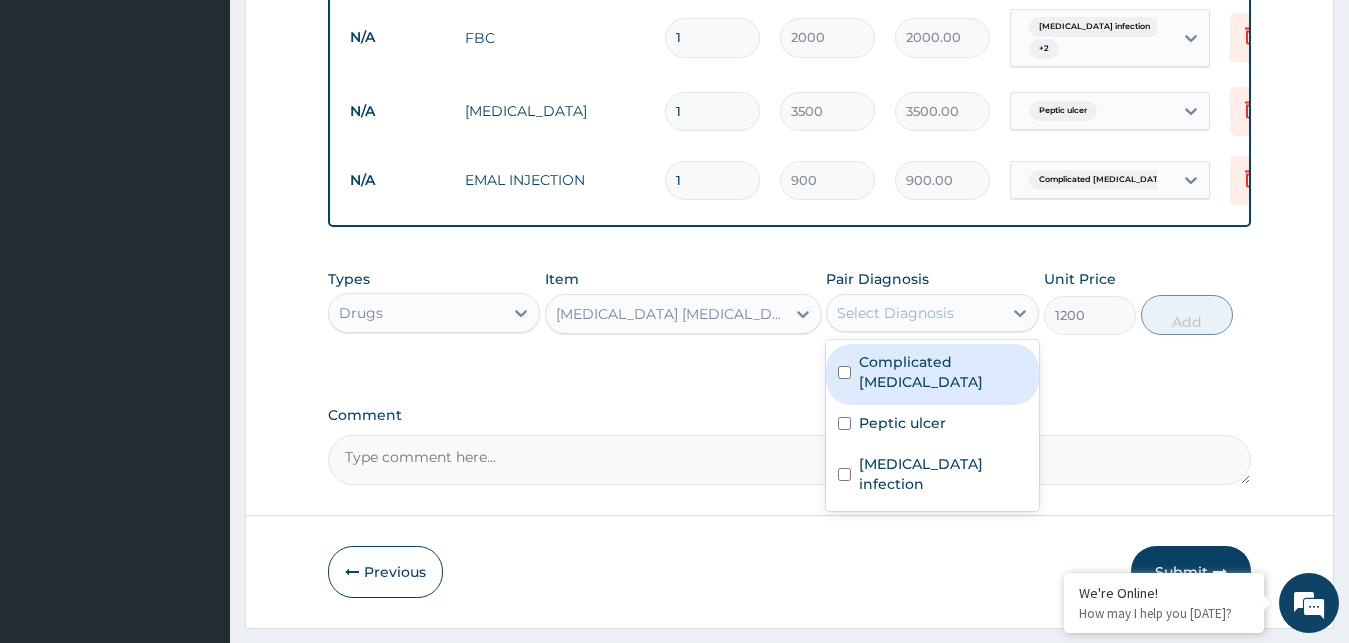 click on "Complicated [MEDICAL_DATA]" at bounding box center [943, 372] 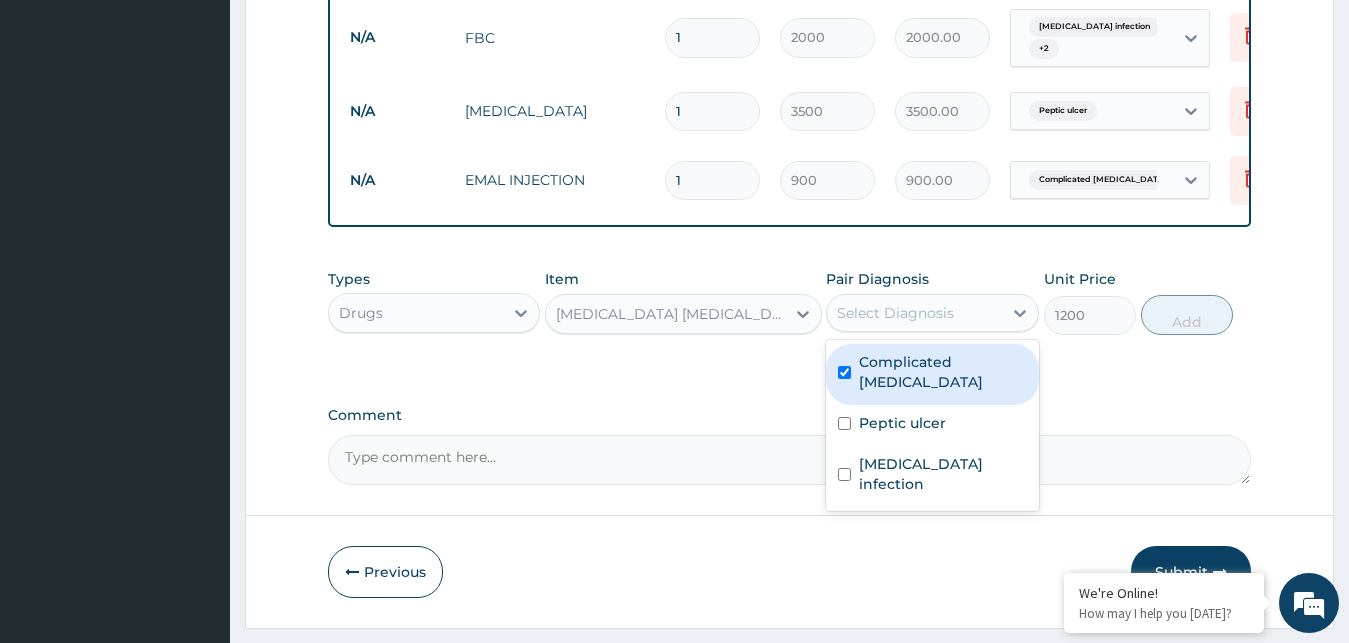 checkbox on "true" 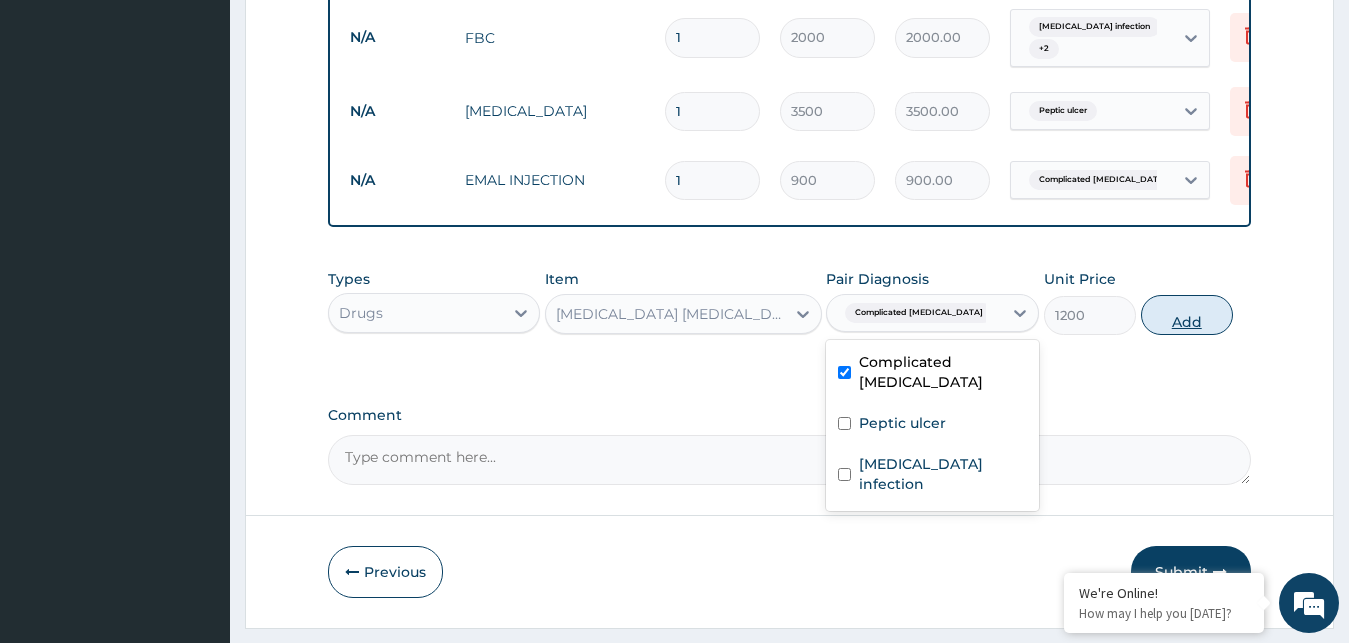 click on "Add" at bounding box center (1187, 315) 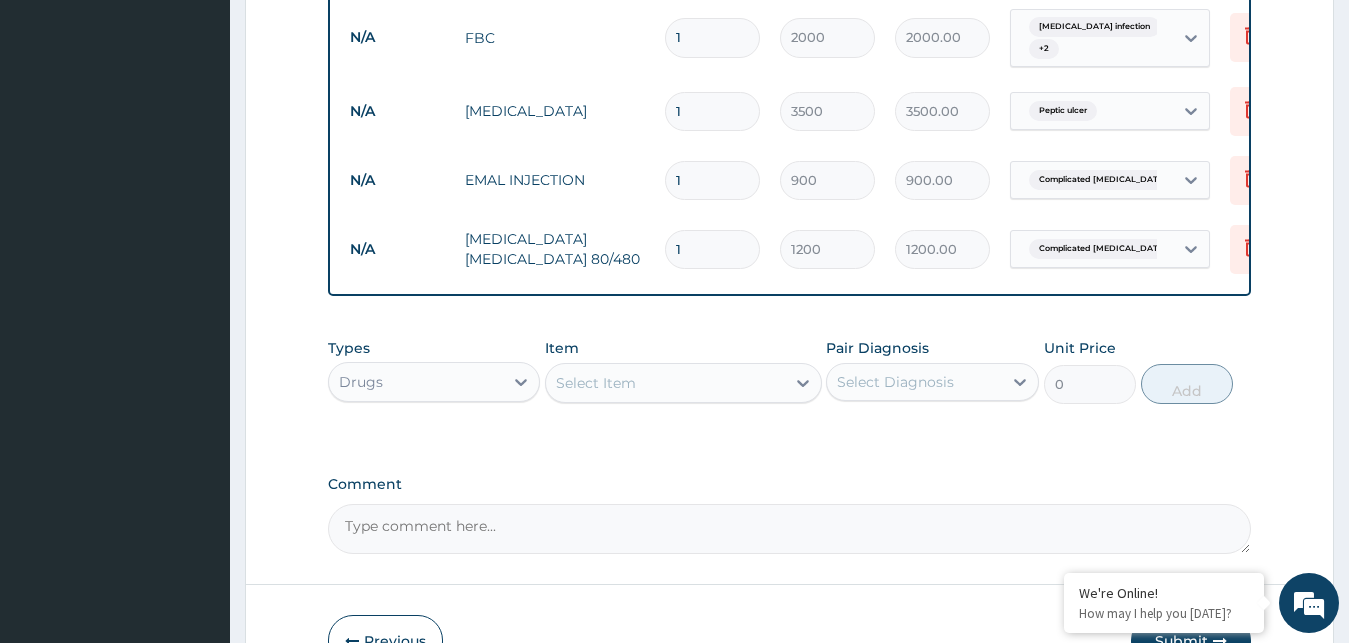 click on "Select Item" at bounding box center (665, 383) 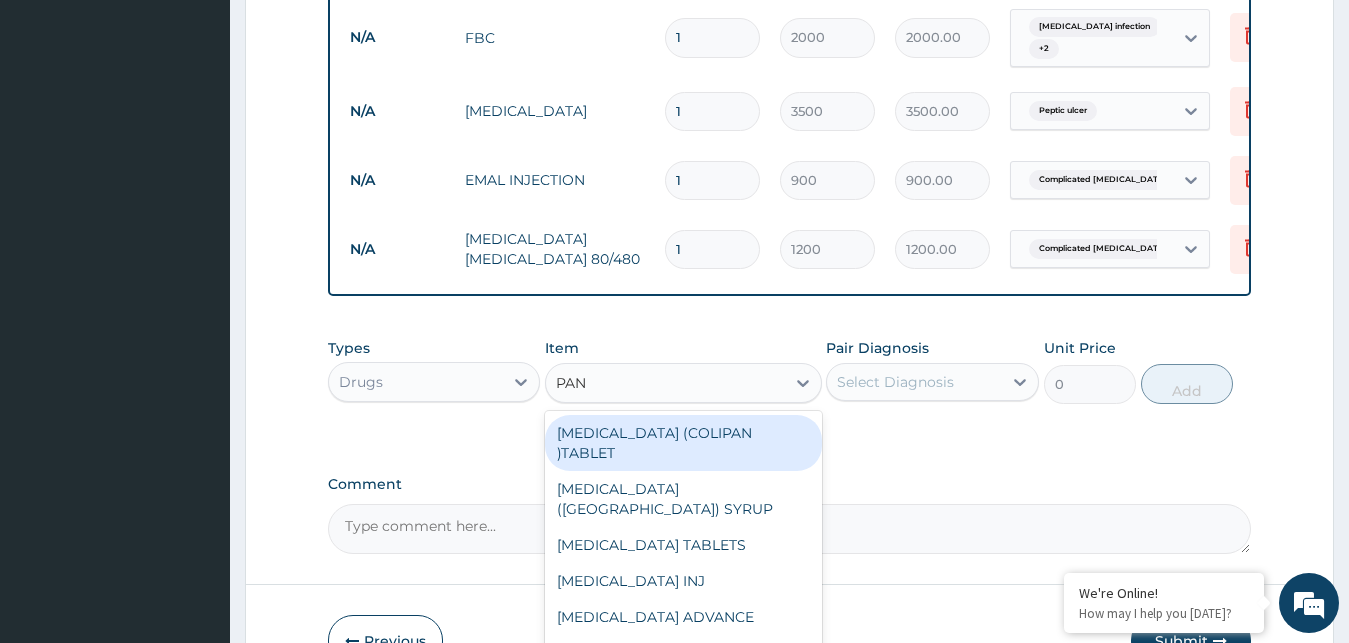 type on "PANA" 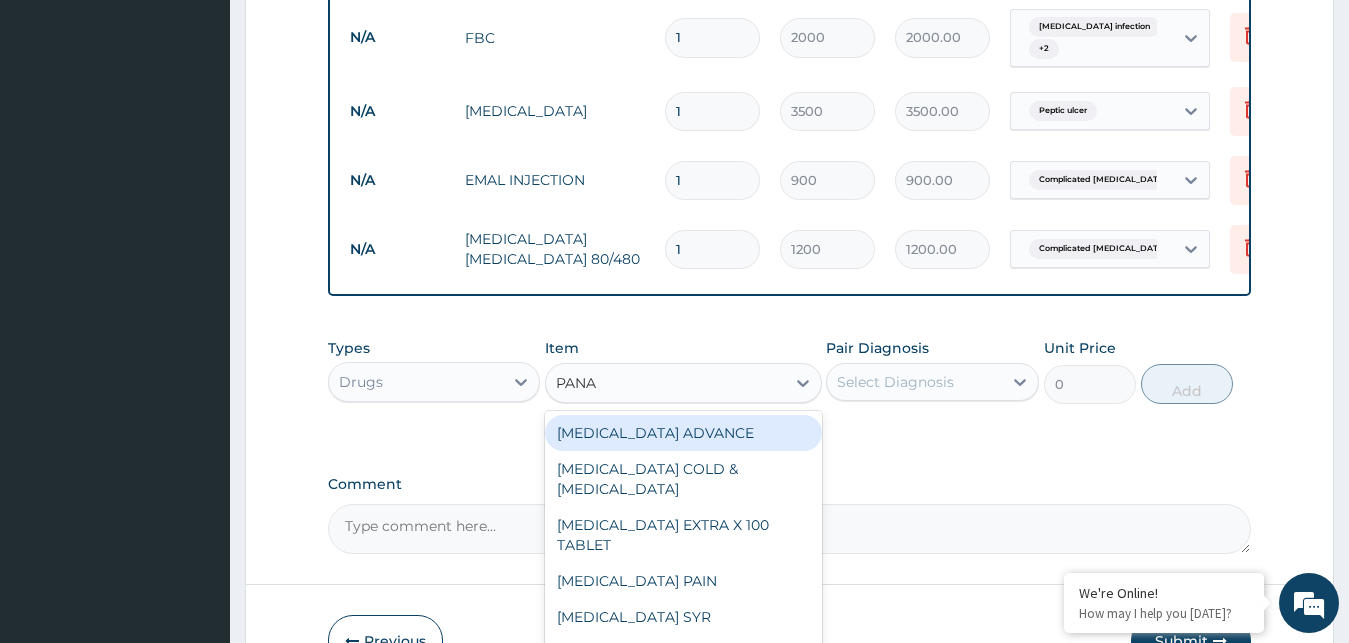 click on "[MEDICAL_DATA] ADVANCE" at bounding box center [683, 433] 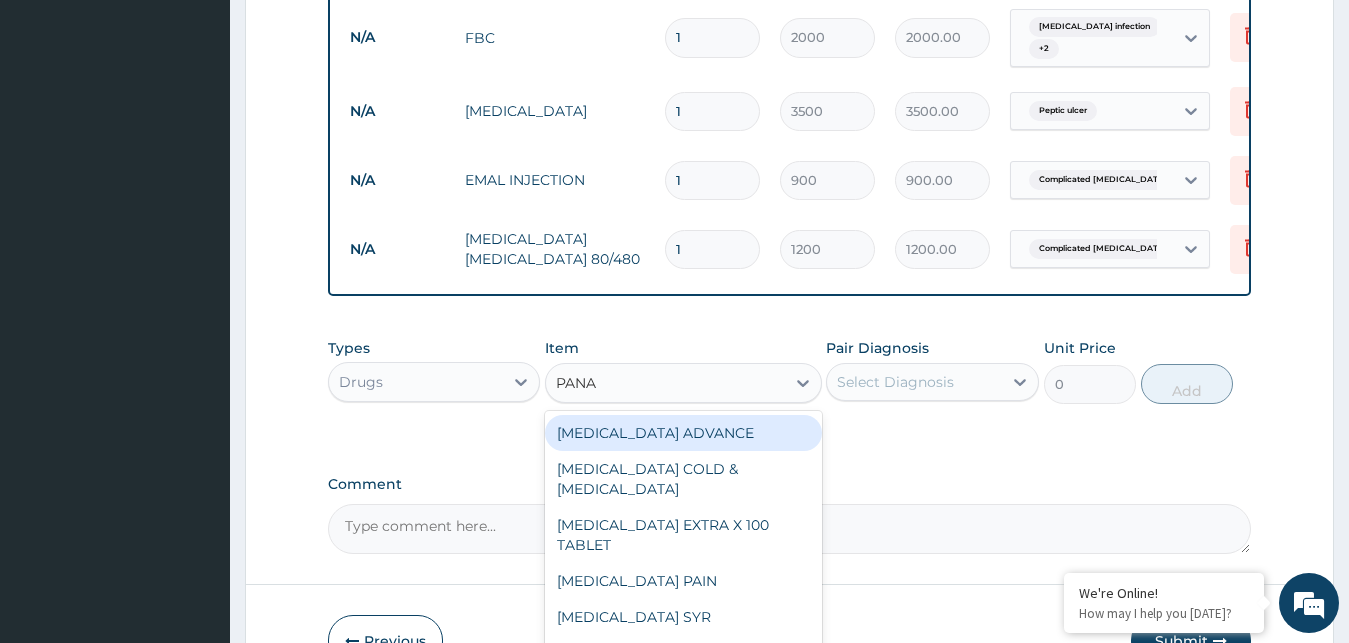 type 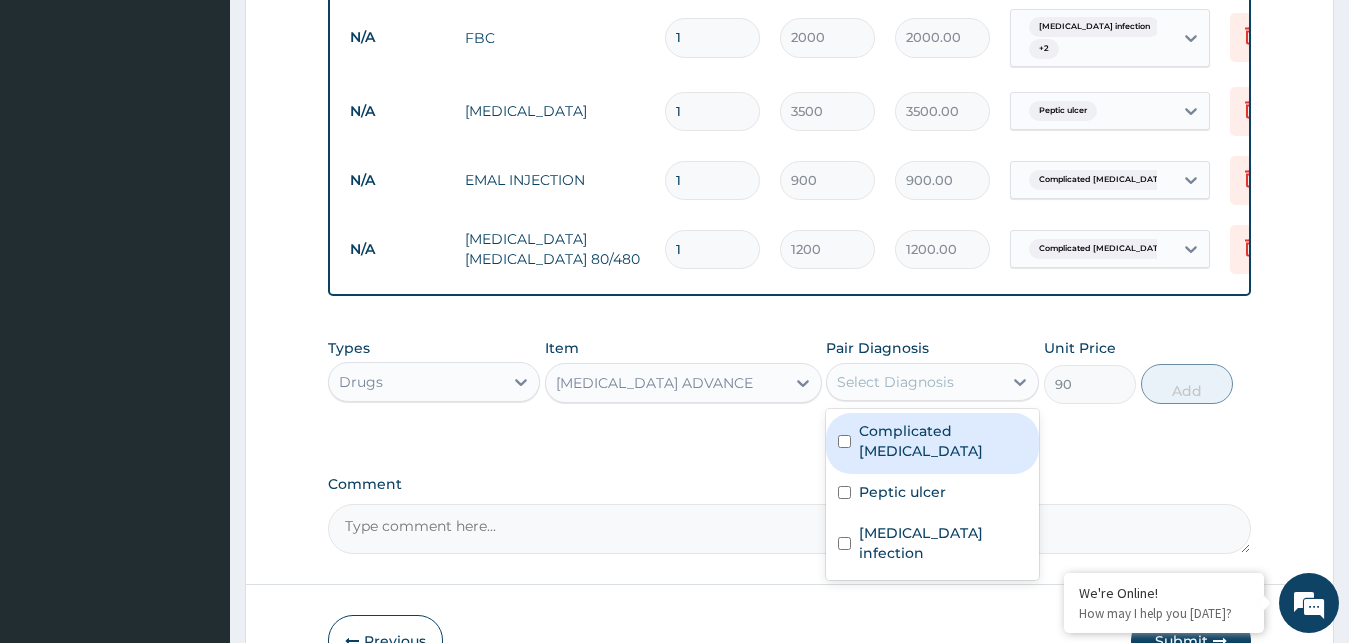 click on "Select Diagnosis" at bounding box center [914, 382] 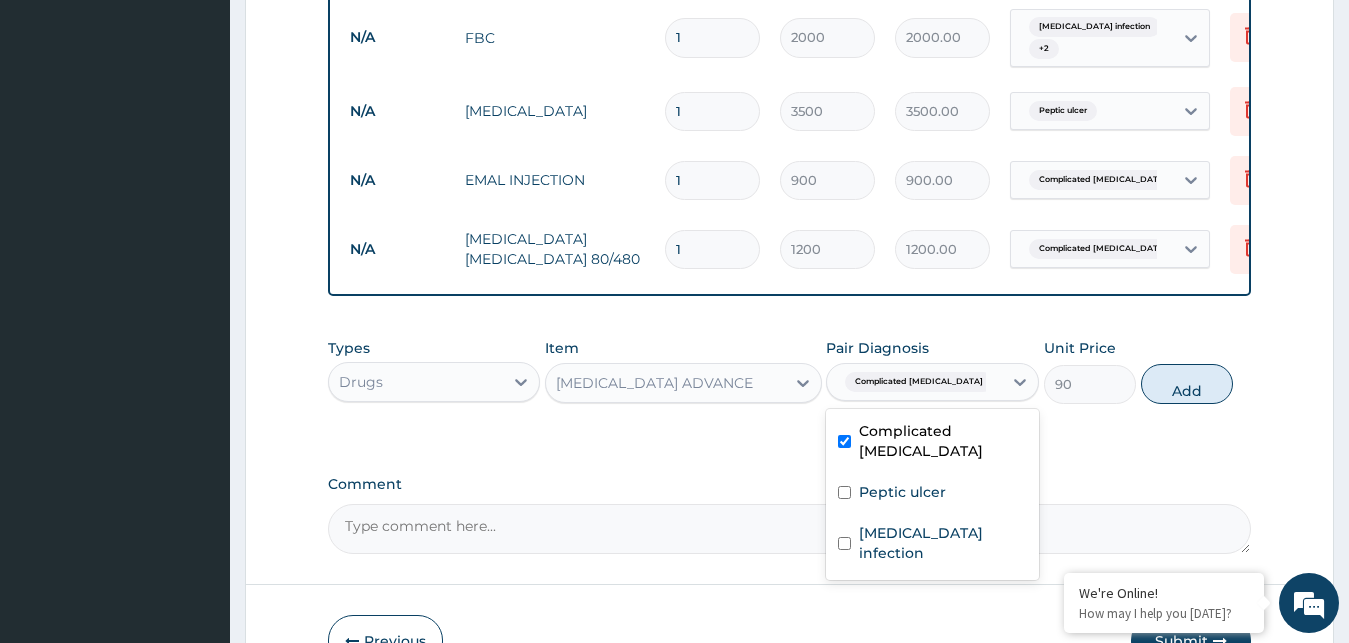 checkbox on "true" 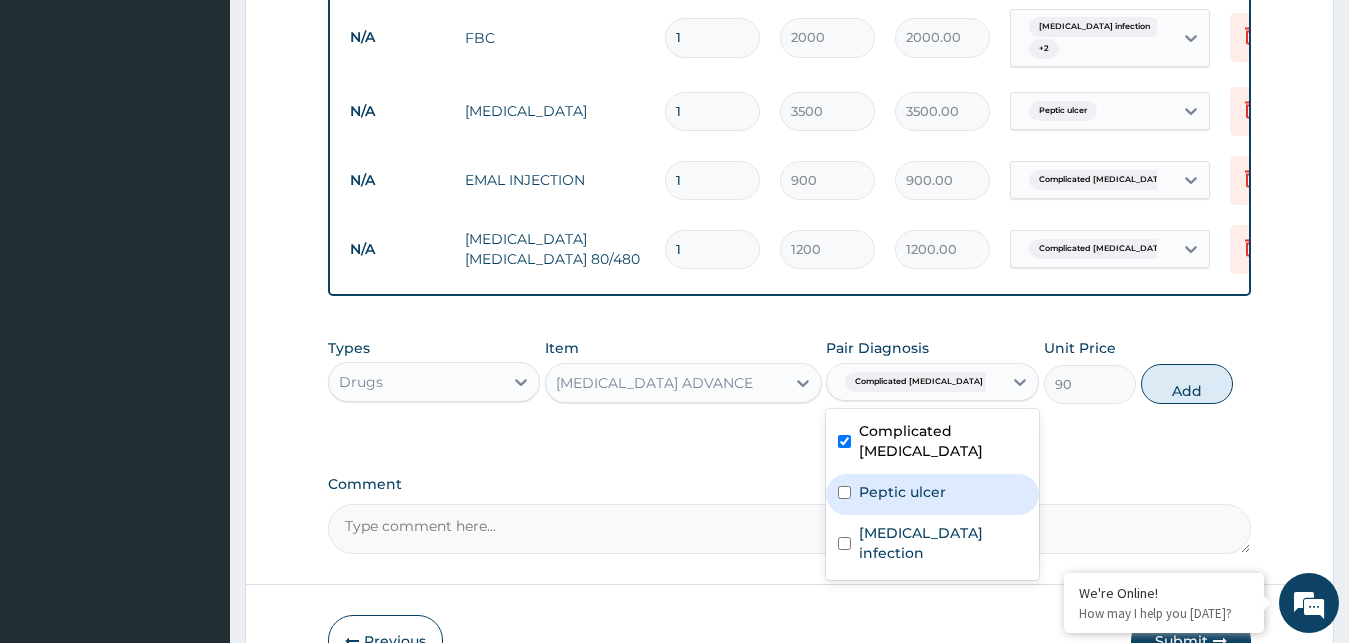 click on "Peptic ulcer" at bounding box center (932, 494) 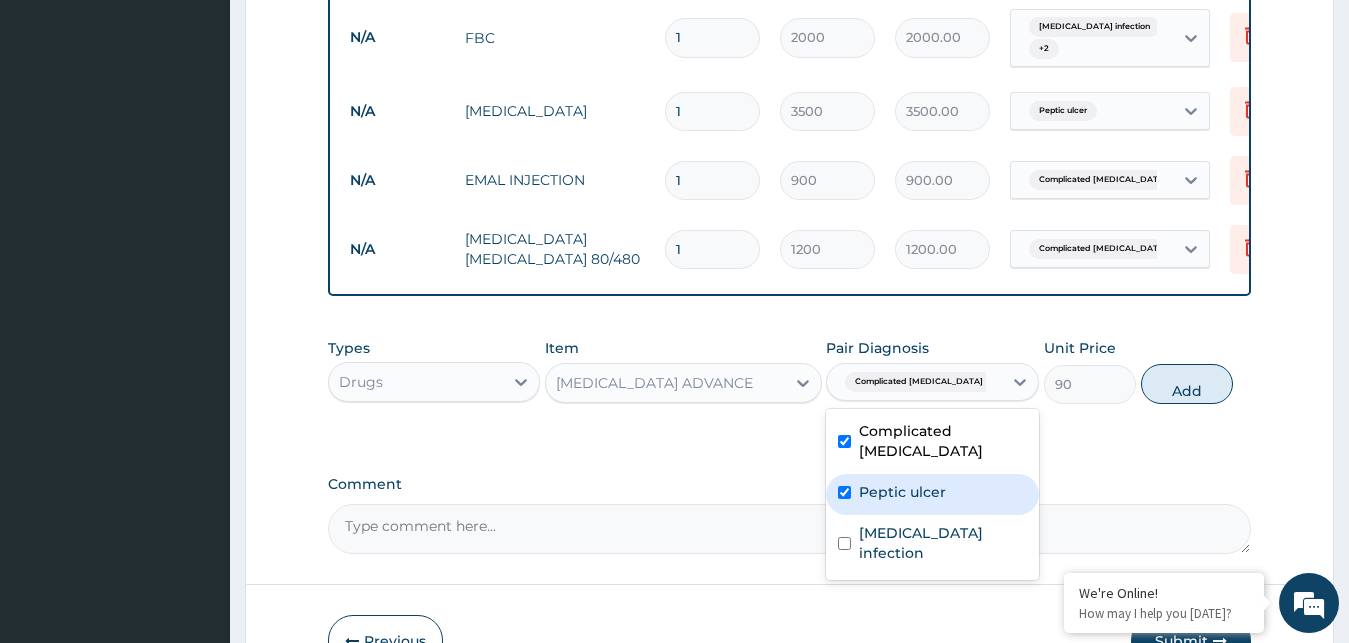 checkbox on "true" 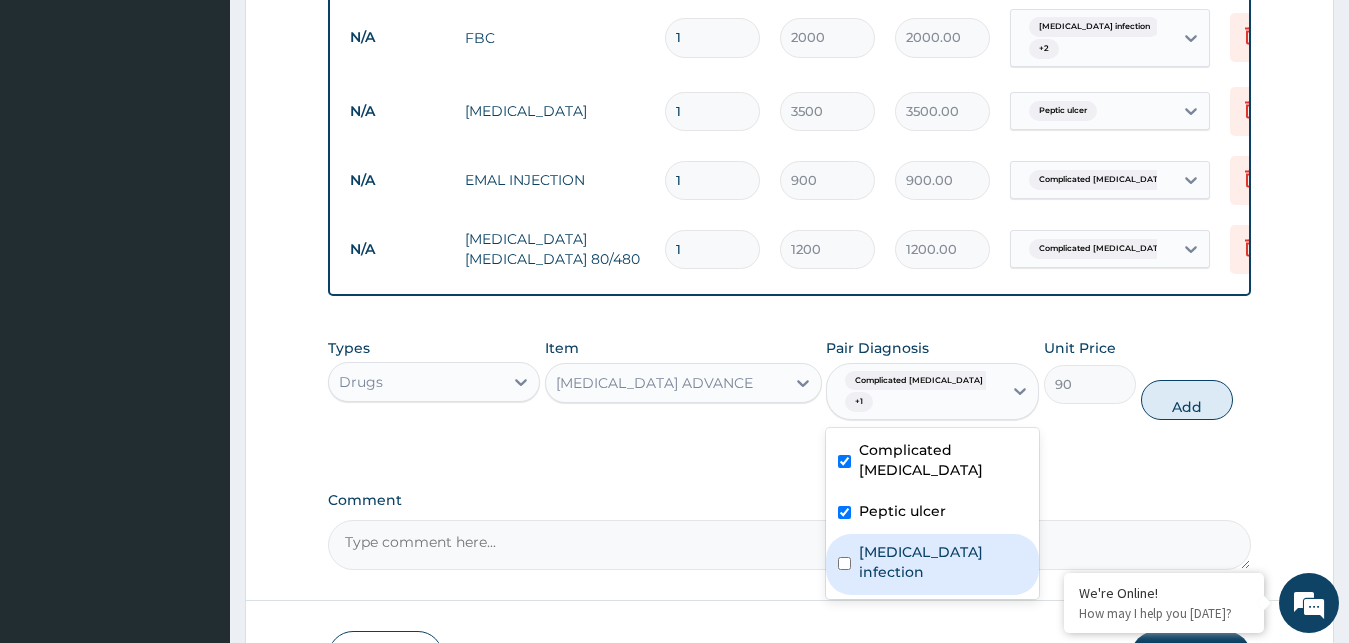 click on "Salmonella infection" at bounding box center (932, 564) 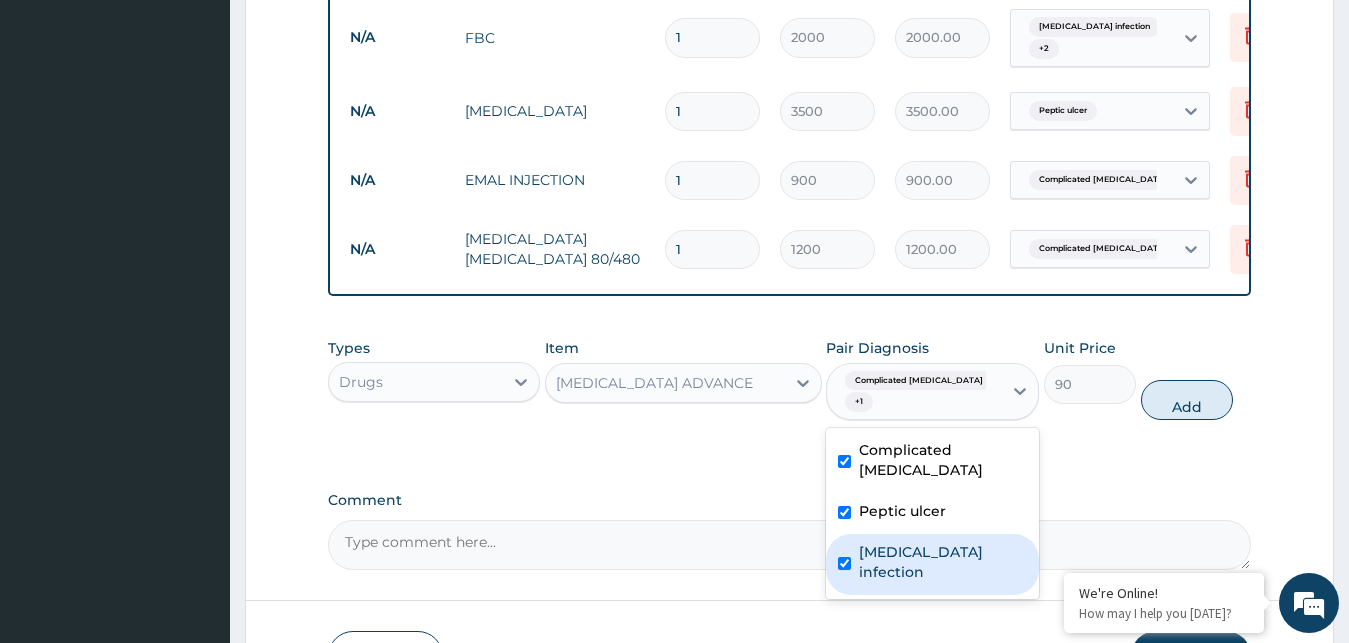 checkbox on "true" 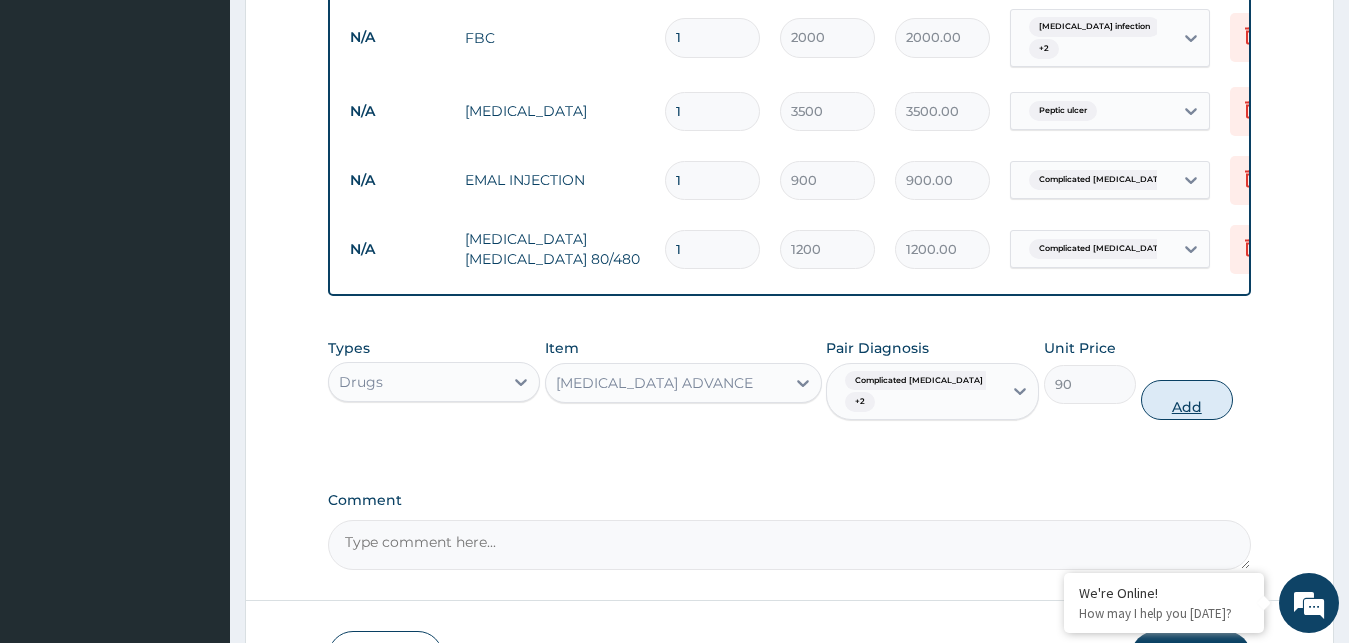 click on "Add" at bounding box center (1187, 400) 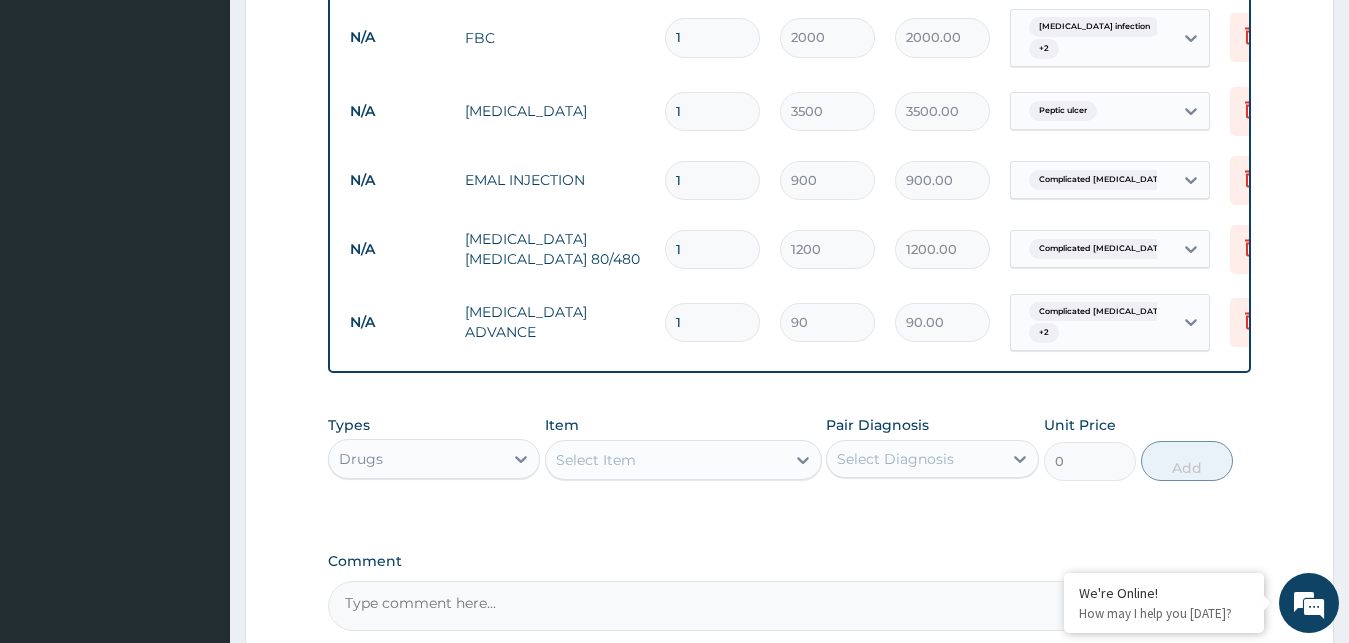 click on "Select Item" at bounding box center (665, 460) 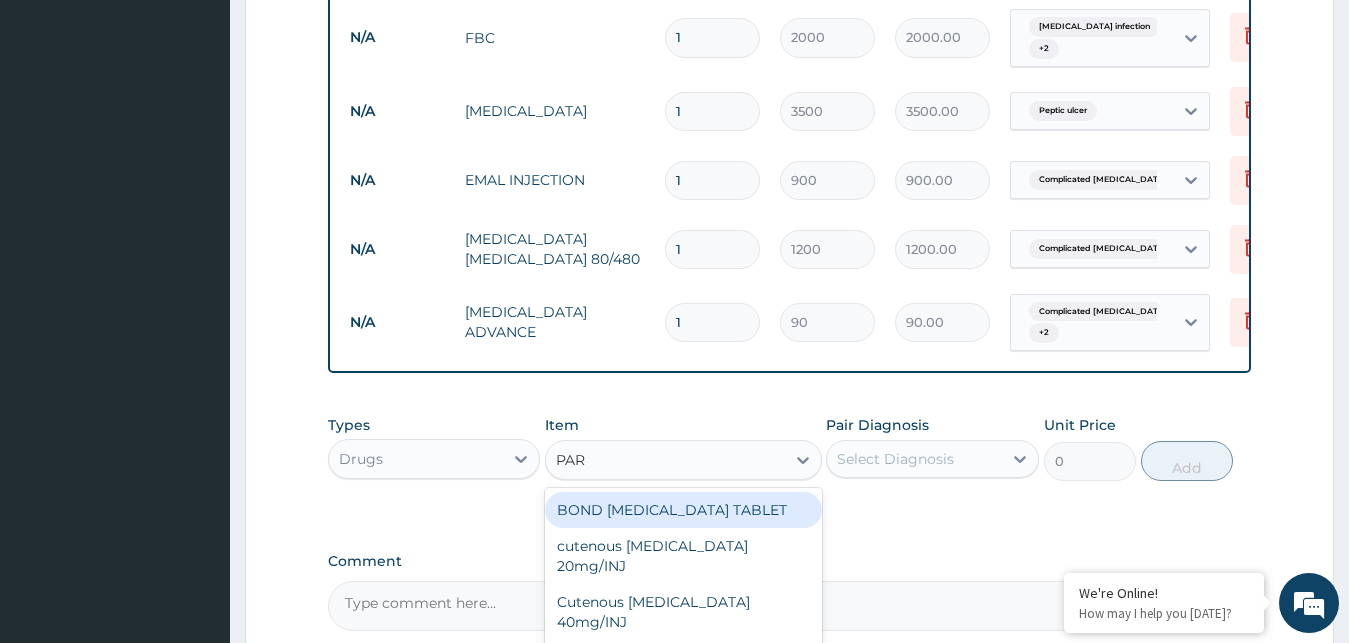type on "PARA" 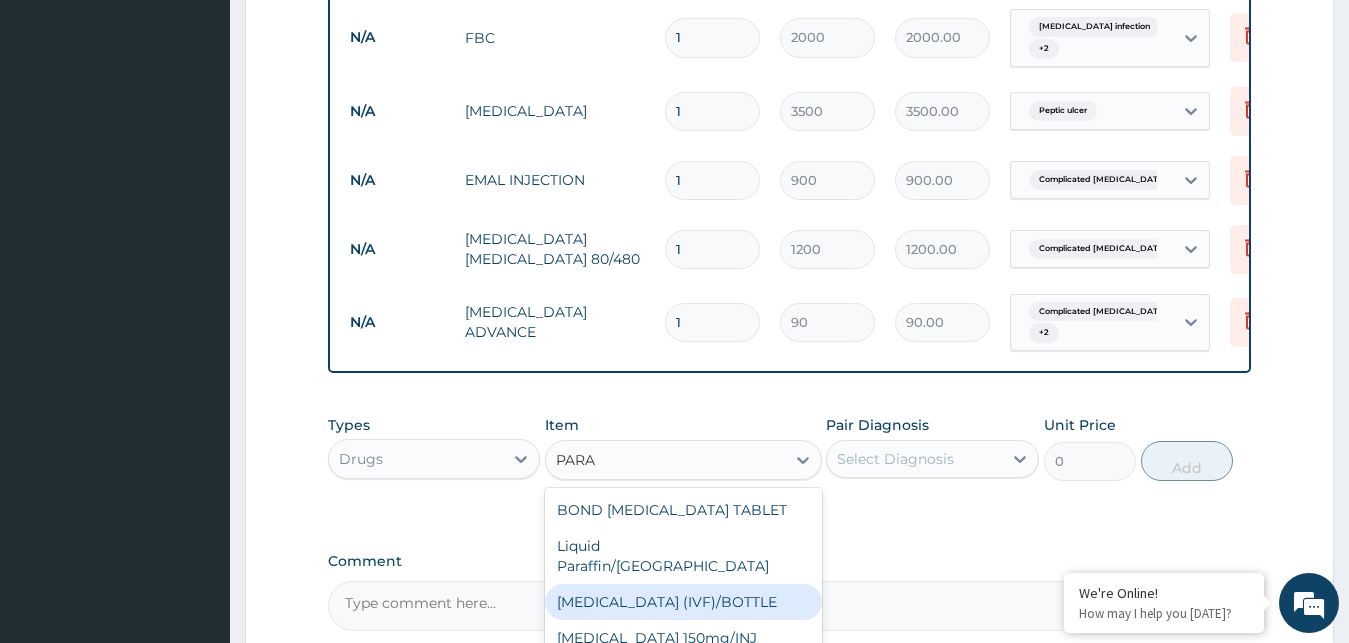 click on "[MEDICAL_DATA] (IVF)/BOTTLE" at bounding box center (683, 602) 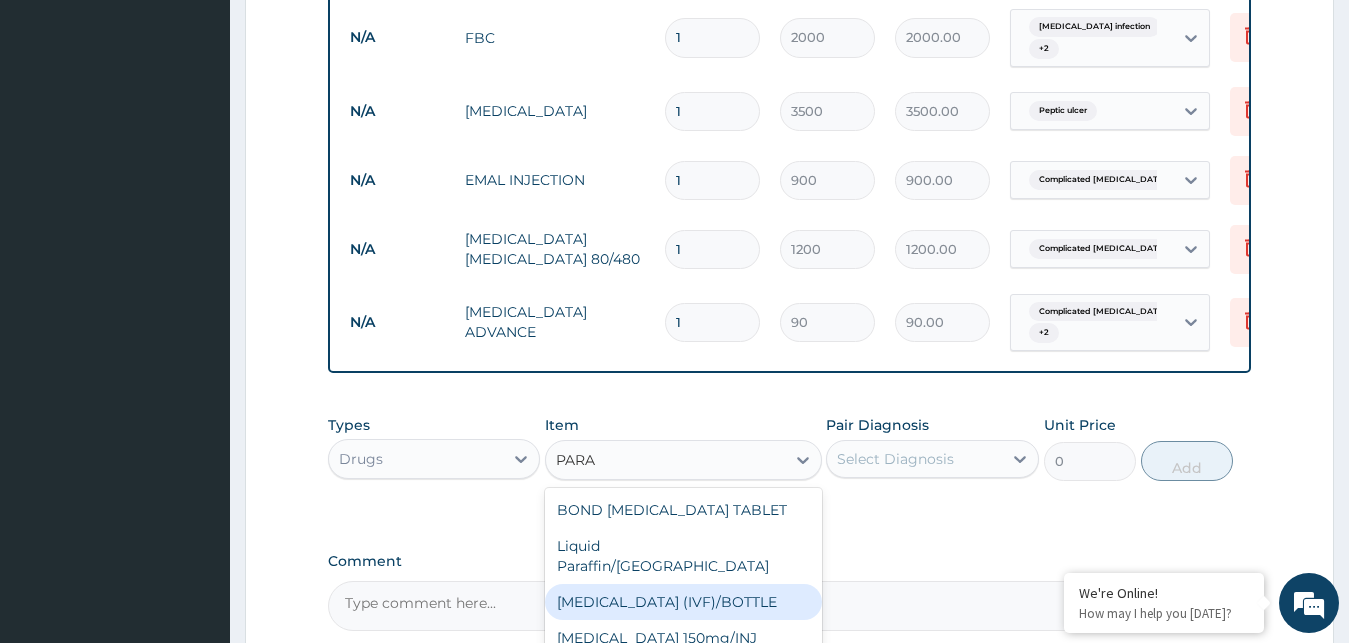 type 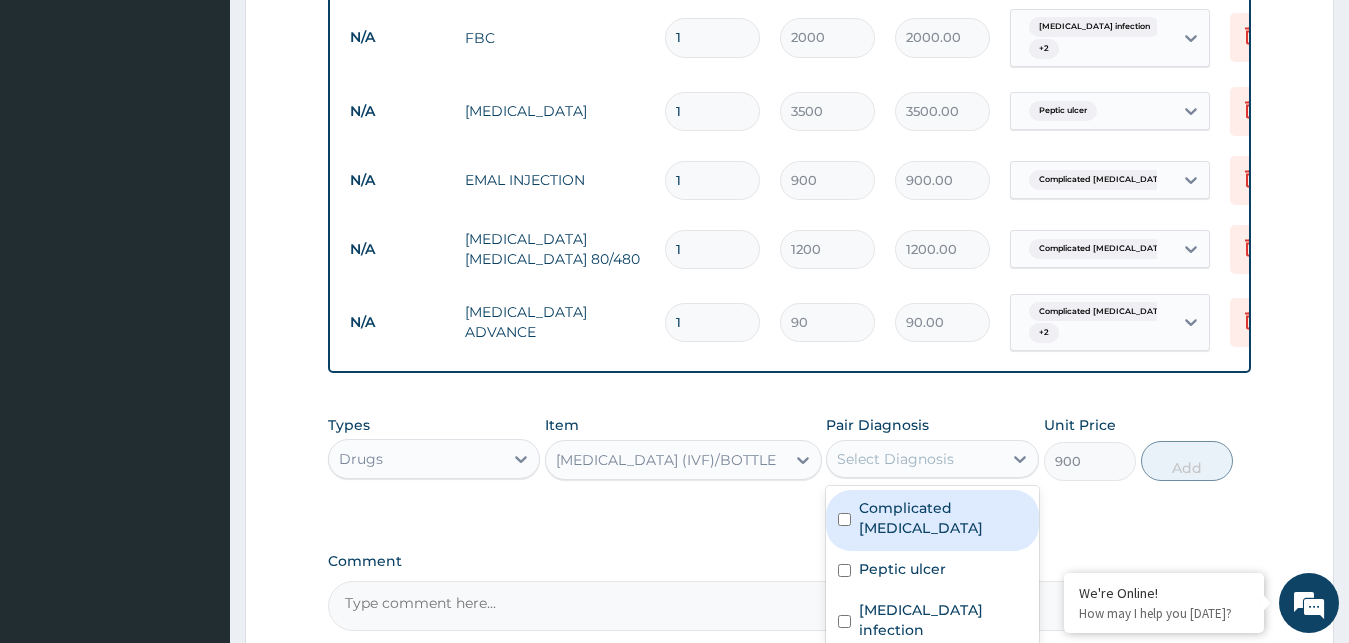 click on "Select Diagnosis" at bounding box center (895, 459) 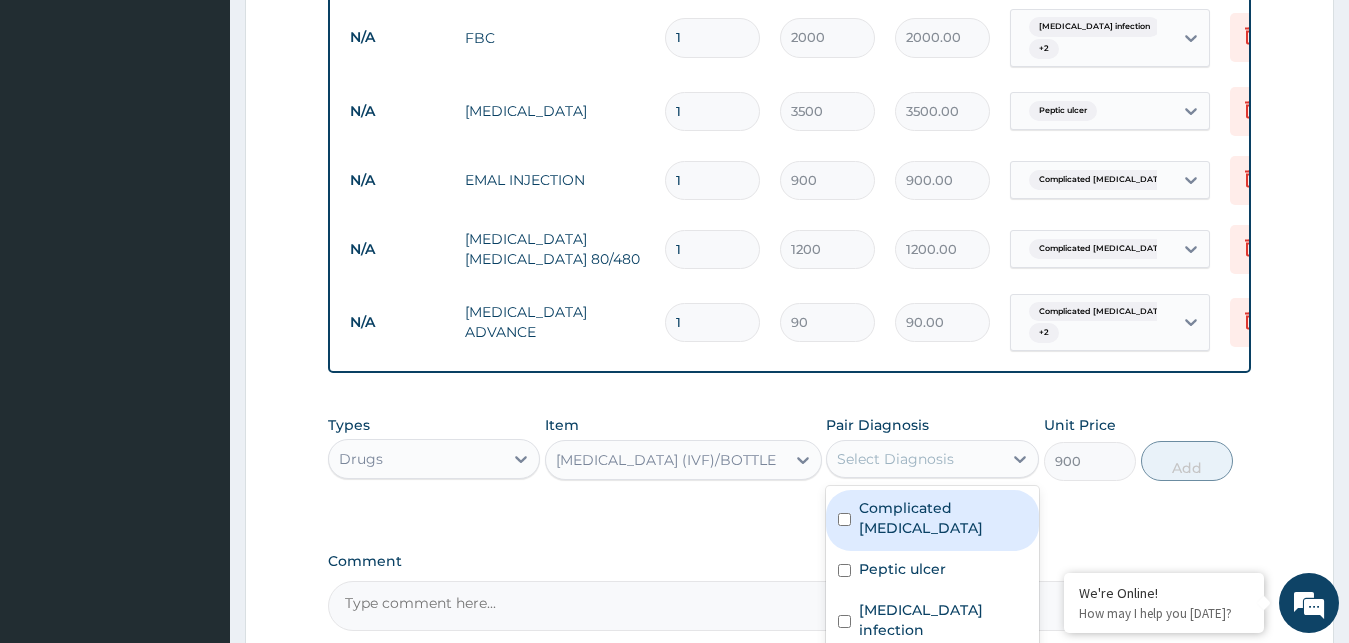 click on "Complicated [MEDICAL_DATA]" at bounding box center (943, 518) 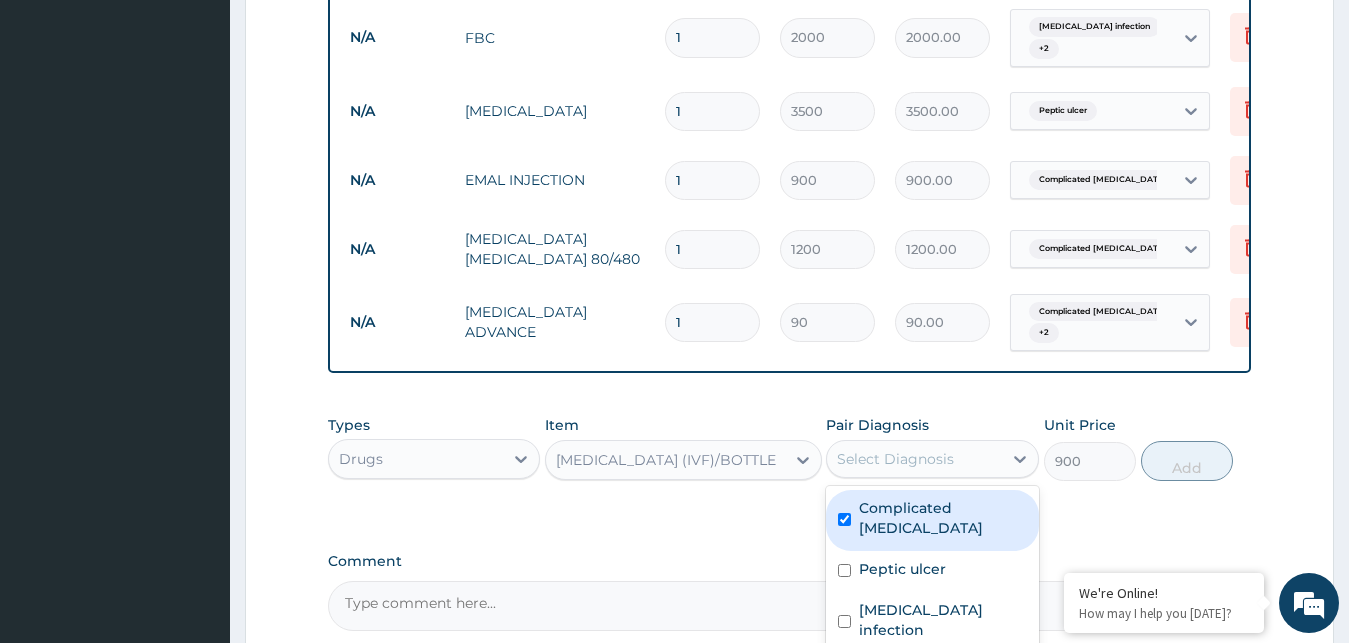 checkbox on "true" 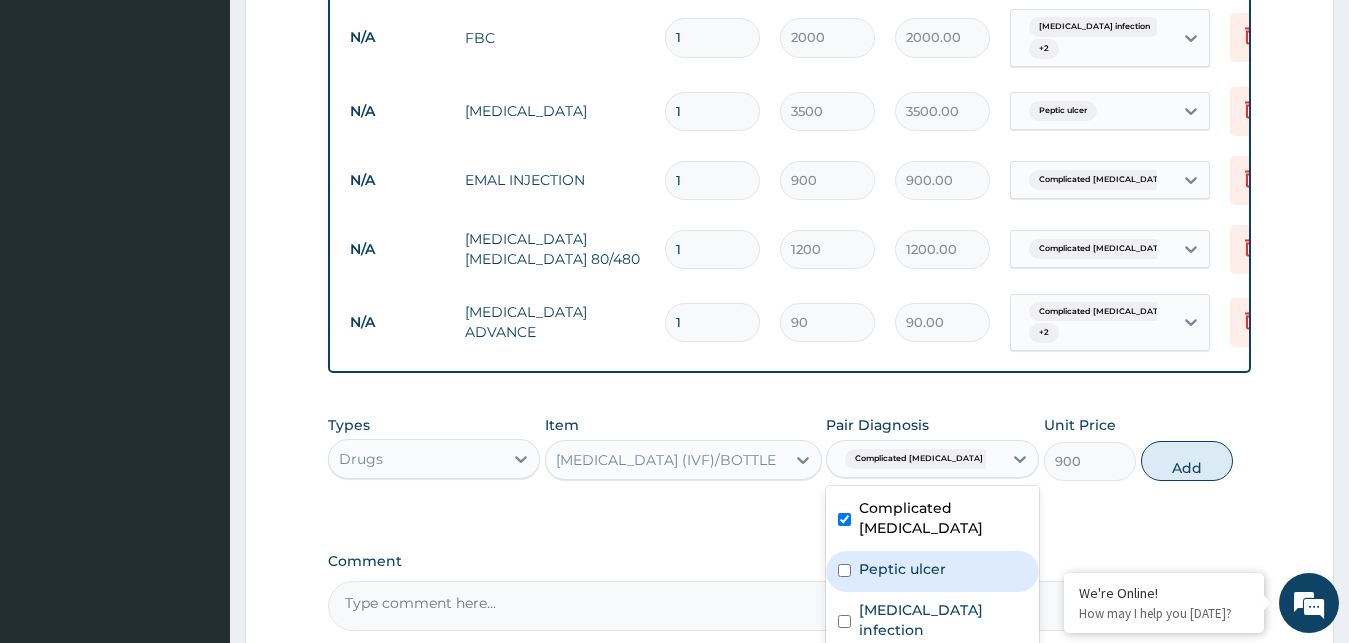 click on "Peptic ulcer" at bounding box center (932, 571) 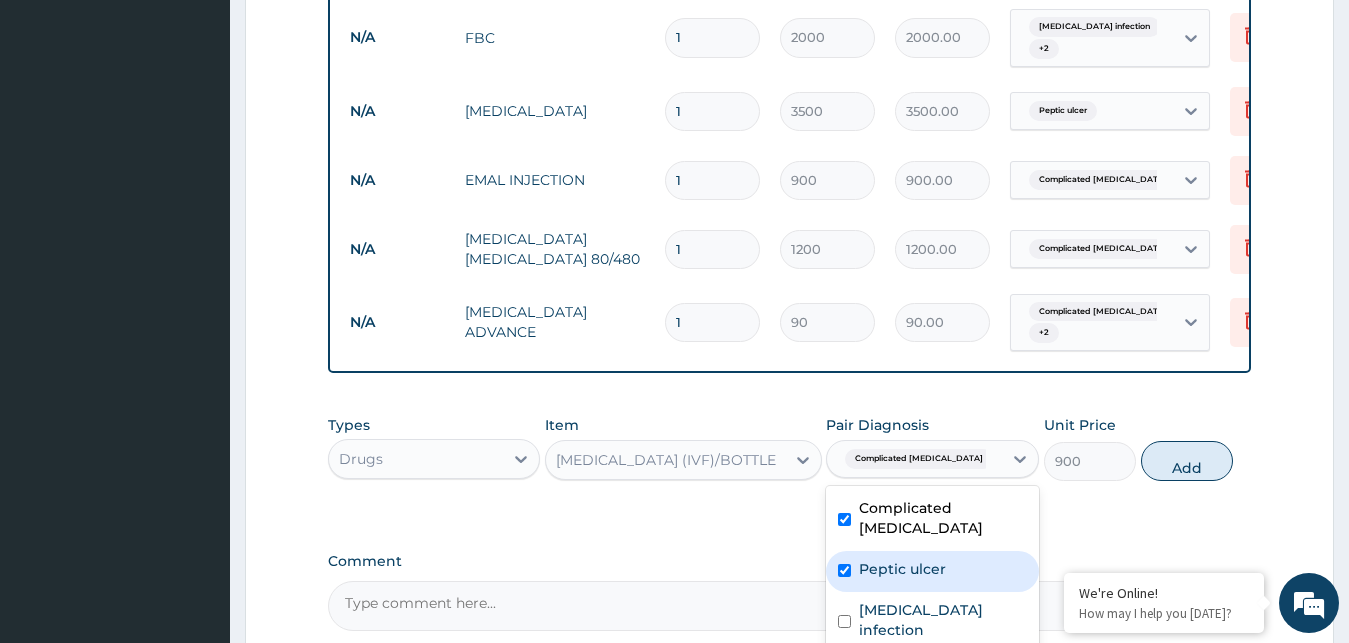 checkbox on "true" 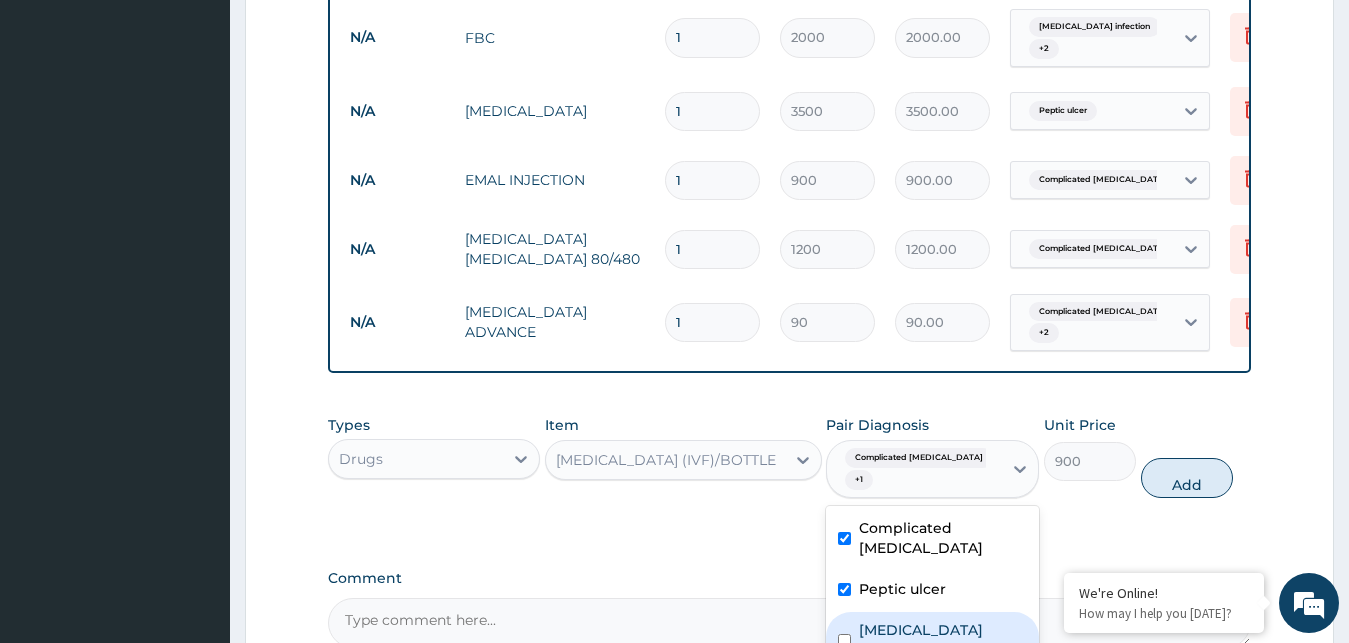 click on "Salmonella infection" at bounding box center [943, 640] 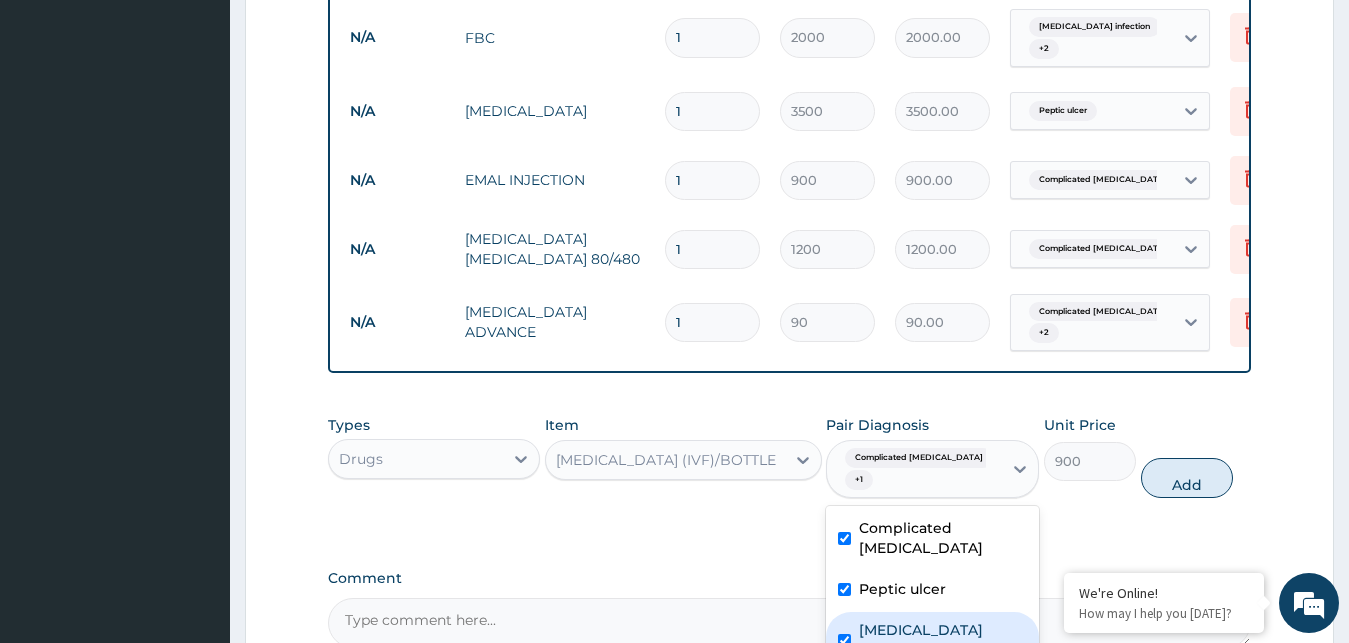 checkbox on "true" 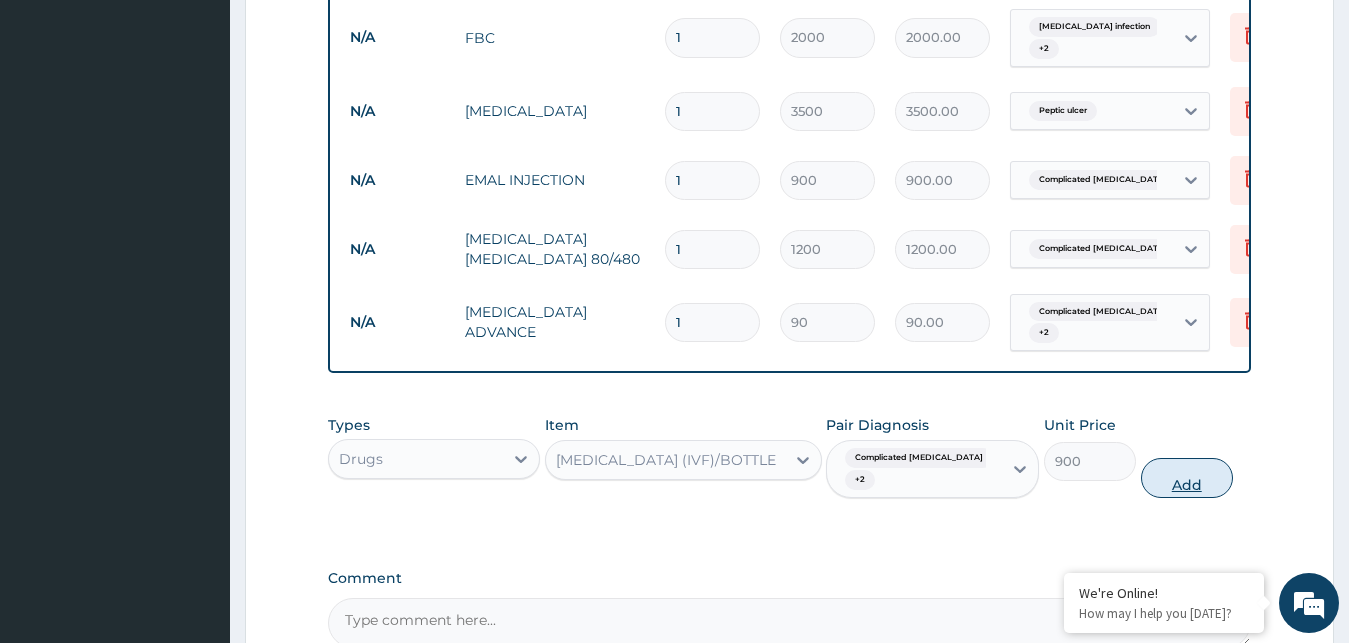 click on "Add" at bounding box center (1187, 478) 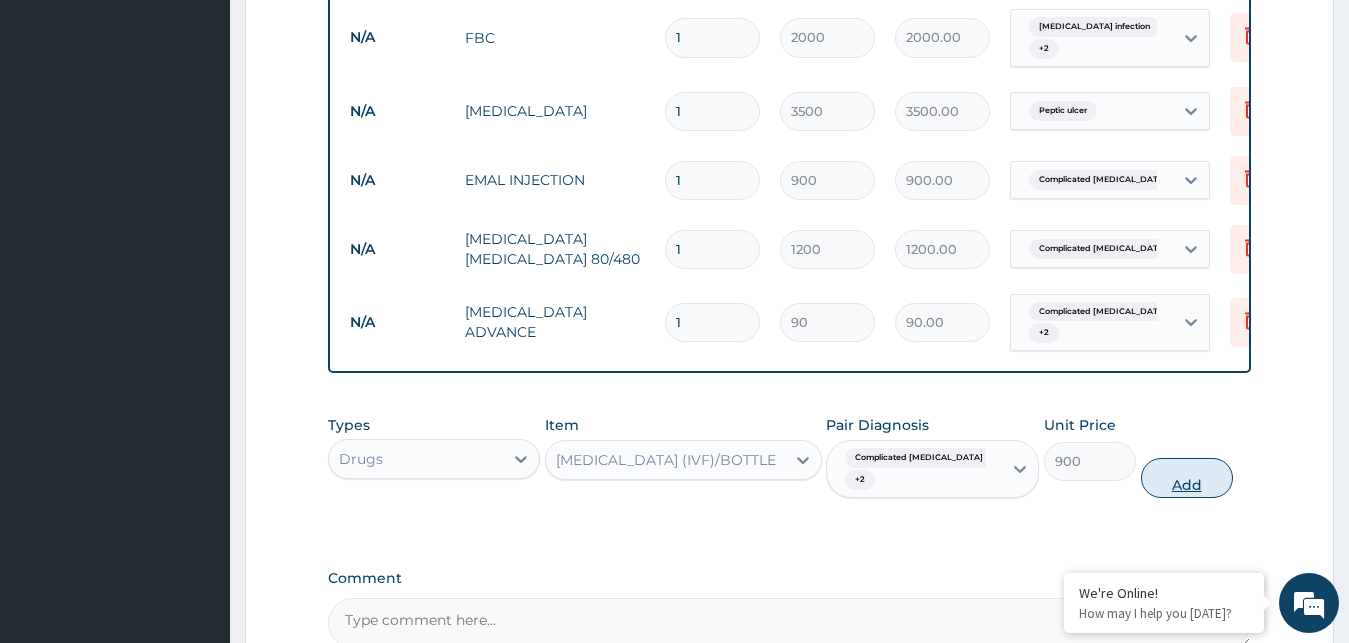 type on "0" 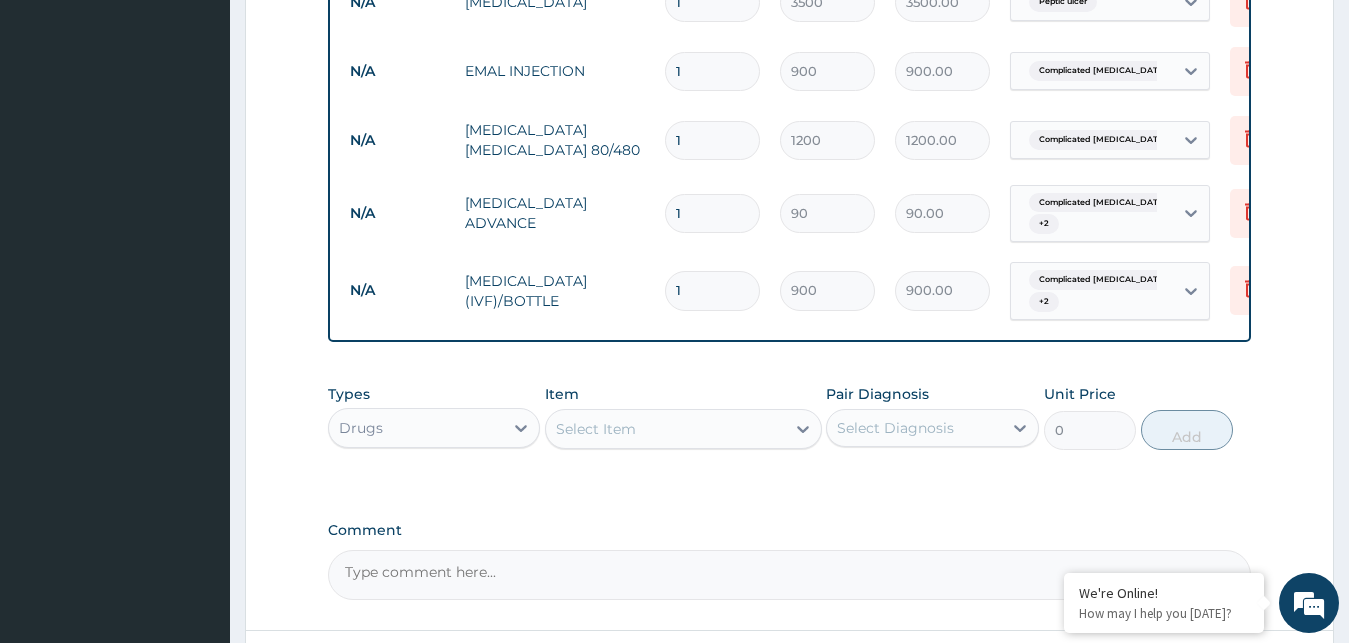 scroll, scrollTop: 1307, scrollLeft: 0, axis: vertical 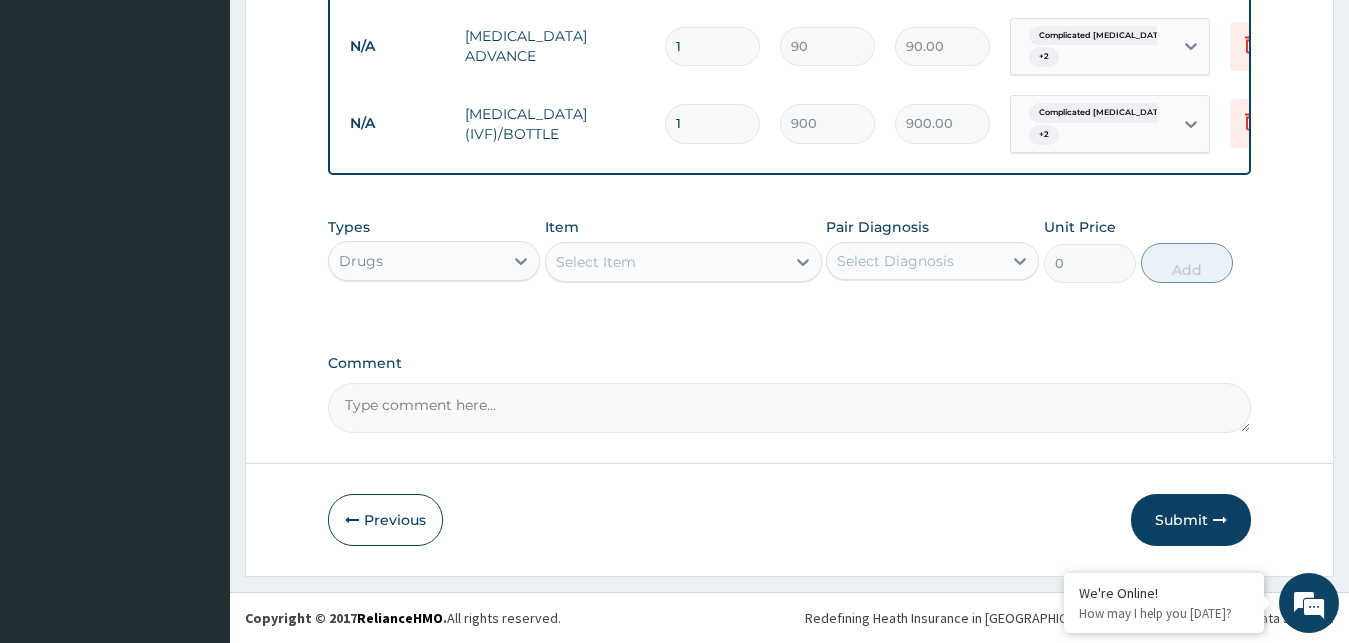 click on "Select Item" at bounding box center [665, 262] 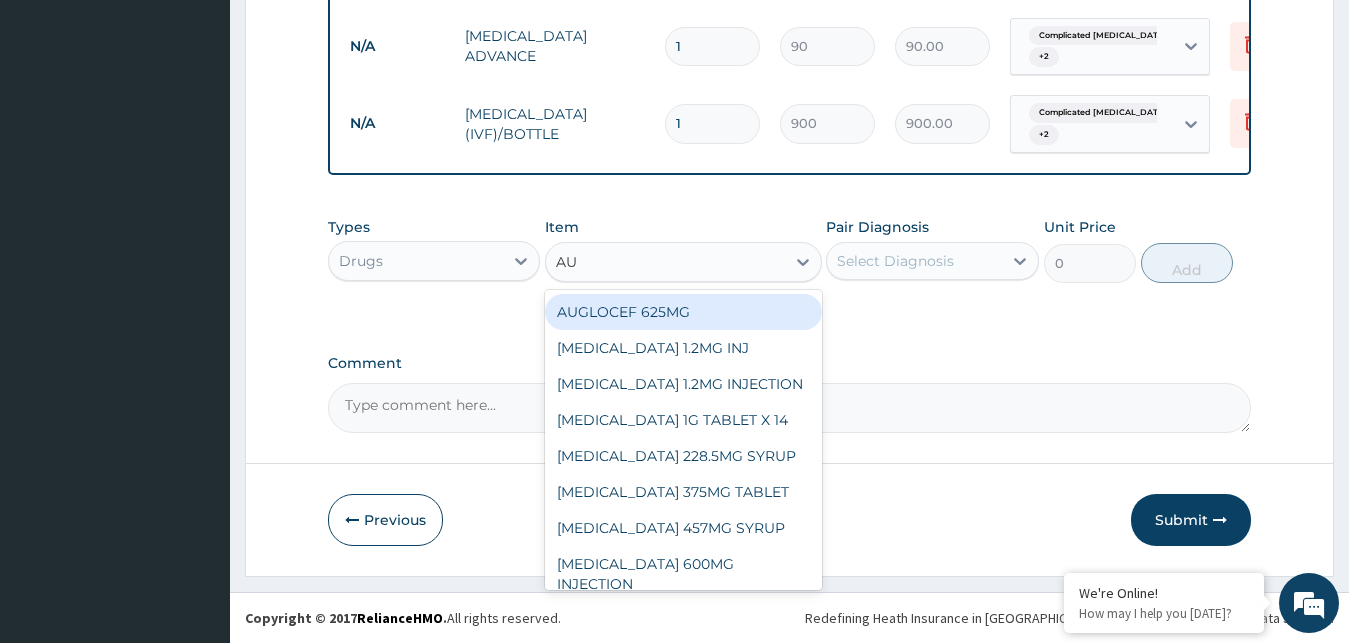 type on "AUG" 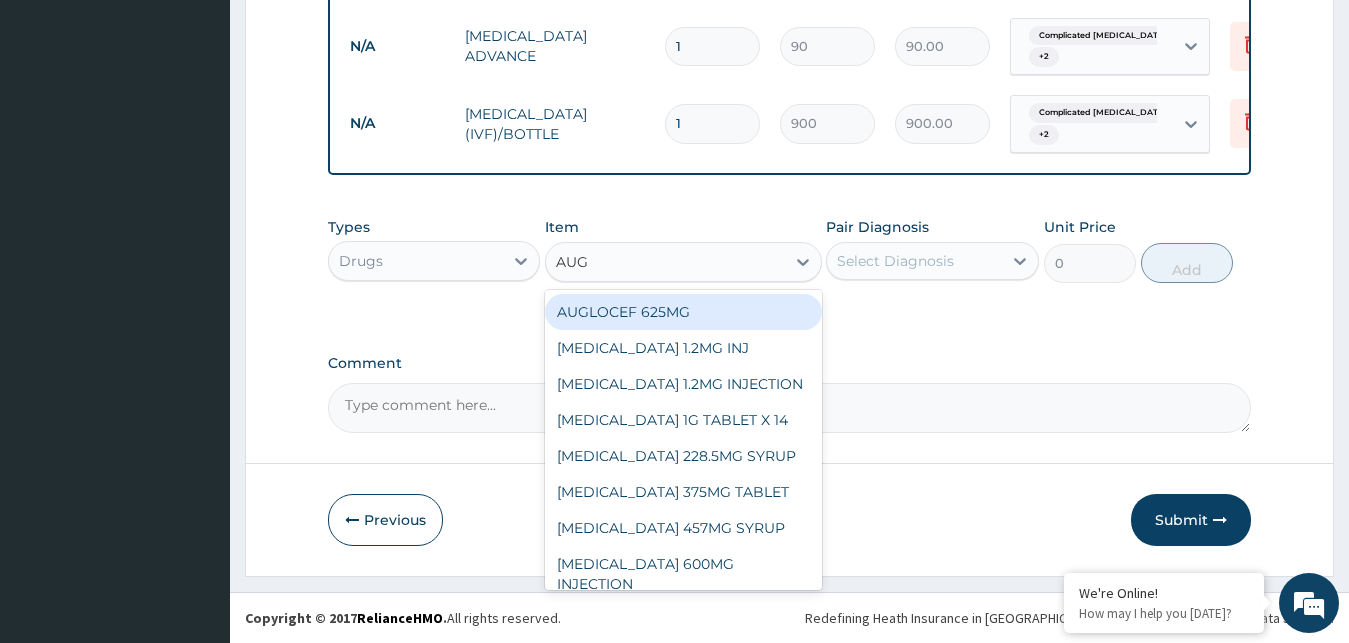 click on "AUGLOCEF 625MG AUGMENTIN 1.2MG INJ AUGMENTIN 1.2MG INJECTION AUGMENTIN 1G TABLET X 14 AUGMENTIN 228.5MG SYRUP AUGMENTIN 375MG TABLET AUGMENTIN 457MG SYRUP AUGMENTIN 600MG INJECTION AUGMENTIN 625MG TABLET AUGMENTIN DROPS" at bounding box center [683, 440] 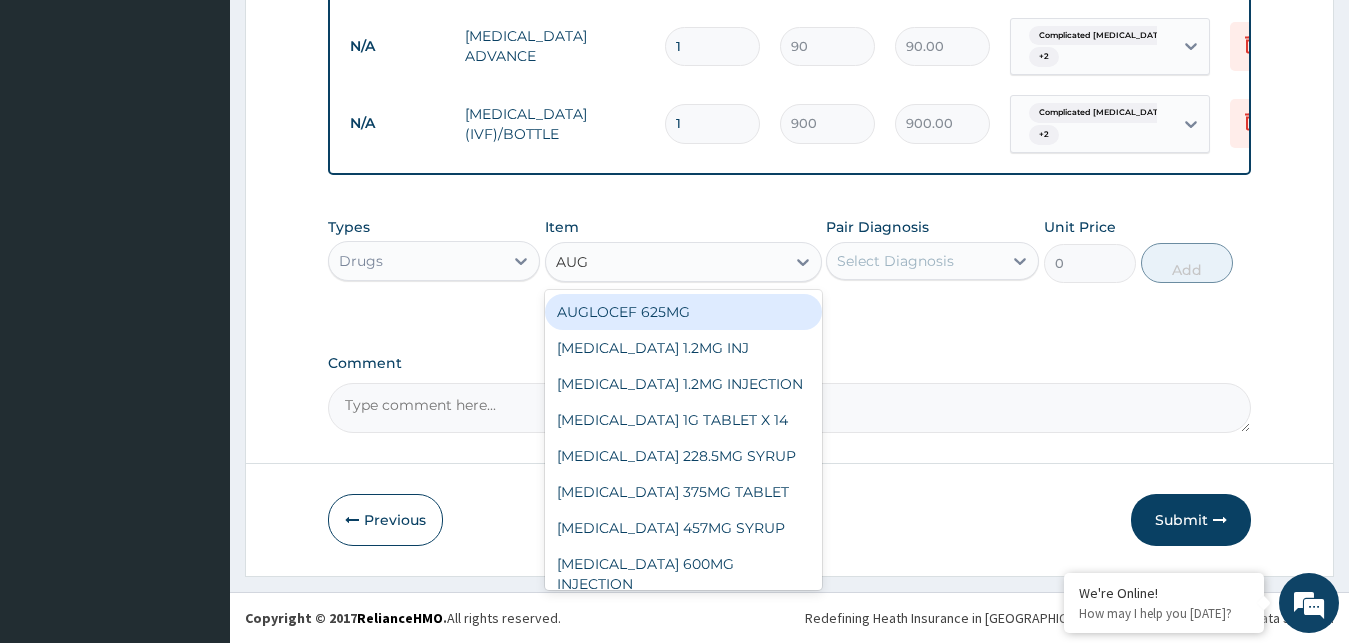 click on "AUGLOCEF 625MG AUGMENTIN 1.2MG INJ AUGMENTIN 1.2MG INJECTION AUGMENTIN 1G TABLET X 14 AUGMENTIN 228.5MG SYRUP AUGMENTIN 375MG TABLET AUGMENTIN 457MG SYRUP AUGMENTIN 600MG INJECTION AUGMENTIN 625MG TABLET AUGMENTIN DROPS" at bounding box center [683, 440] 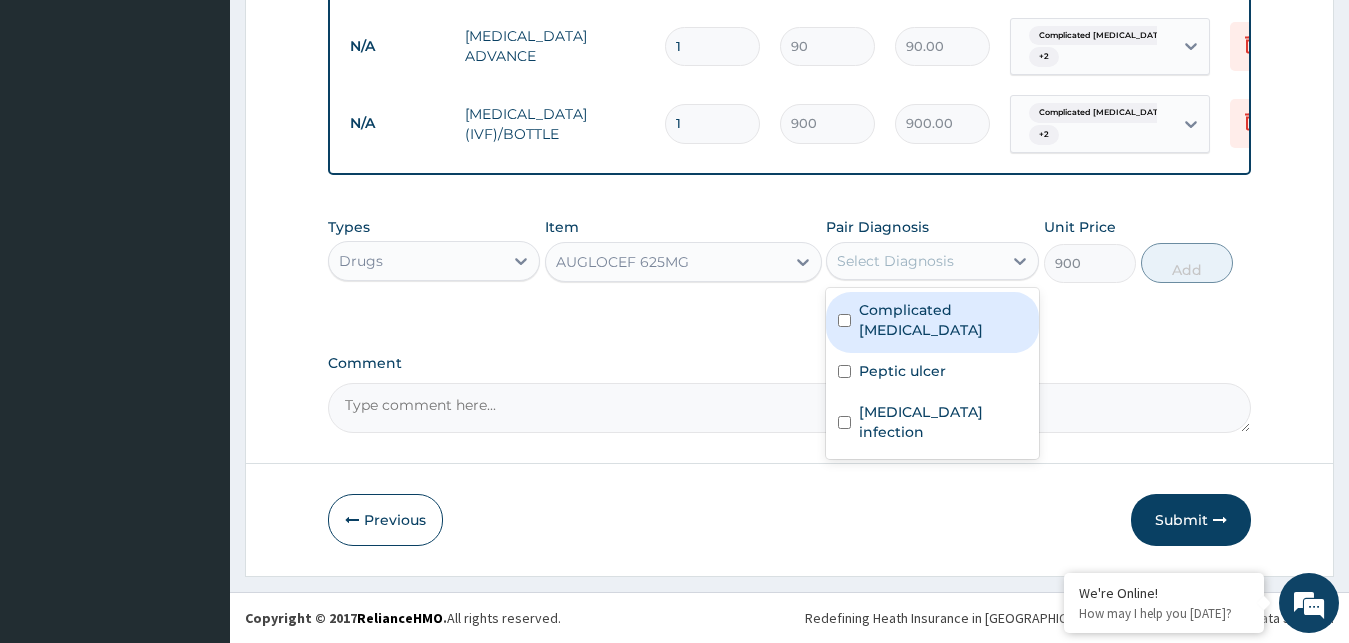 click on "Select Diagnosis" at bounding box center (895, 261) 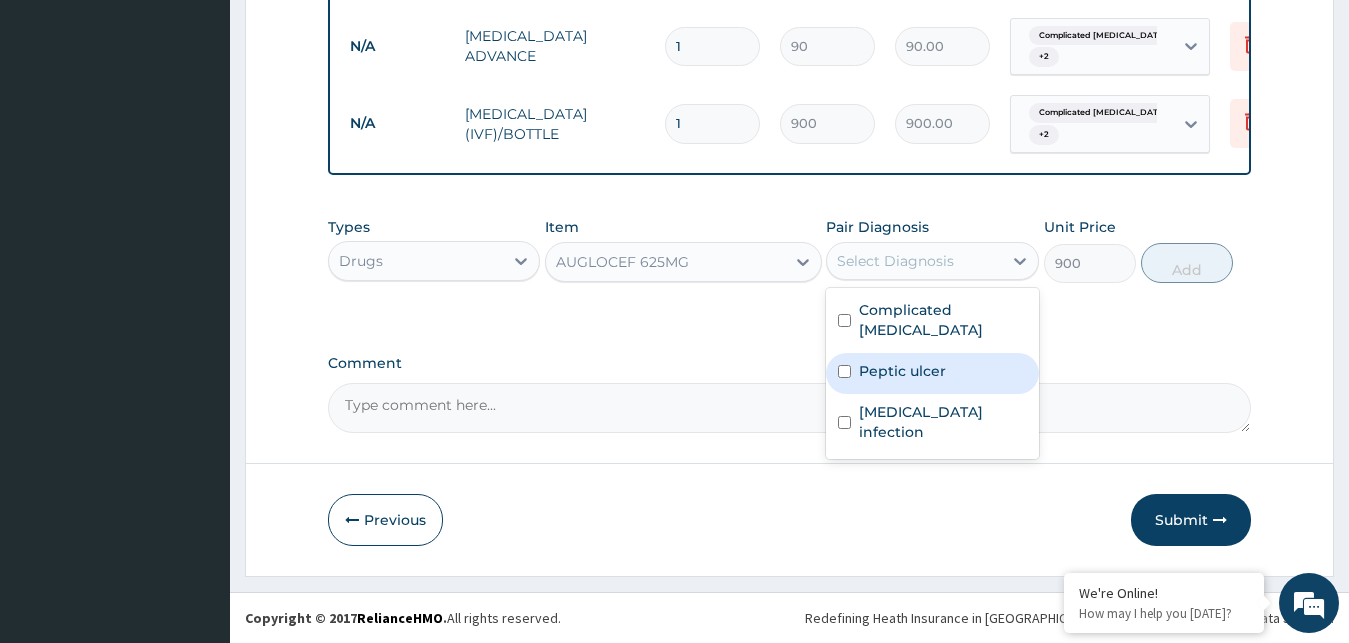 click on "Peptic ulcer" at bounding box center (902, 371) 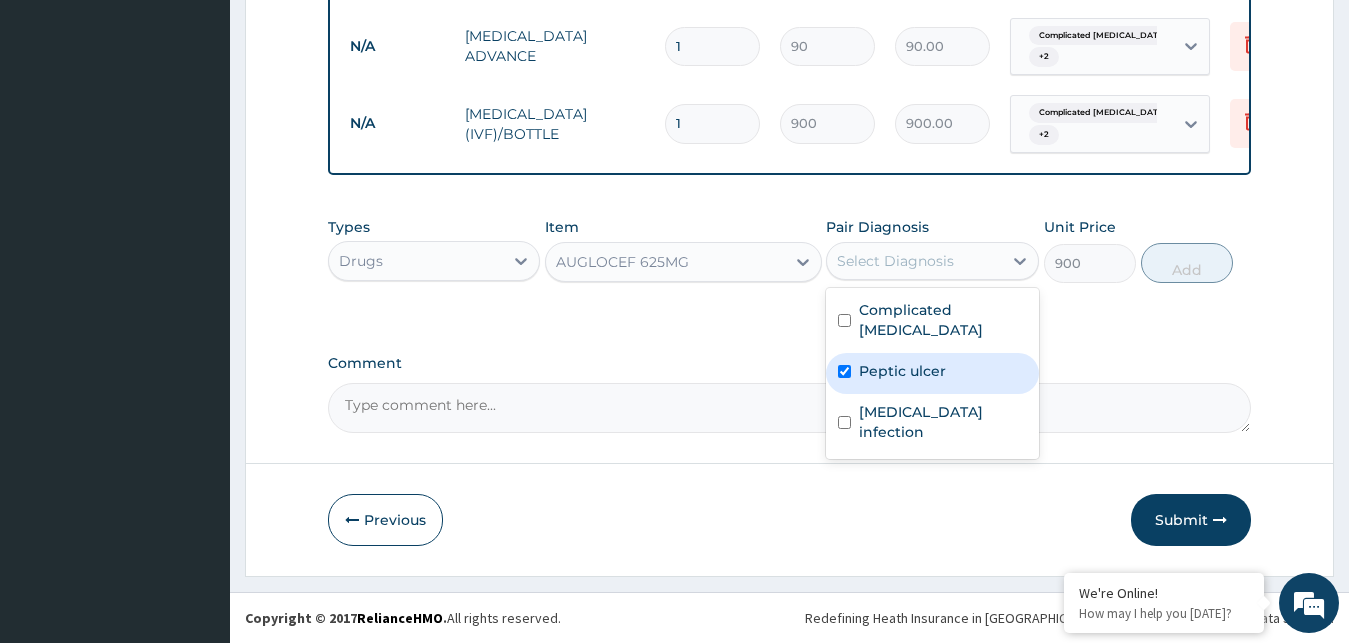 checkbox on "true" 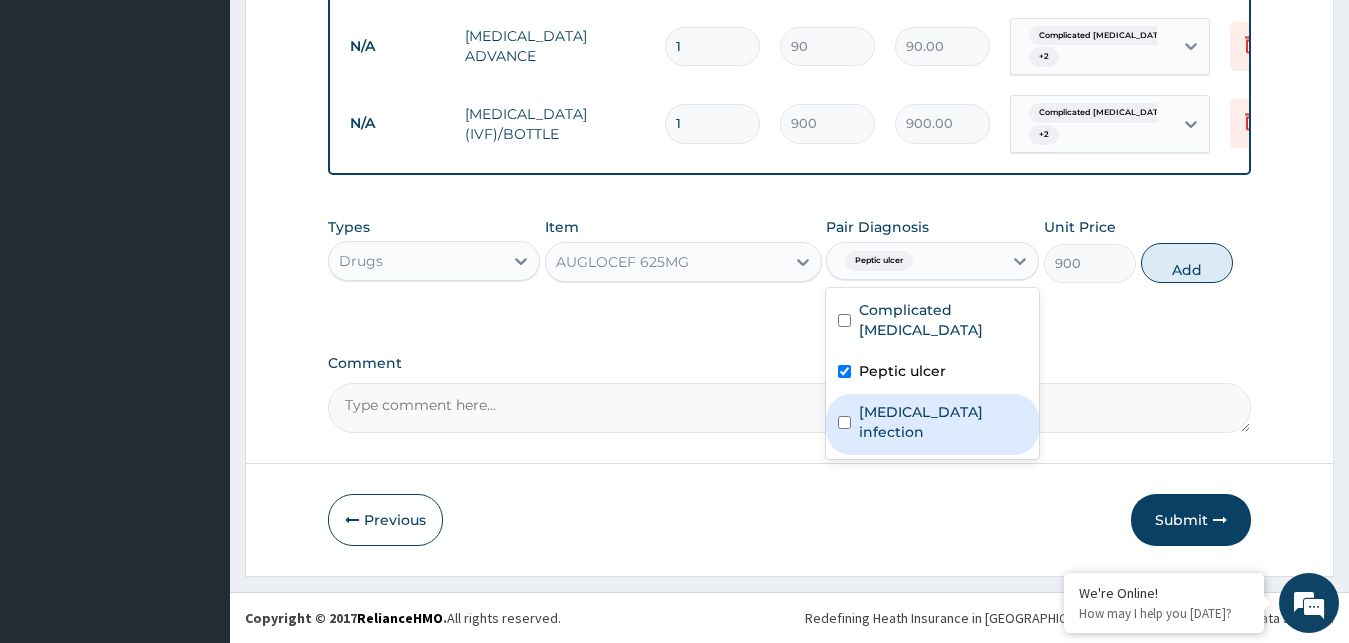 click on "Salmonella infection" at bounding box center [932, 424] 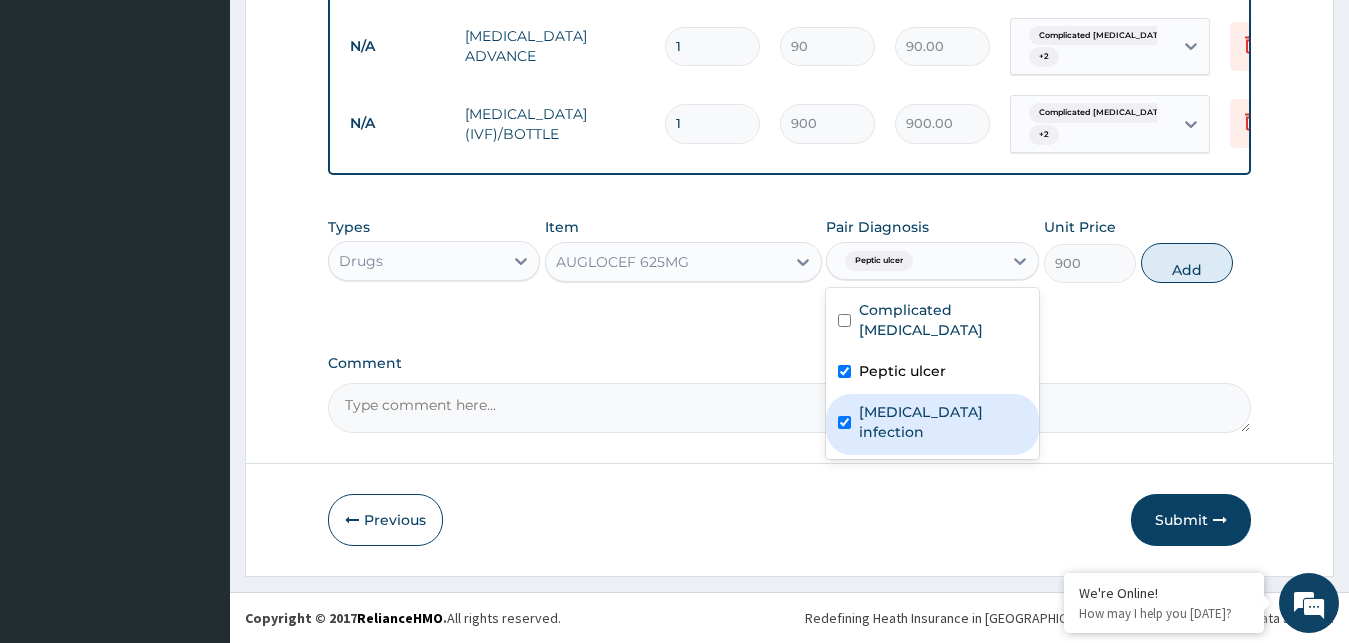checkbox on "true" 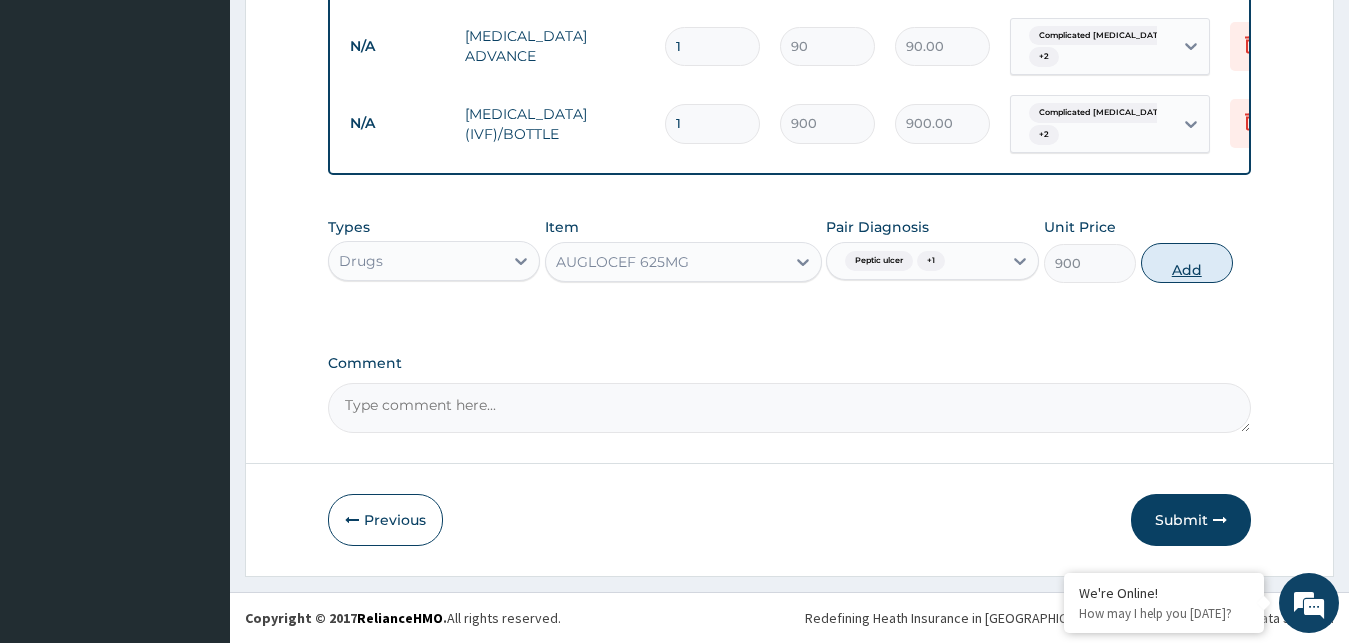 click on "Add" at bounding box center (1187, 263) 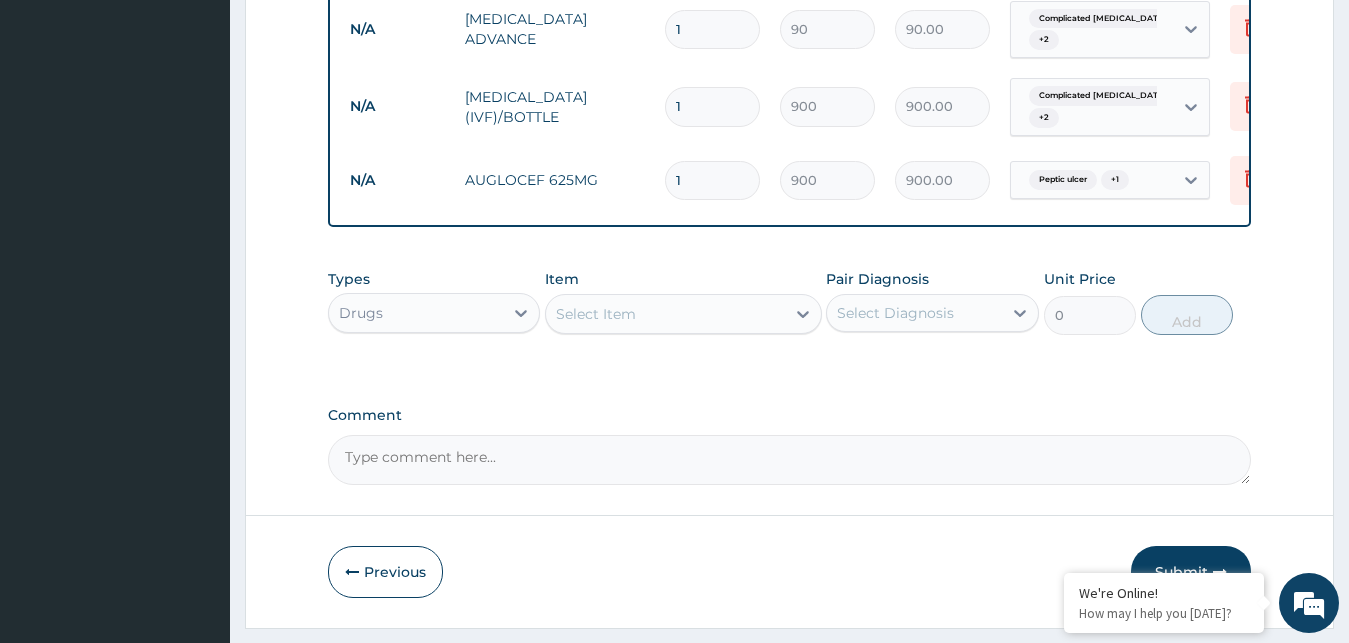 click on "Select Item" at bounding box center [665, 314] 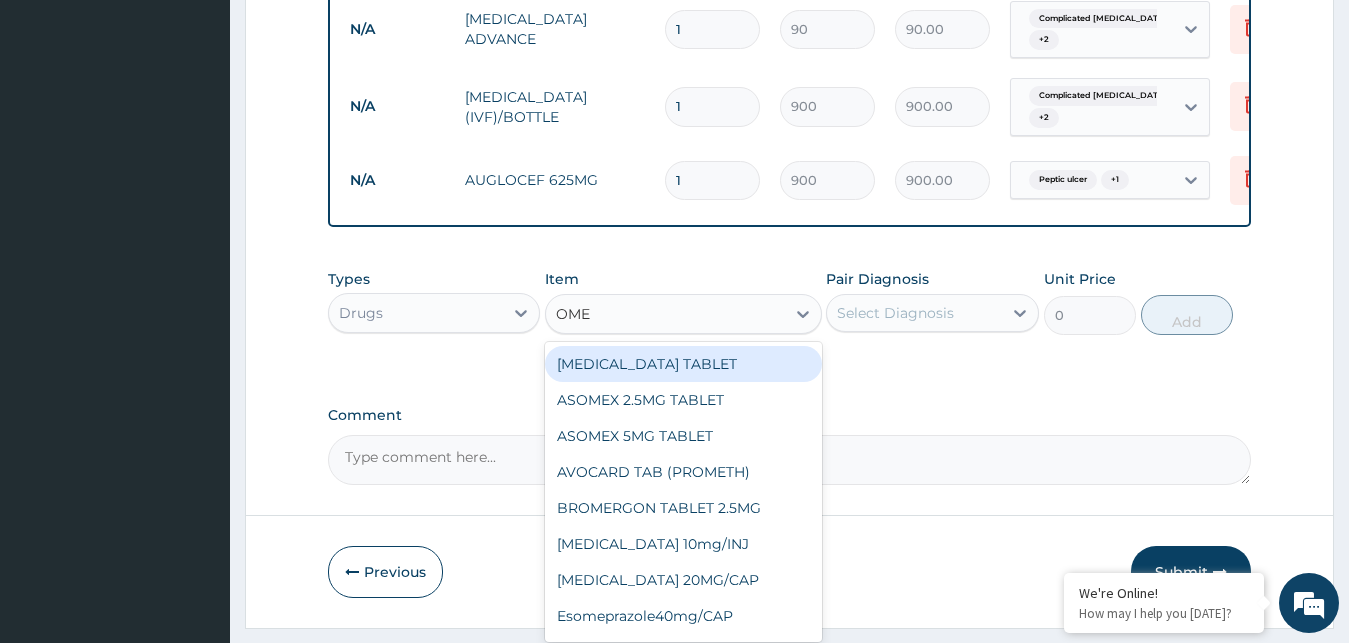 type on "OMEP" 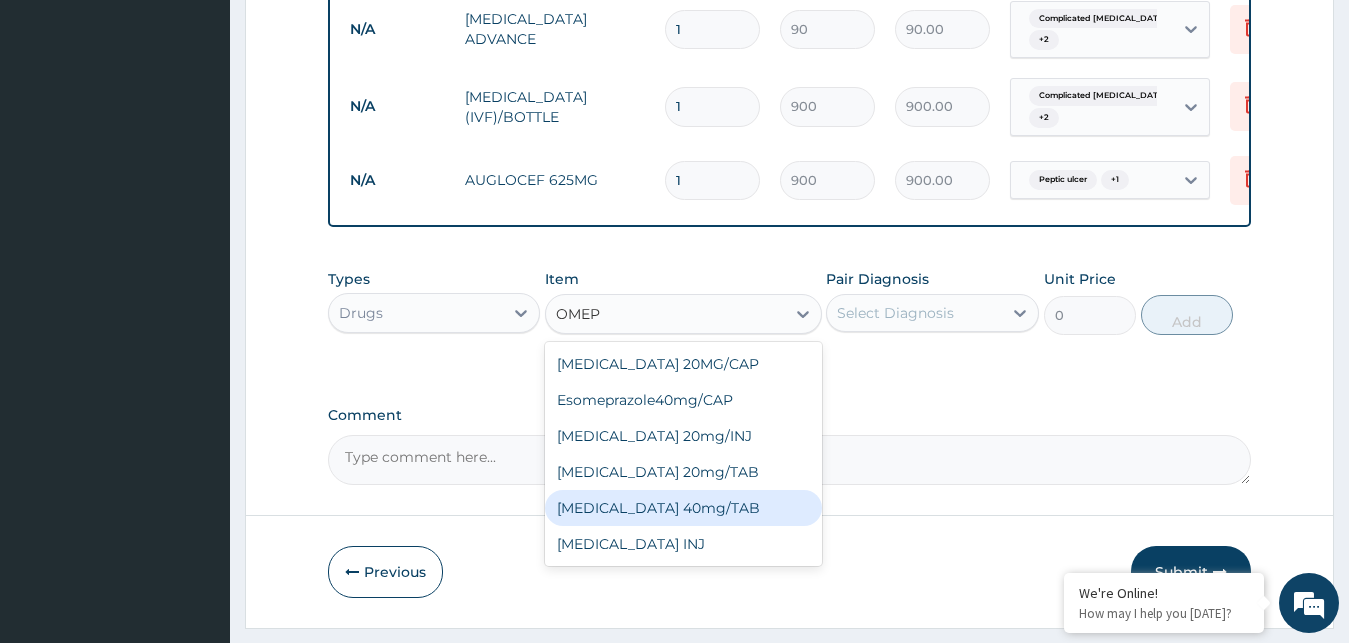 click on "[MEDICAL_DATA] 40mg/TAB" at bounding box center [683, 508] 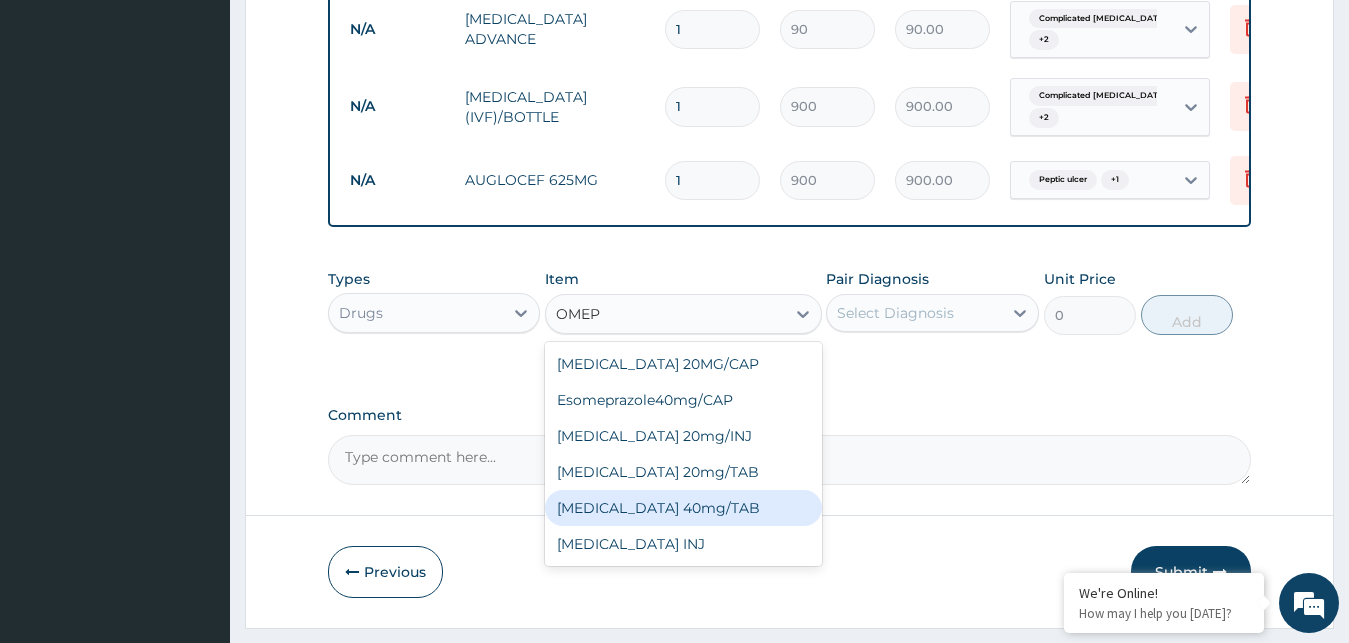 type 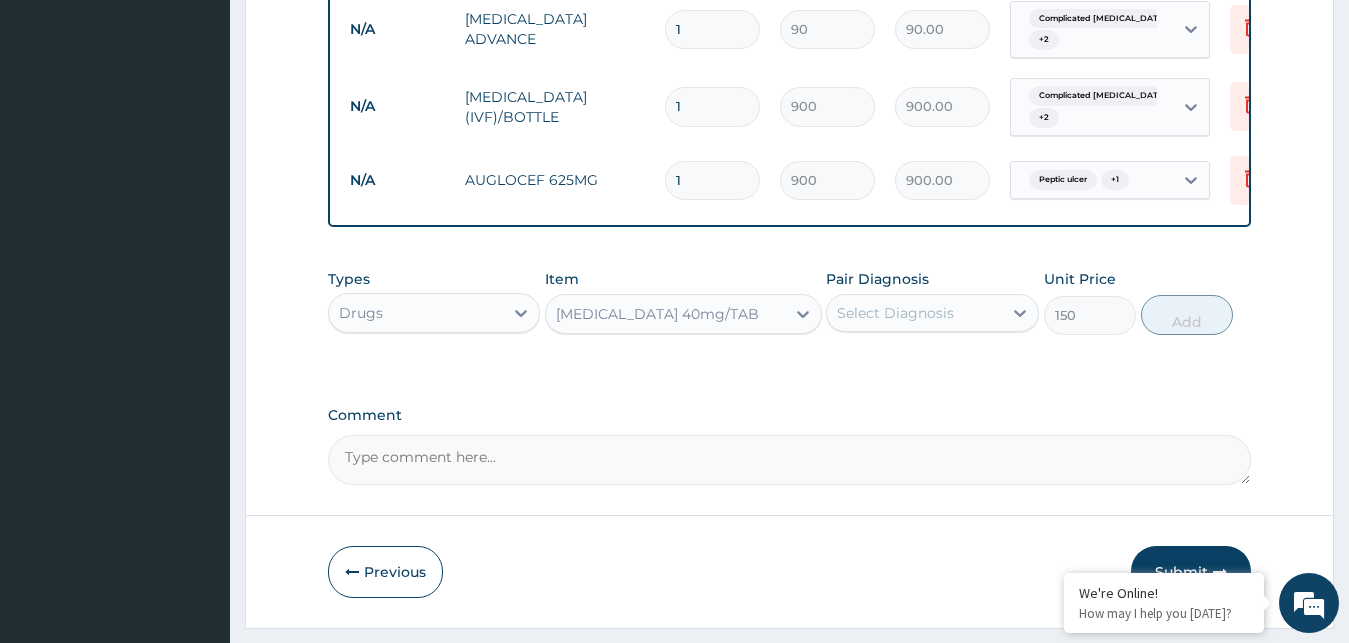 click on "Select Diagnosis" at bounding box center [895, 313] 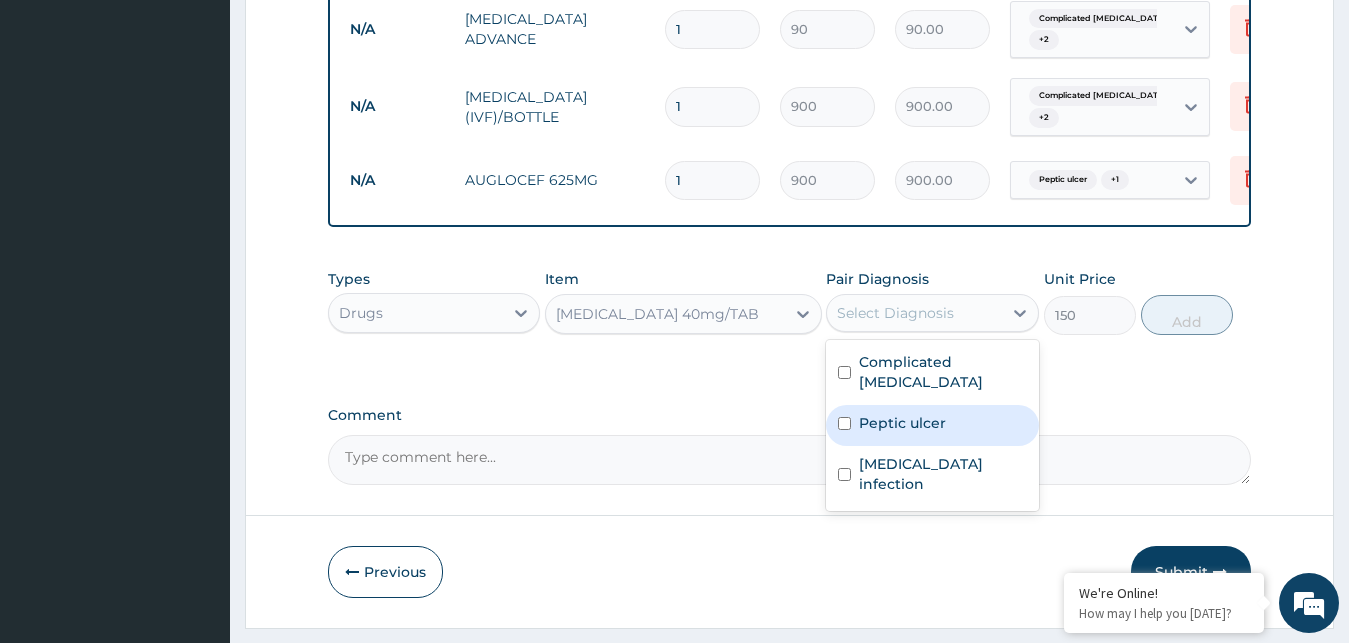 click on "Peptic ulcer" at bounding box center (932, 425) 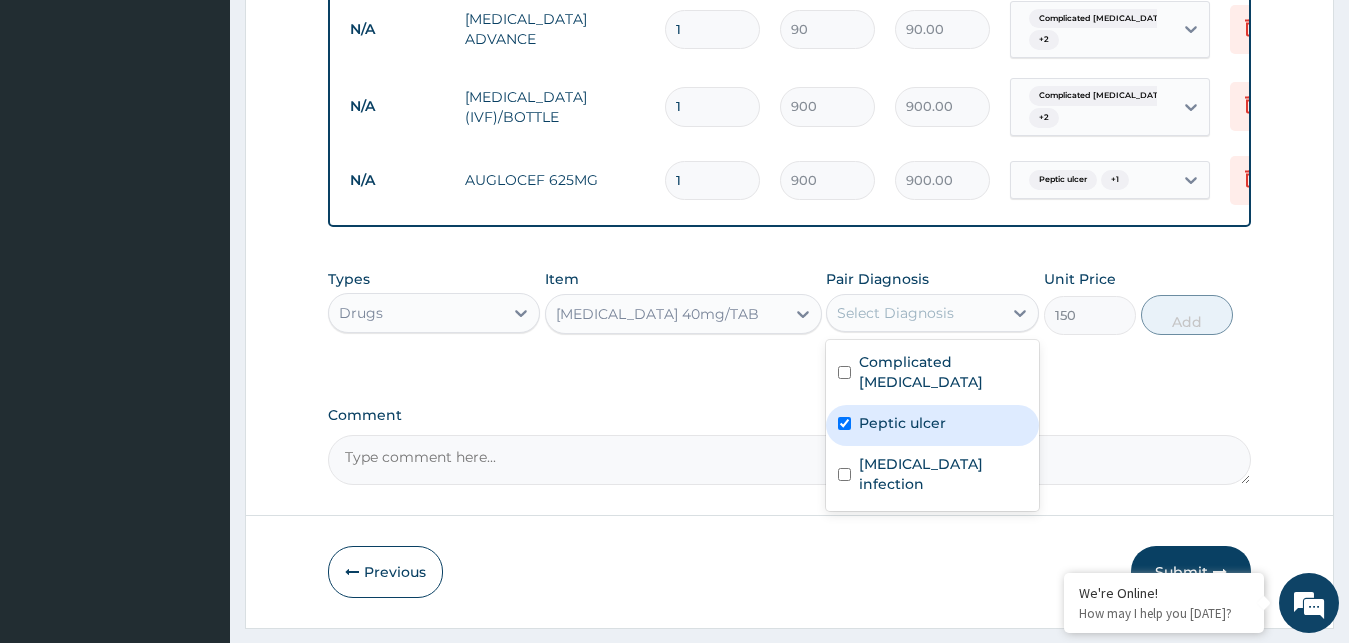 checkbox on "true" 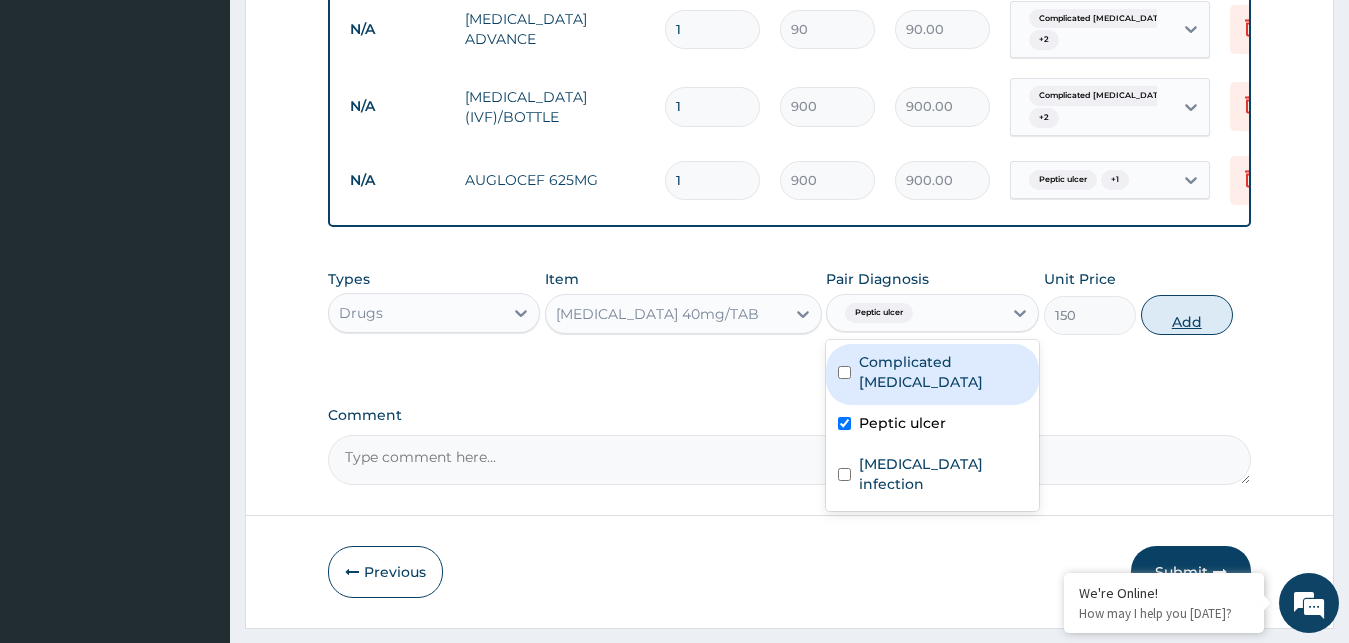 click on "Add" at bounding box center (1187, 315) 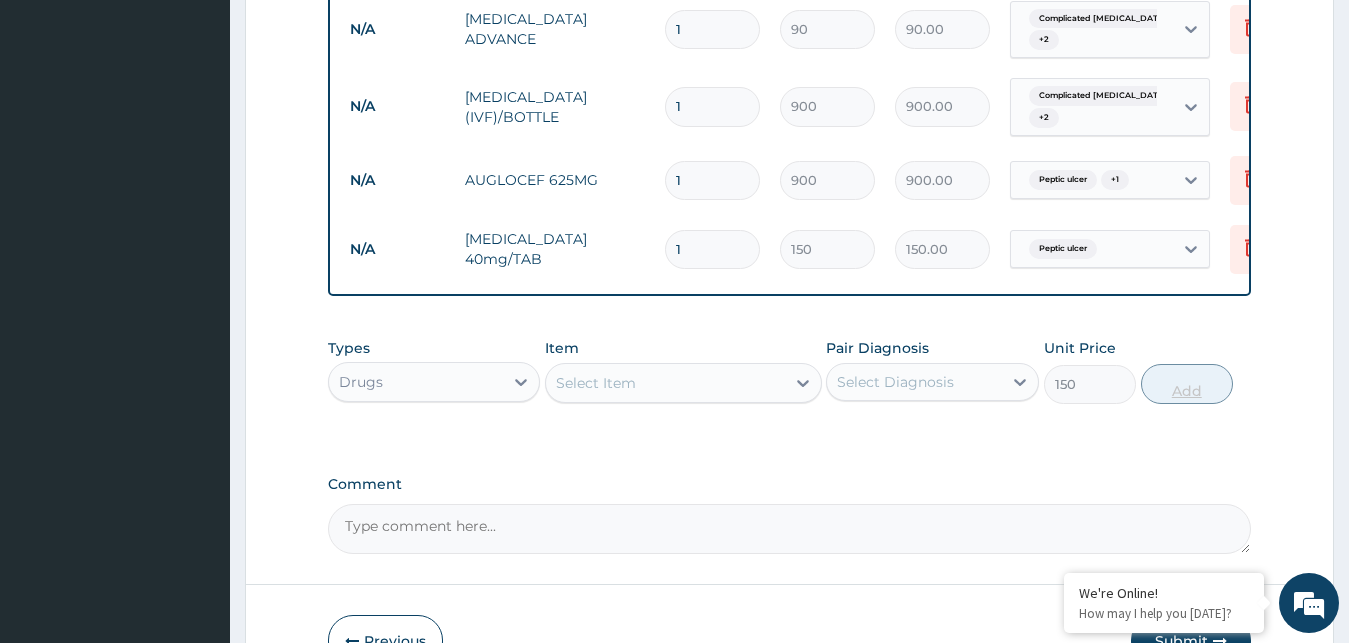 type on "0" 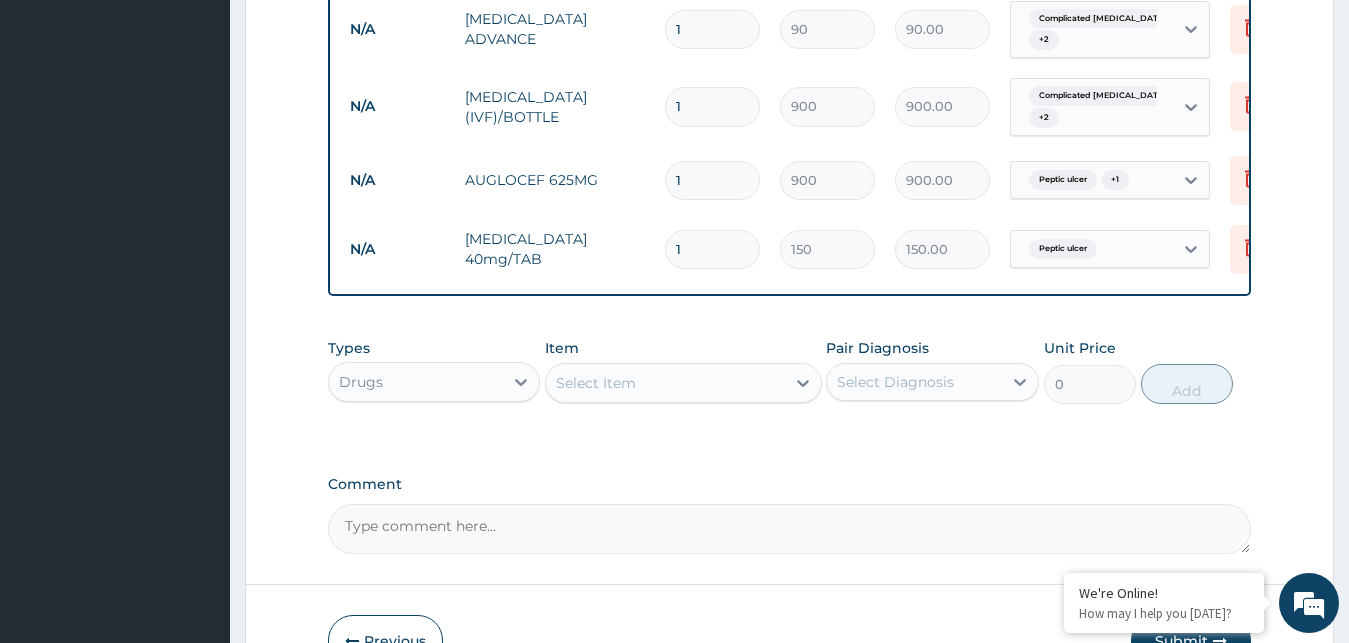 type 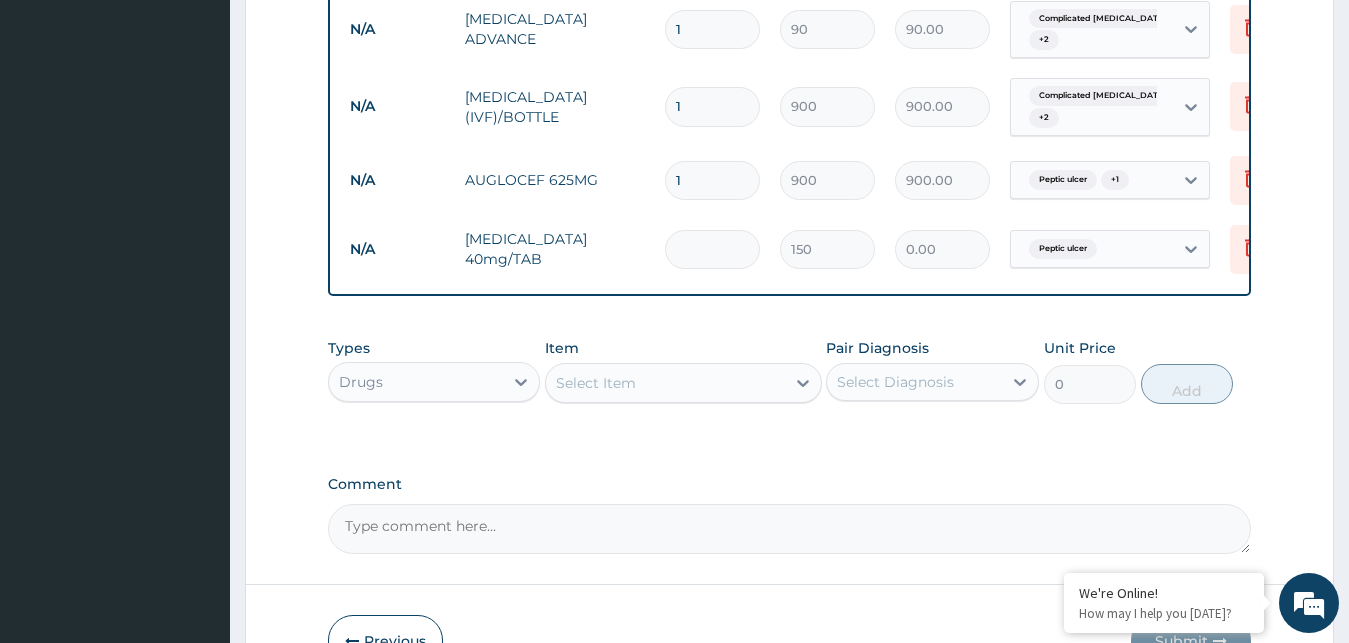 type on "0.00" 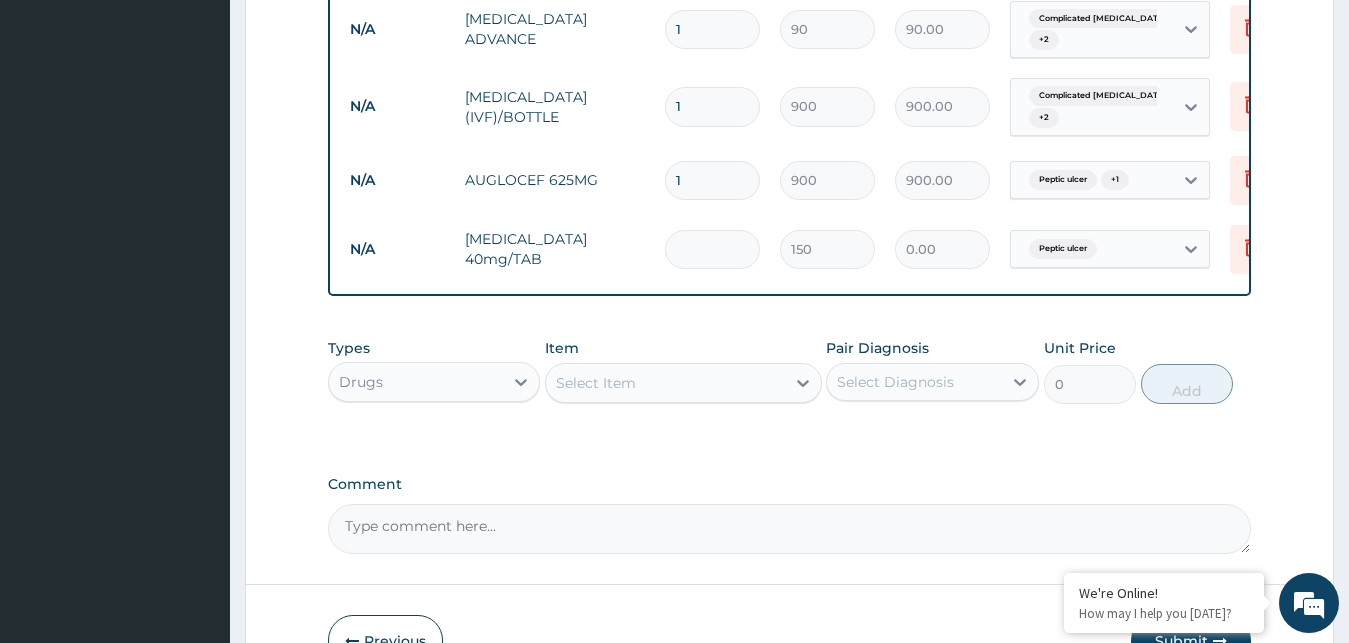 type on "2" 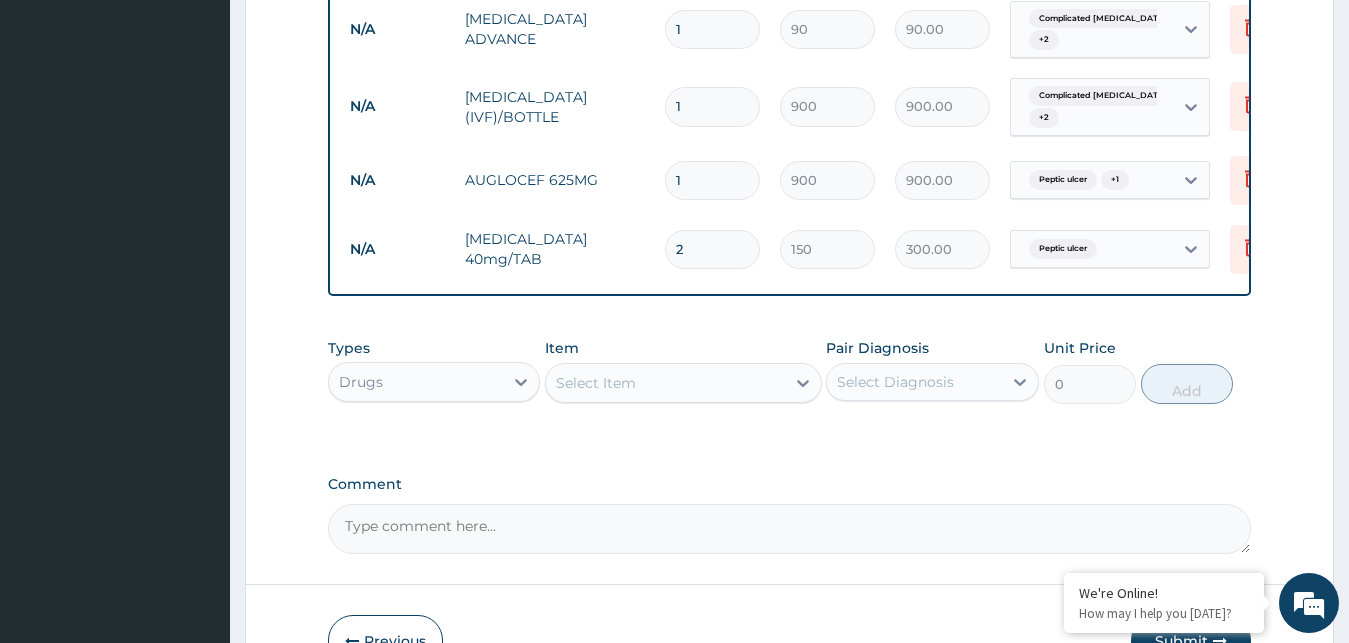 type on "24" 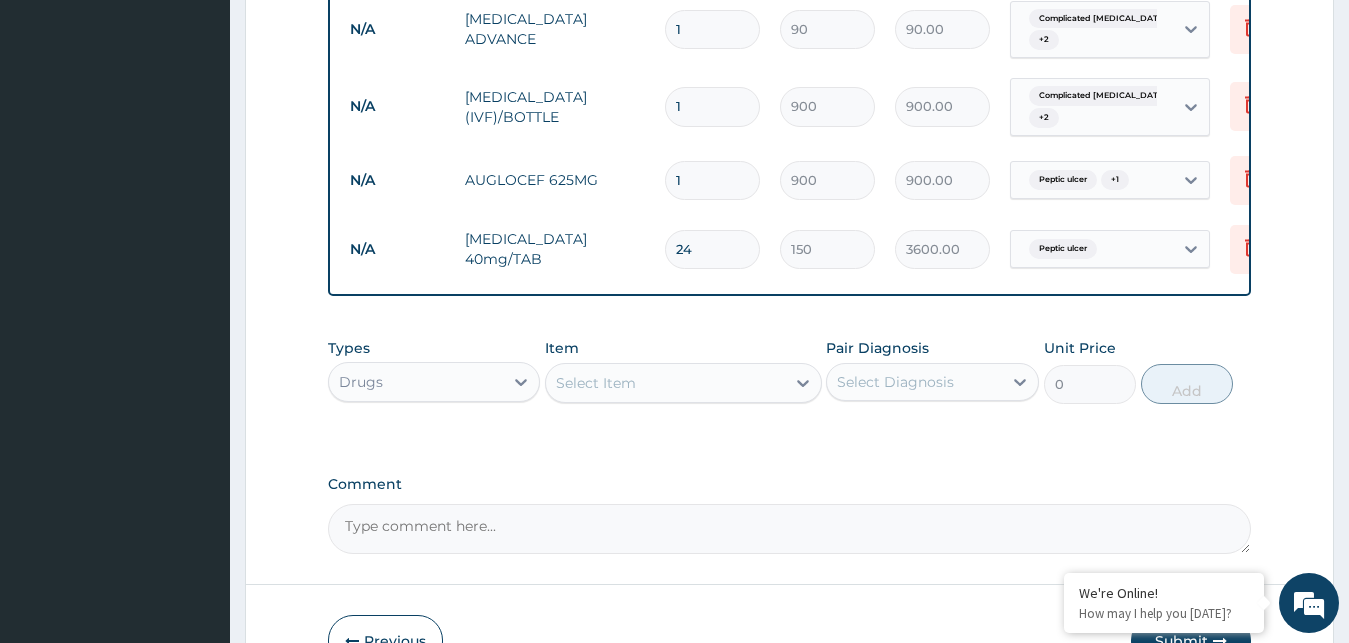 type on "2" 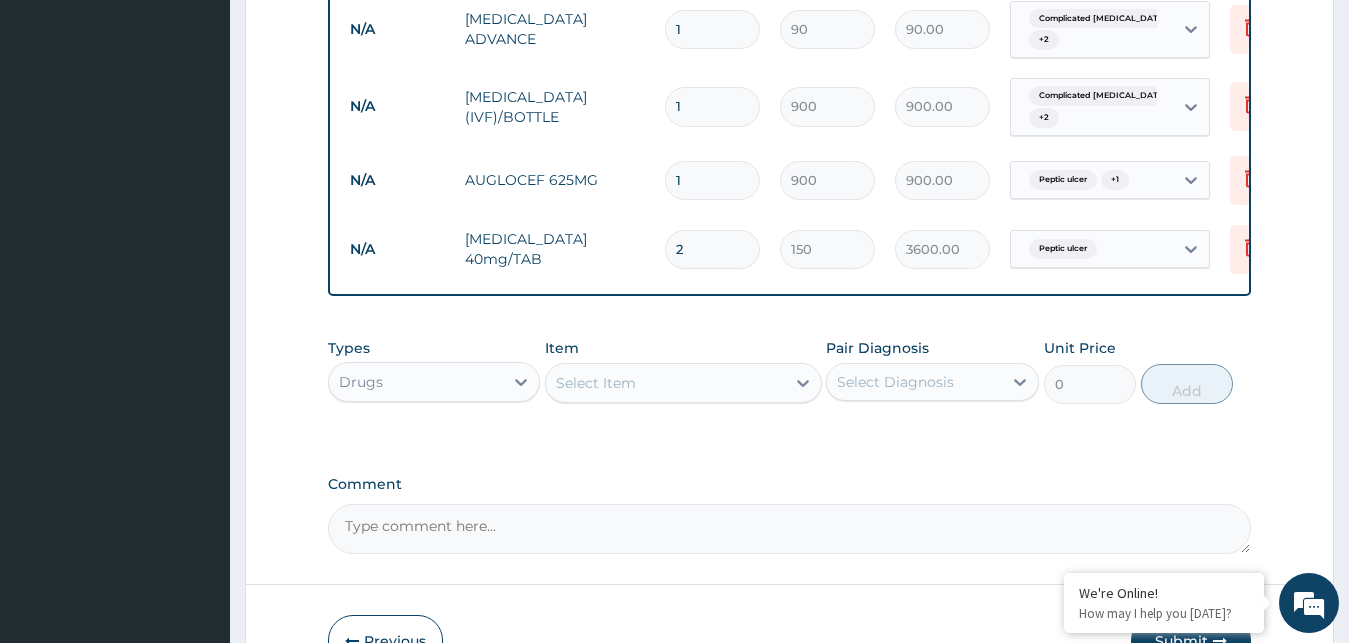 type on "300.00" 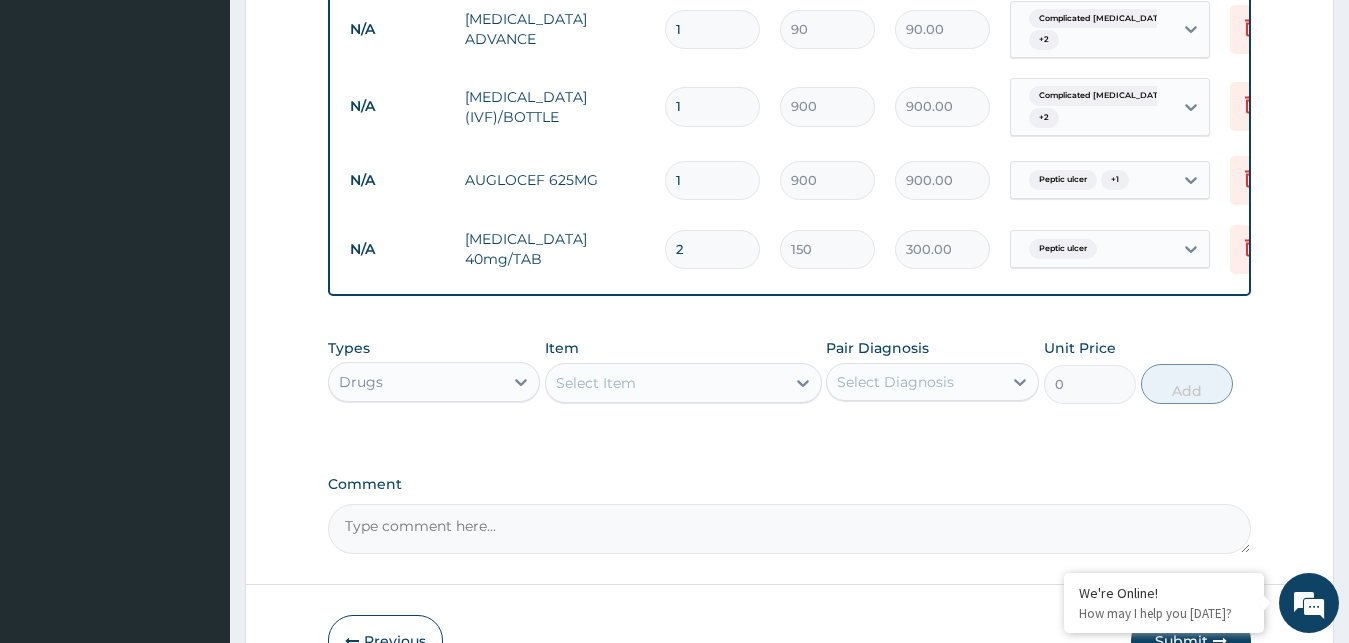 type on "21" 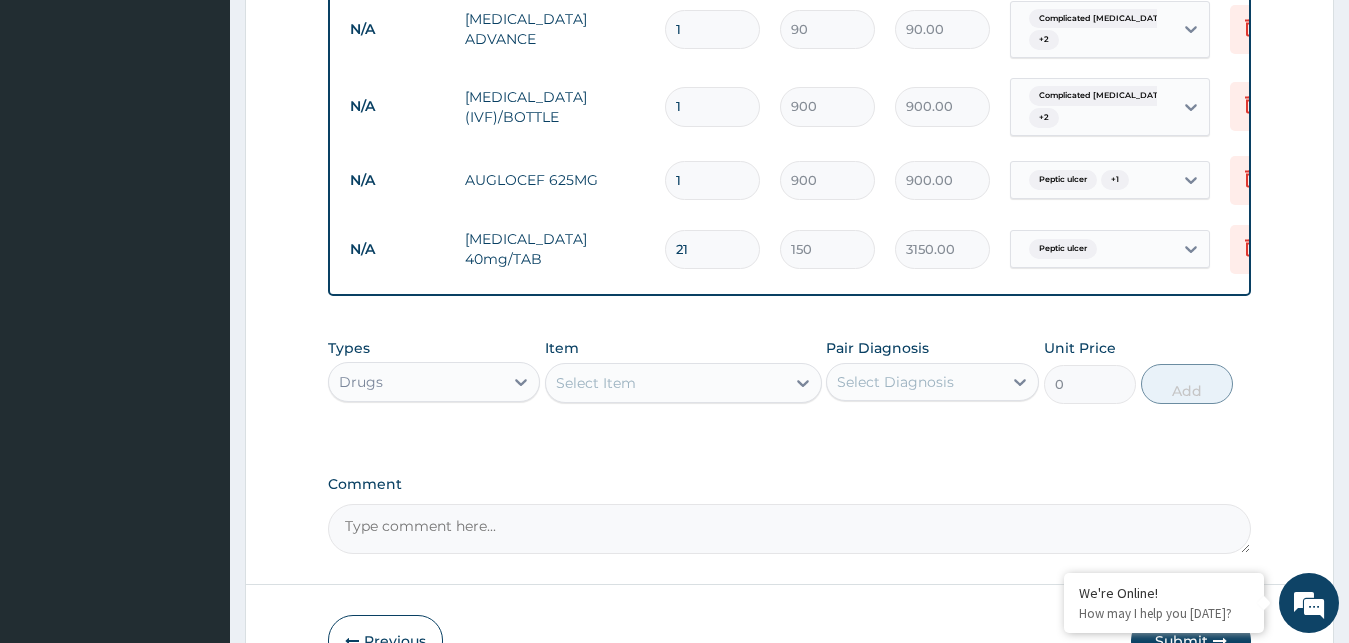 type on "2" 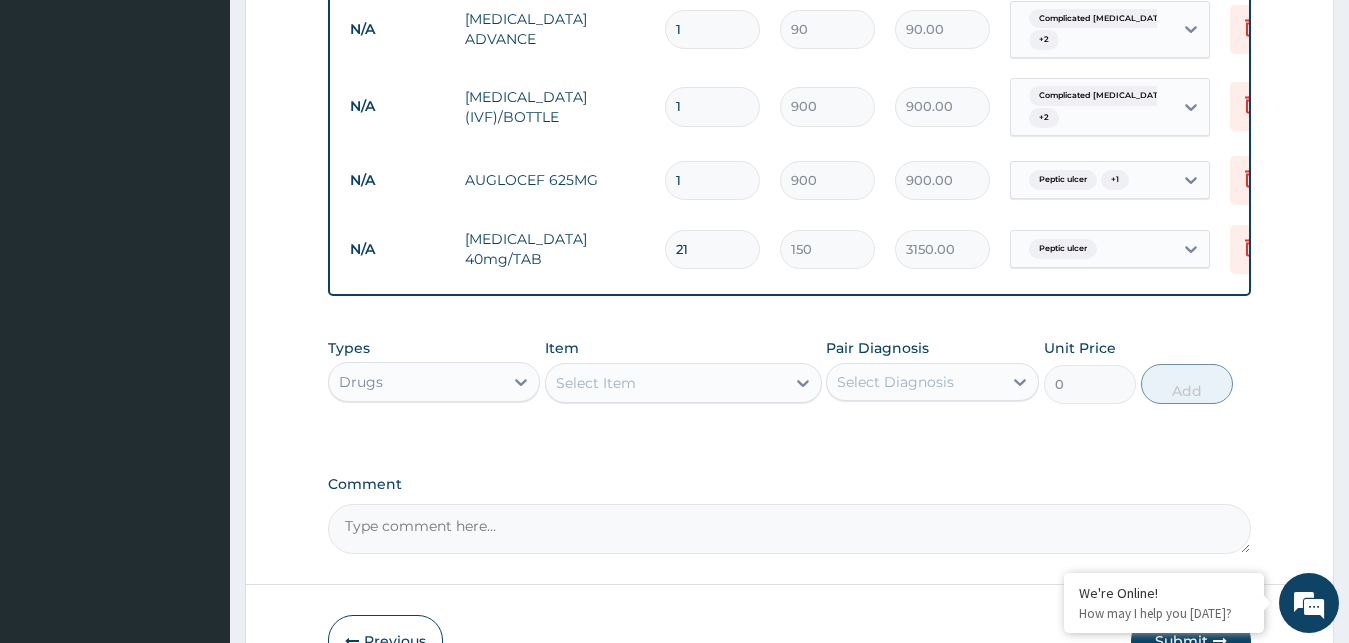 type on "300.00" 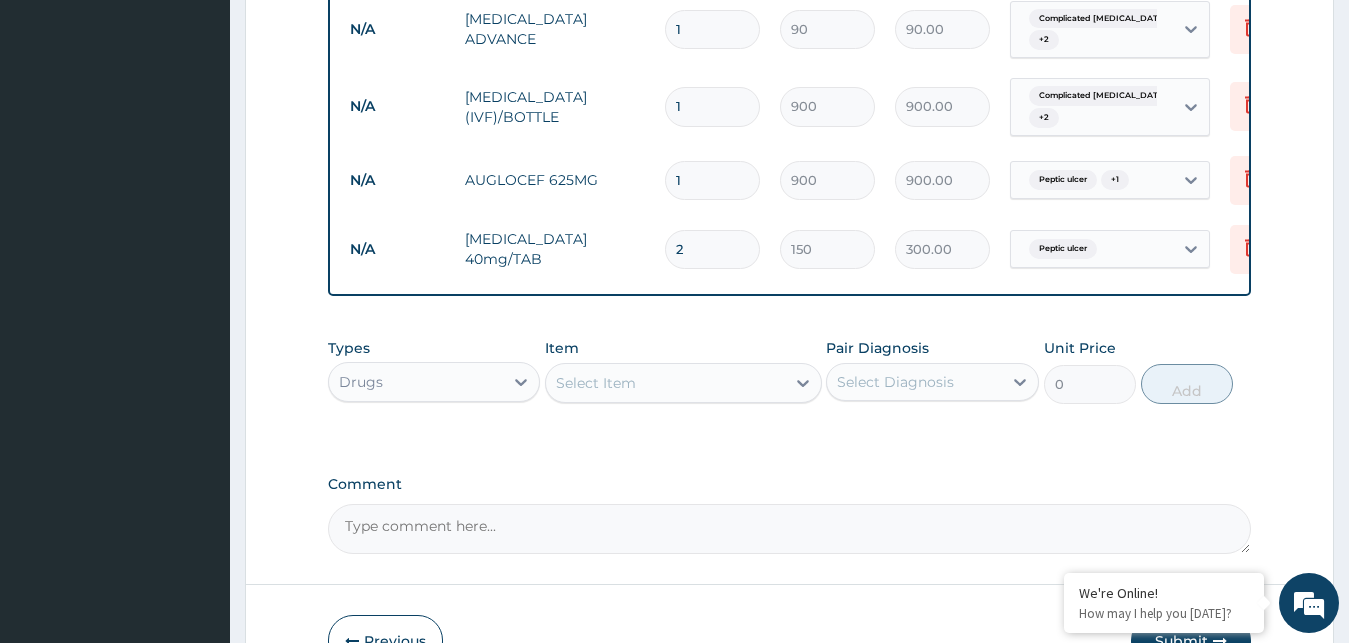 type on "28" 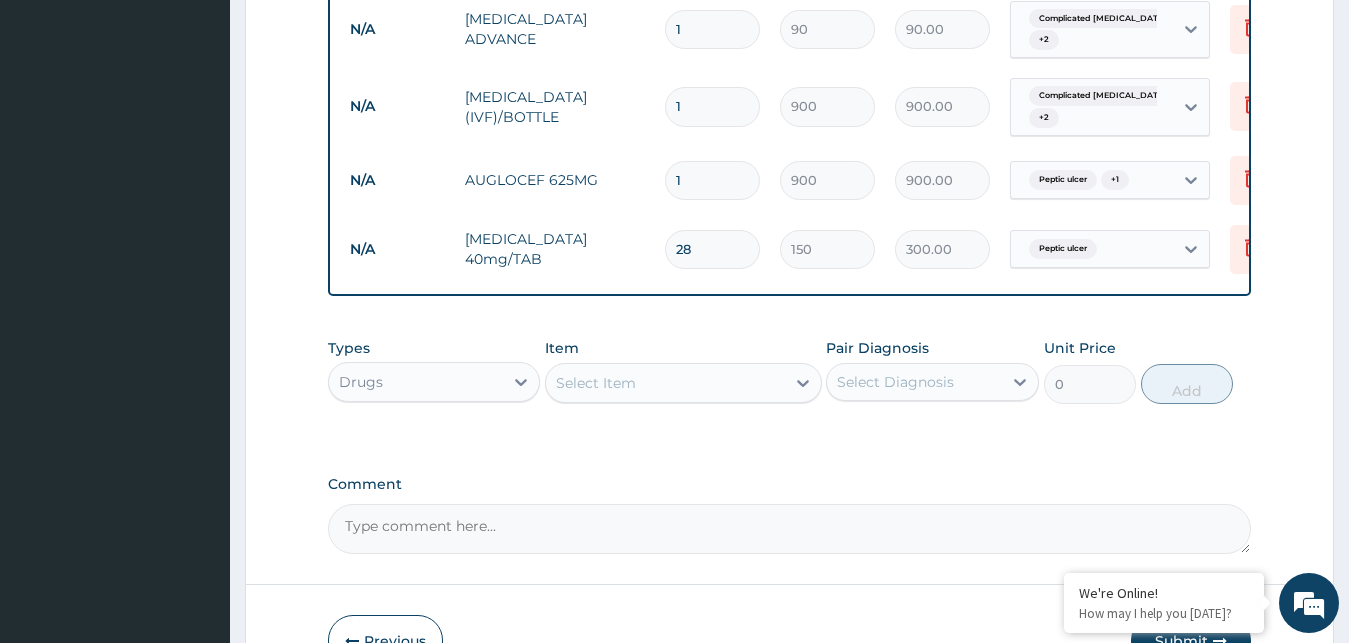 type on "4200.00" 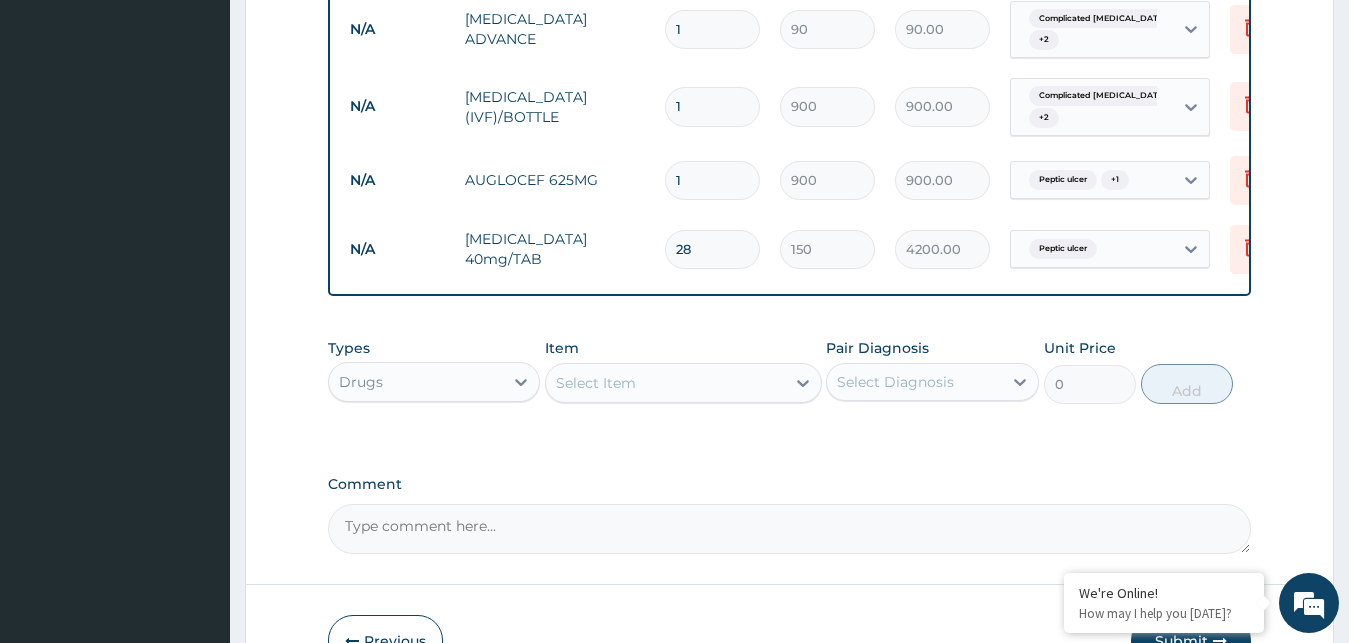 type on "28" 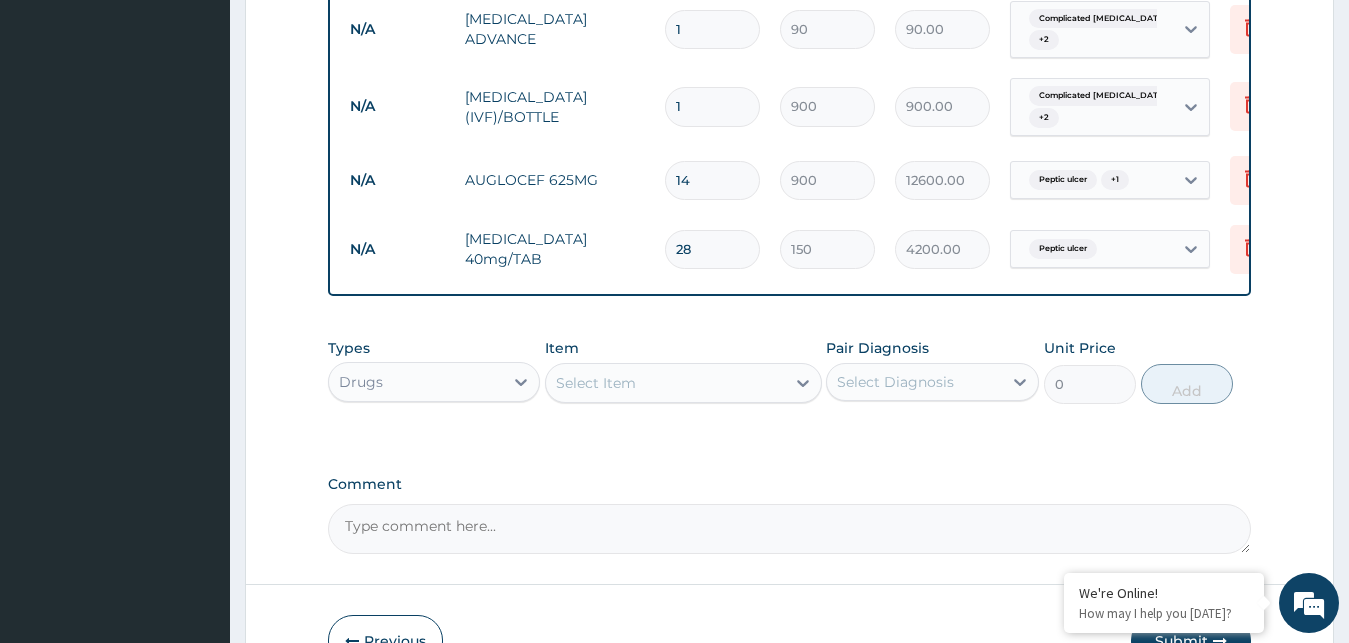 type on "14" 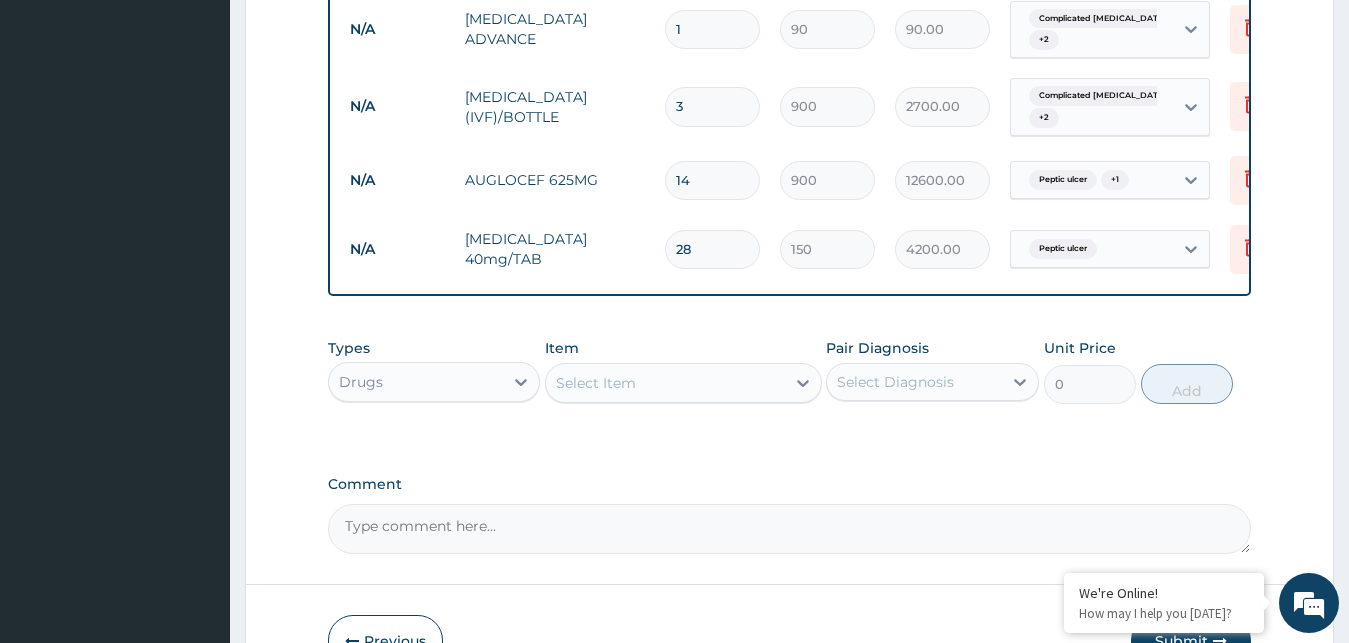 type on "30" 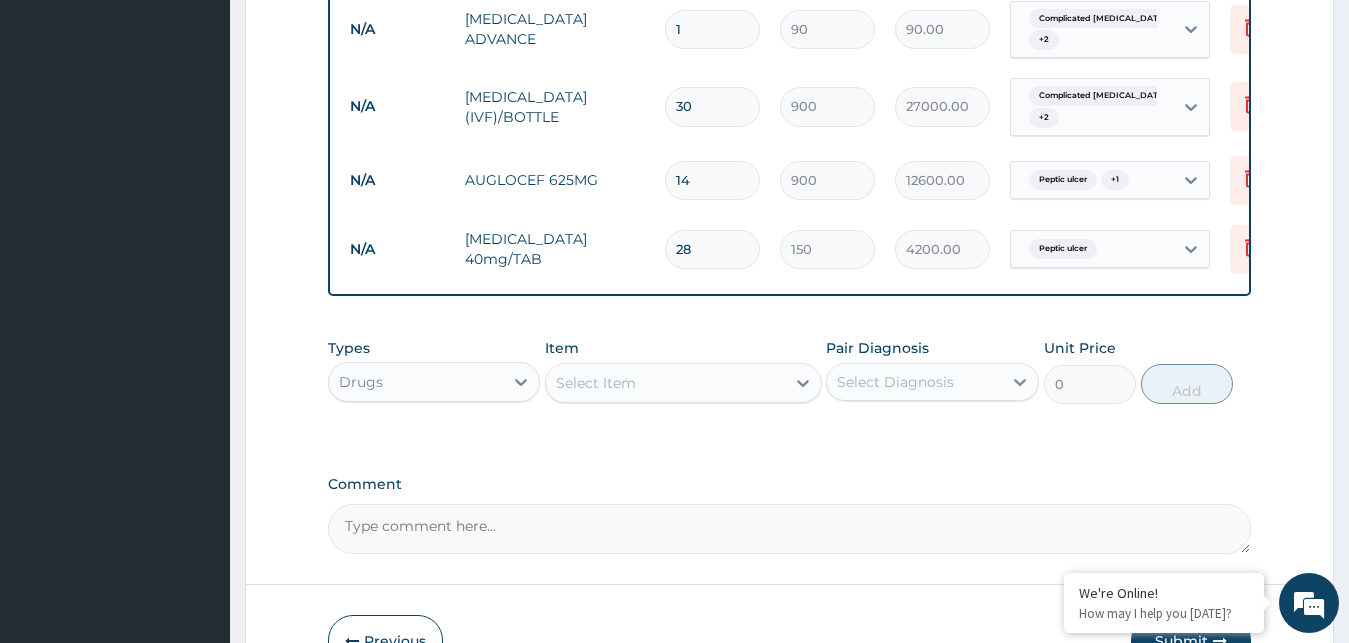 type on "3" 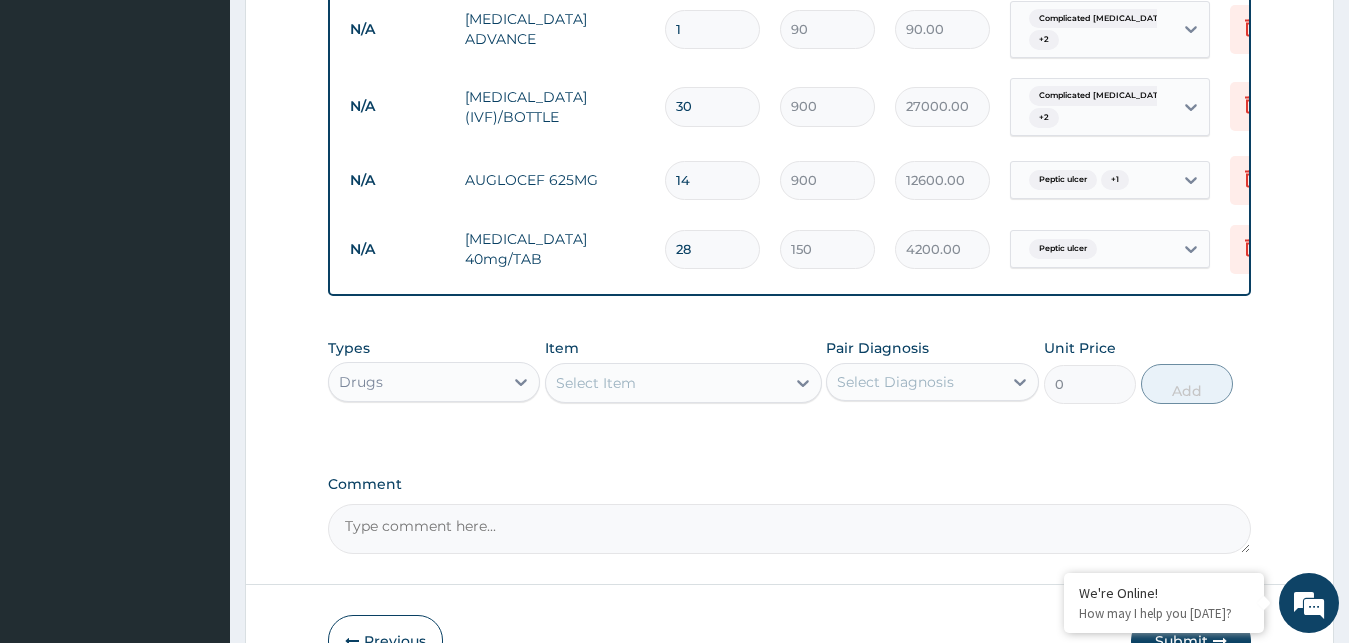 type on "2700.00" 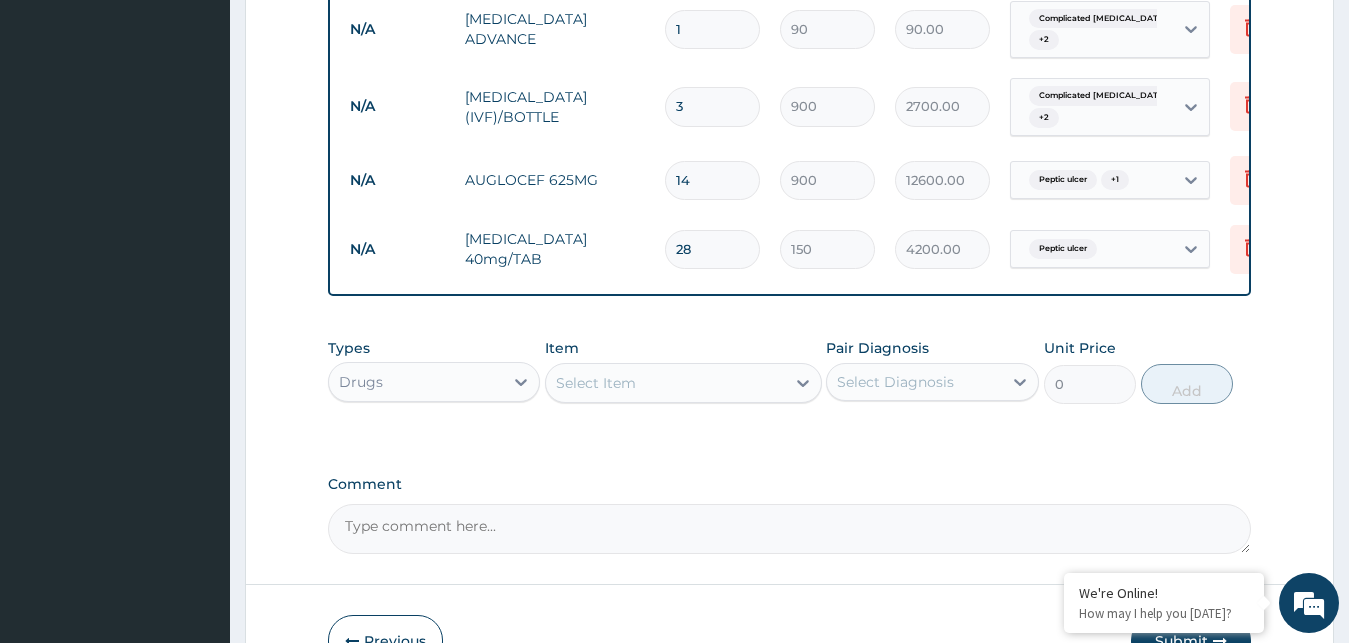 type 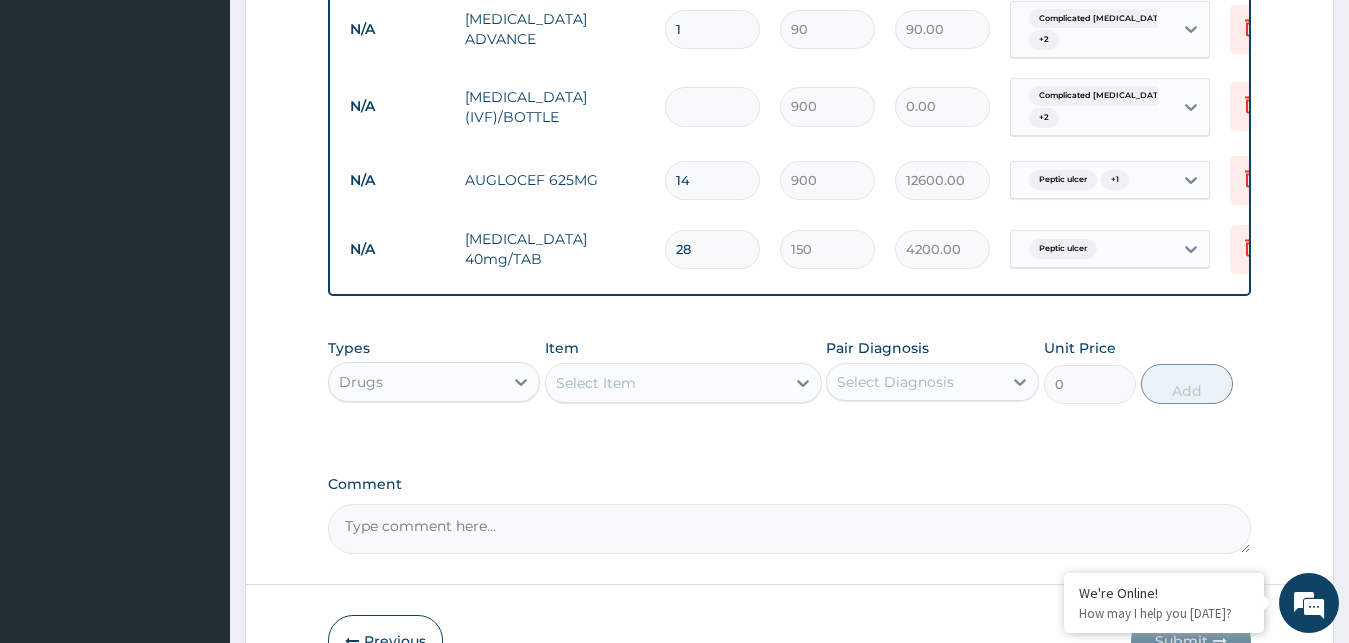 type on "1" 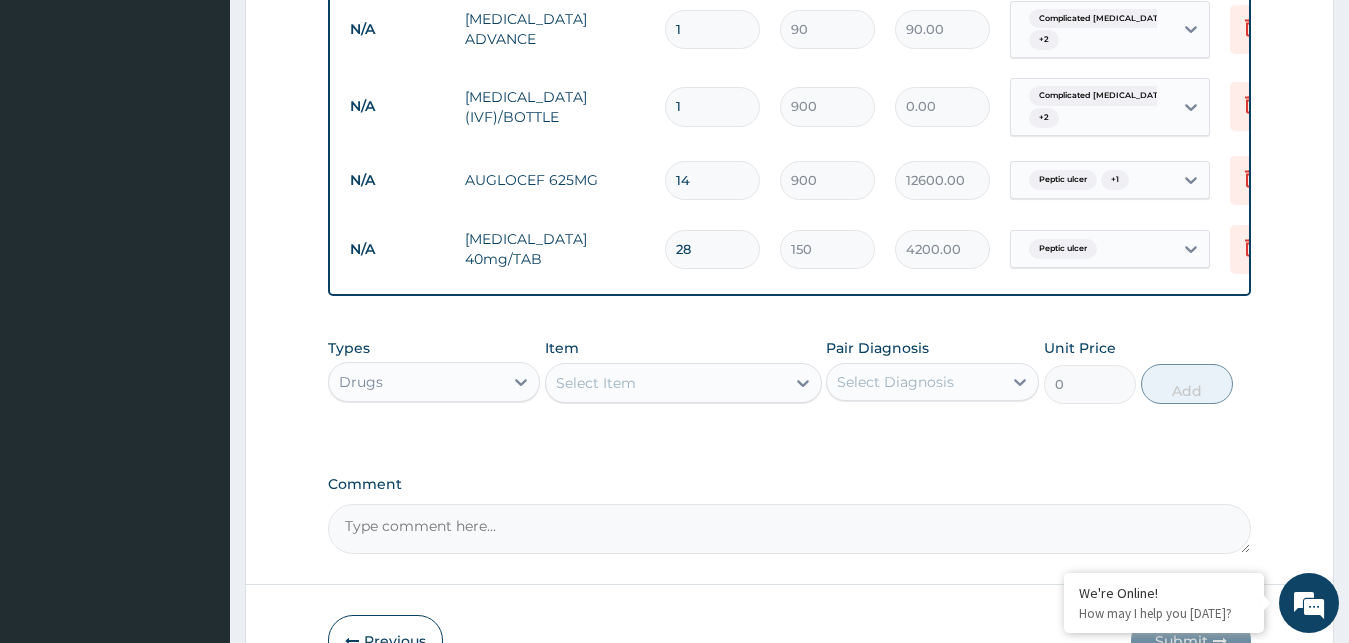 type on "900.00" 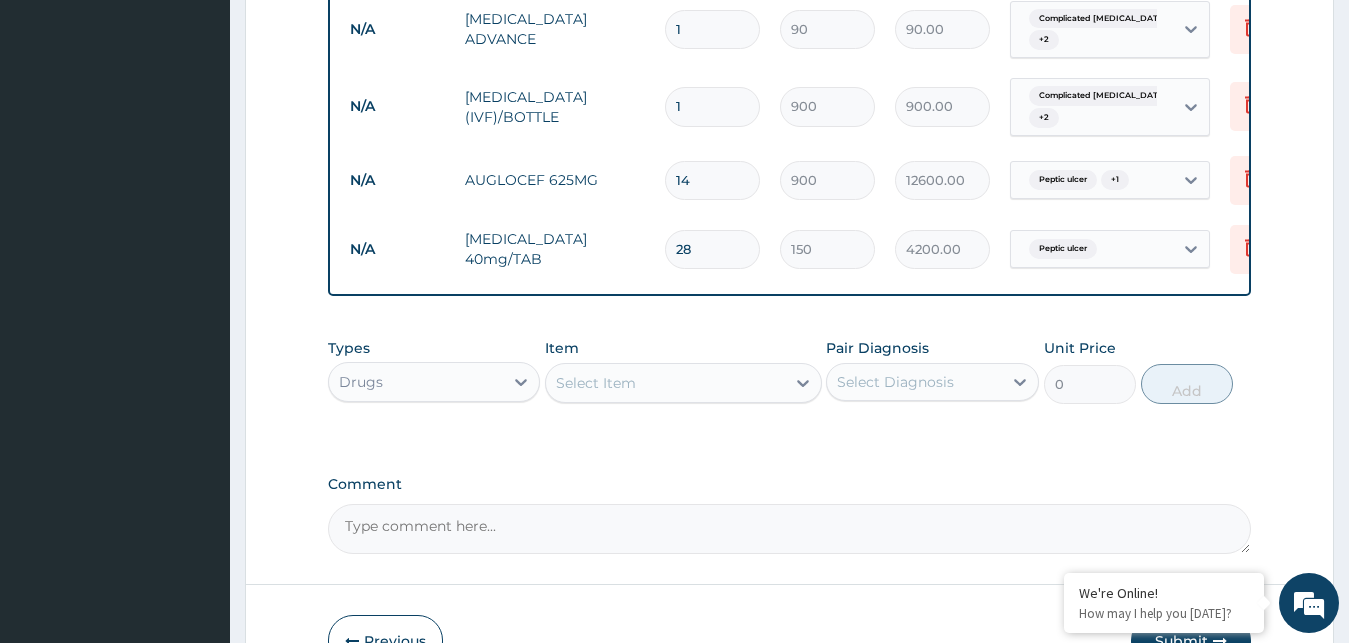 click on "1" at bounding box center [712, 29] 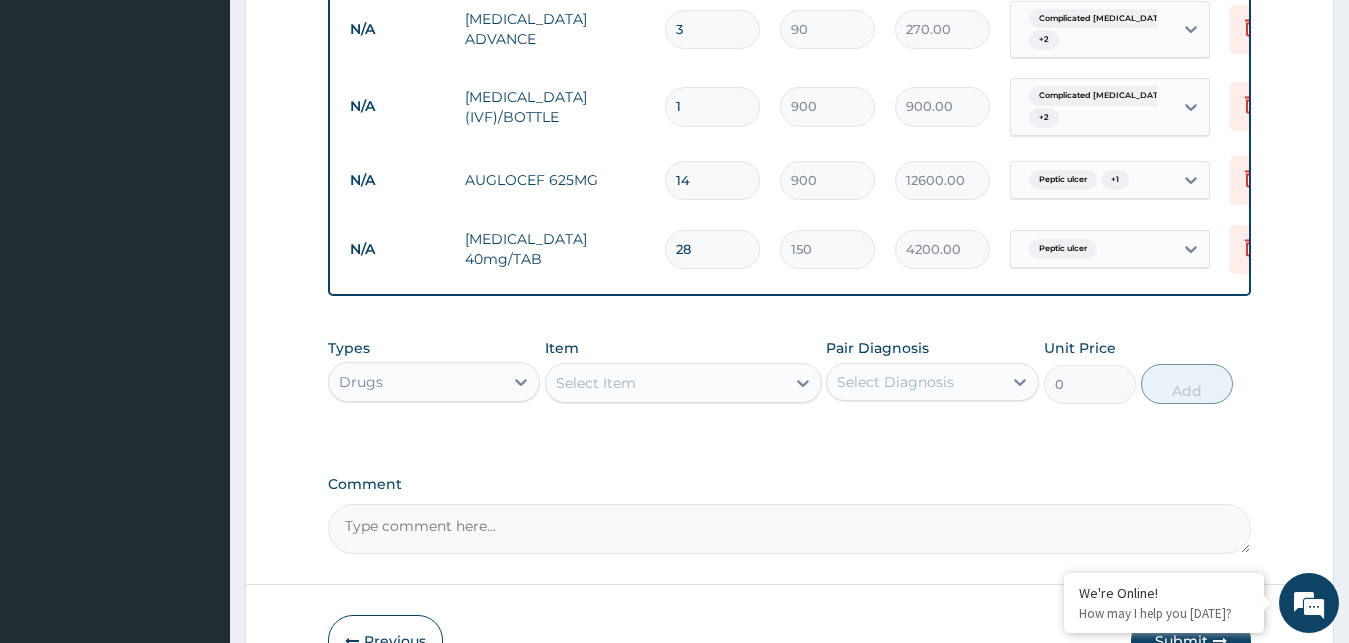 type on "30" 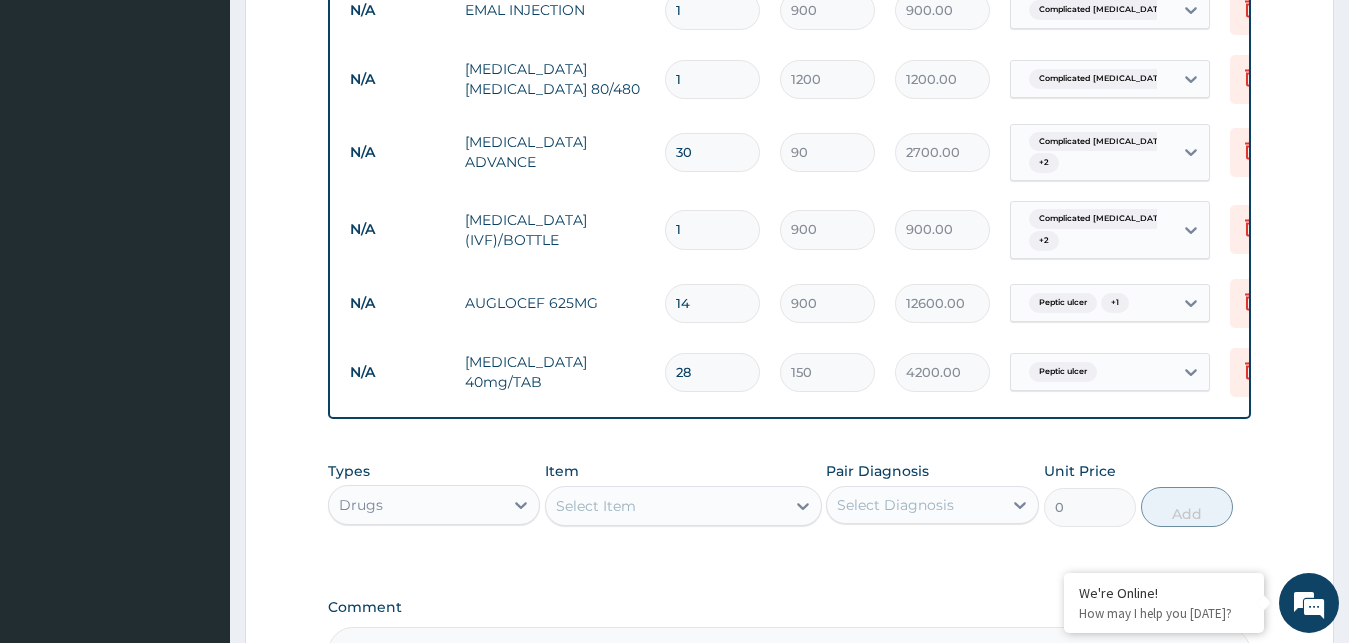 scroll, scrollTop: 1087, scrollLeft: 0, axis: vertical 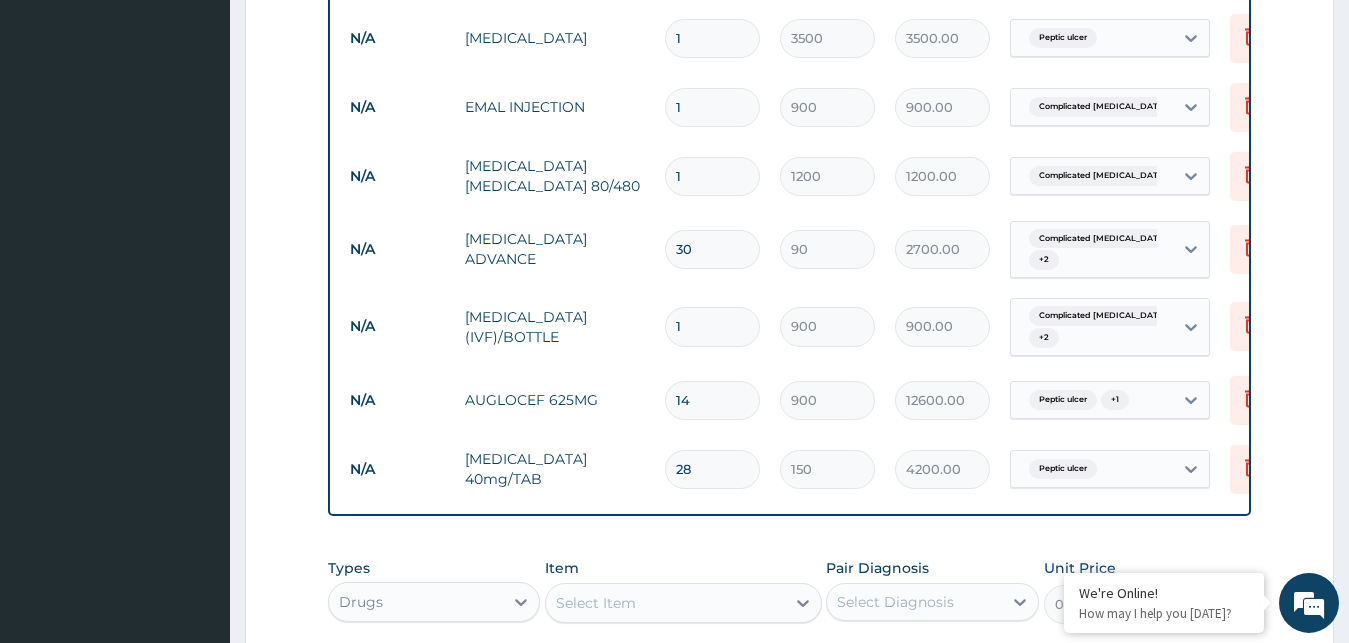 type on "30" 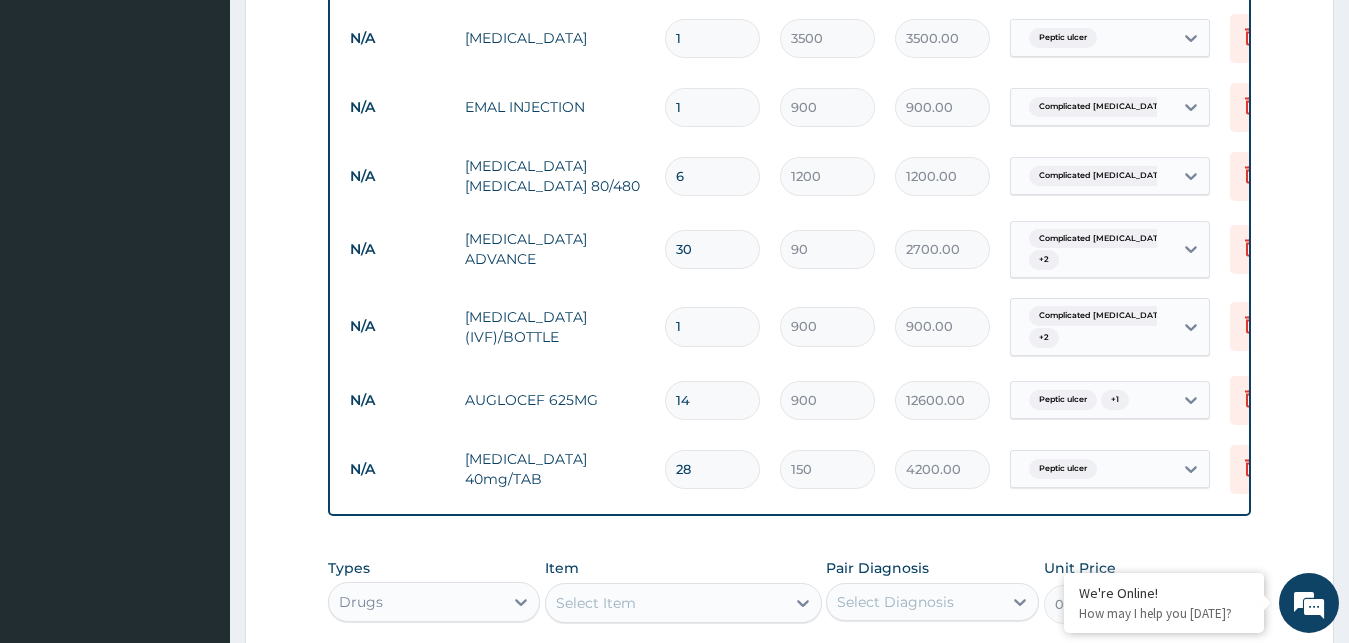type on "7200.00" 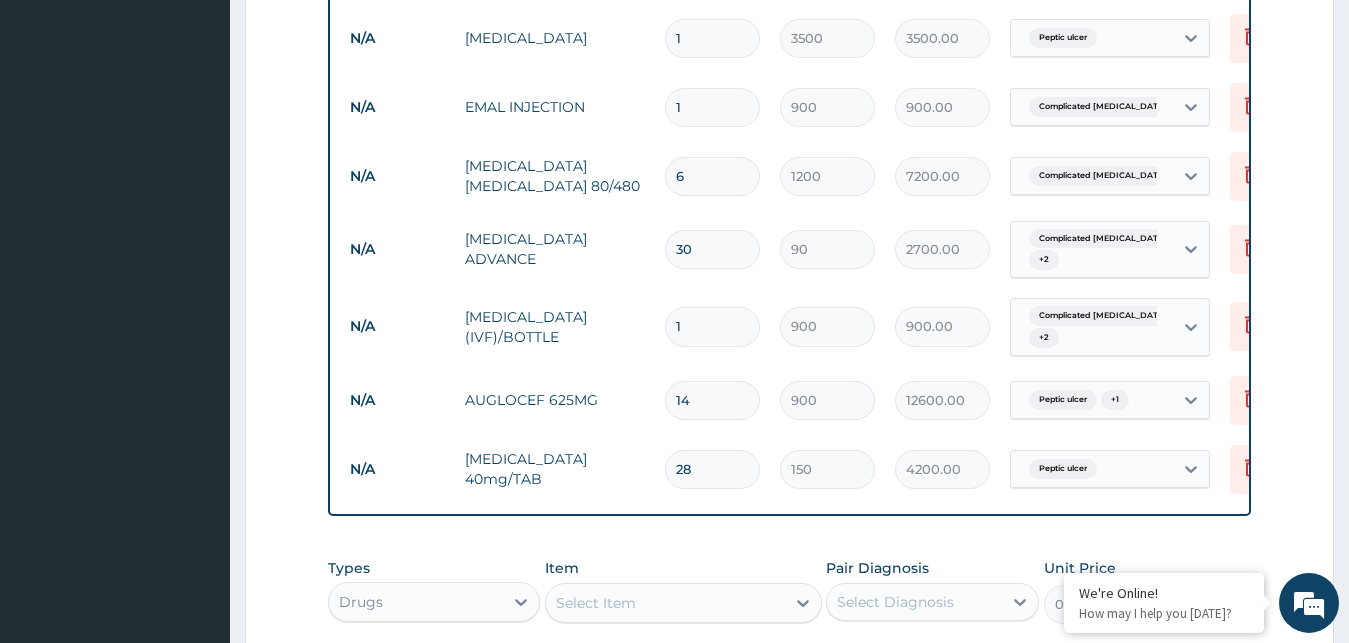 type on "6" 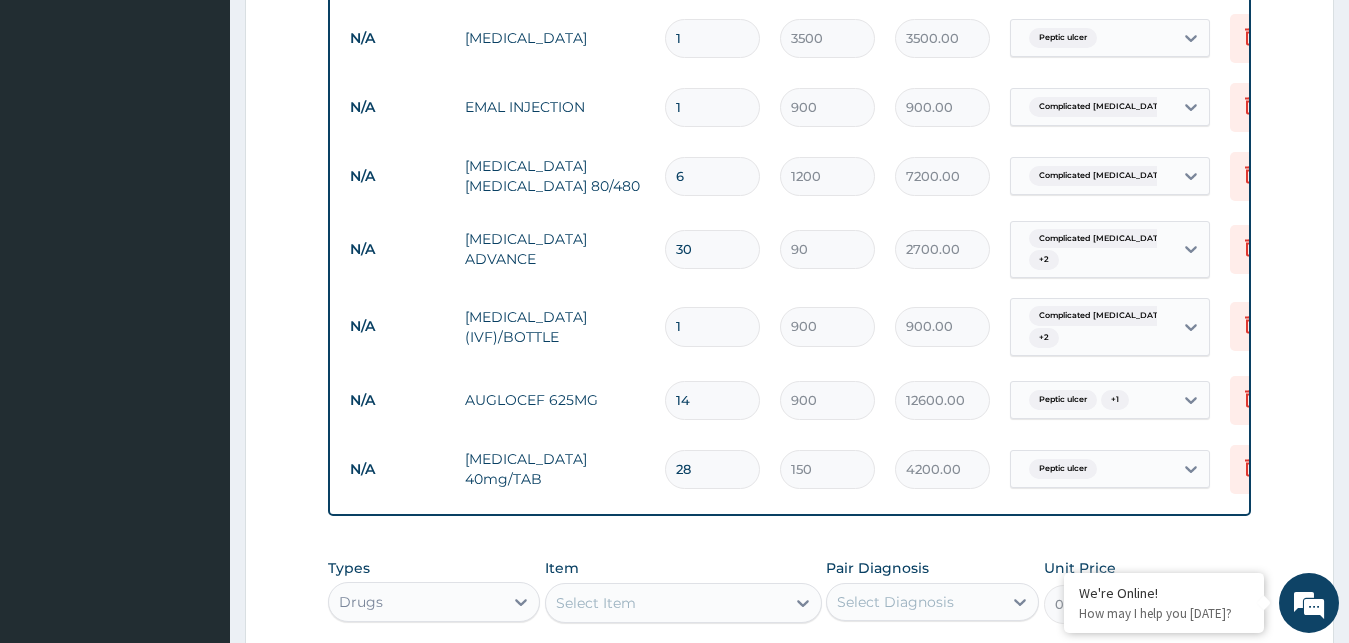 type 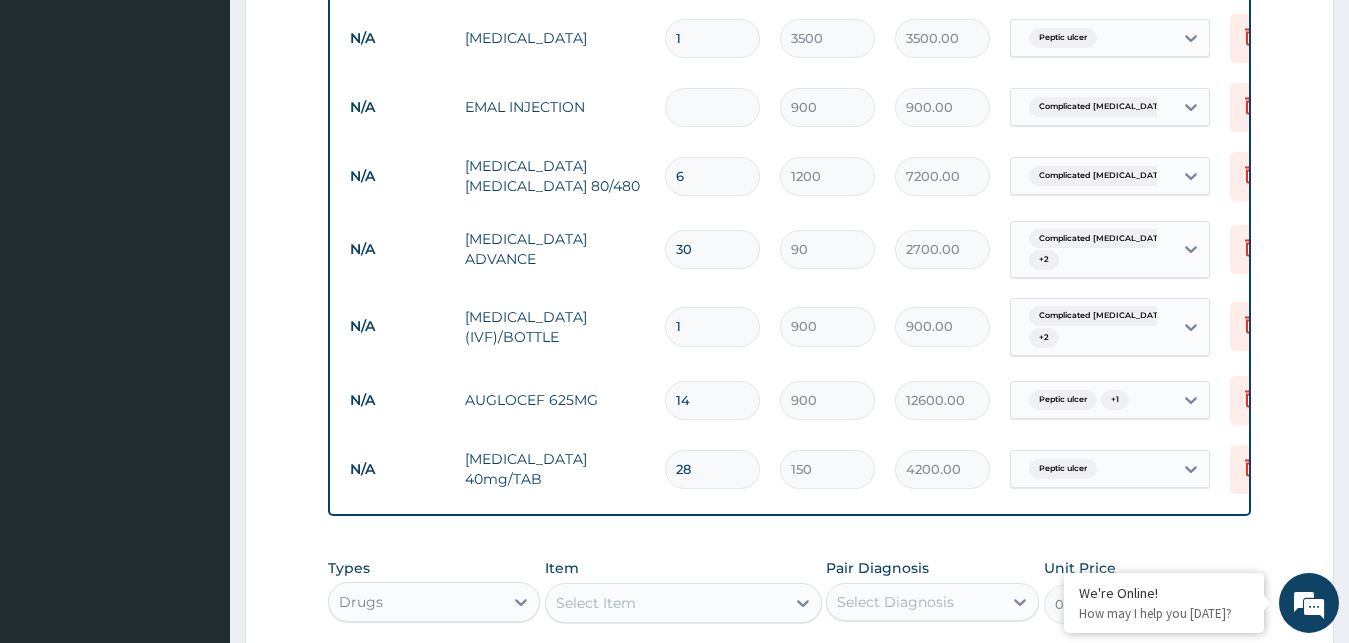 type on "0.00" 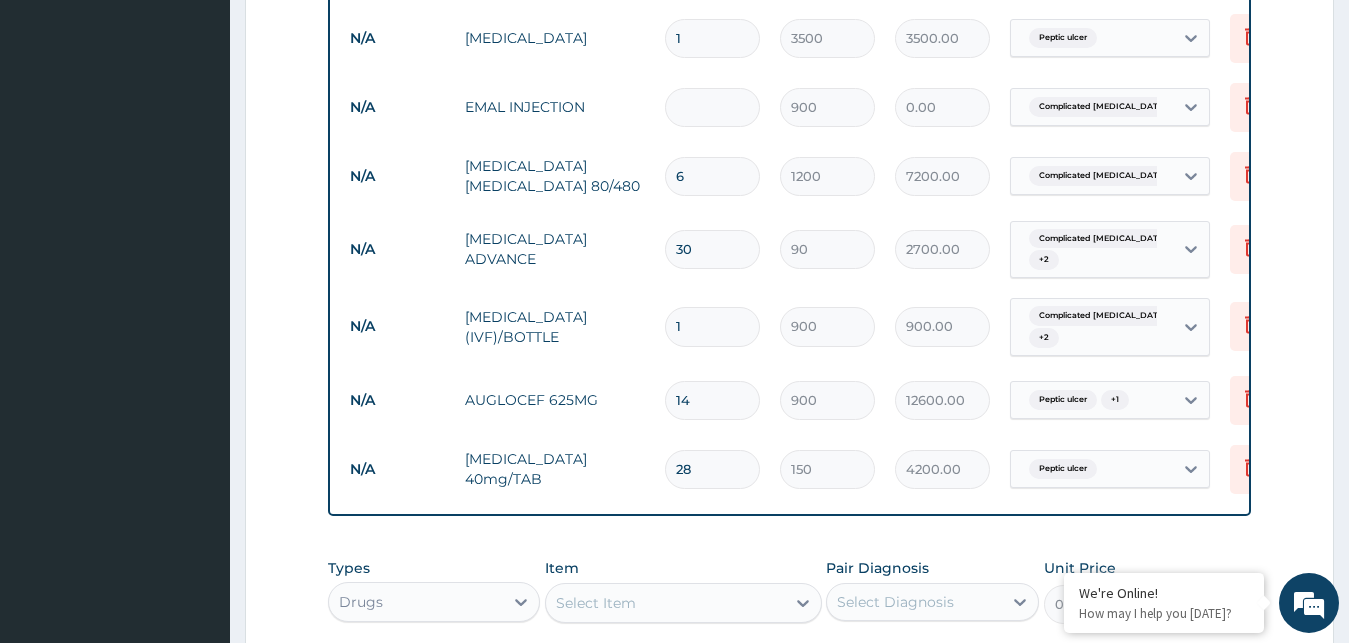 type on "3" 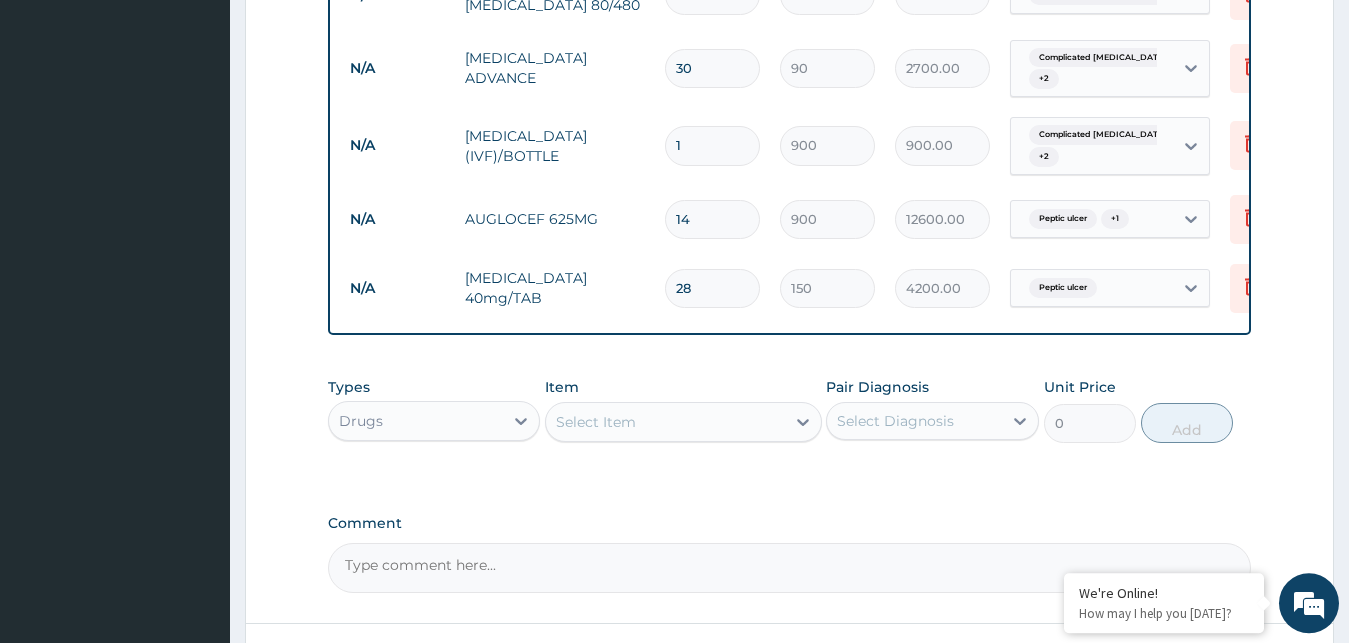 scroll, scrollTop: 1288, scrollLeft: 0, axis: vertical 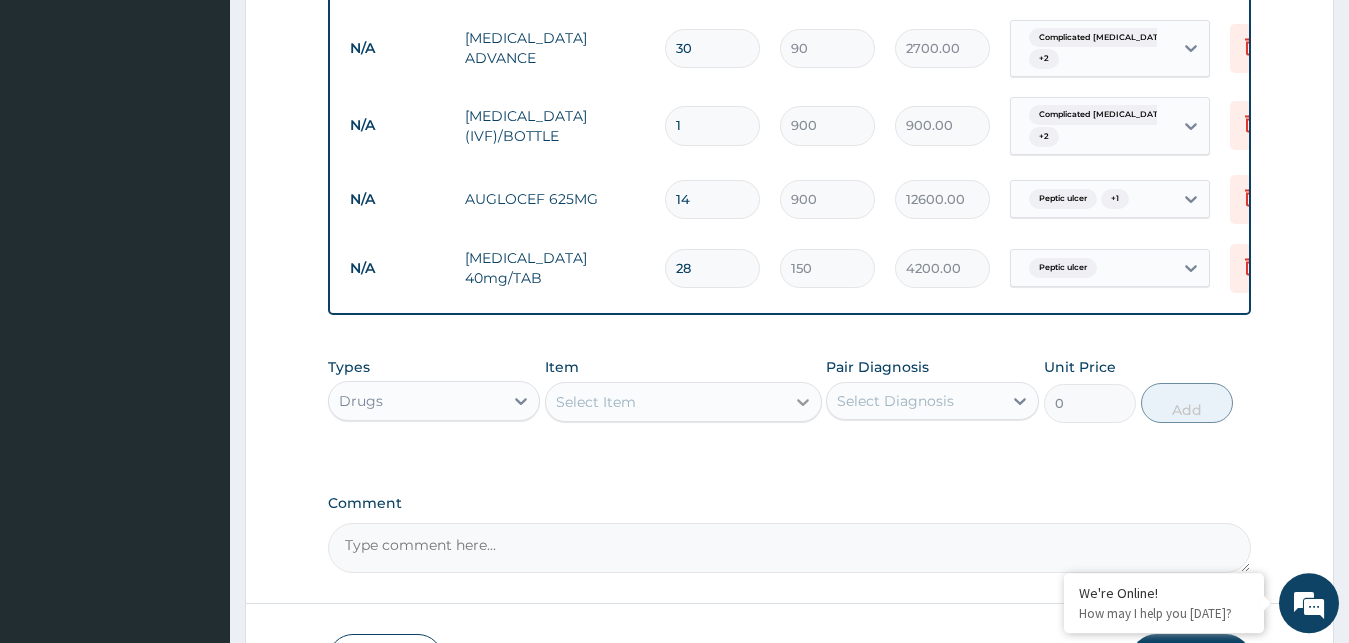 type on "3" 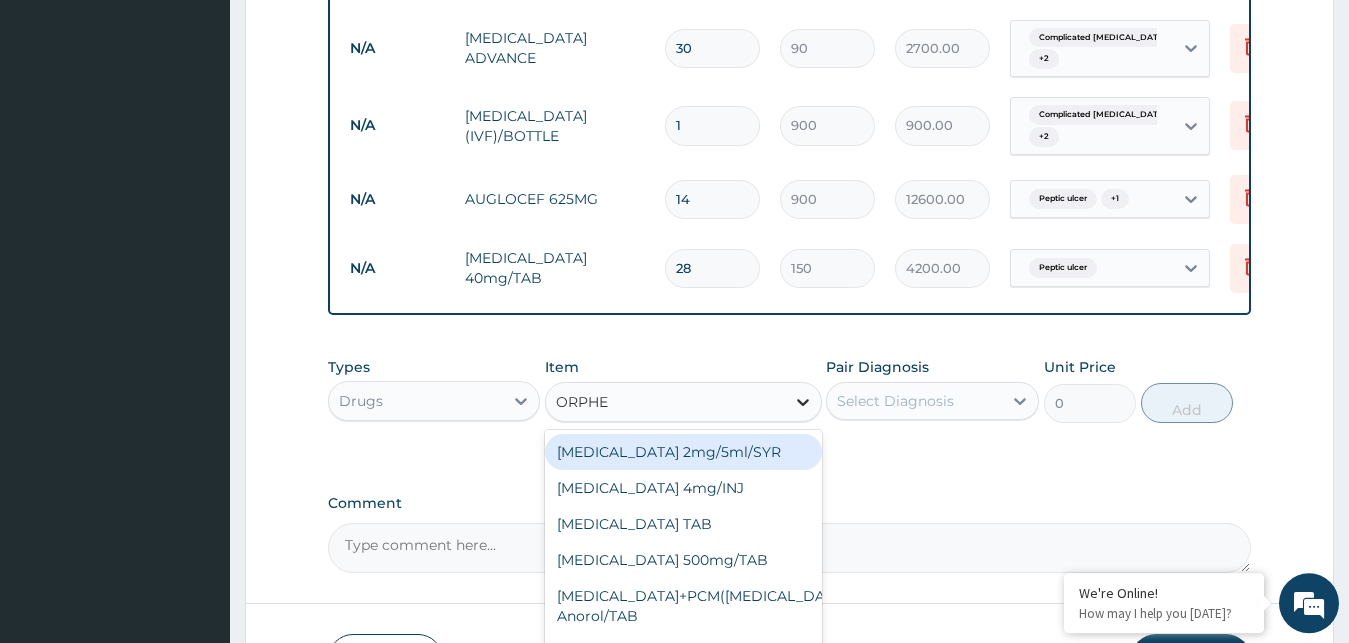 type on "ORPHEN" 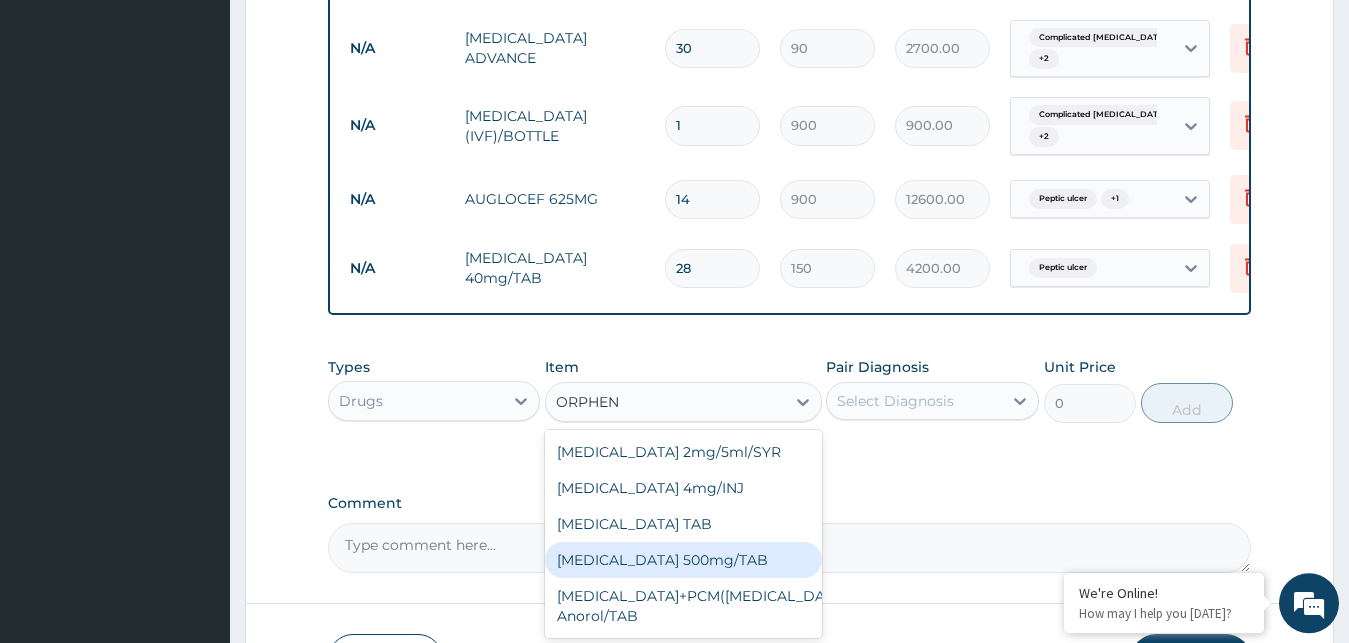 click on "[MEDICAL_DATA] 500mg/TAB" at bounding box center (683, 560) 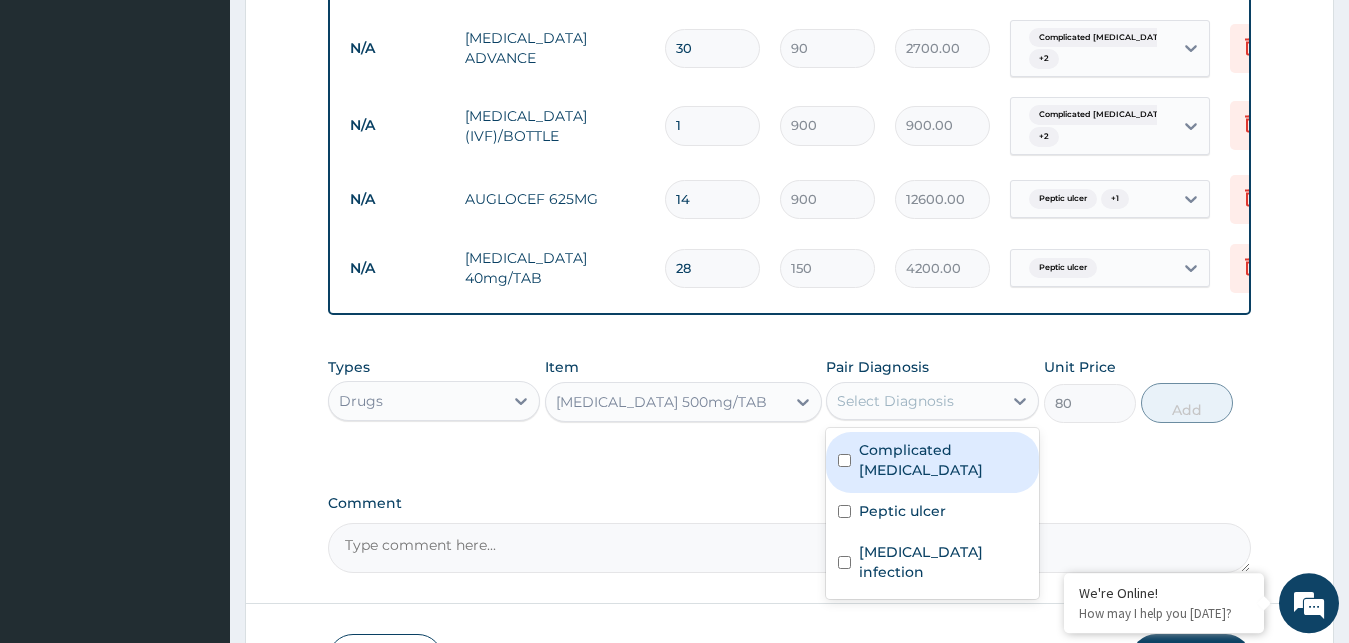 click on "Select Diagnosis" at bounding box center (914, 401) 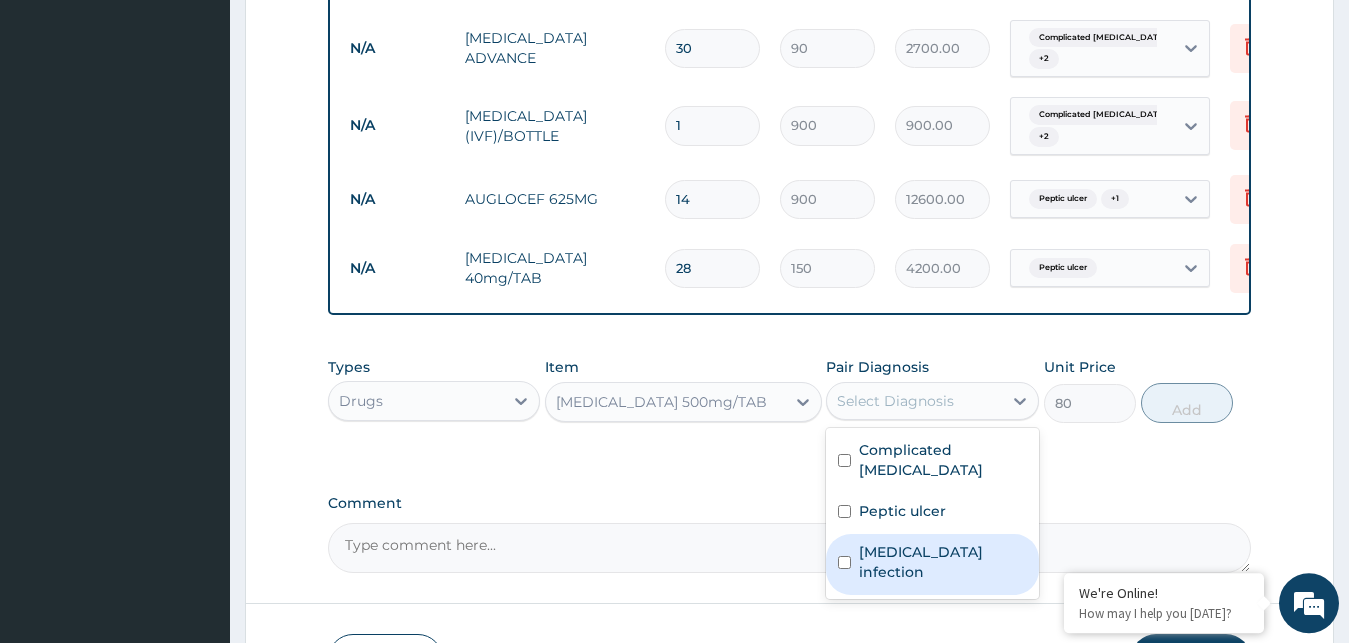 click on "Salmonella infection" at bounding box center [932, 564] 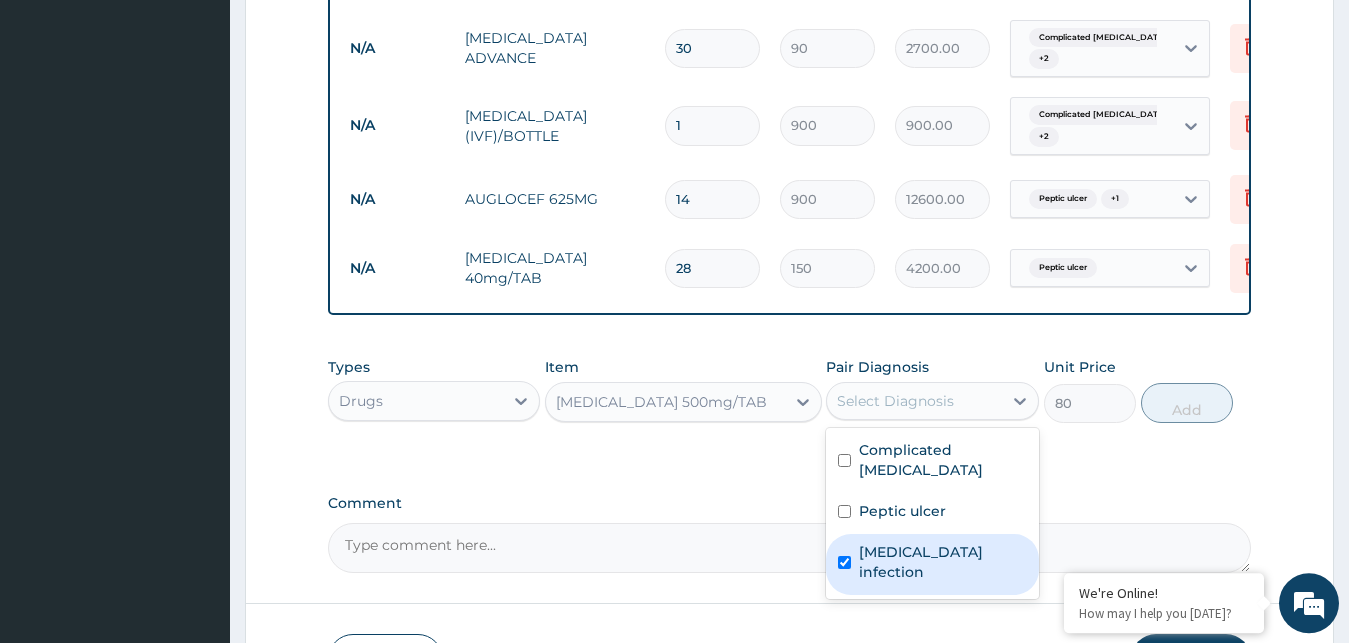 checkbox on "true" 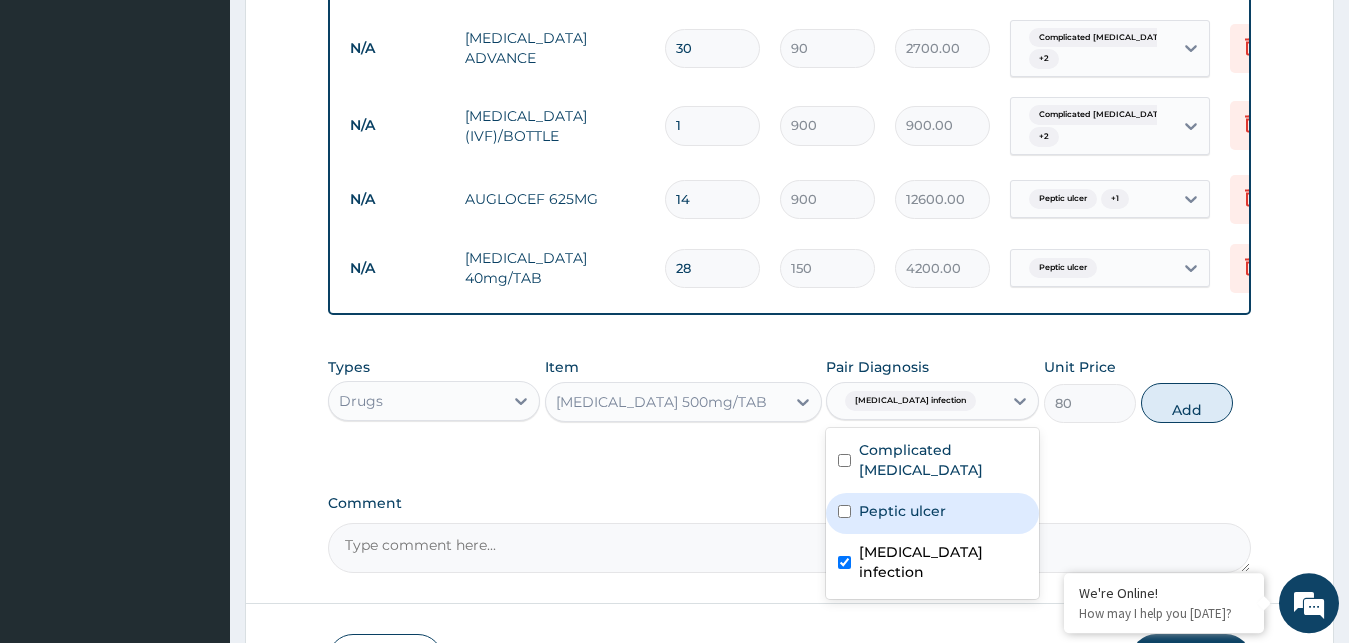 click on "Peptic ulcer" at bounding box center [902, 511] 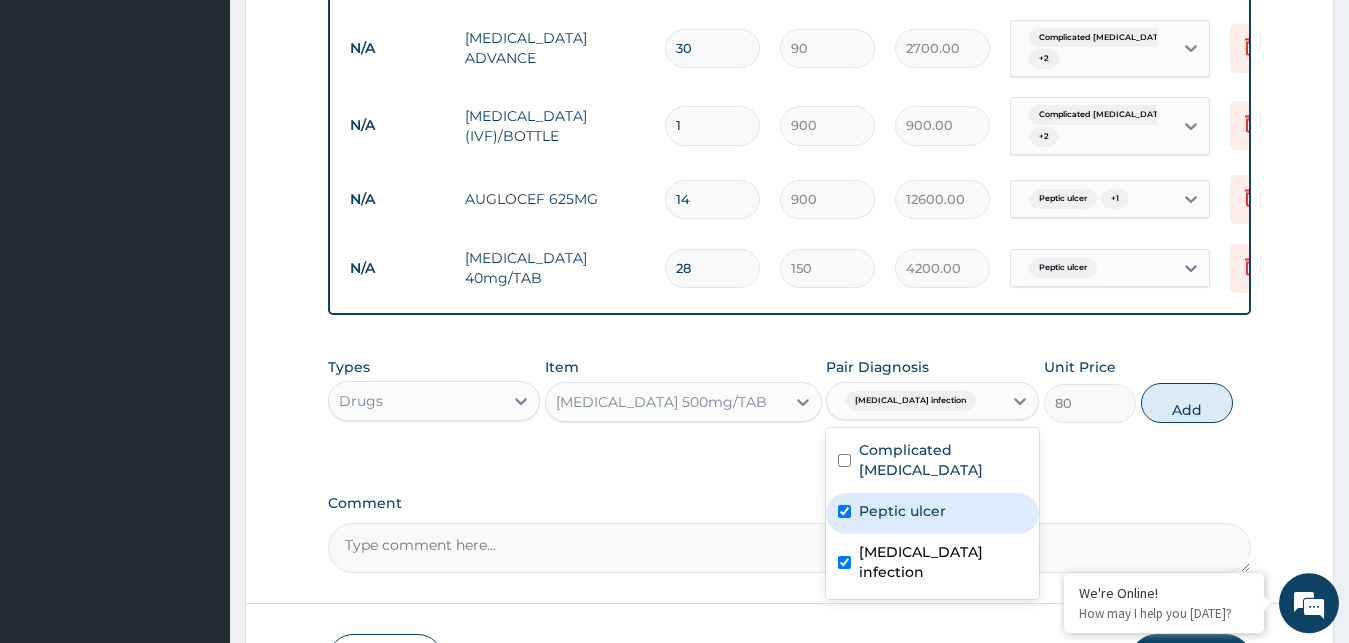 checkbox on "true" 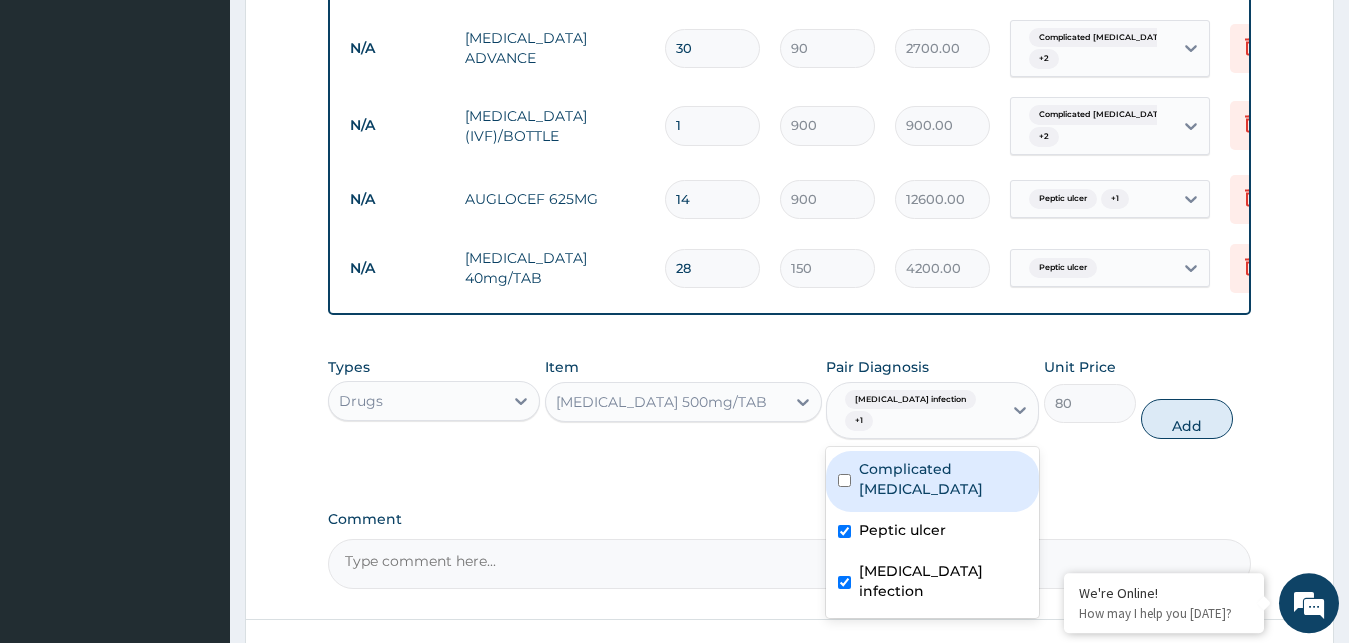 click on "Complicated [MEDICAL_DATA]" at bounding box center (943, 479) 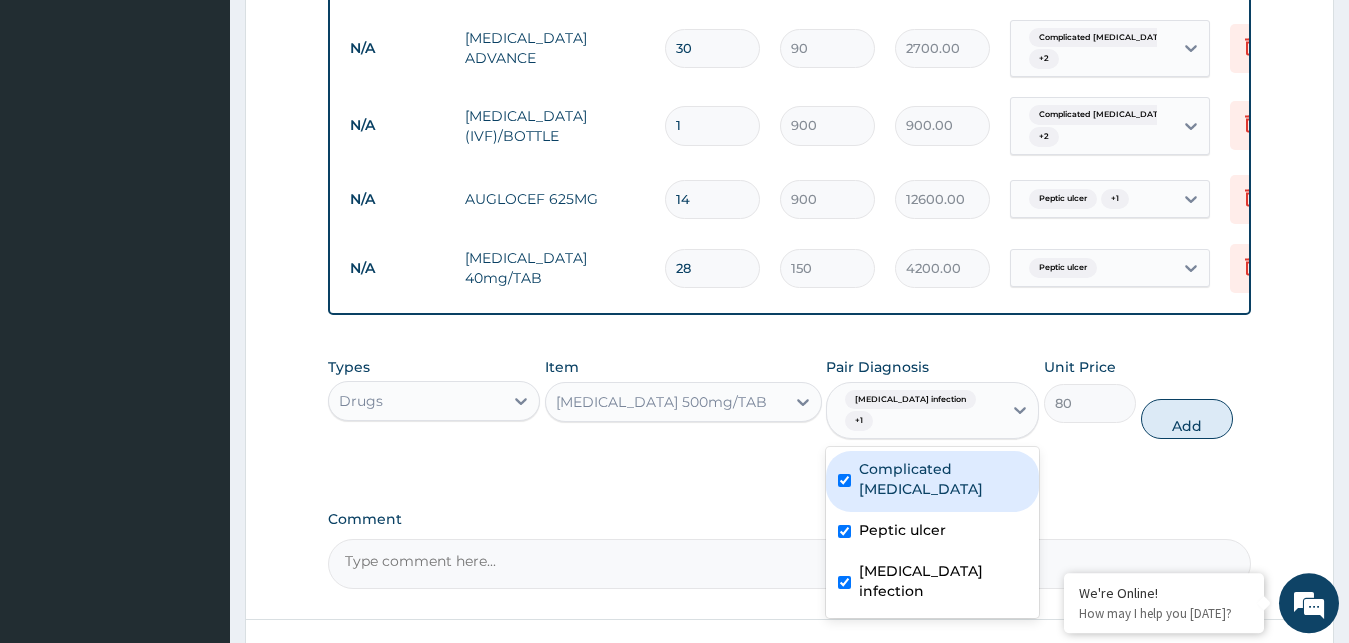 checkbox on "true" 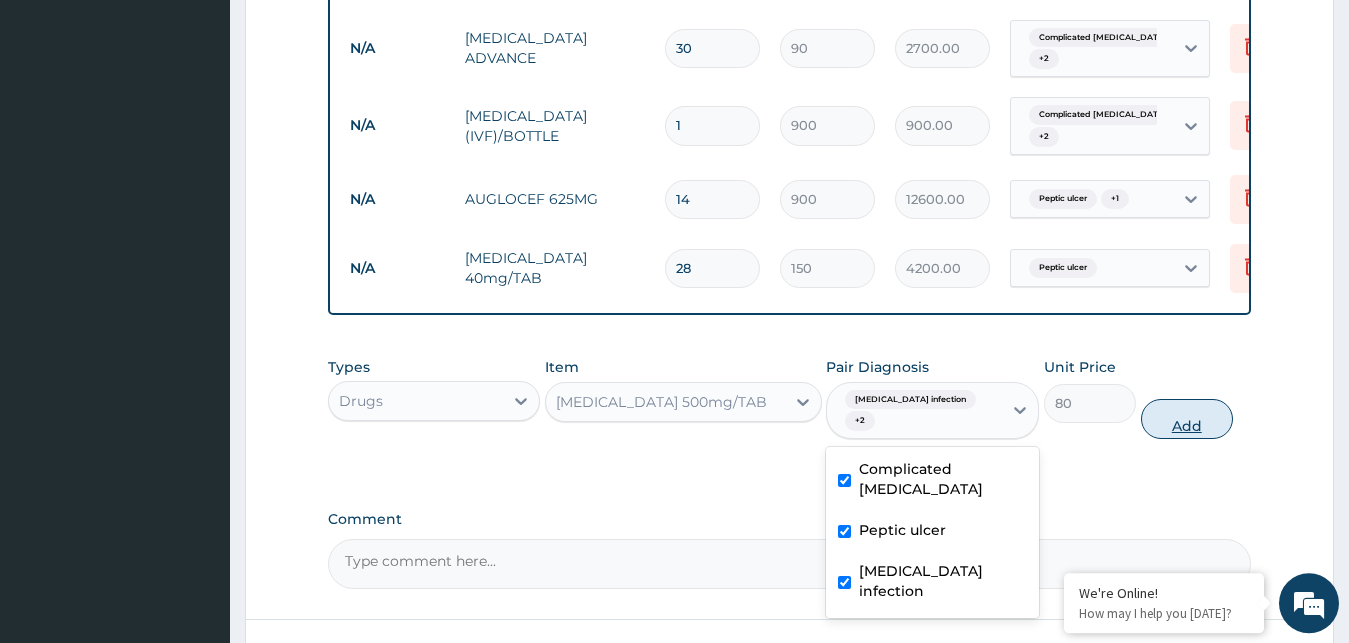 click on "Add" at bounding box center (1187, 419) 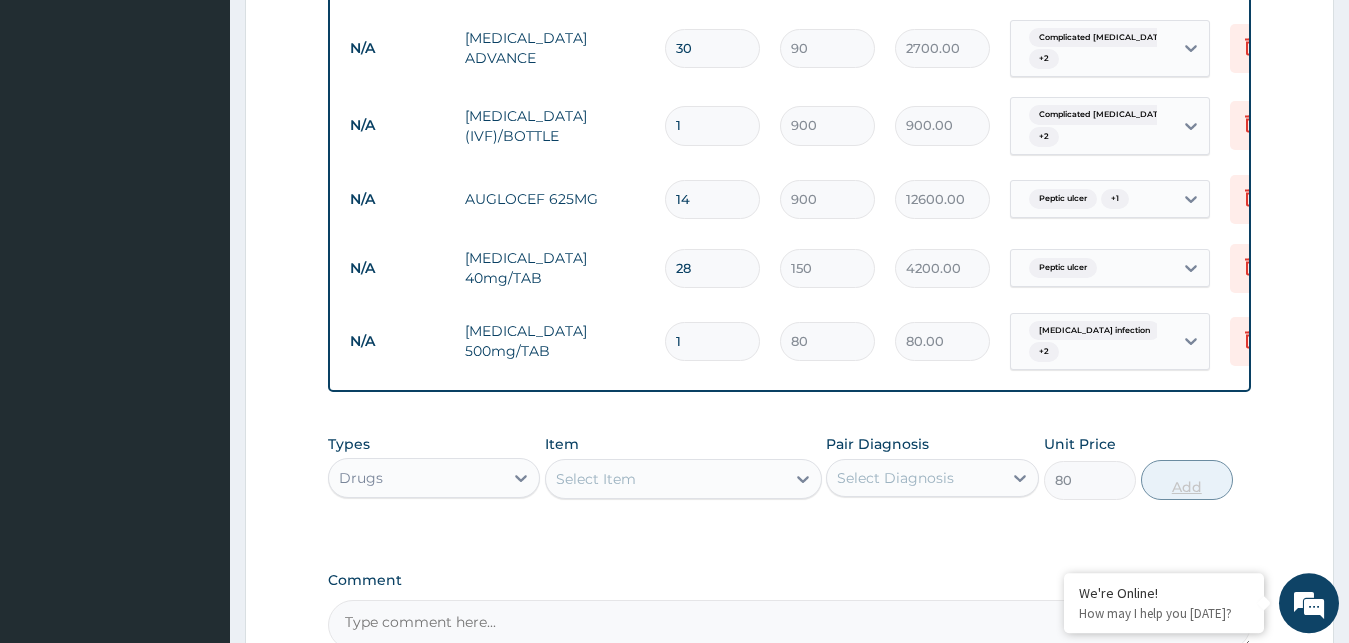 type on "0" 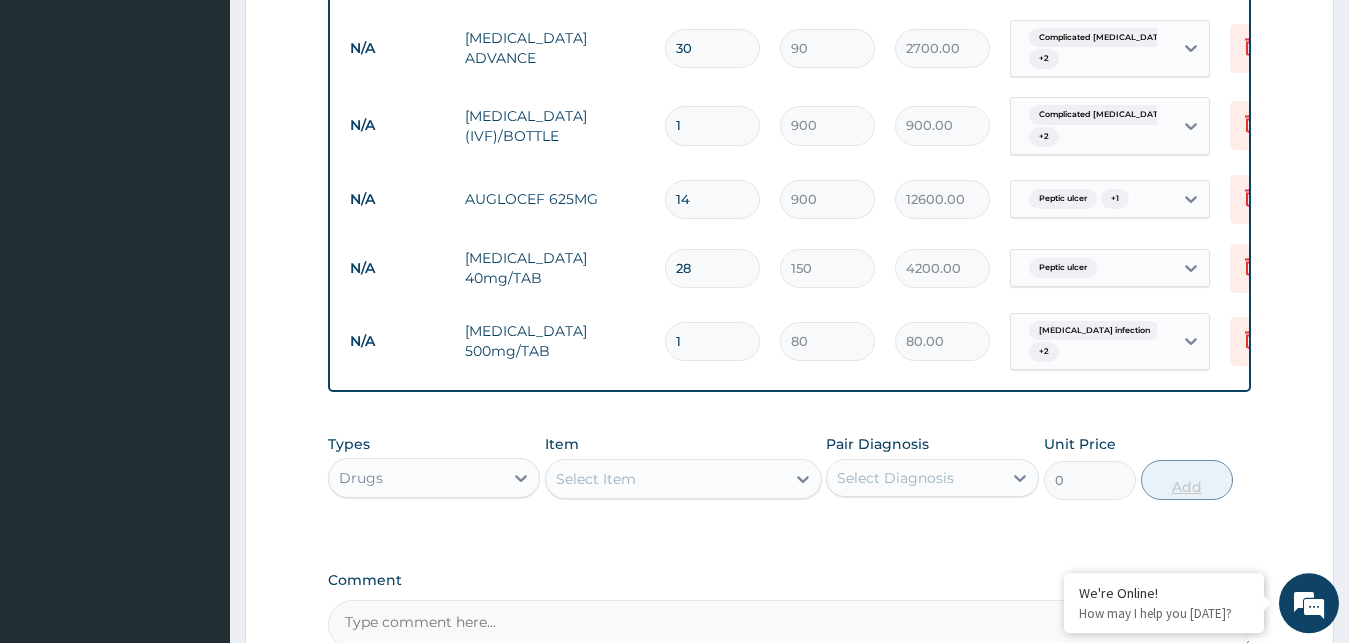 type 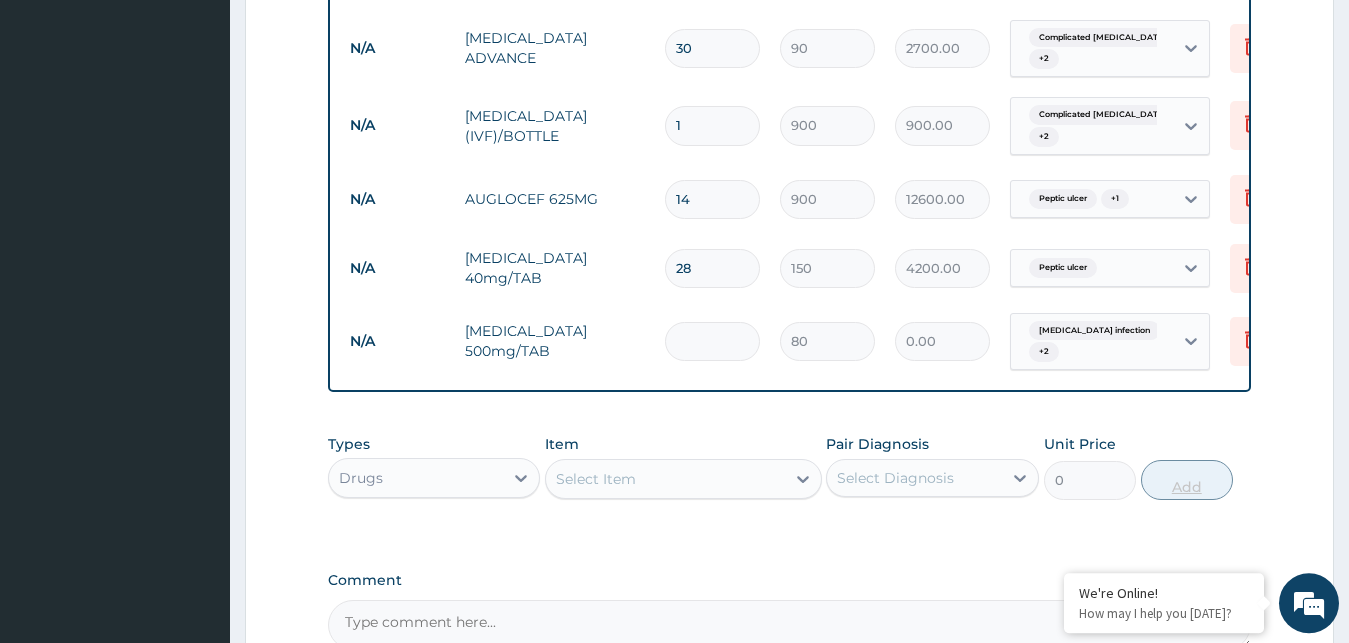 type on "2" 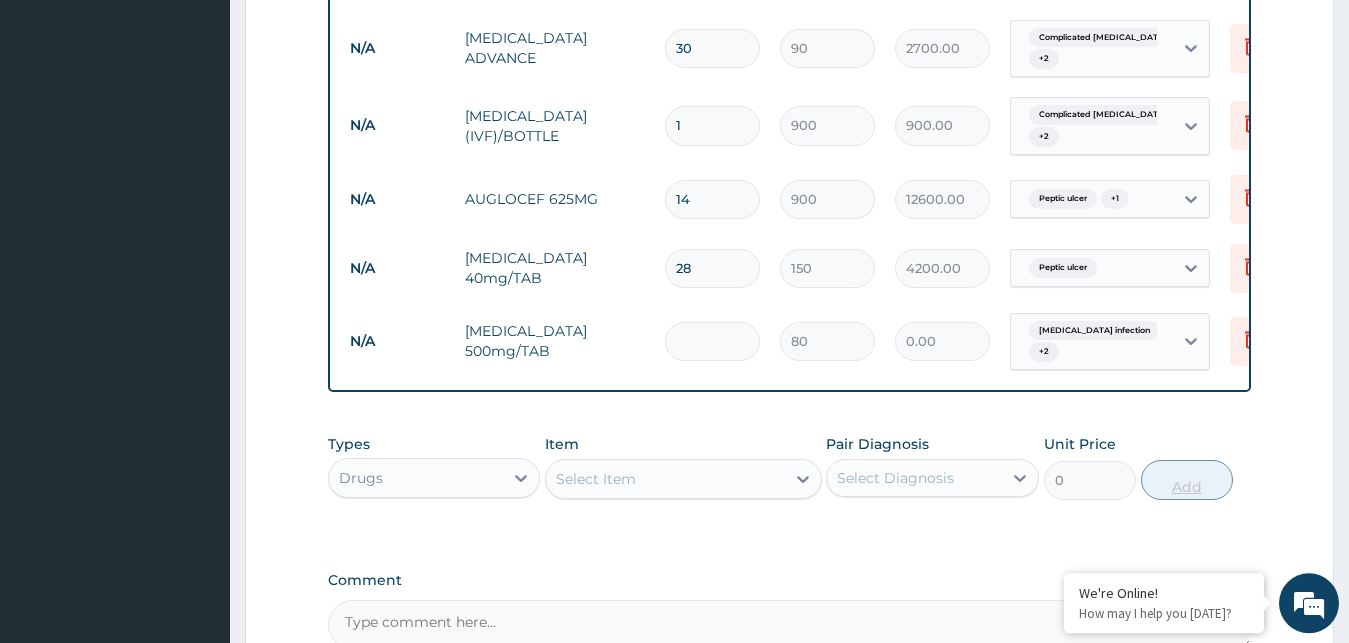 type on "160.00" 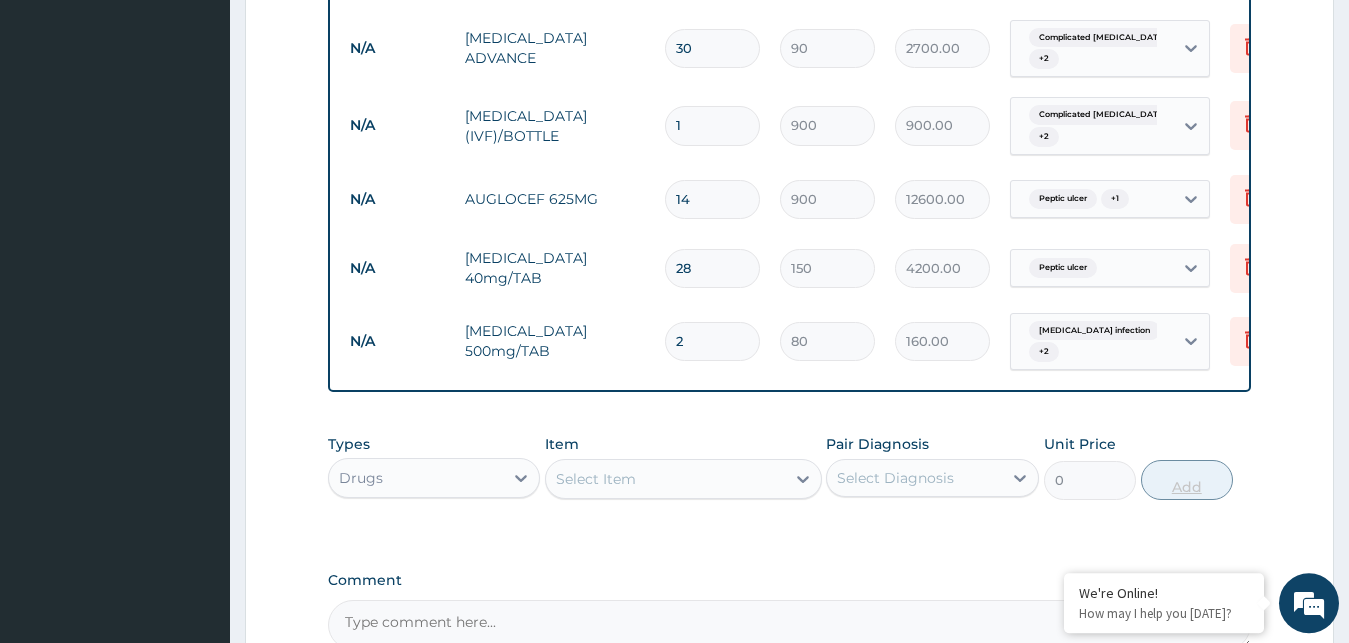 type on "21" 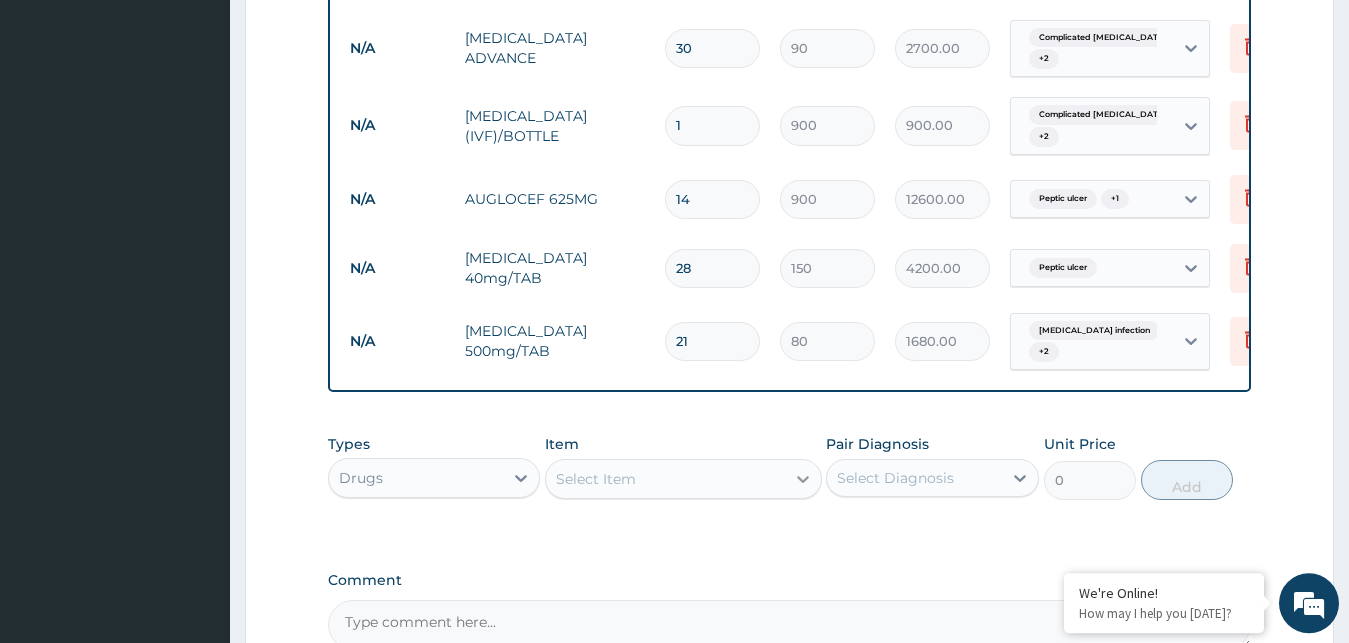 type on "21" 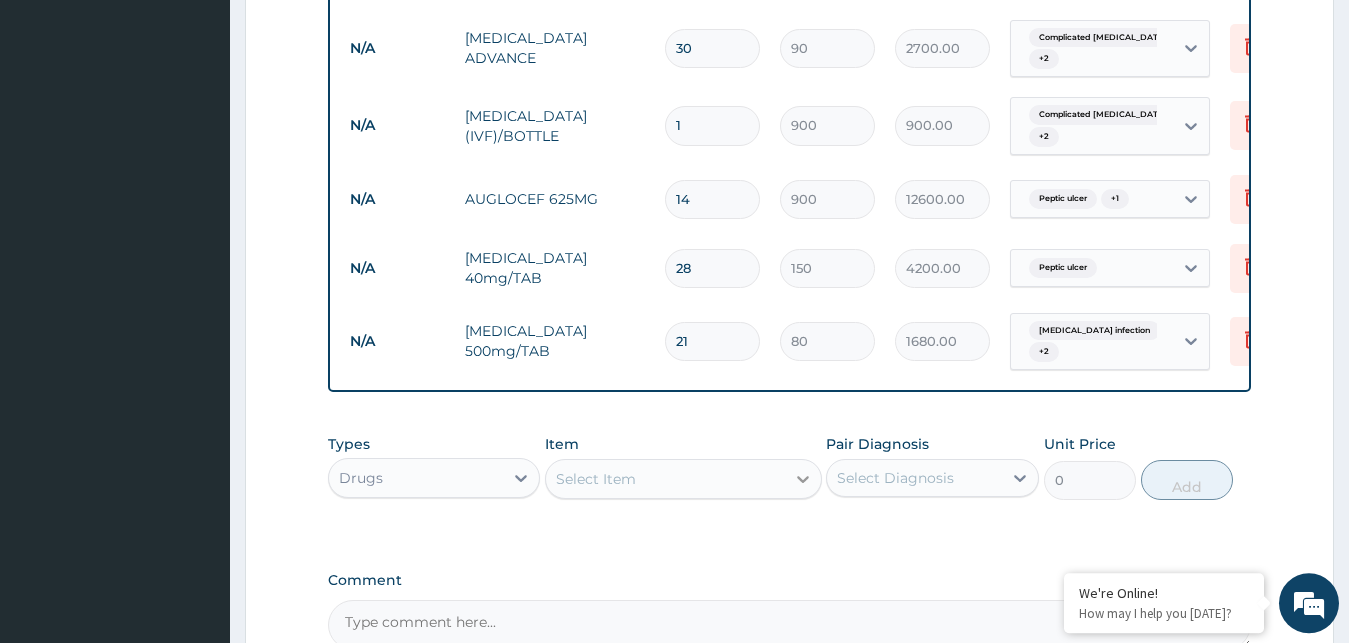 click 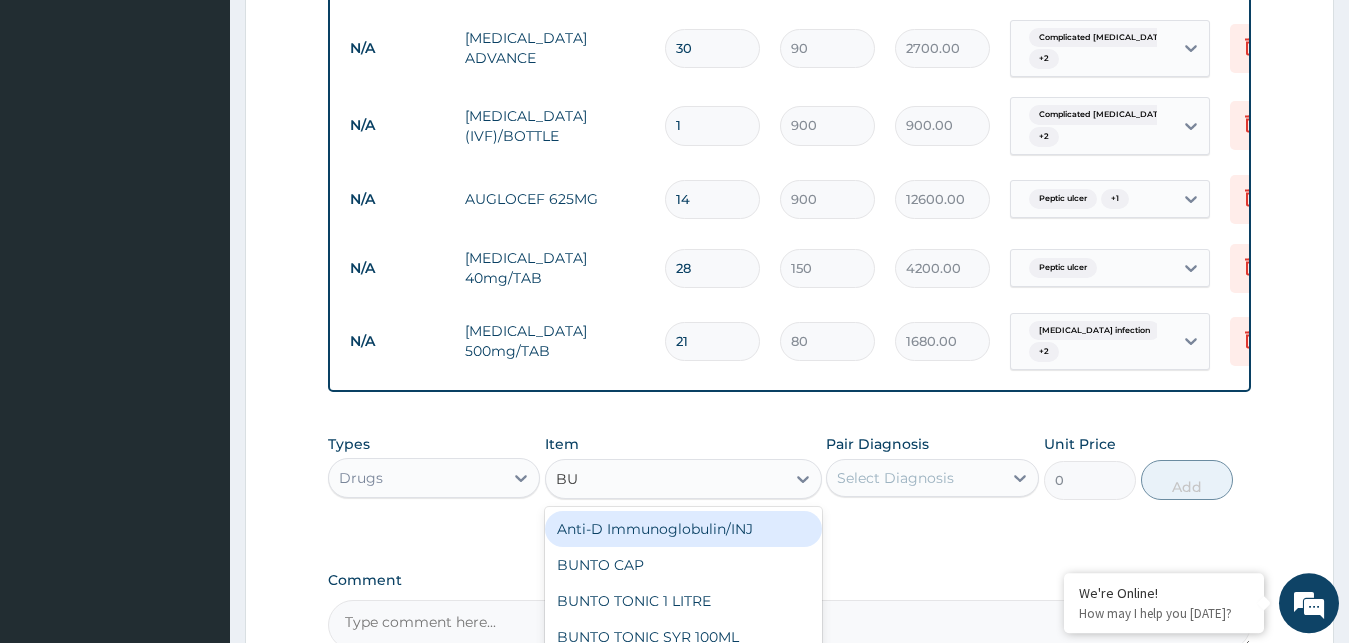 type on "BUS" 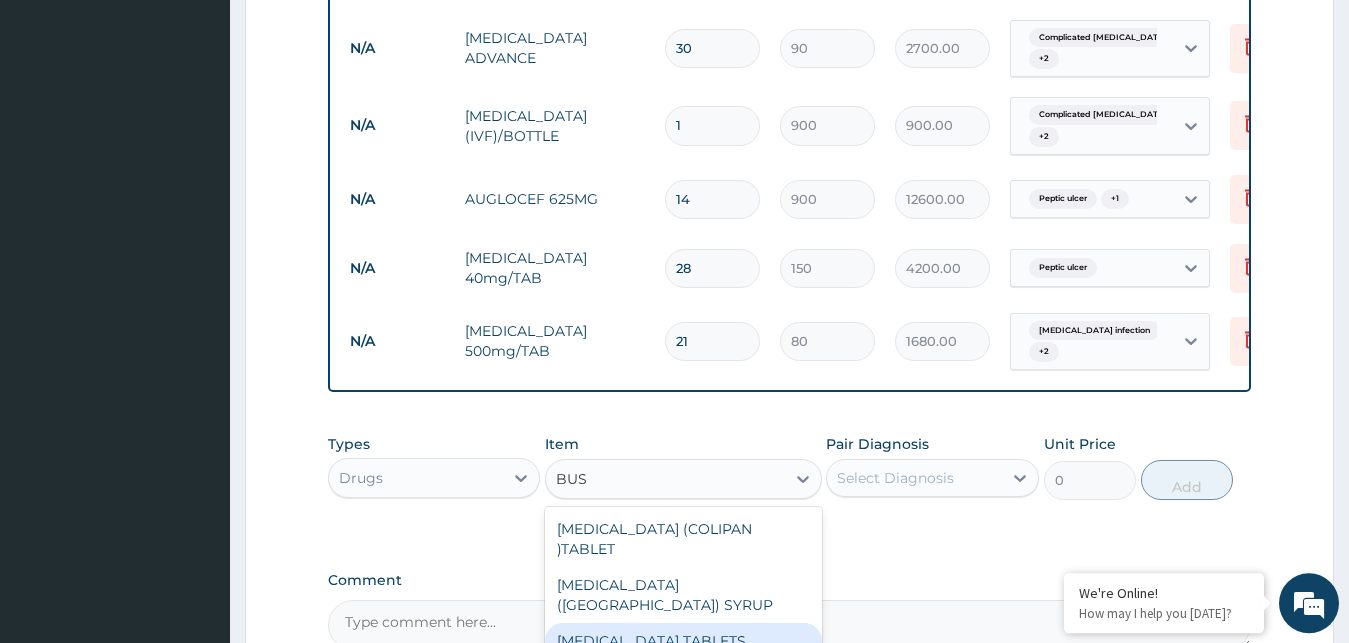 click on "[MEDICAL_DATA] TABLETS" at bounding box center (683, 641) 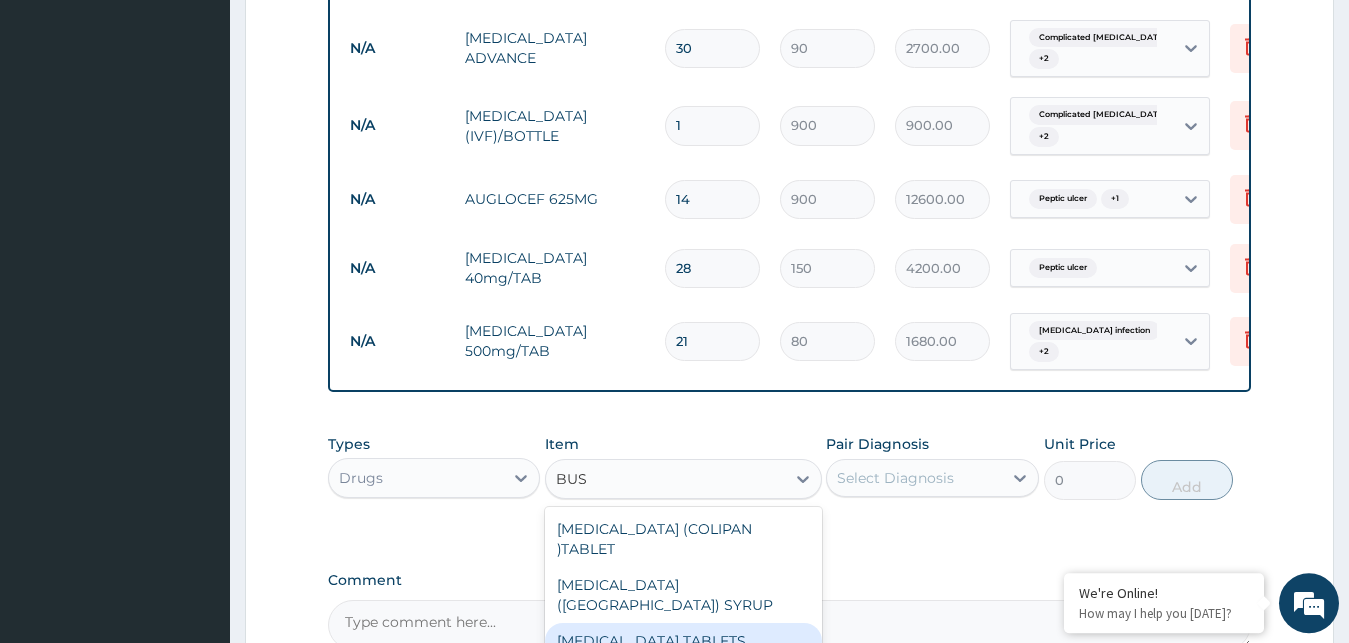 type 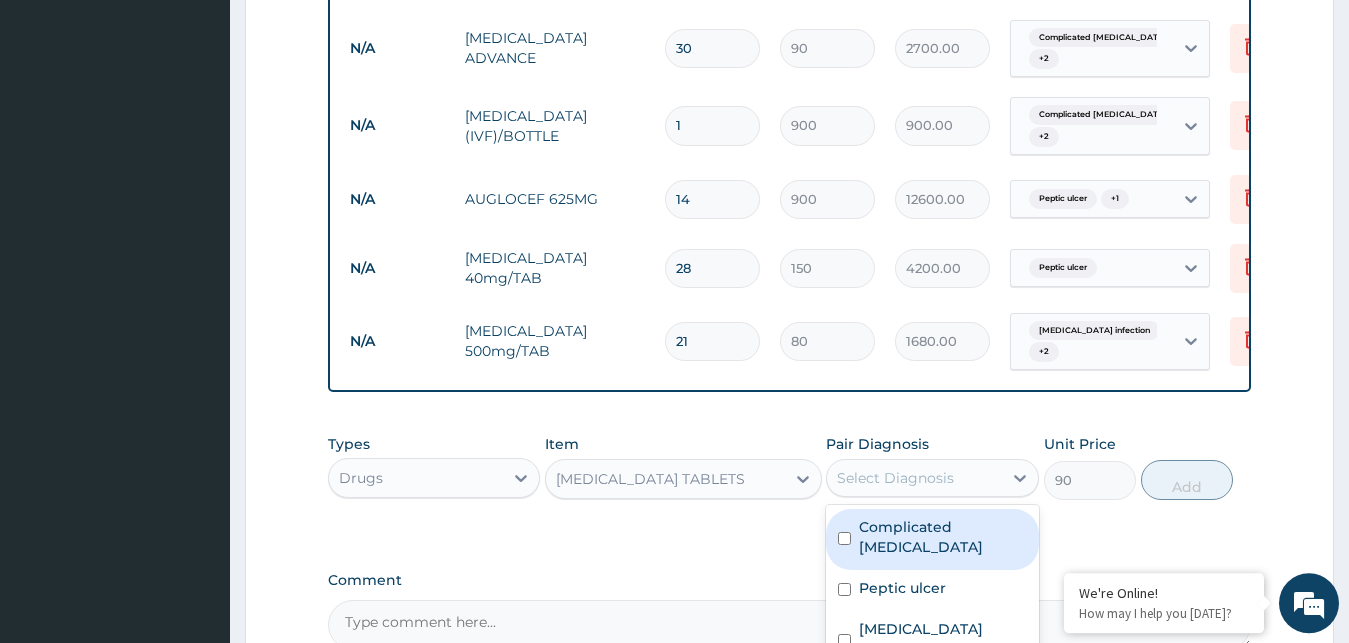 click on "Select Diagnosis" at bounding box center [914, 478] 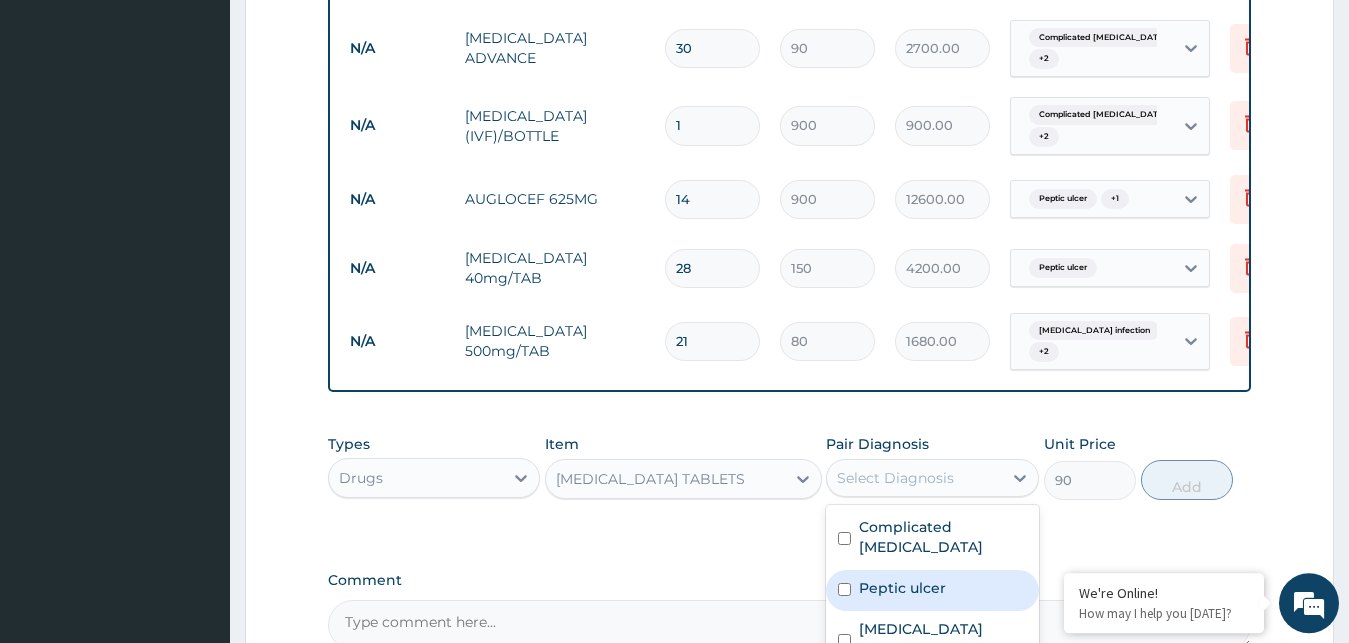 click on "Peptic ulcer" at bounding box center [902, 588] 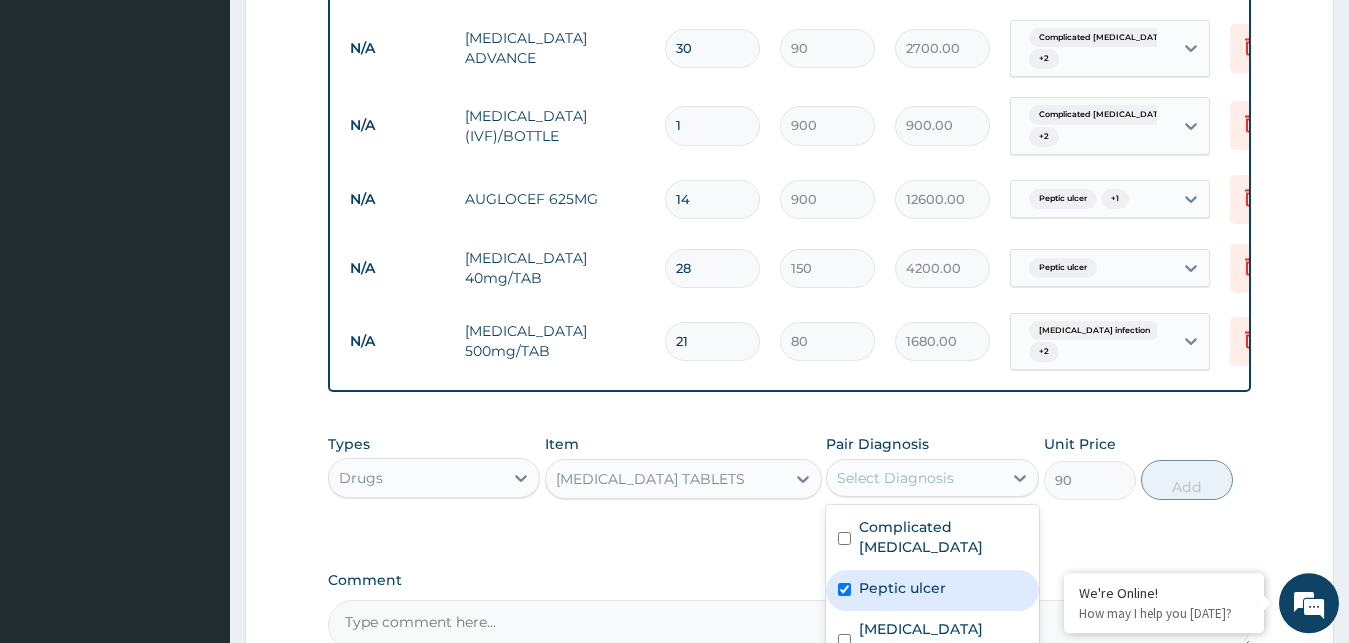 checkbox on "true" 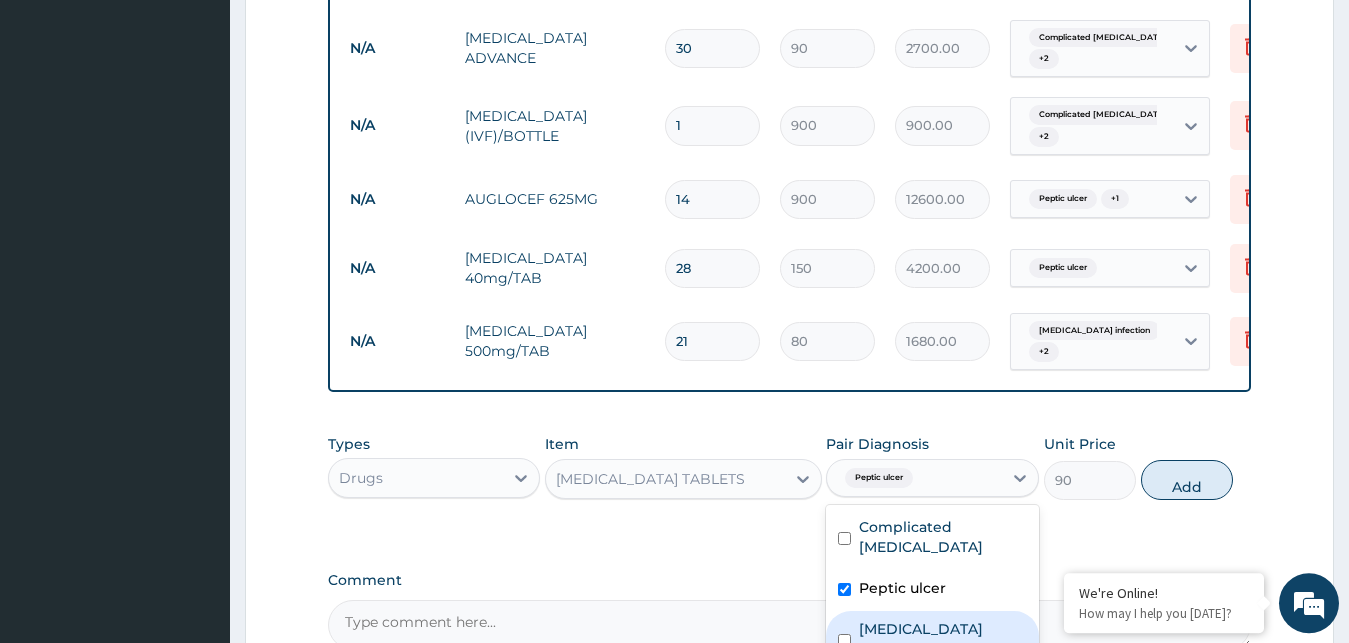 click on "Salmonella infection" at bounding box center [932, 641] 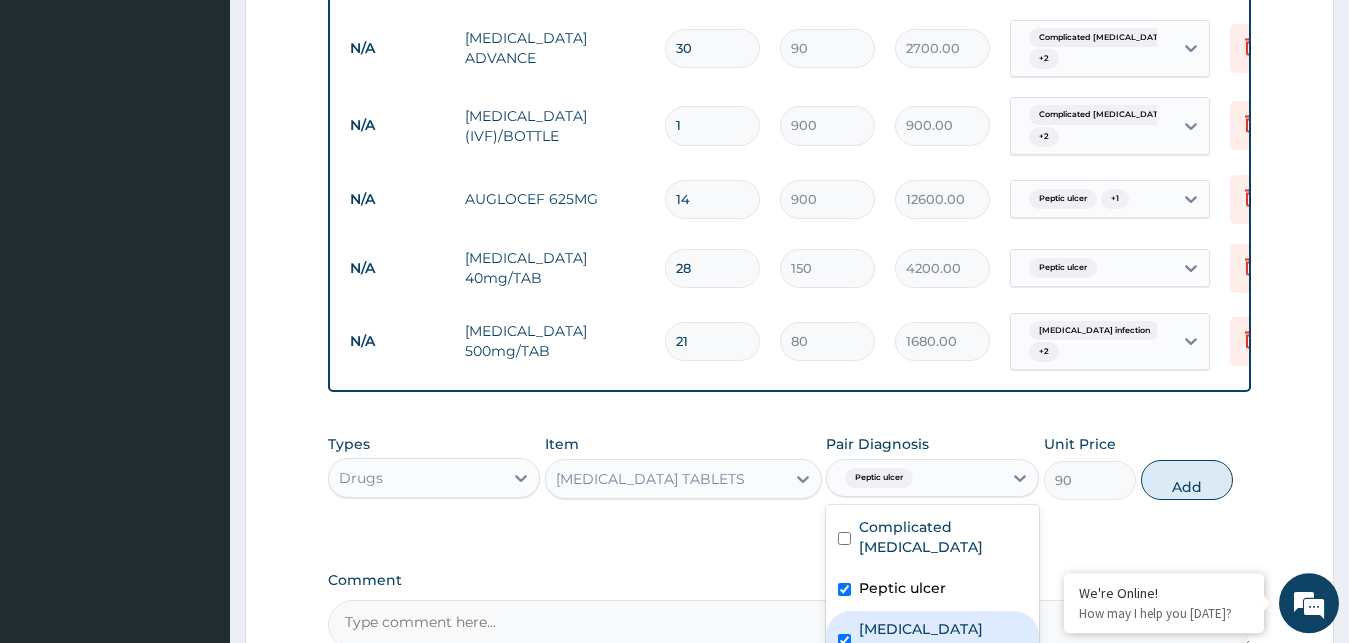 checkbox on "true" 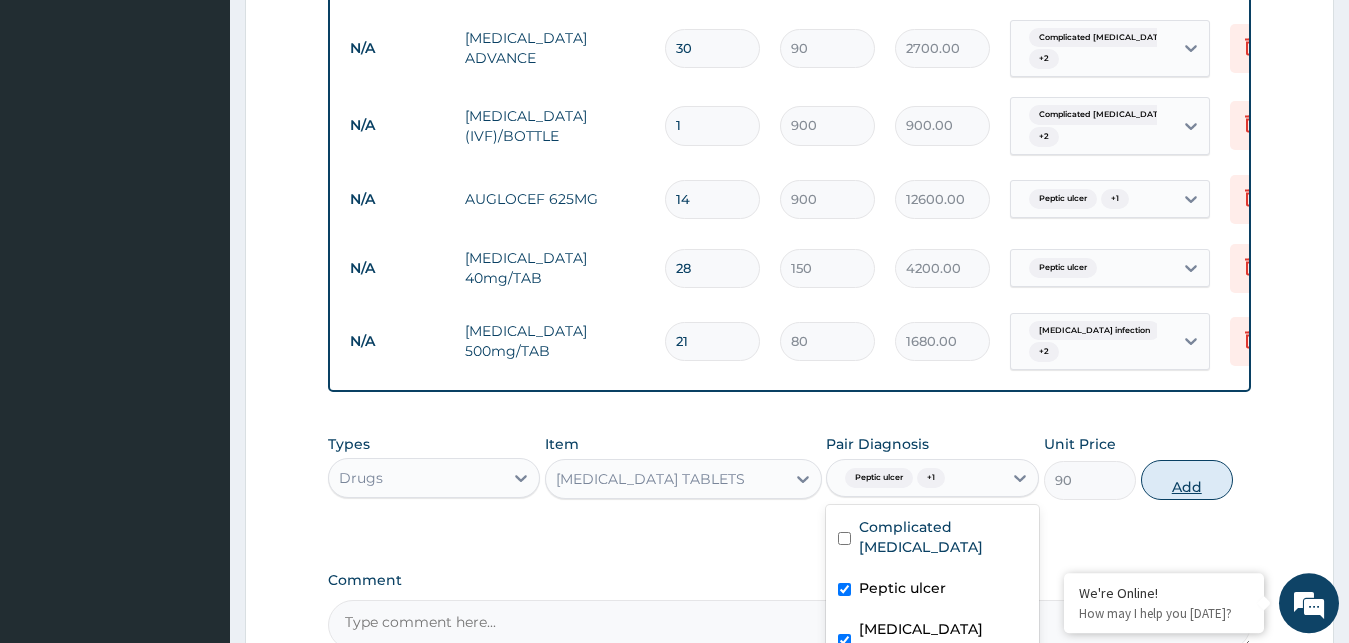 click on "Add" at bounding box center (1187, 480) 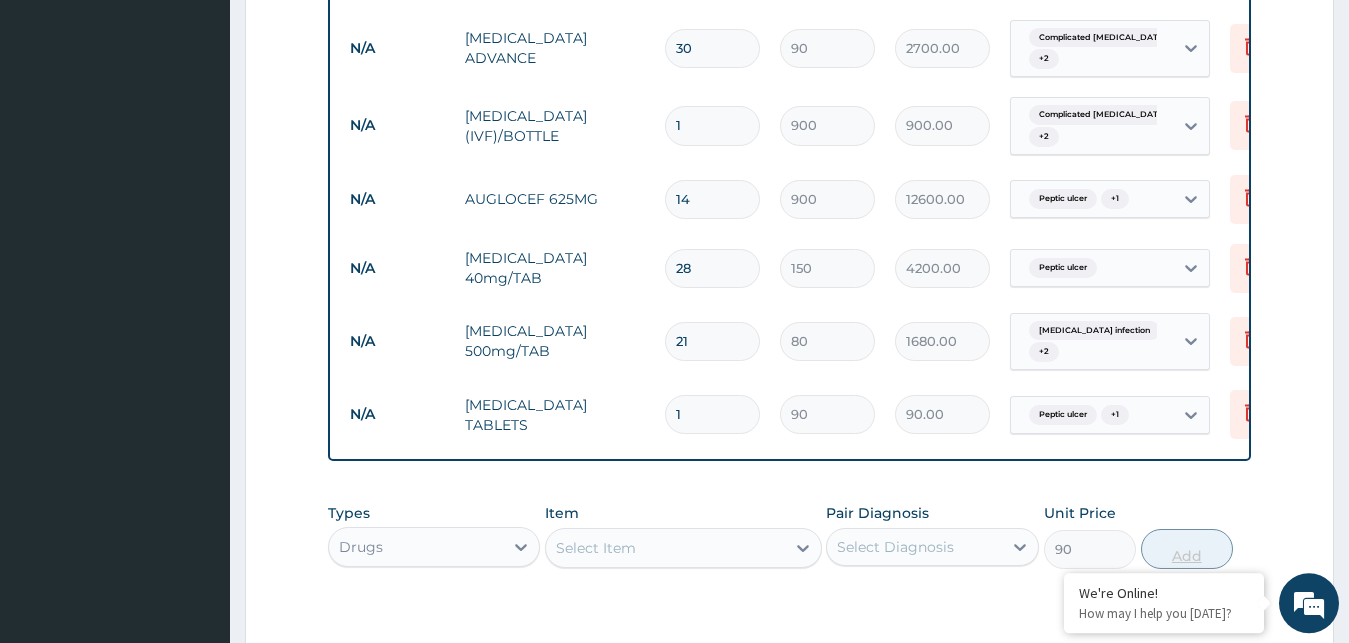 type on "0" 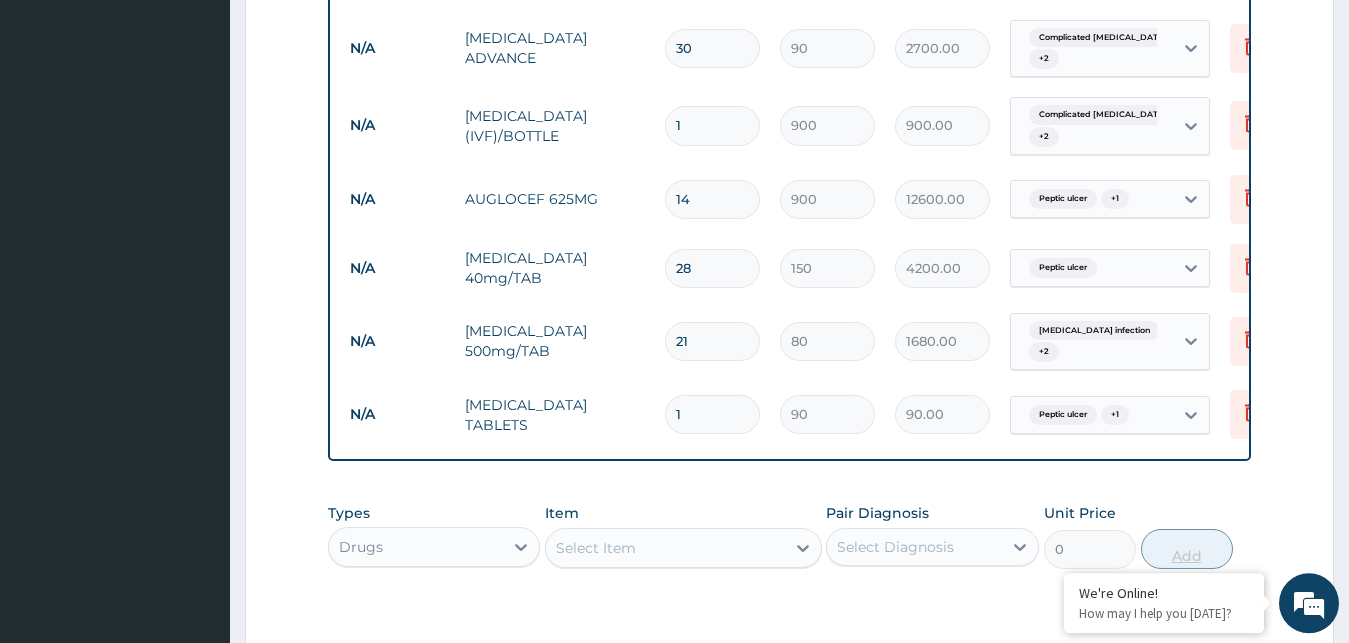 type on "10" 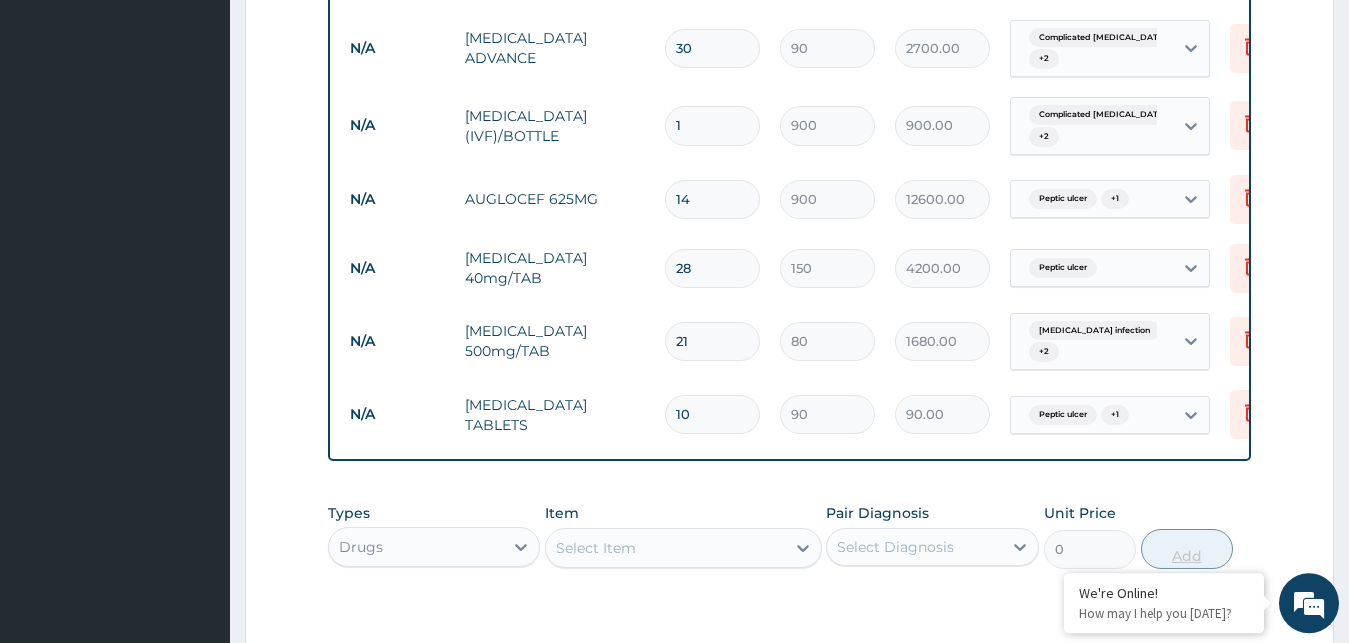 type on "900.00" 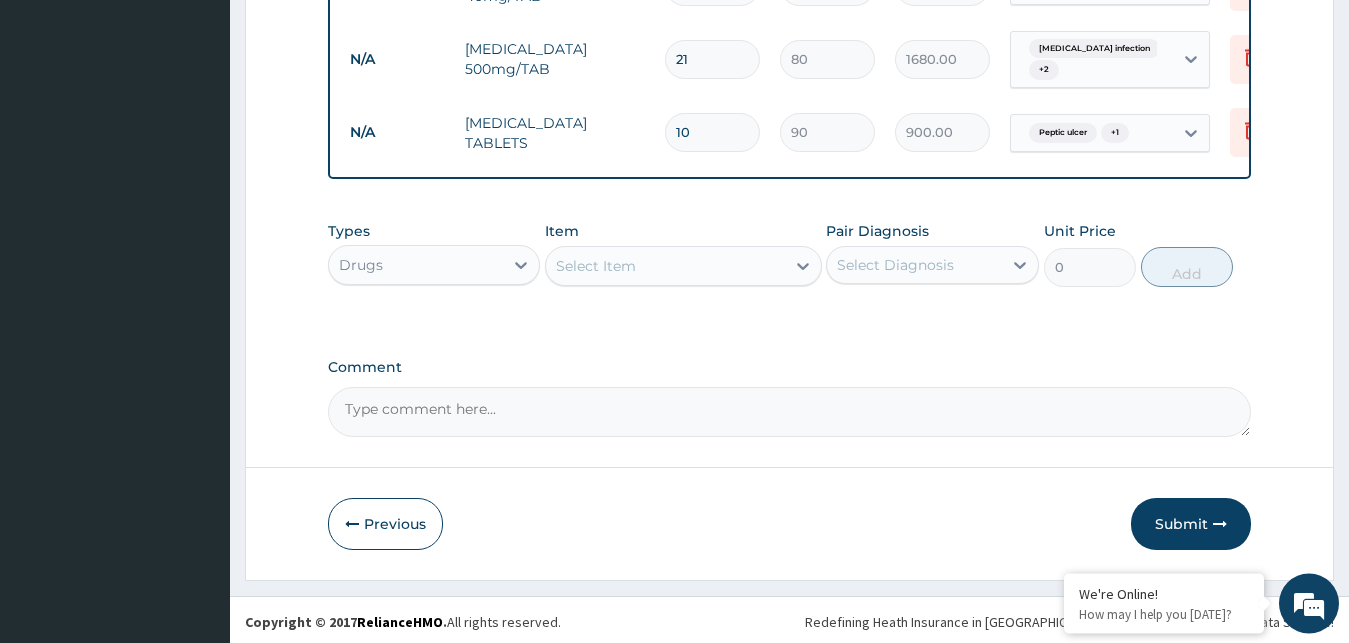scroll, scrollTop: 1591, scrollLeft: 0, axis: vertical 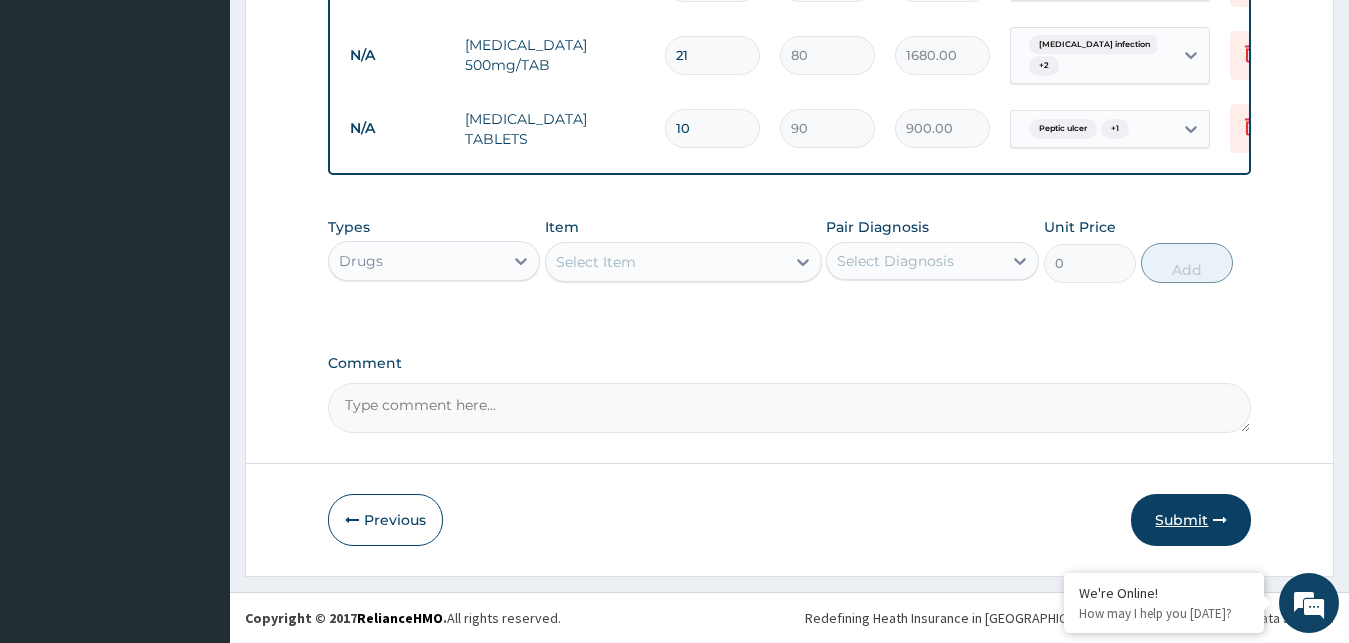 type on "10" 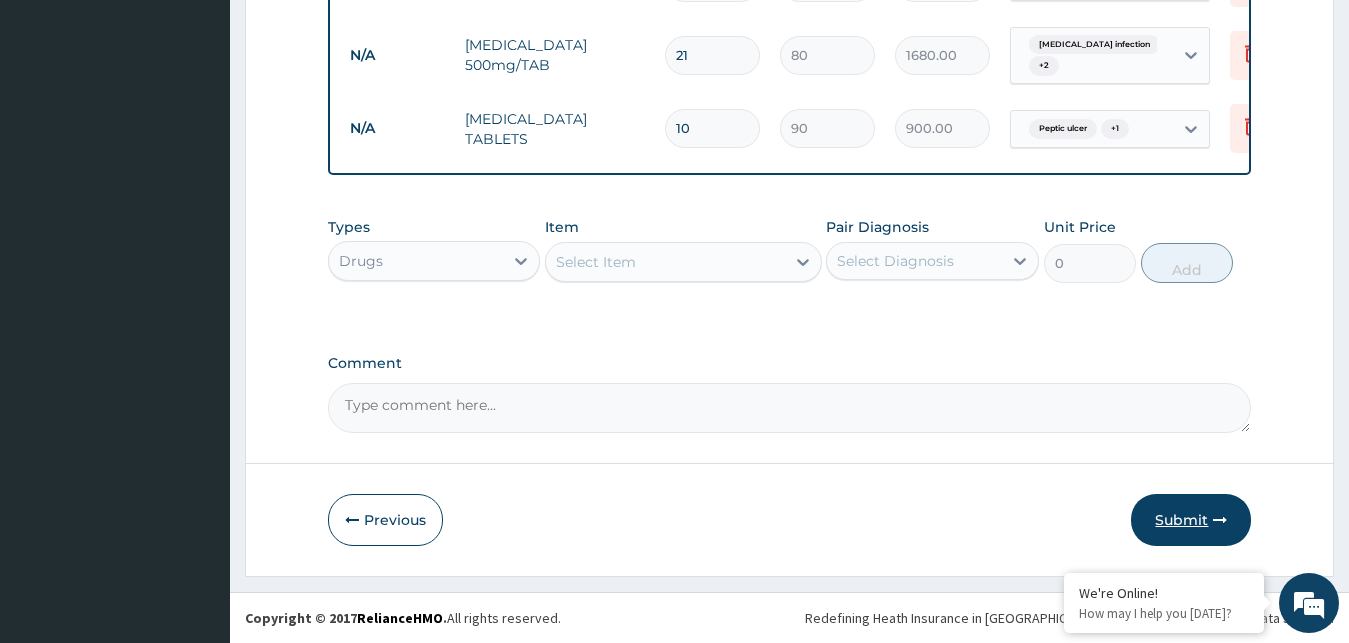 click on "Submit" at bounding box center (1191, 520) 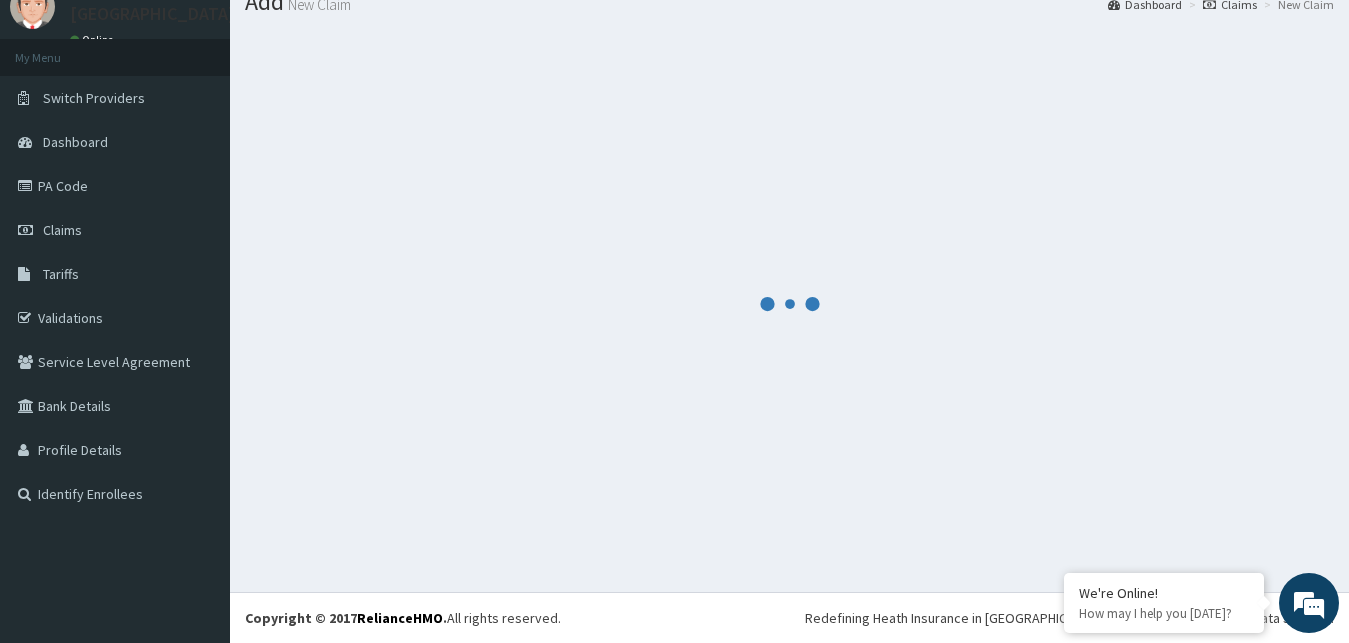 scroll, scrollTop: 76, scrollLeft: 0, axis: vertical 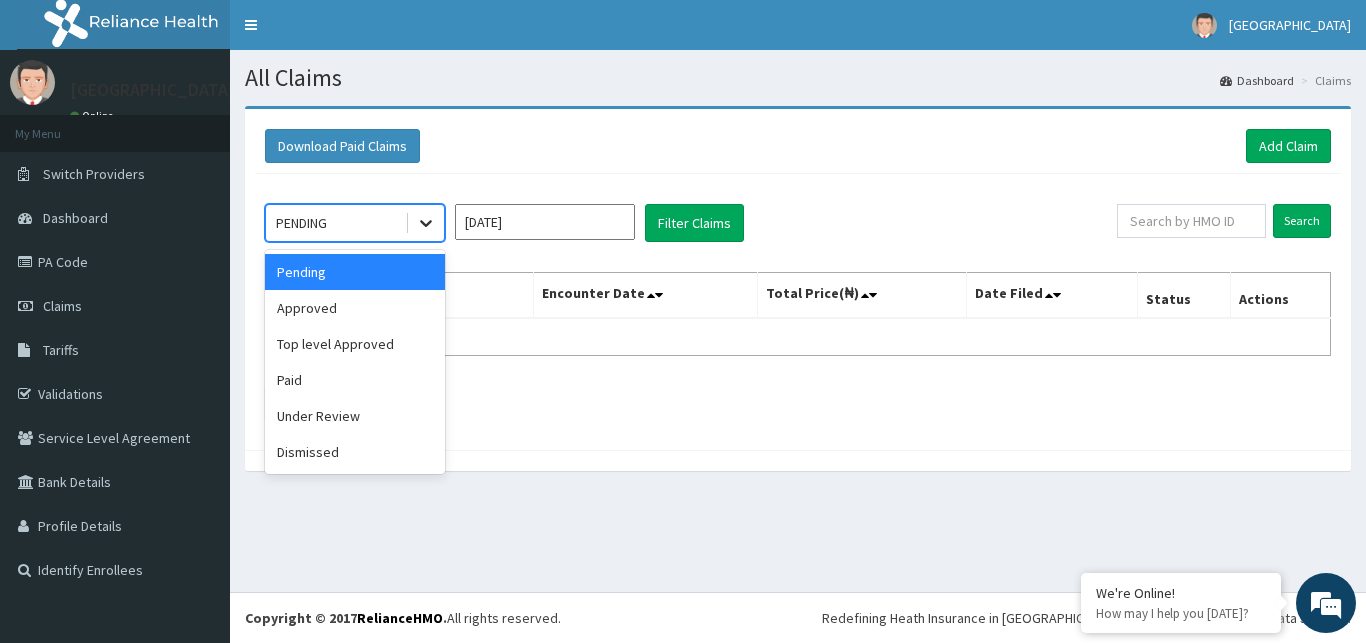 click 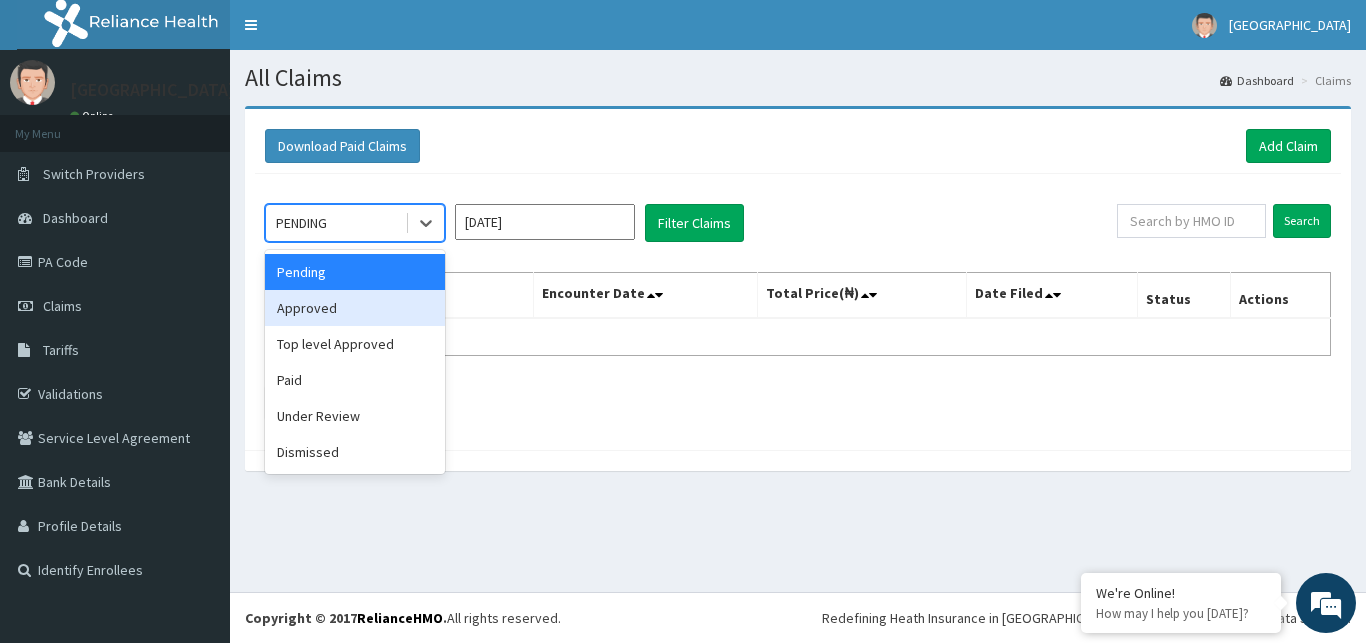 click on "Approved" at bounding box center (355, 308) 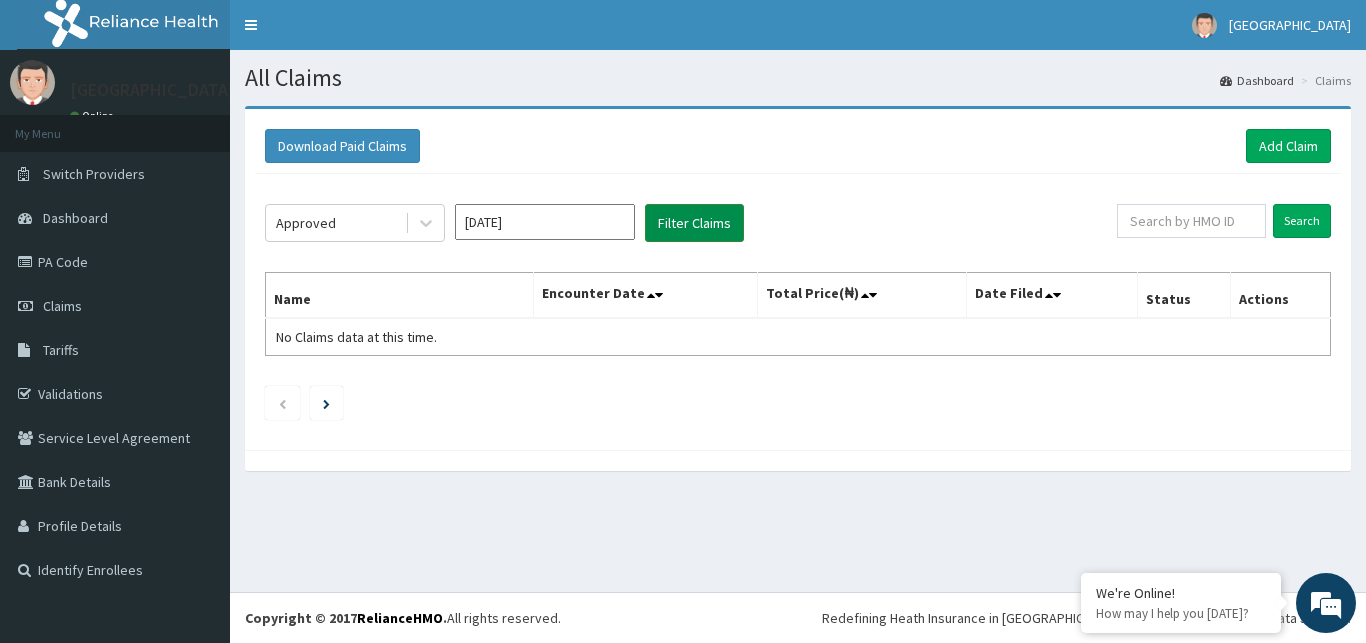 click on "Filter Claims" at bounding box center [694, 223] 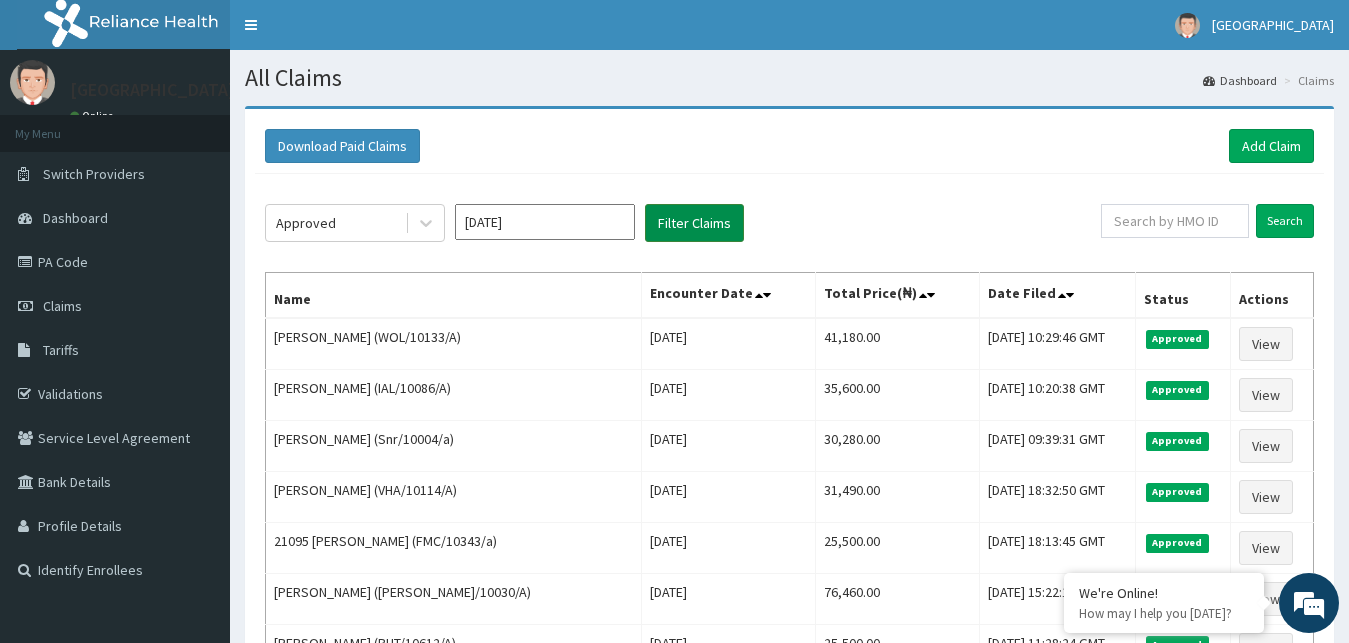 scroll, scrollTop: 0, scrollLeft: 0, axis: both 